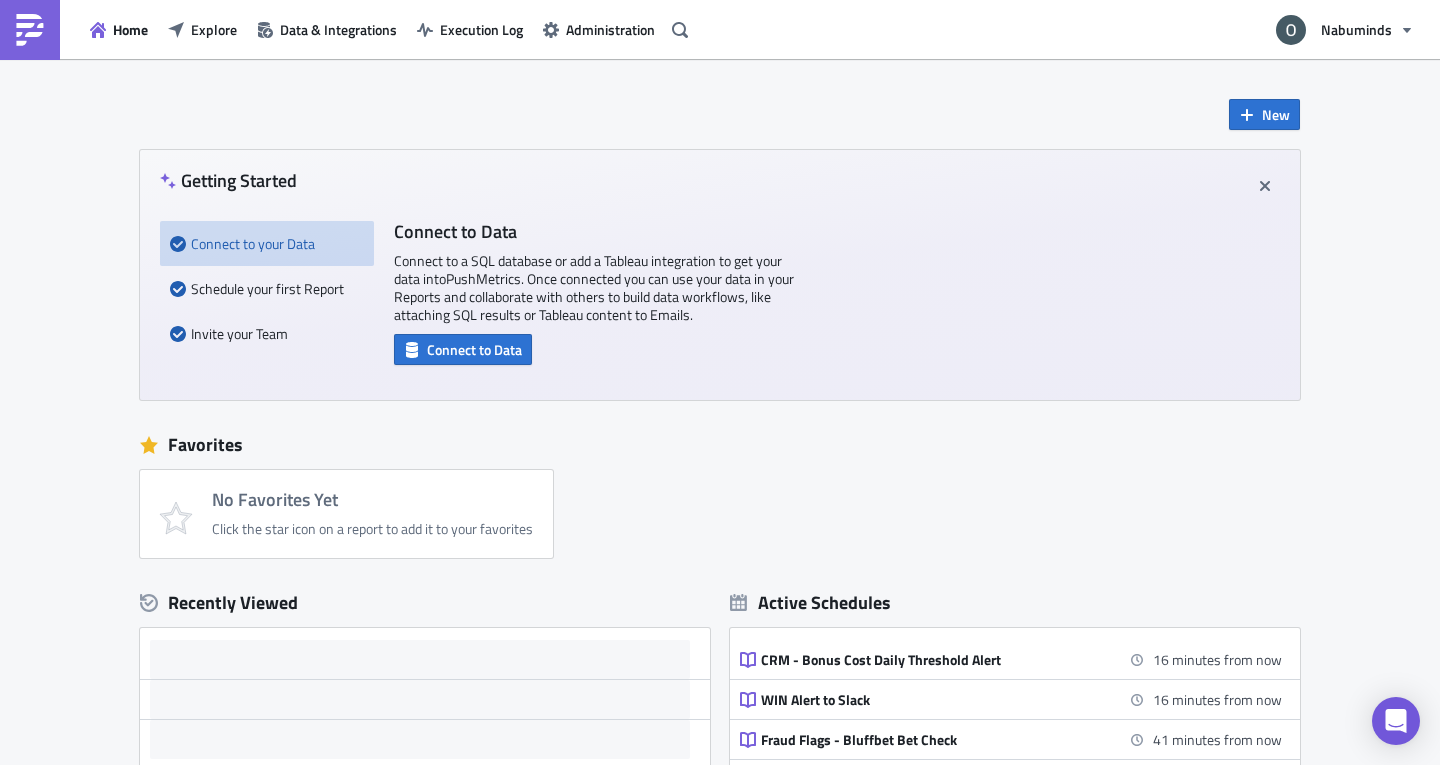 scroll, scrollTop: 0, scrollLeft: 0, axis: both 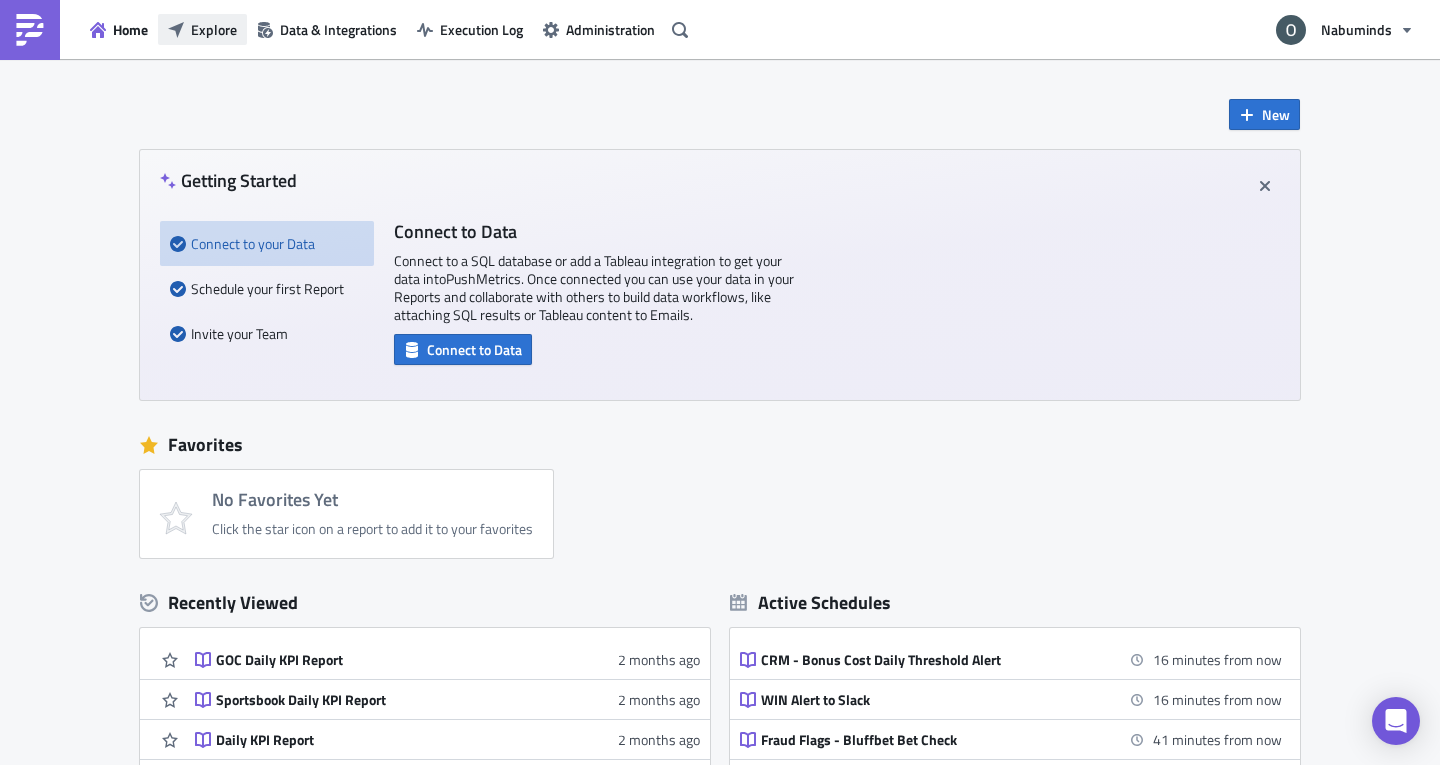 click on "Explore" at bounding box center (214, 29) 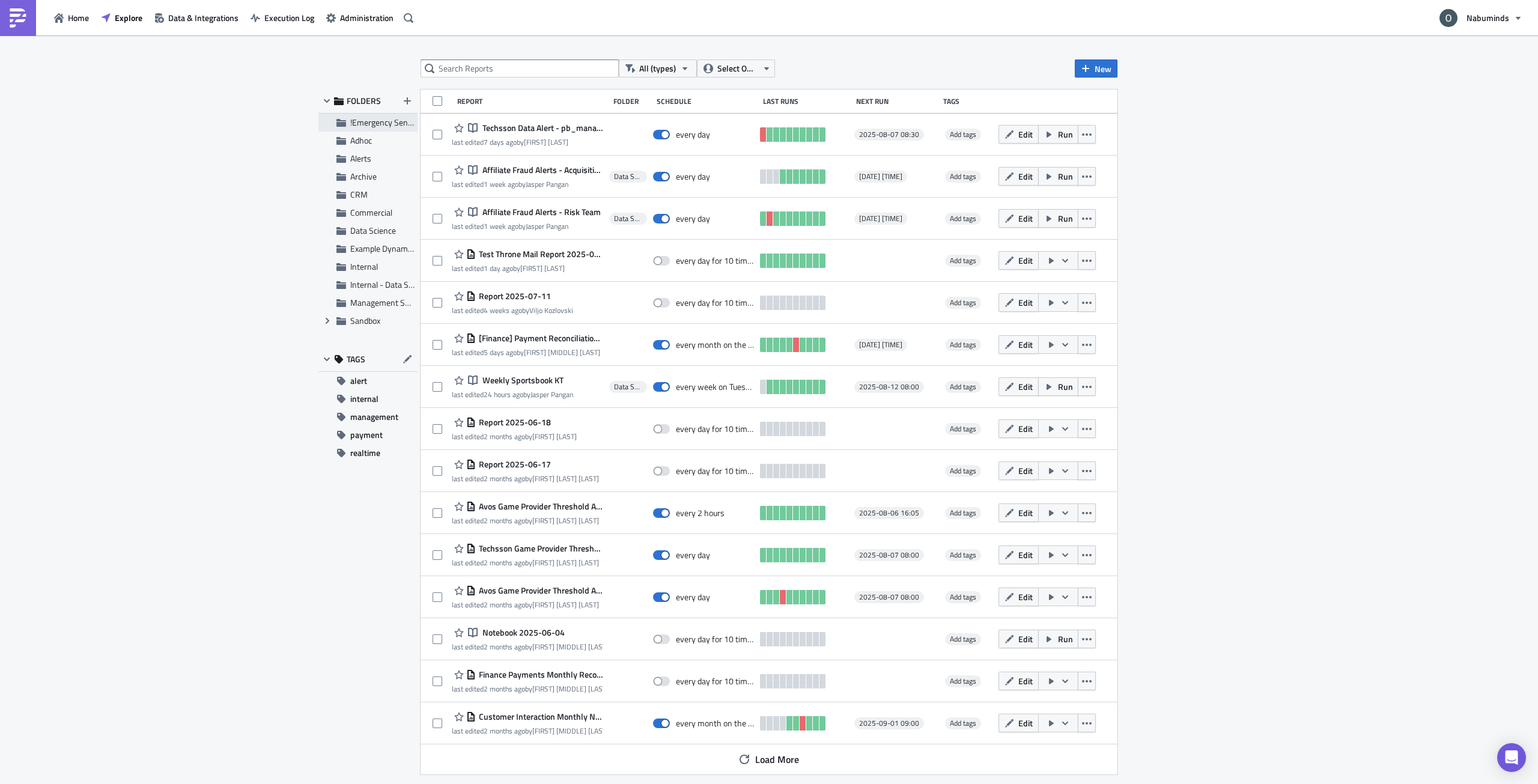 click on "!Emergency Sendouts" at bounding box center [389, 122] 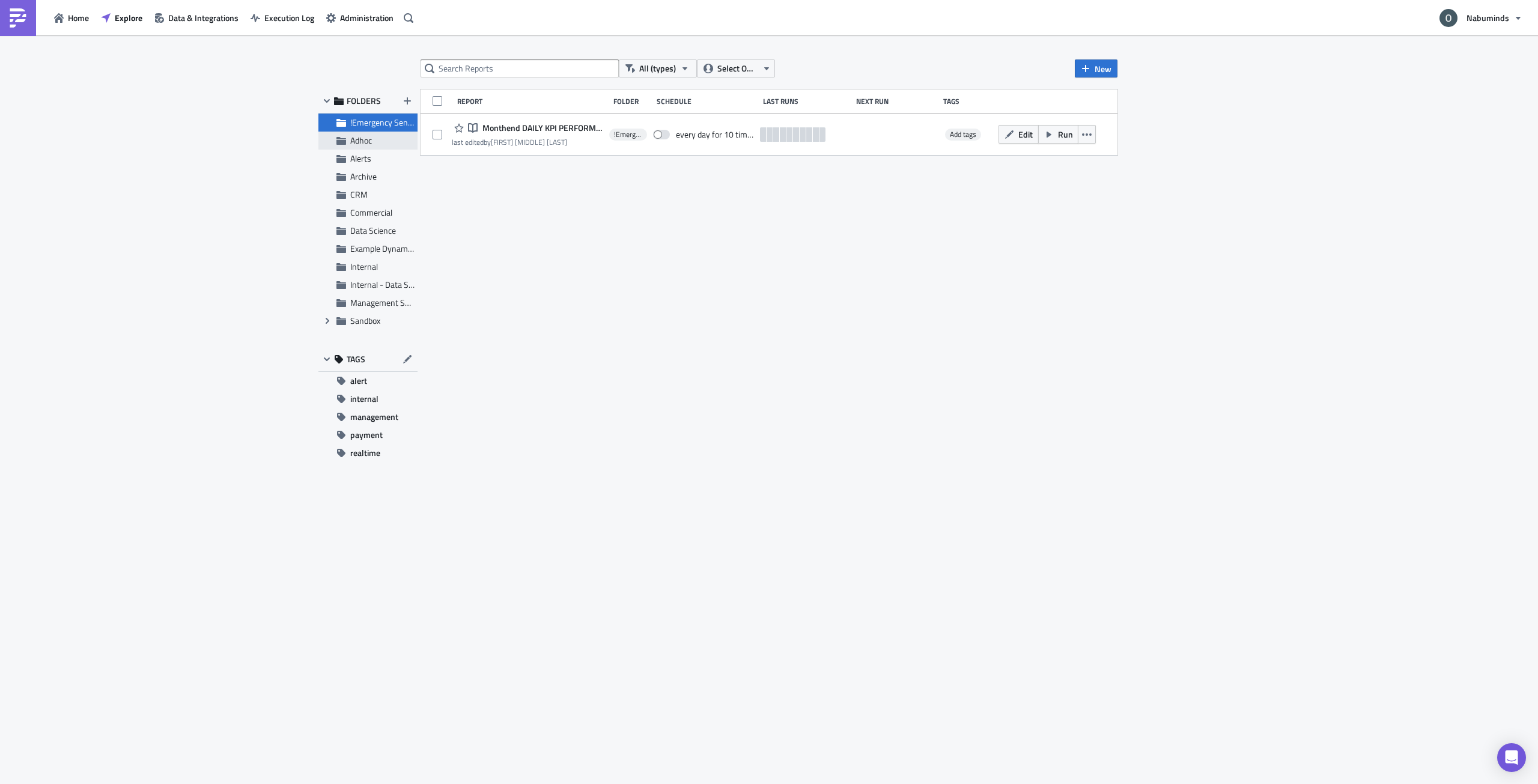 click on "Adhoc" at bounding box center [361, 140] 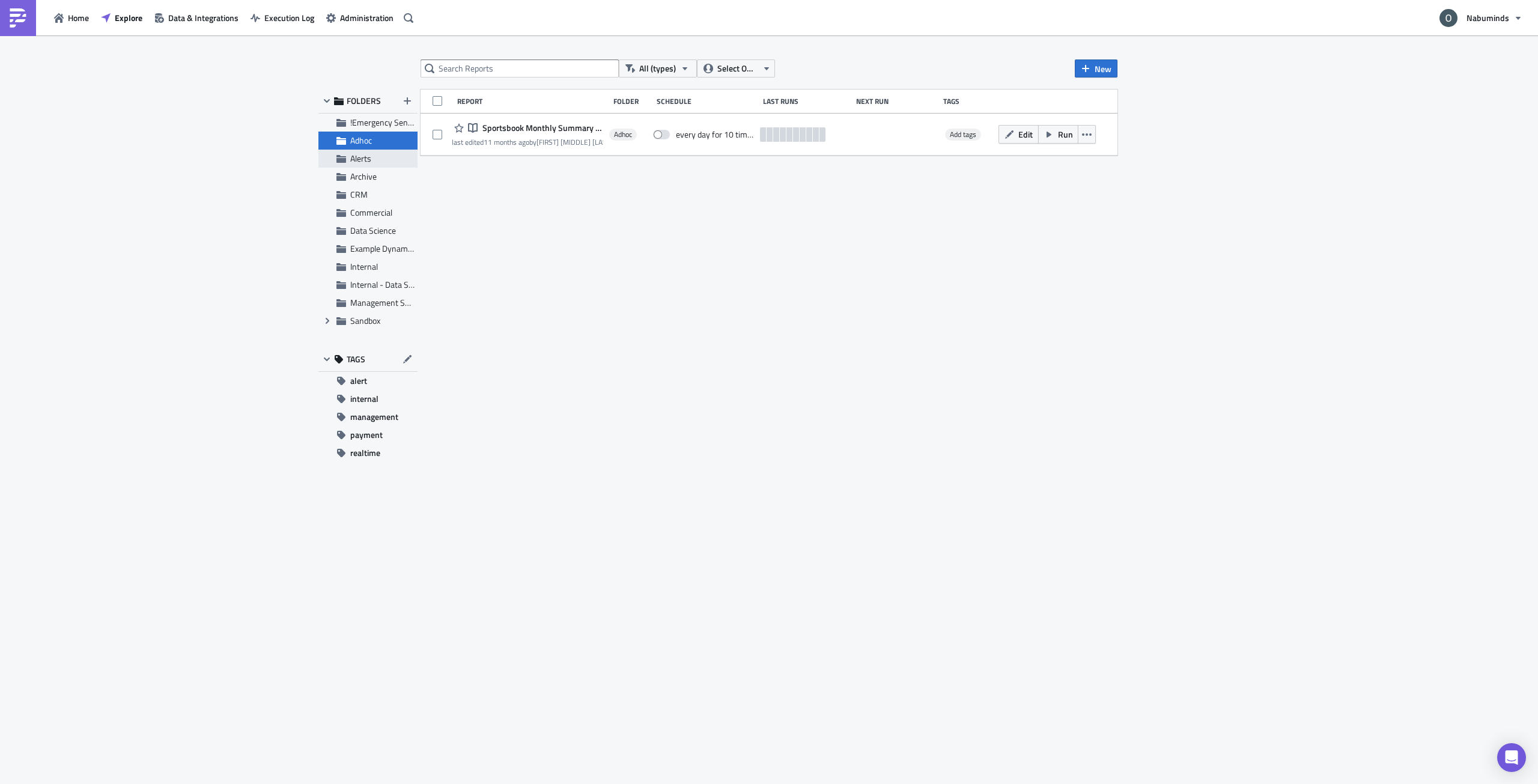 click on "Alerts" at bounding box center [360, 158] 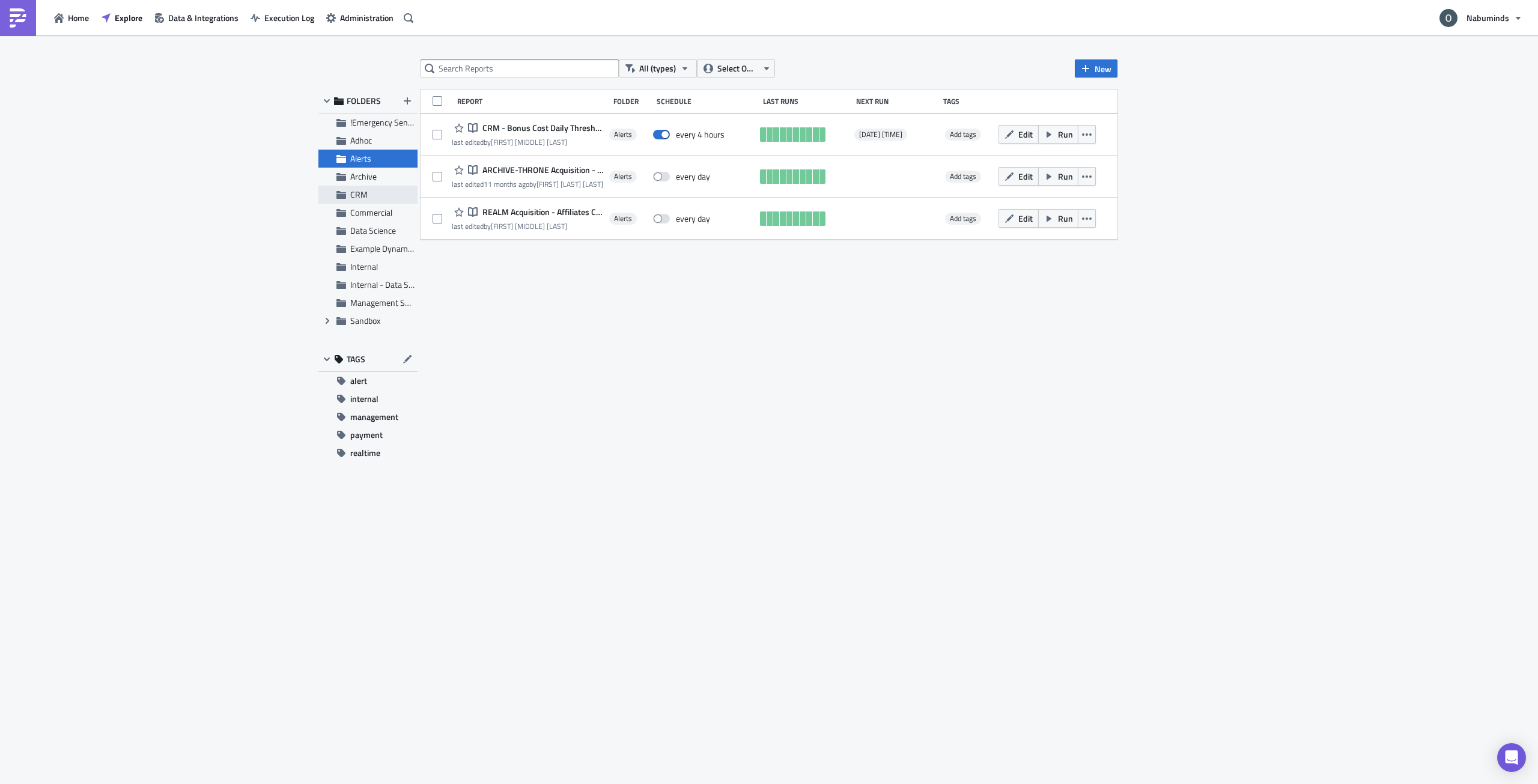 click on "CRM" at bounding box center [382, 195] 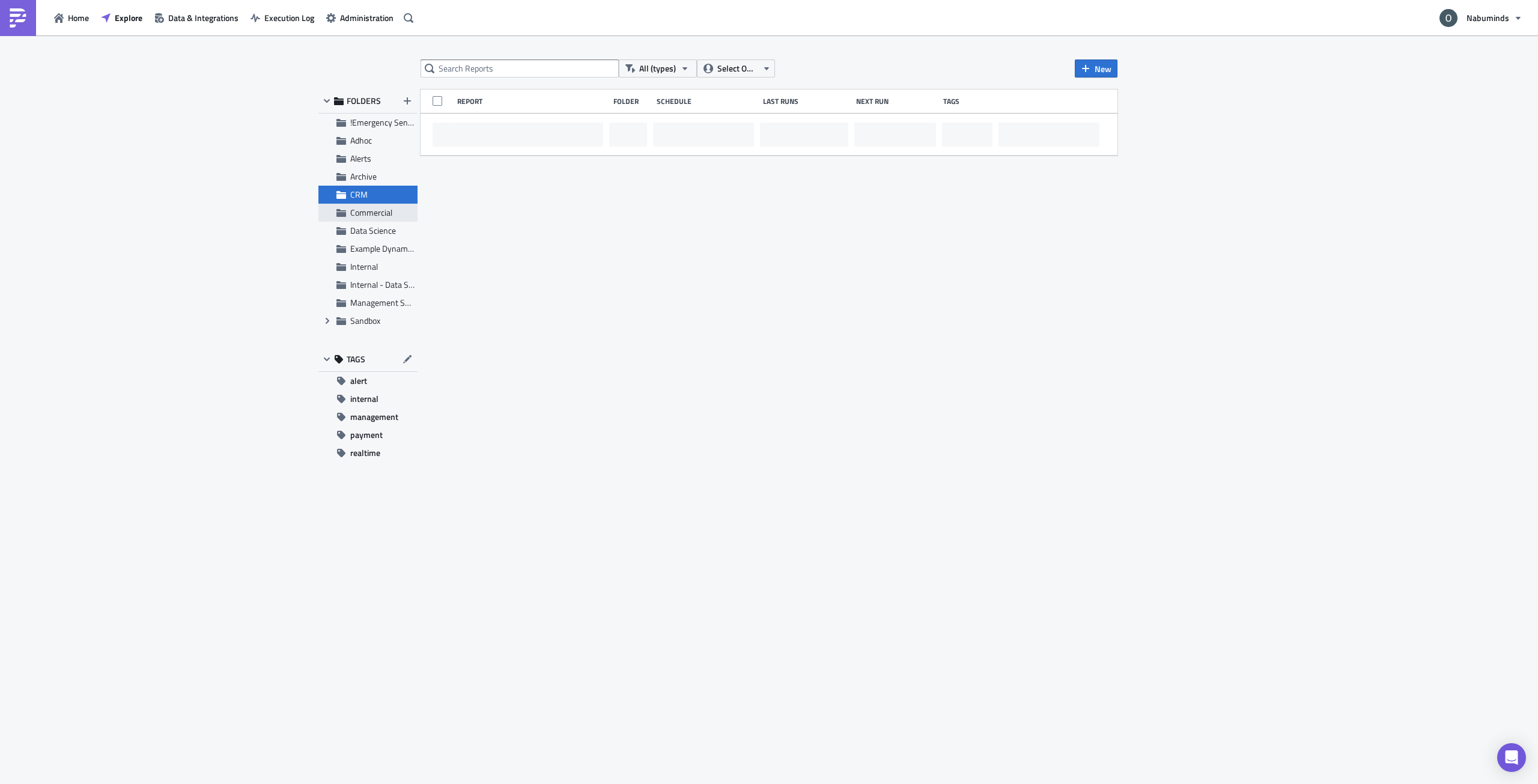 click on "Commercial" at bounding box center [371, 212] 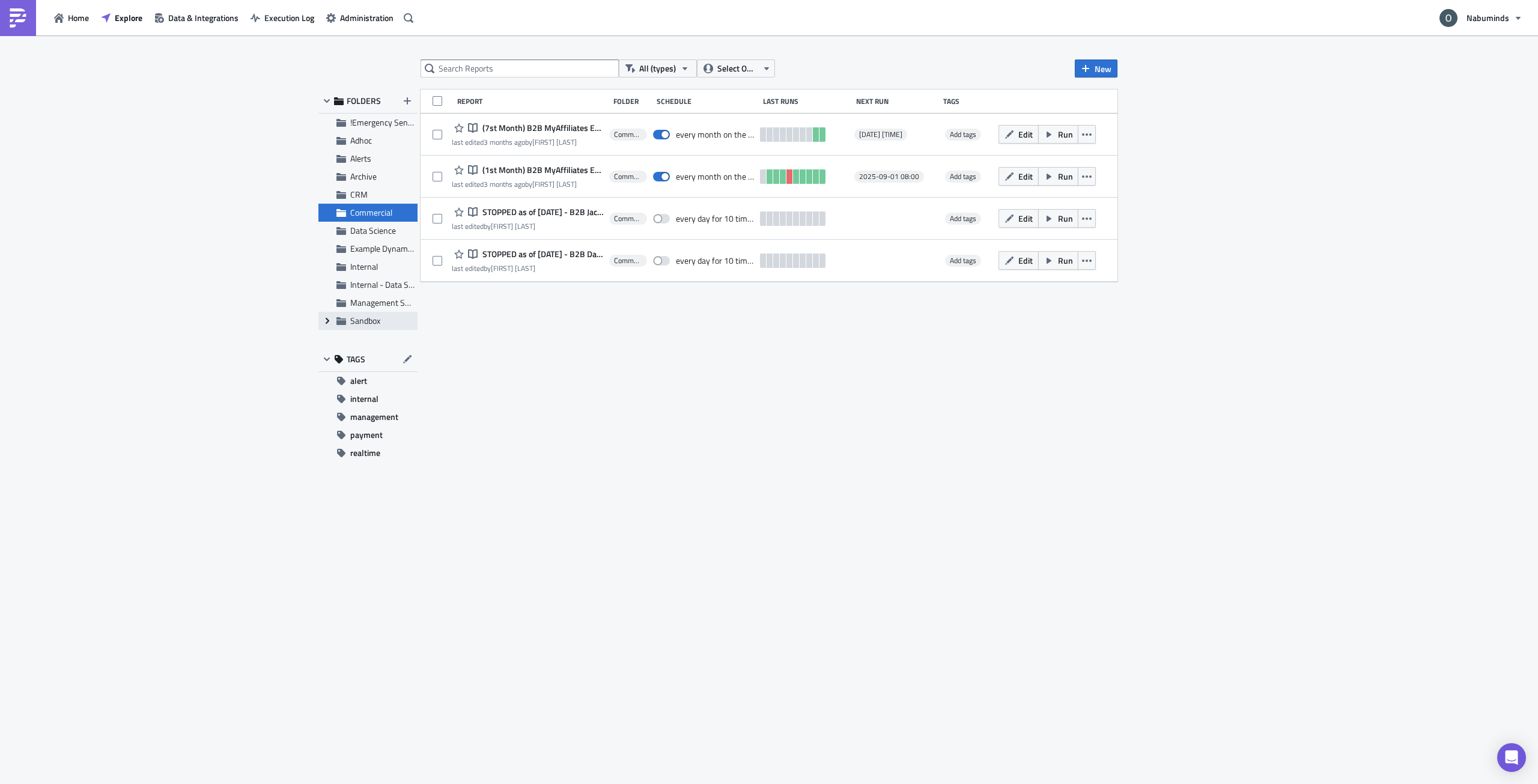 click on "Expand group" 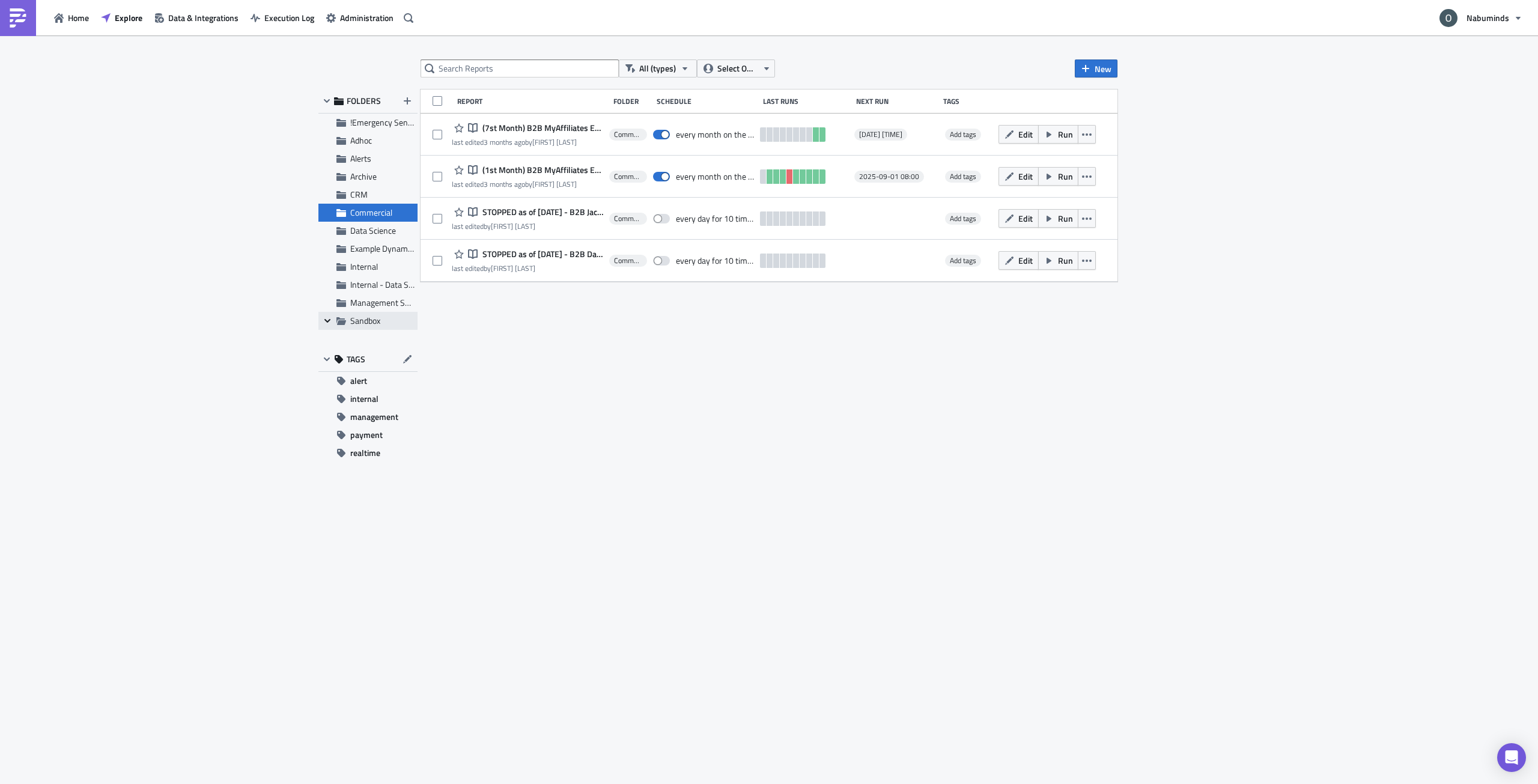 click on "Collapse group" 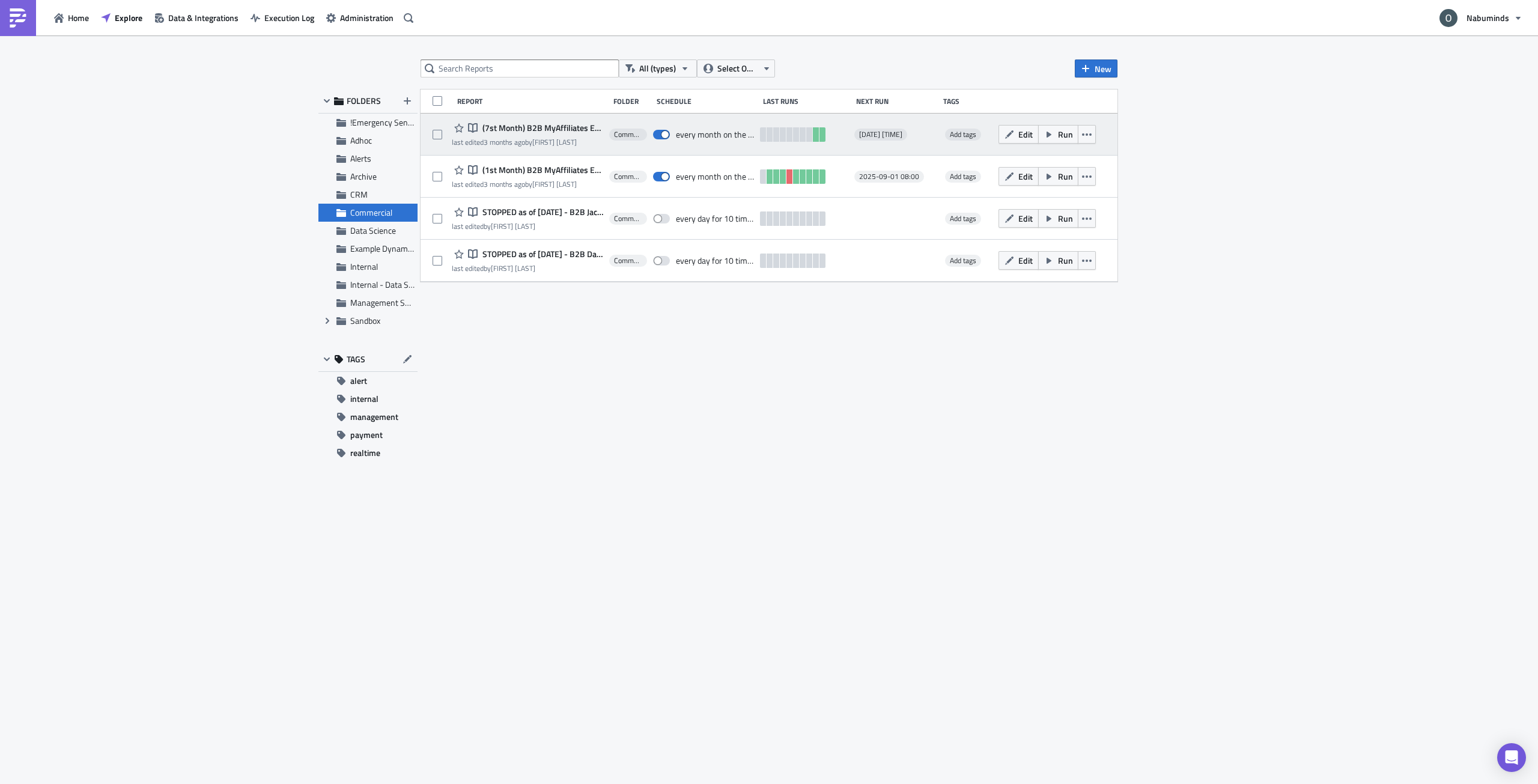 click on "(7st Month) B2B MyAffiliates Earnings Report" at bounding box center (541, 128) 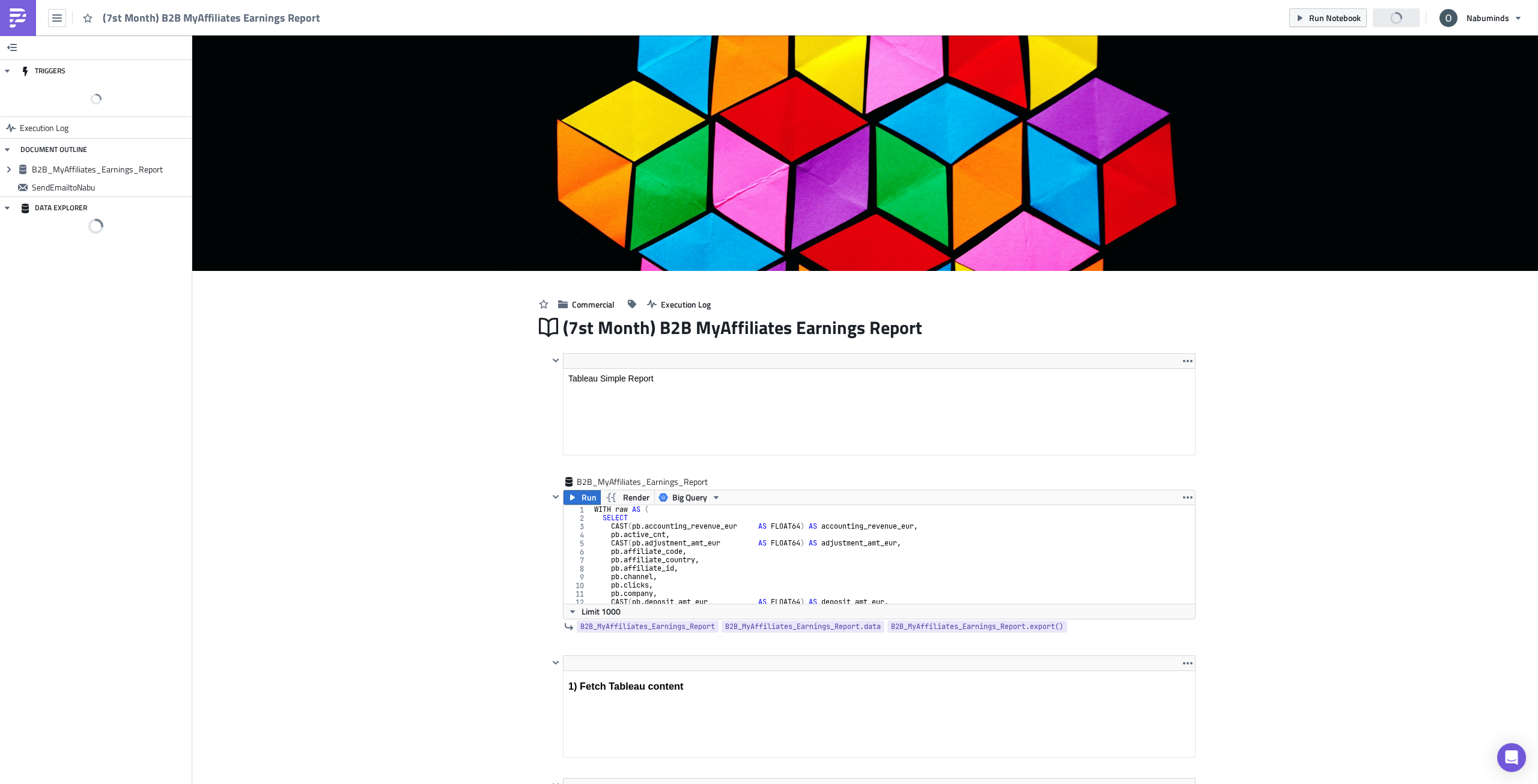 scroll, scrollTop: 0, scrollLeft: 0, axis: both 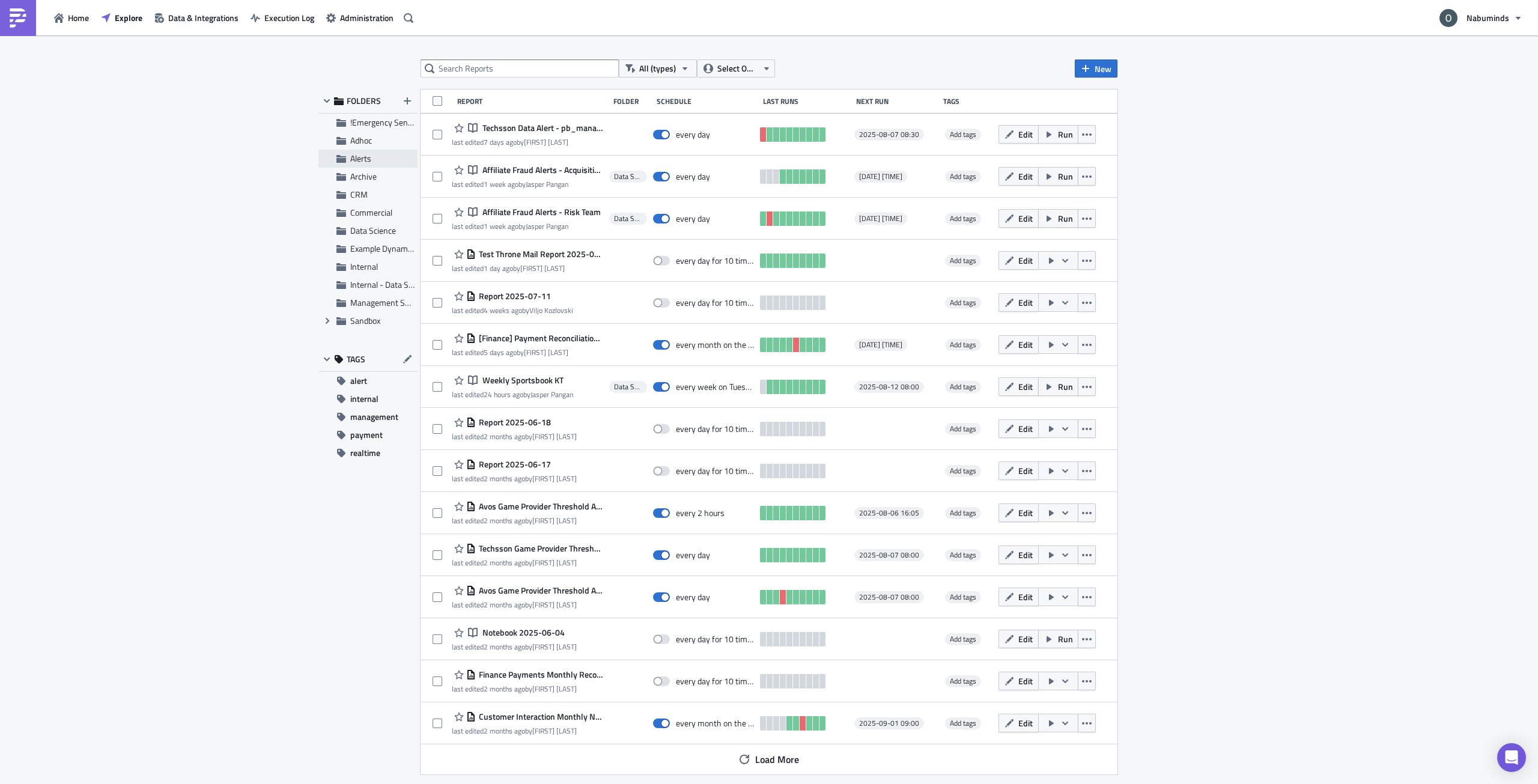 click on "Alerts" at bounding box center [368, 159] 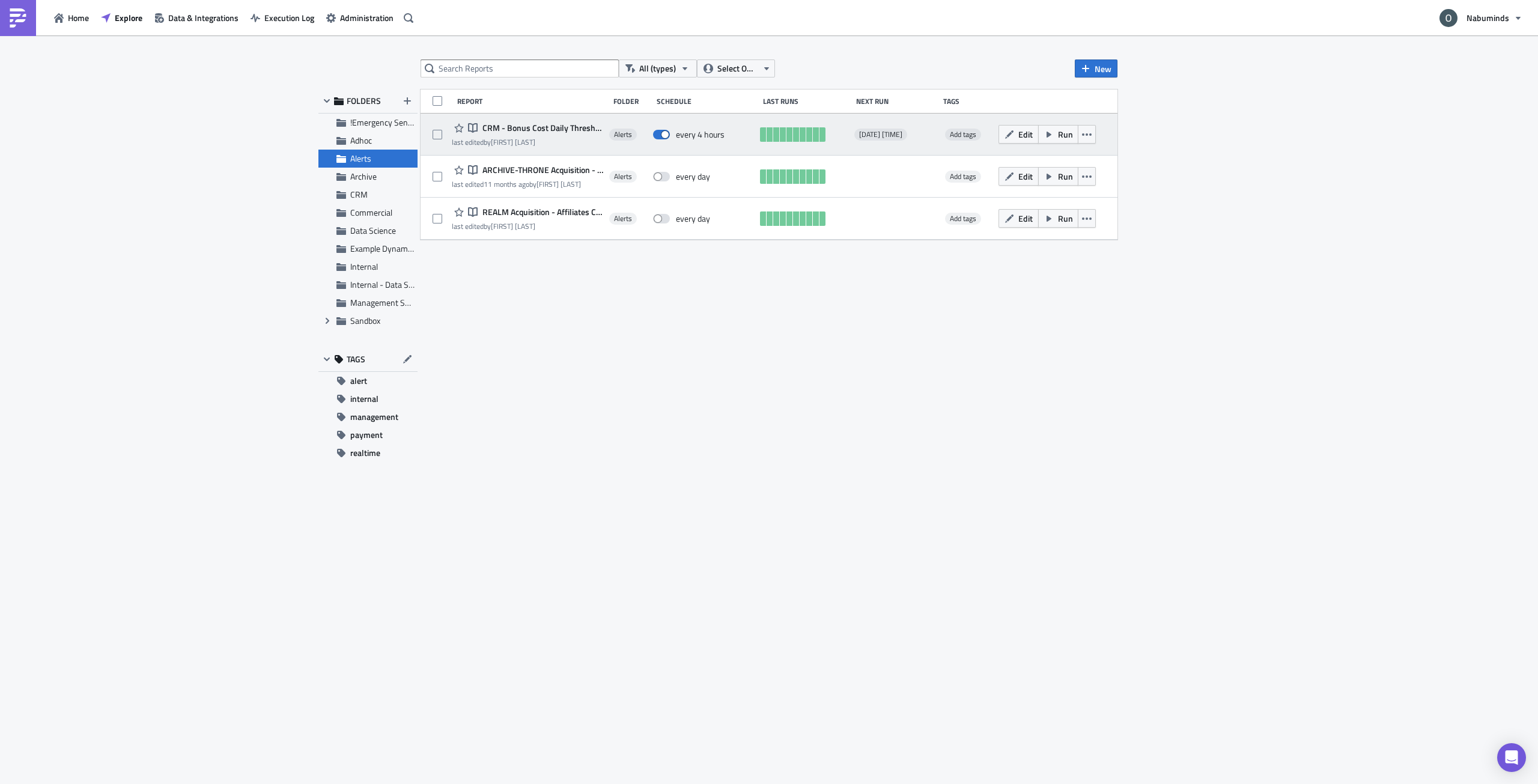 click on "CRM - Bonus Cost Daily Threshold Alert" at bounding box center (541, 128) 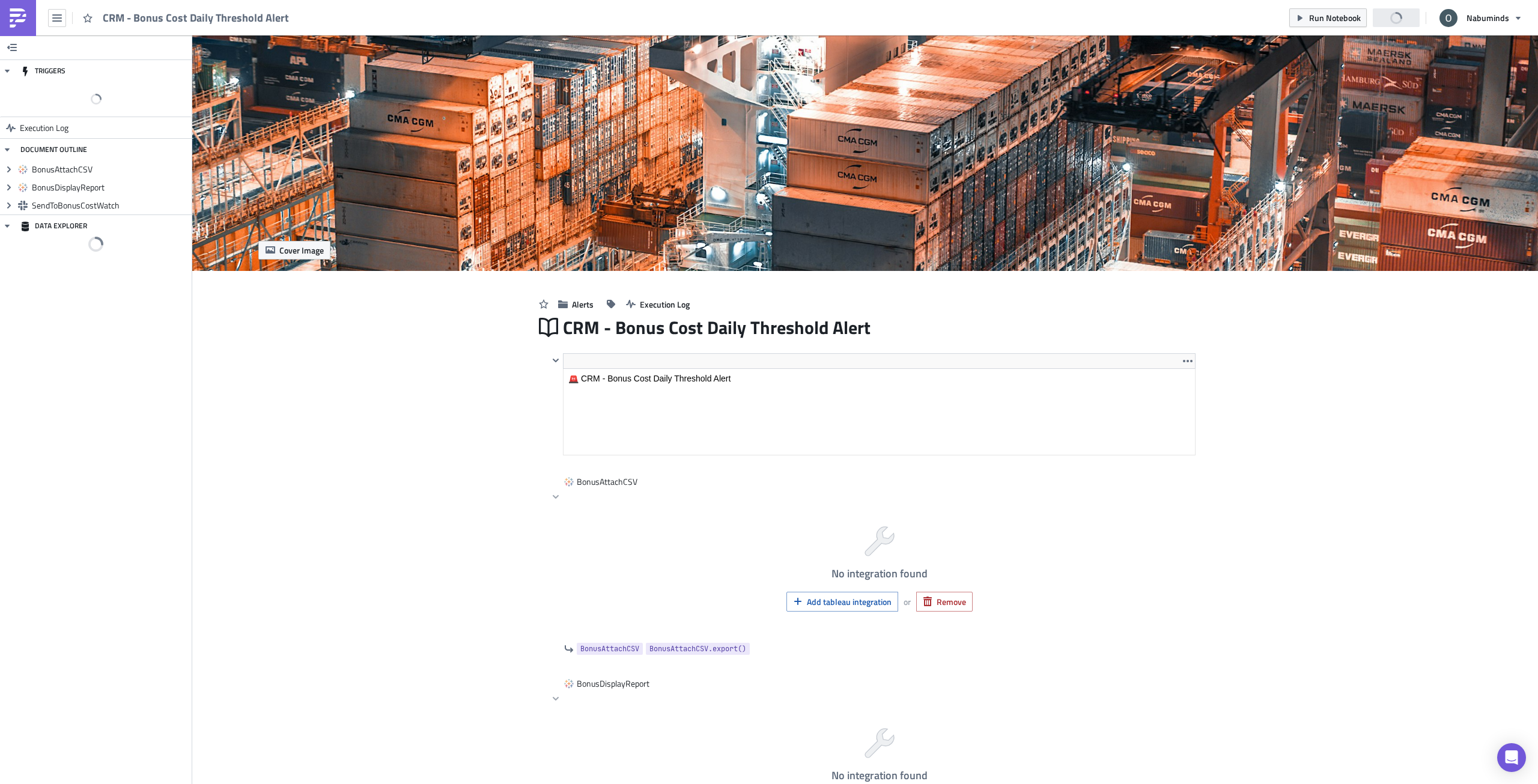 scroll, scrollTop: 0, scrollLeft: 0, axis: both 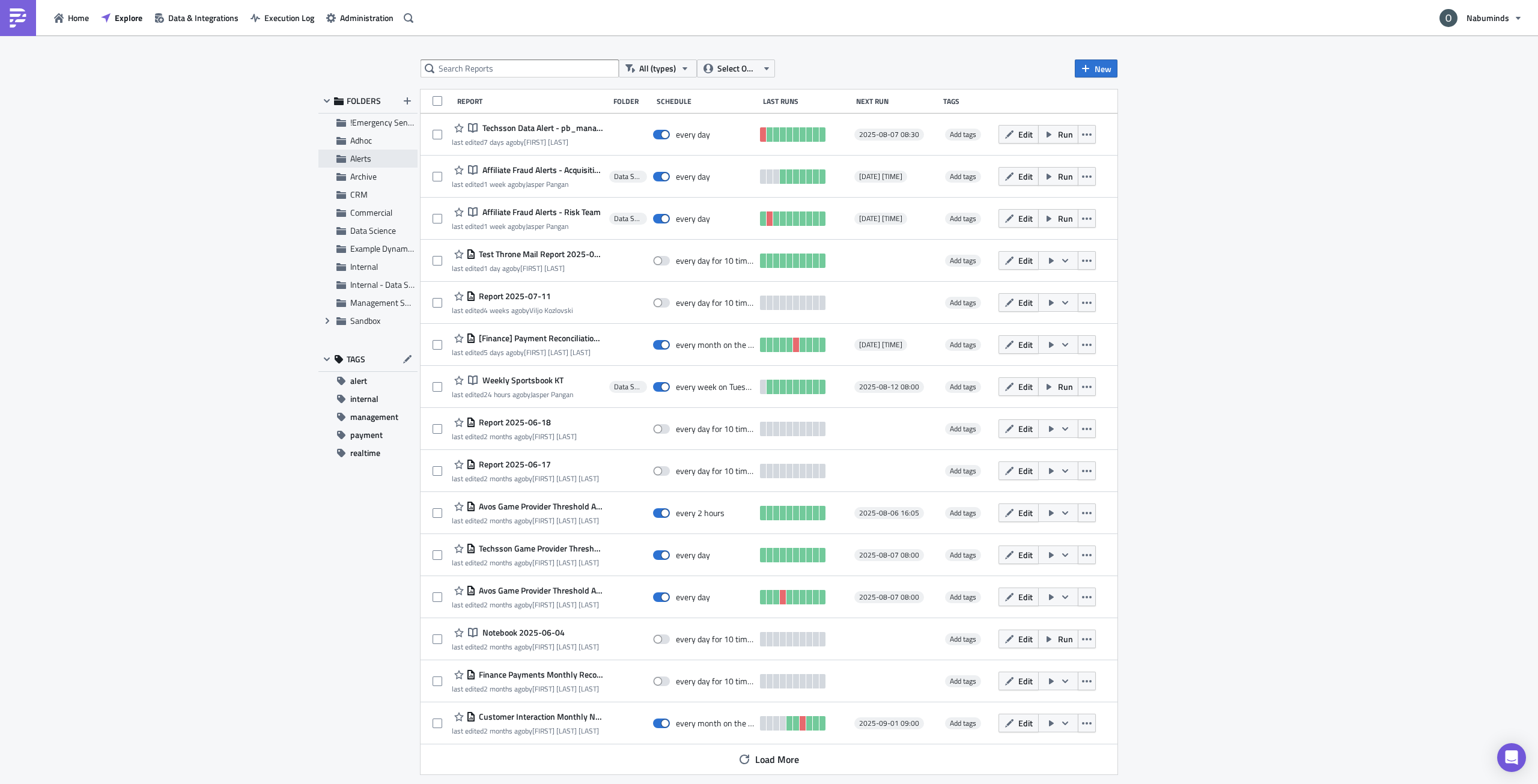 click on "Alerts" at bounding box center (382, 159) 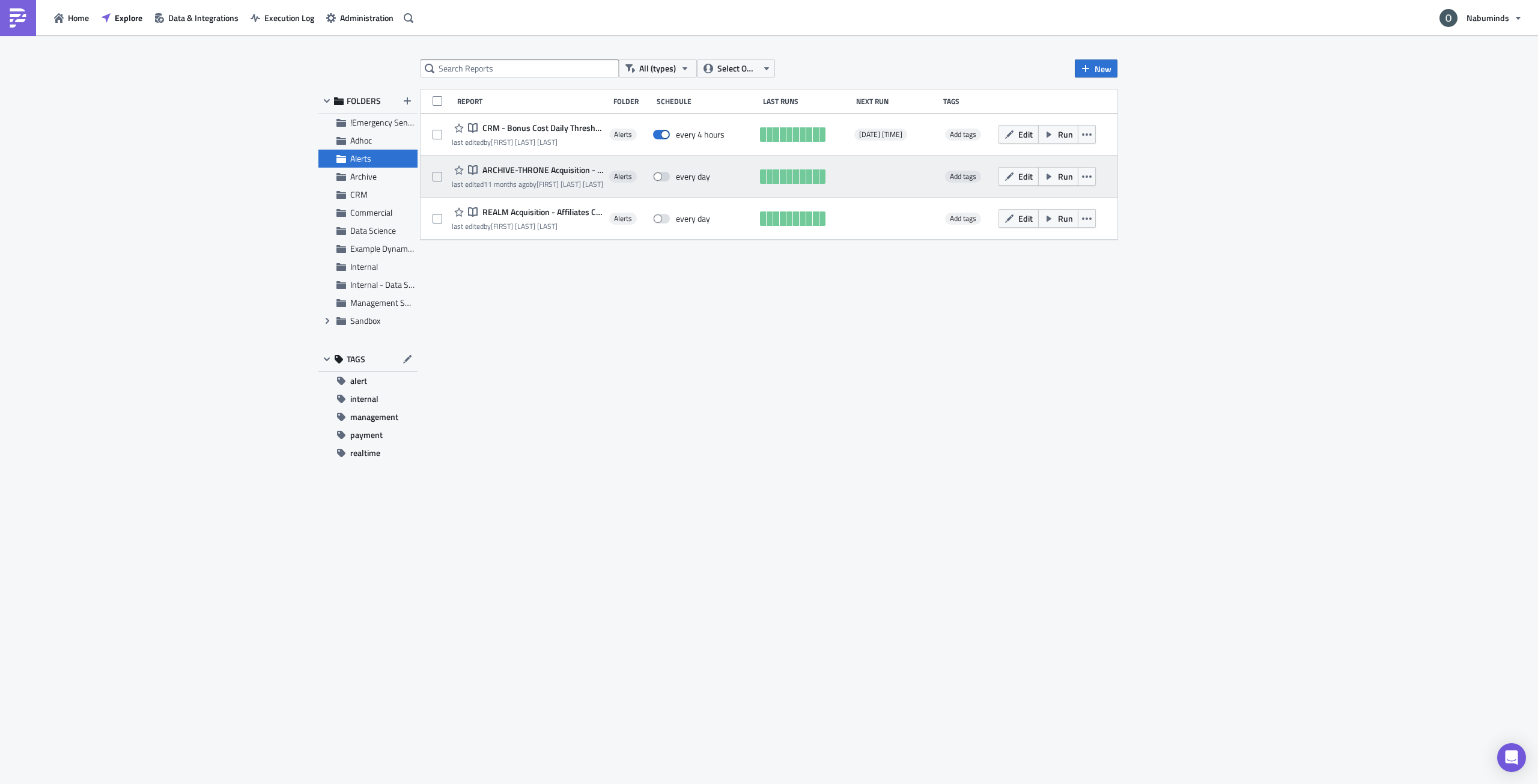 click on "ARCHIVE-THRONE Acquisition - Affiliates Check" at bounding box center (541, 170) 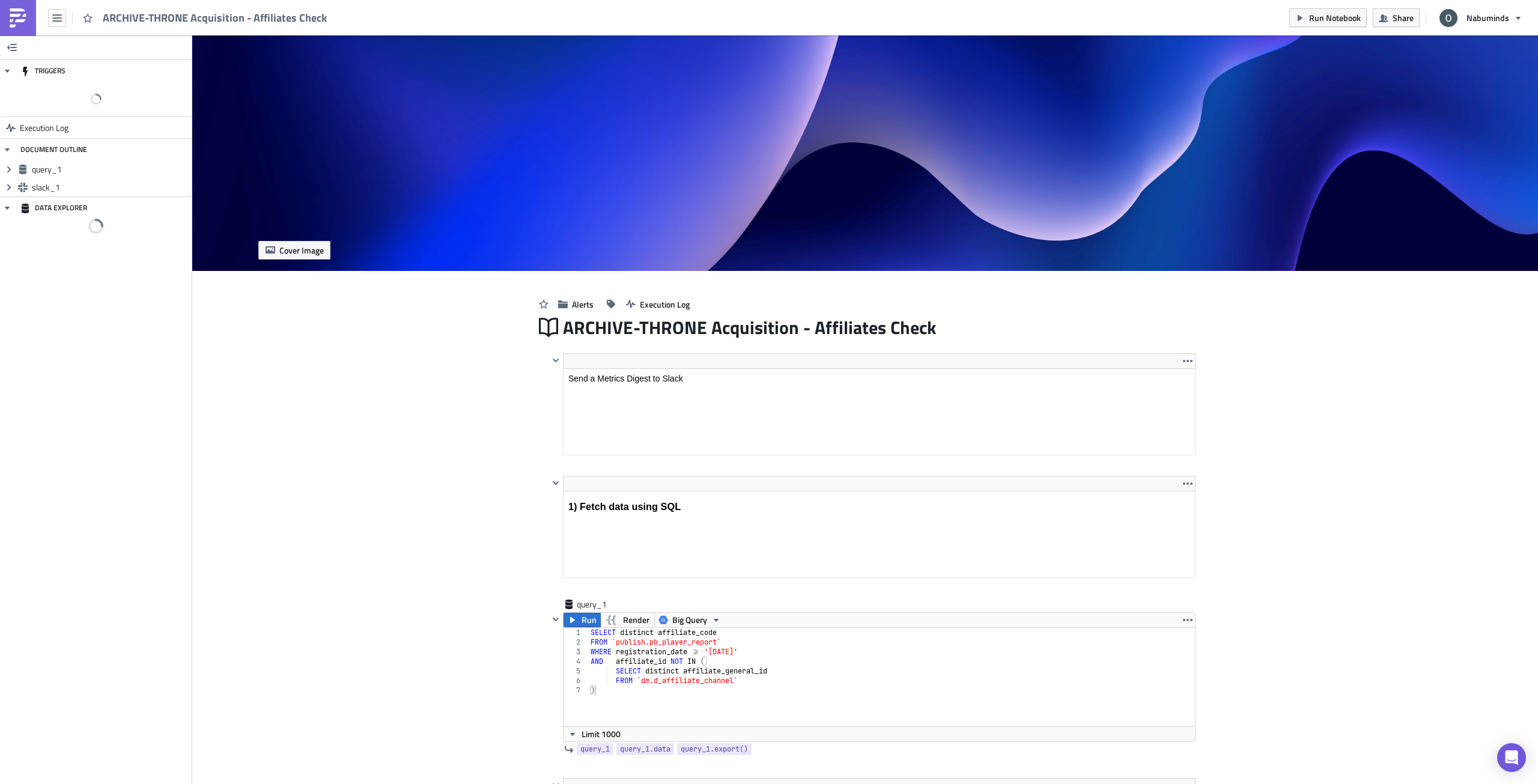 scroll, scrollTop: 0, scrollLeft: 0, axis: both 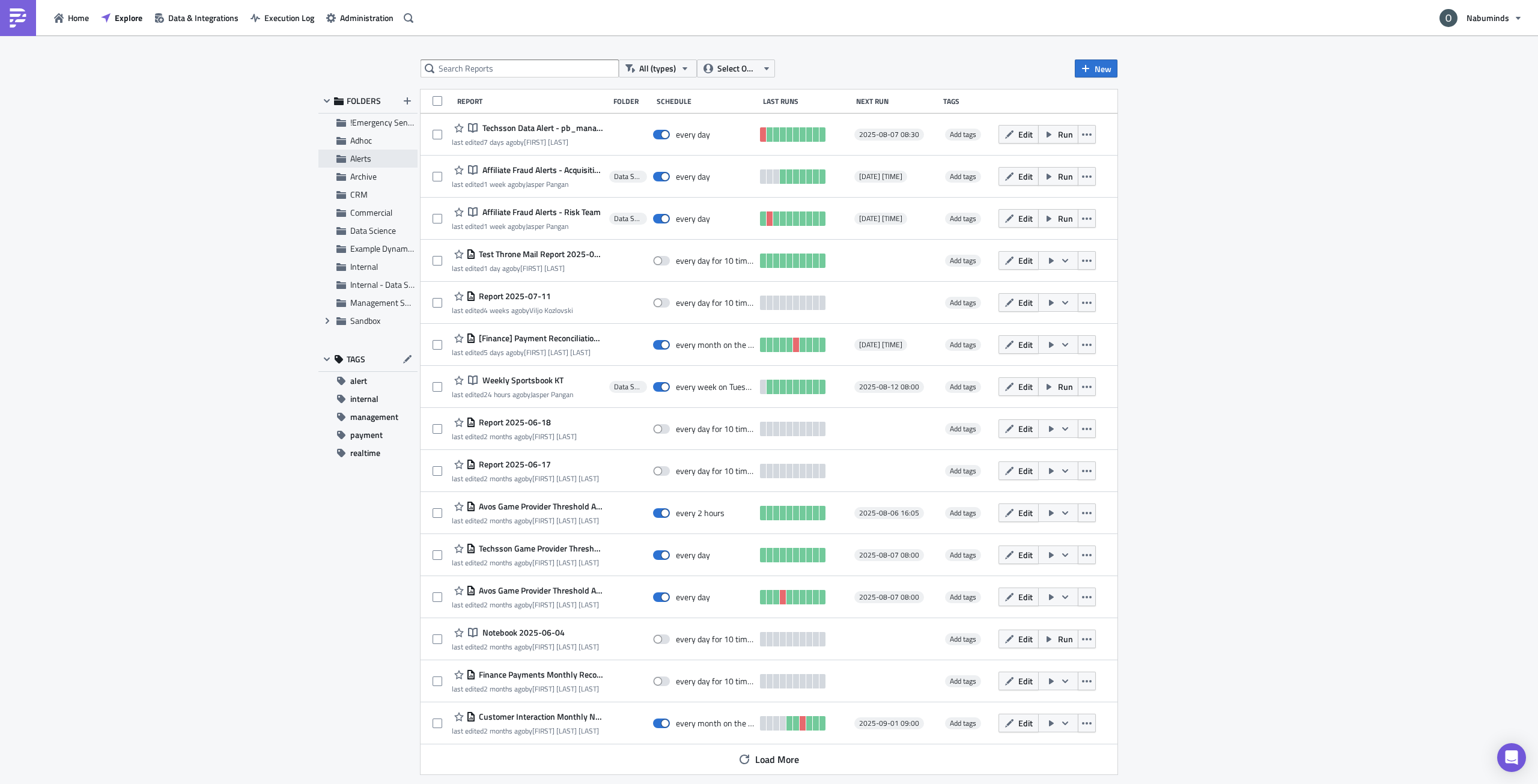 click on "Alerts" at bounding box center (360, 158) 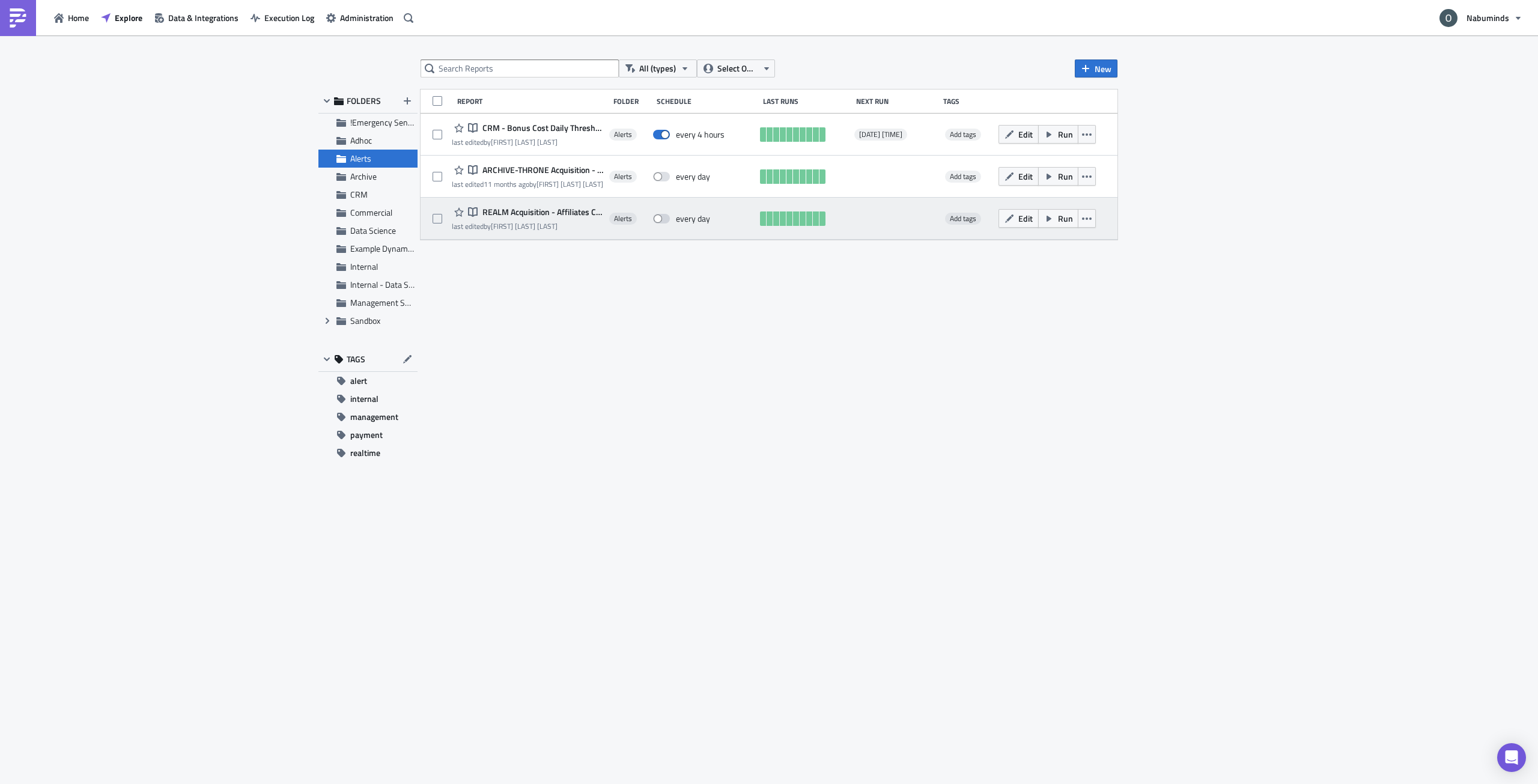 click on "REALM Acquisition - Affiliates Check" at bounding box center [541, 212] 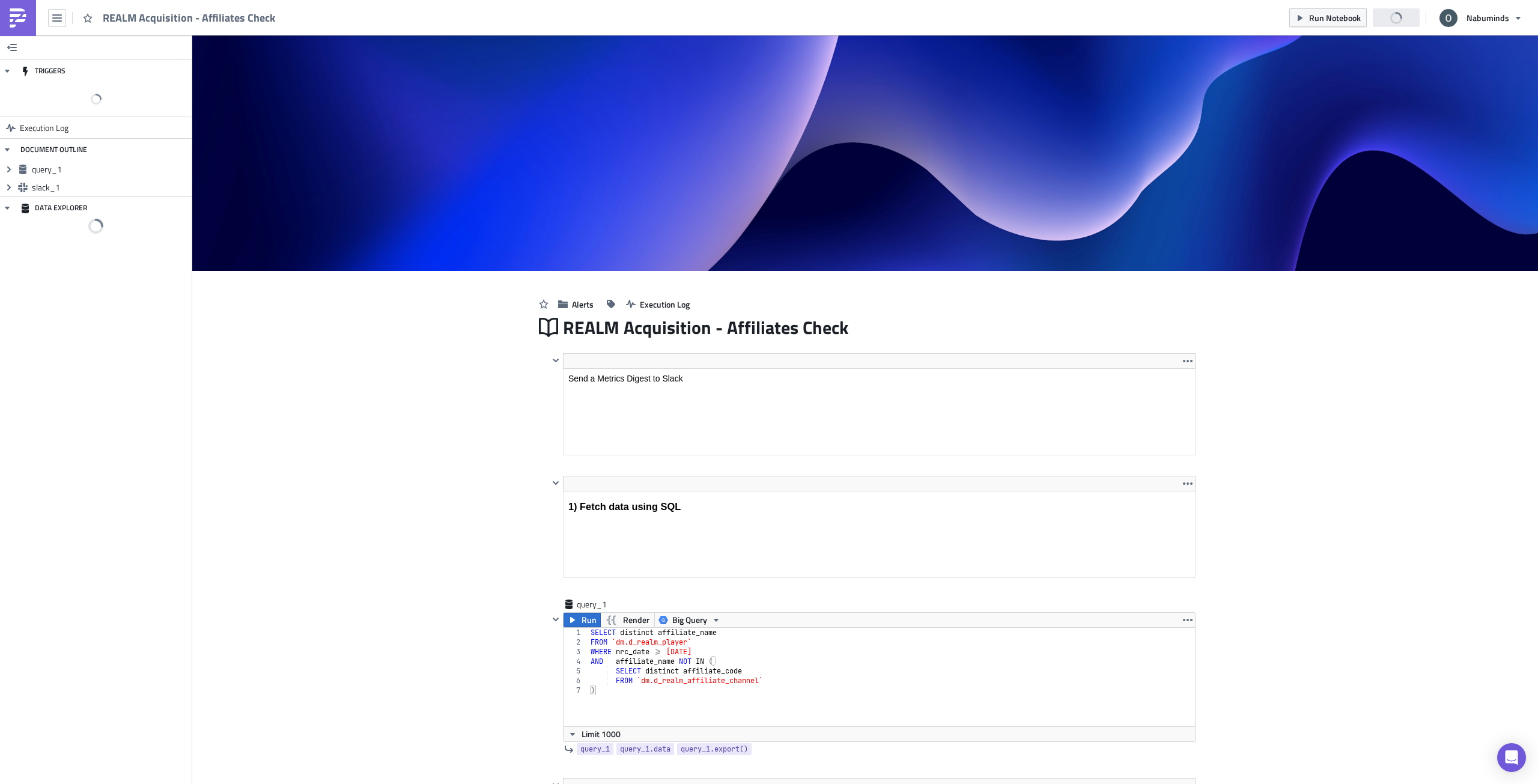 scroll, scrollTop: 0, scrollLeft: 0, axis: both 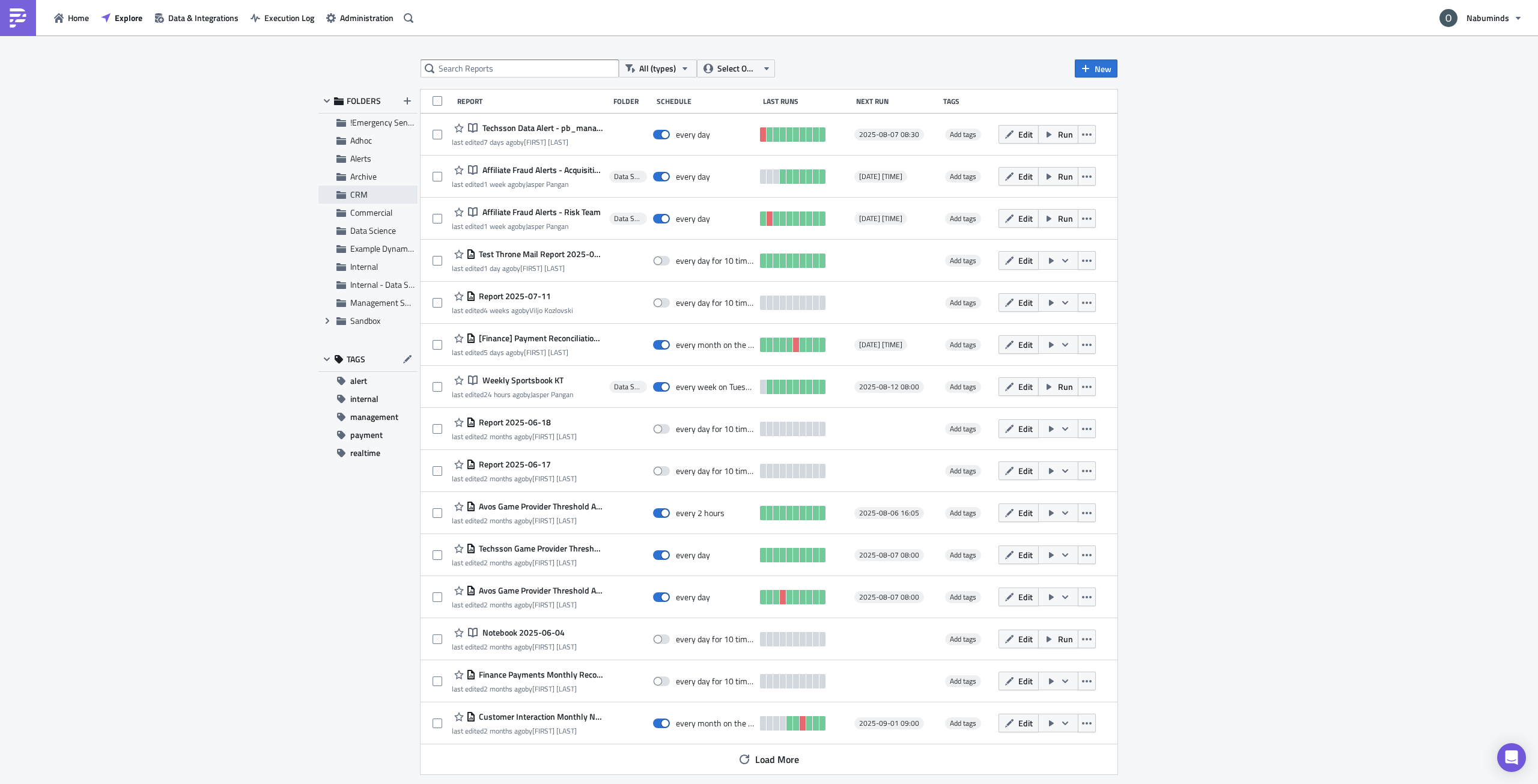 click on "CRM" at bounding box center [382, 195] 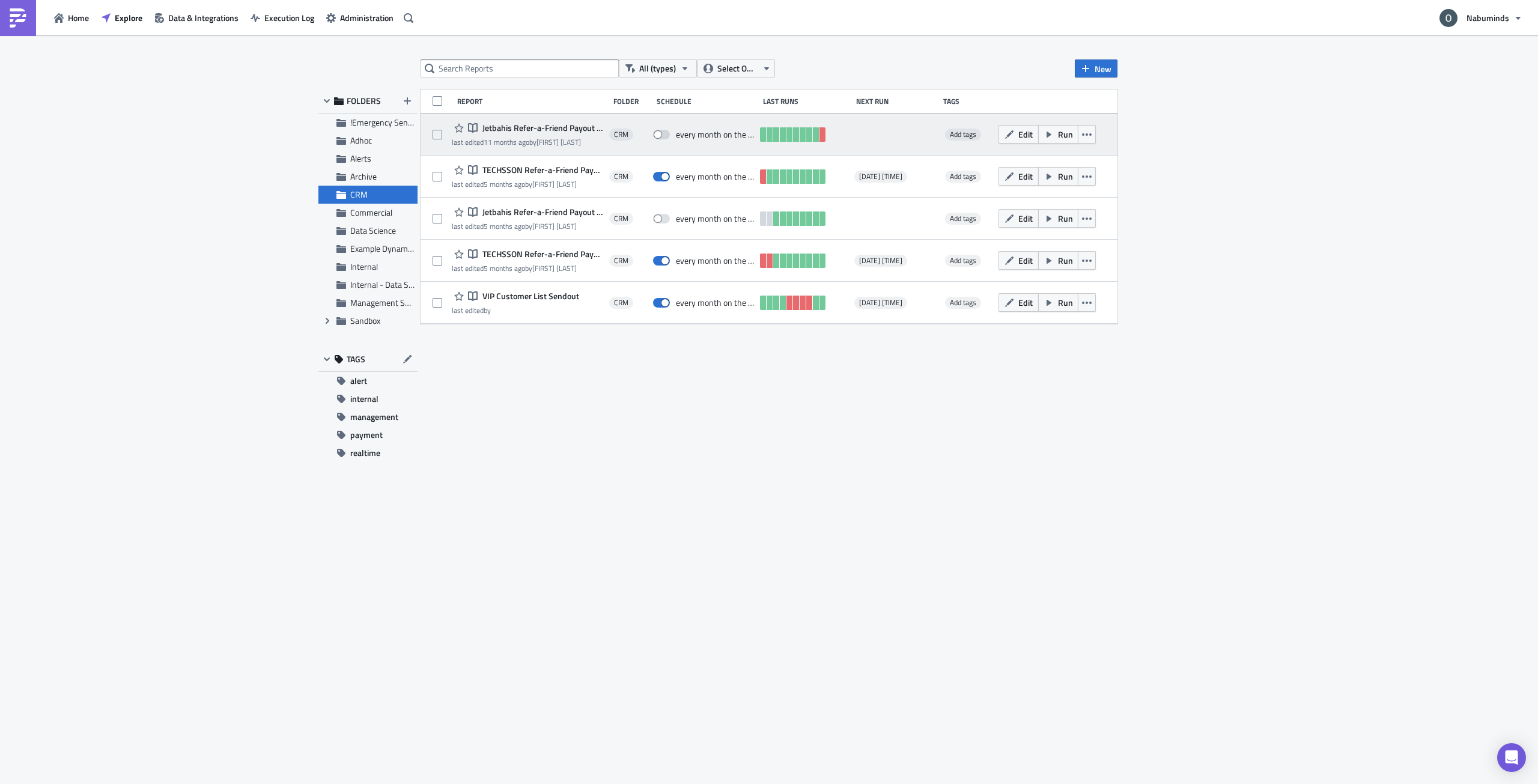 click on "Jetbahis Refer-a-Friend Payout Report - 8th of the Month" at bounding box center [541, 128] 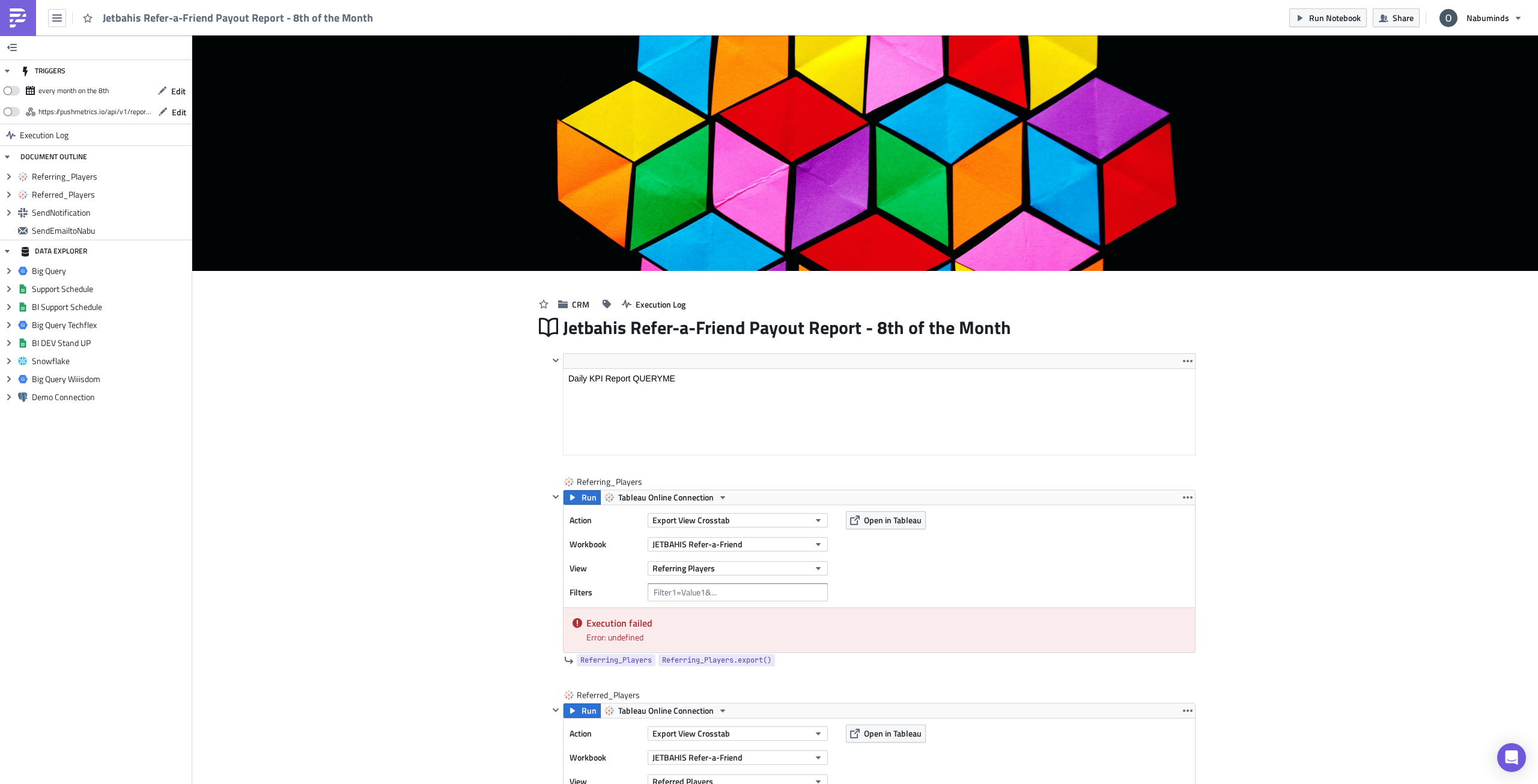 scroll, scrollTop: 0, scrollLeft: 0, axis: both 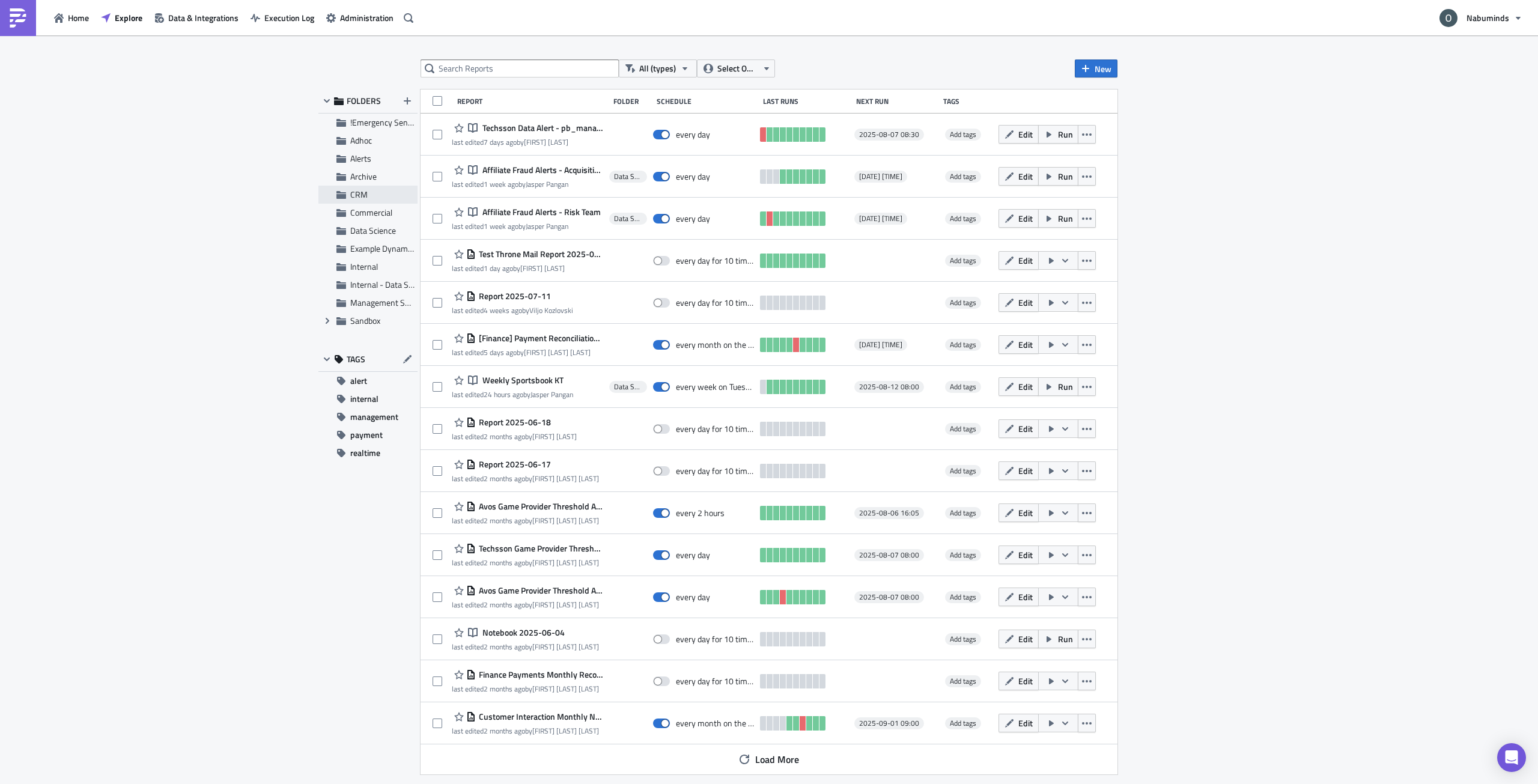 click on "CRM" at bounding box center [382, 195] 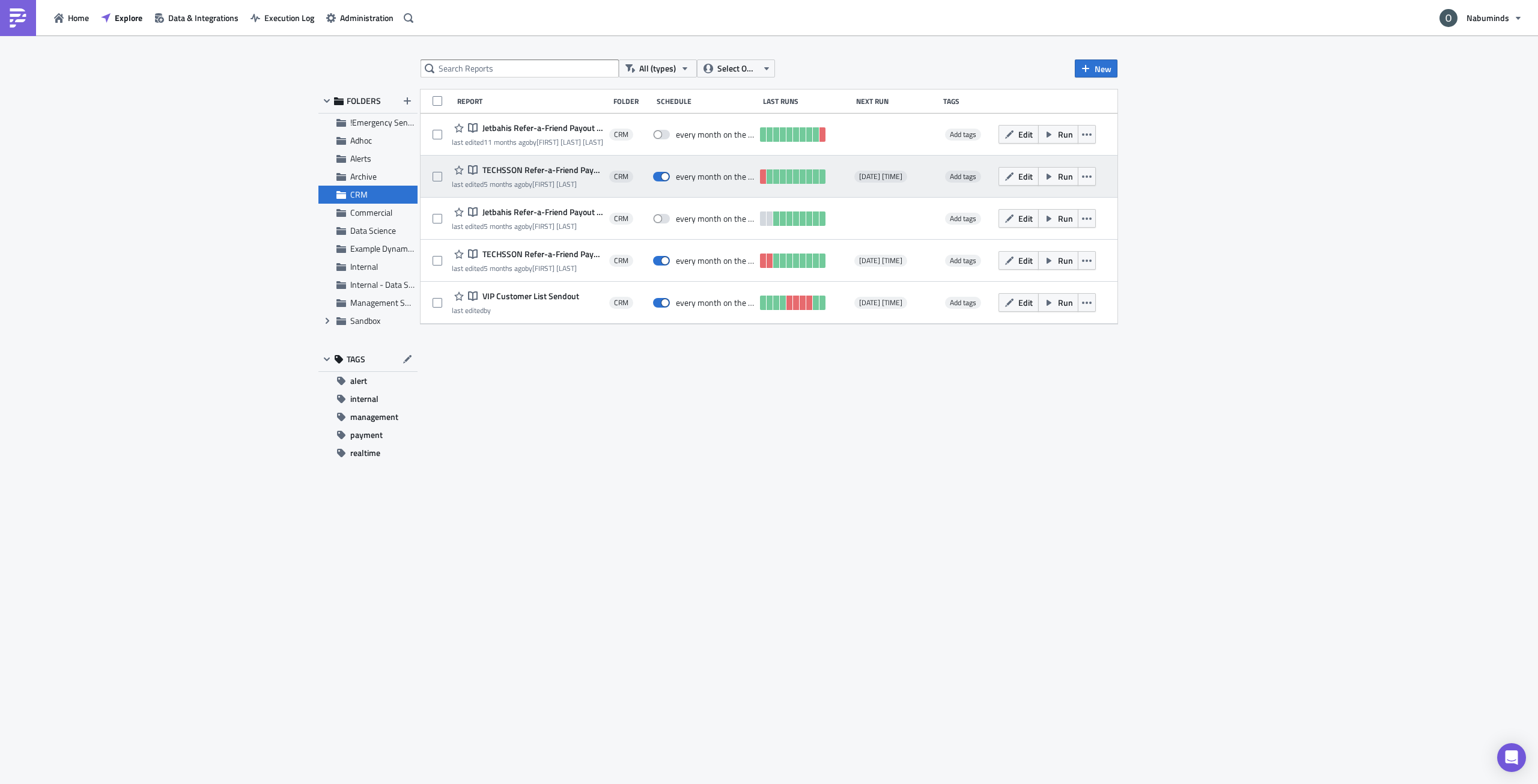 click on "TECHSSON Refer-a-Friend Payout Report - 24th of the Month" at bounding box center [541, 170] 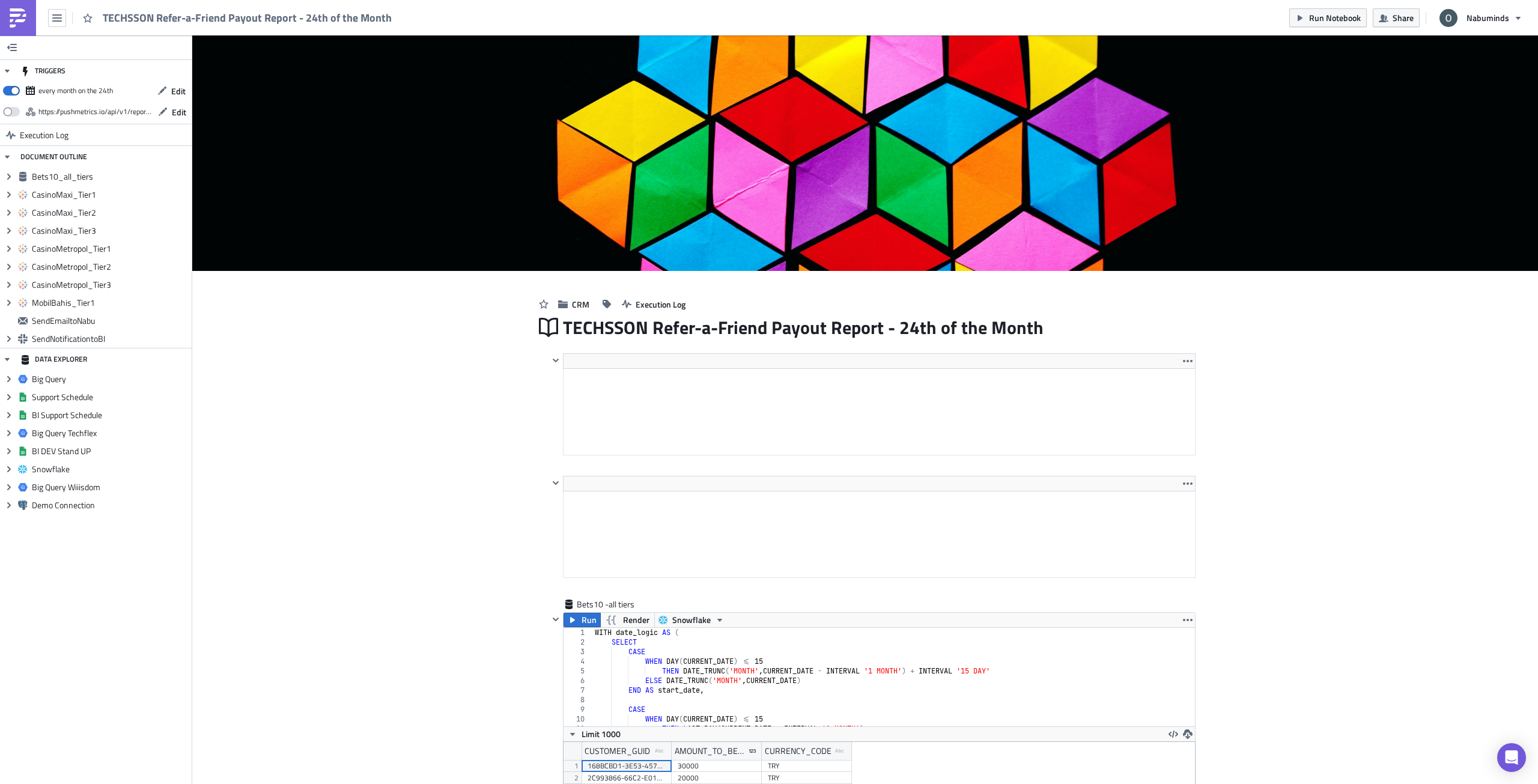 scroll, scrollTop: 59938, scrollLeft: 59447, axis: both 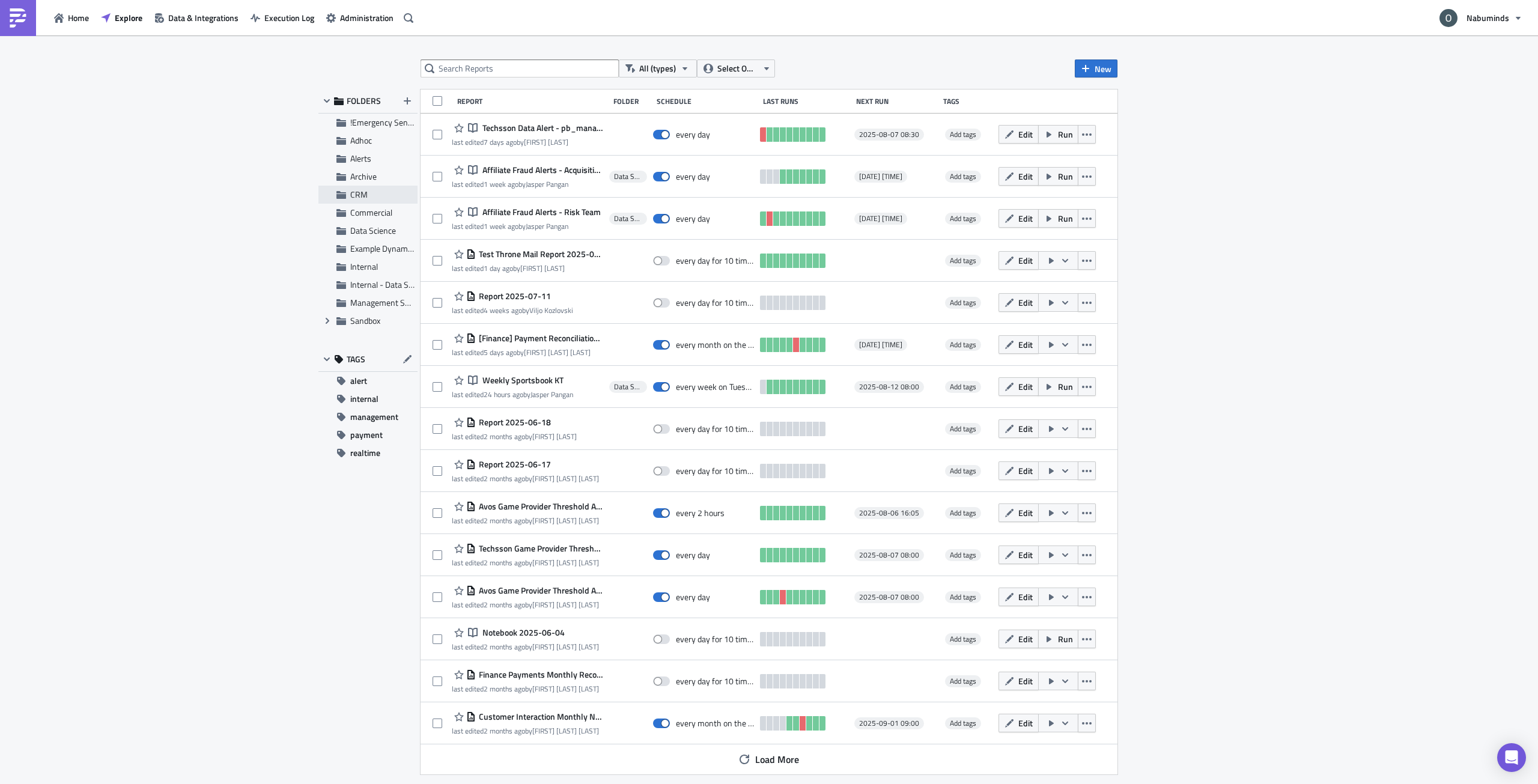 click on "CRM" at bounding box center (368, 195) 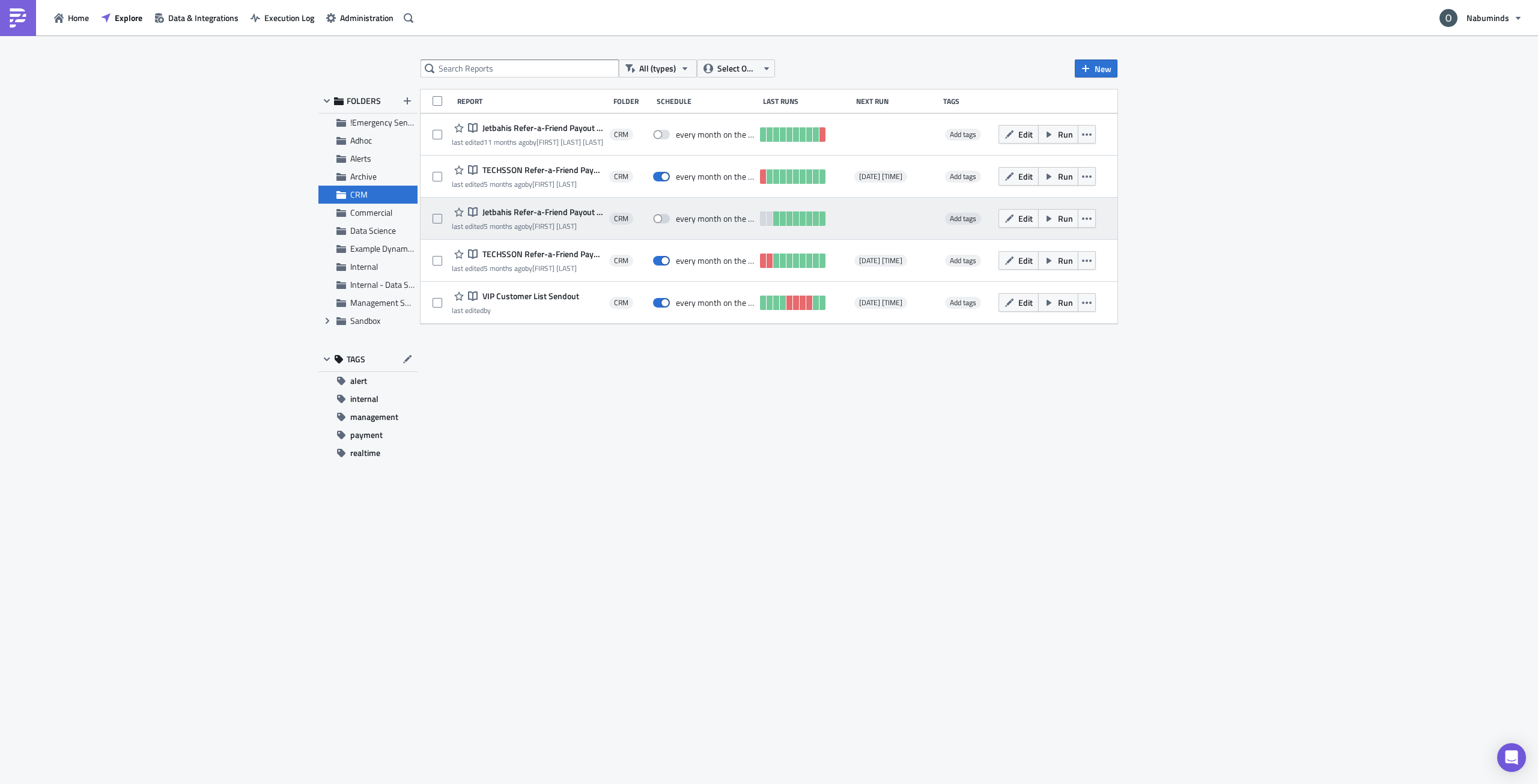 click on "Notebook Jetbahis Refer-a-Friend Payout Report - 23rd of the Month last edited  5 months ago  by  [FIRST] [LAST]" at bounding box center (527, 218) 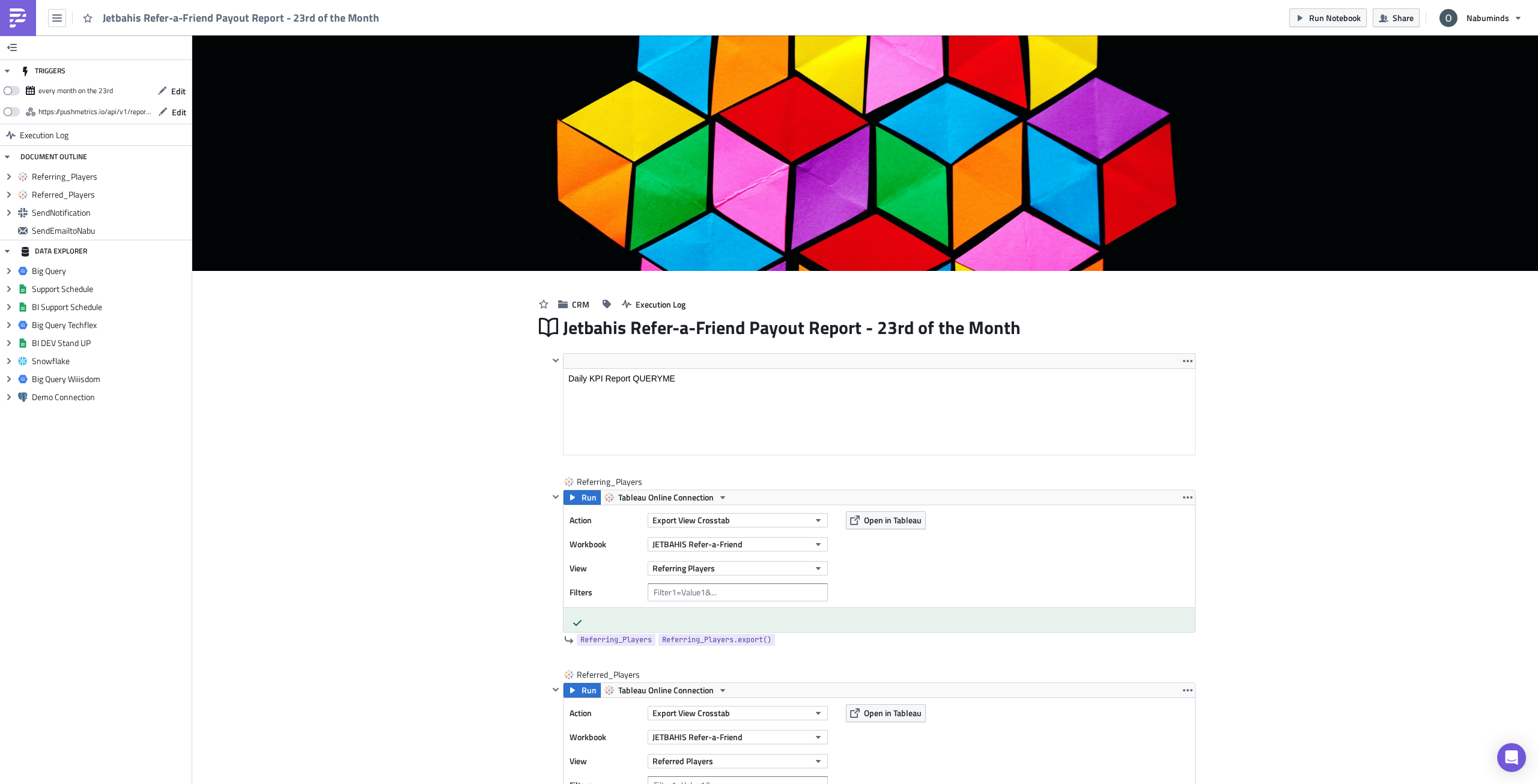 scroll, scrollTop: 0, scrollLeft: 0, axis: both 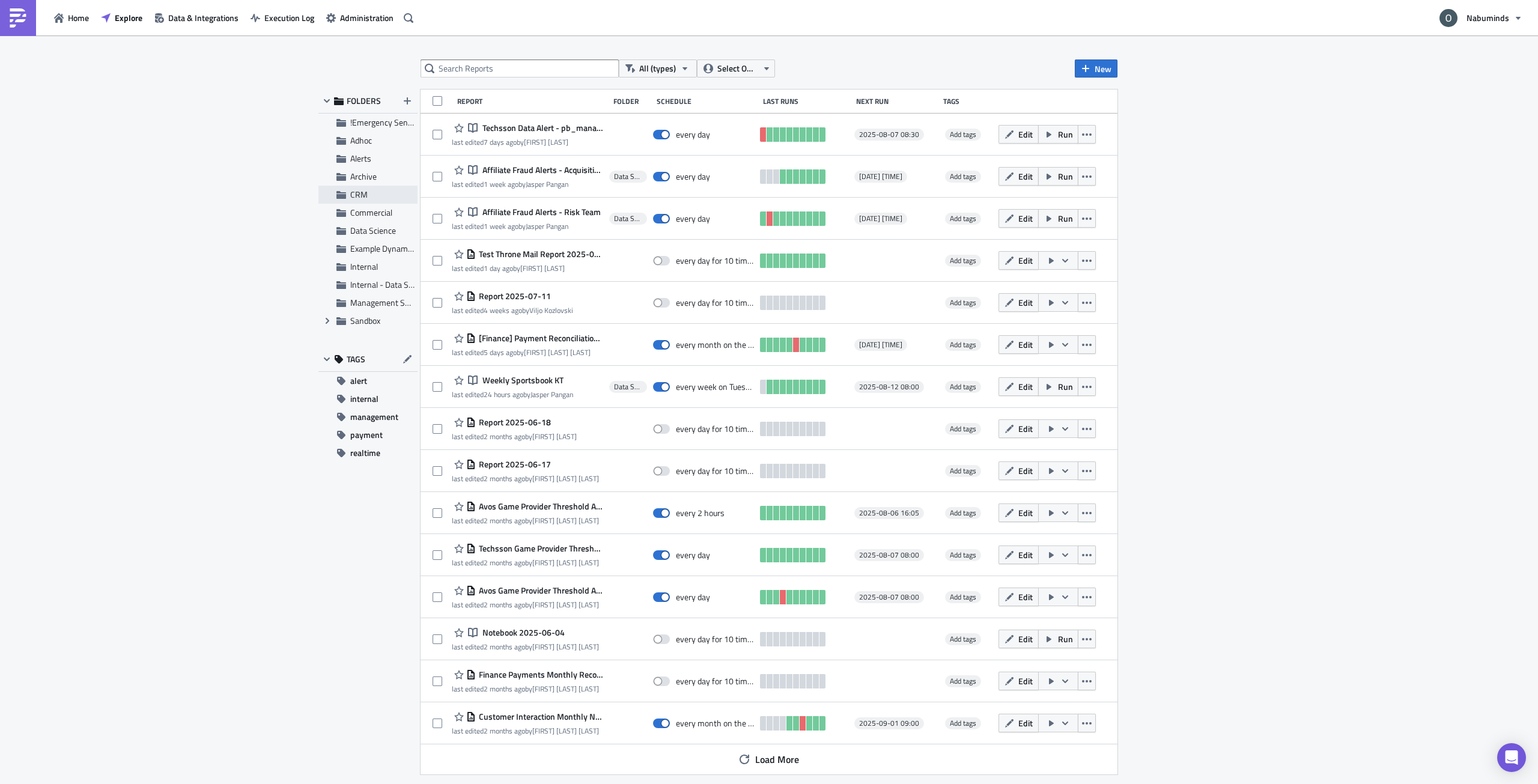 click on "CRM" at bounding box center (382, 195) 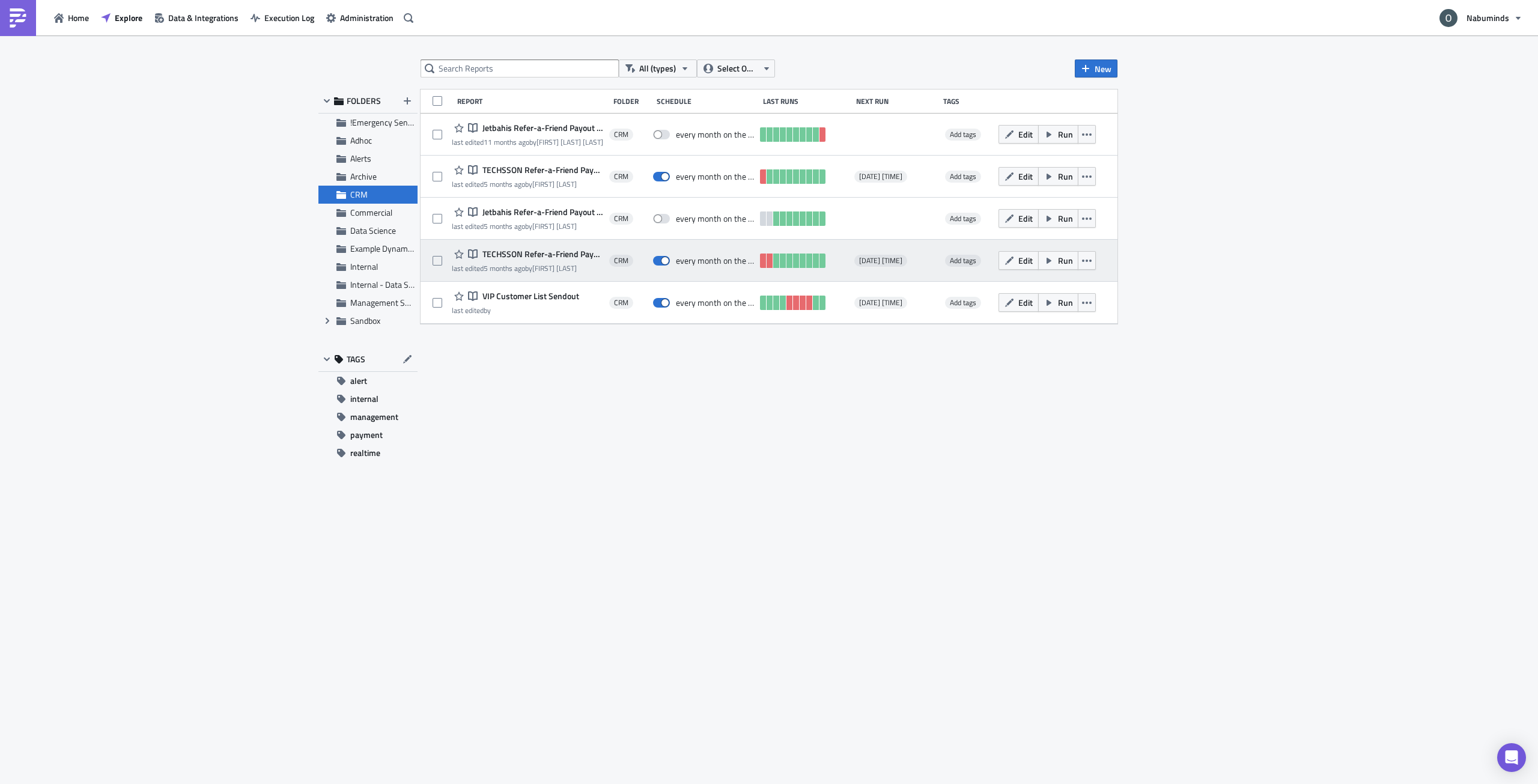 click on "TECHSSON Refer-a-Friend Payout Report - 9th of the Month" at bounding box center [541, 254] 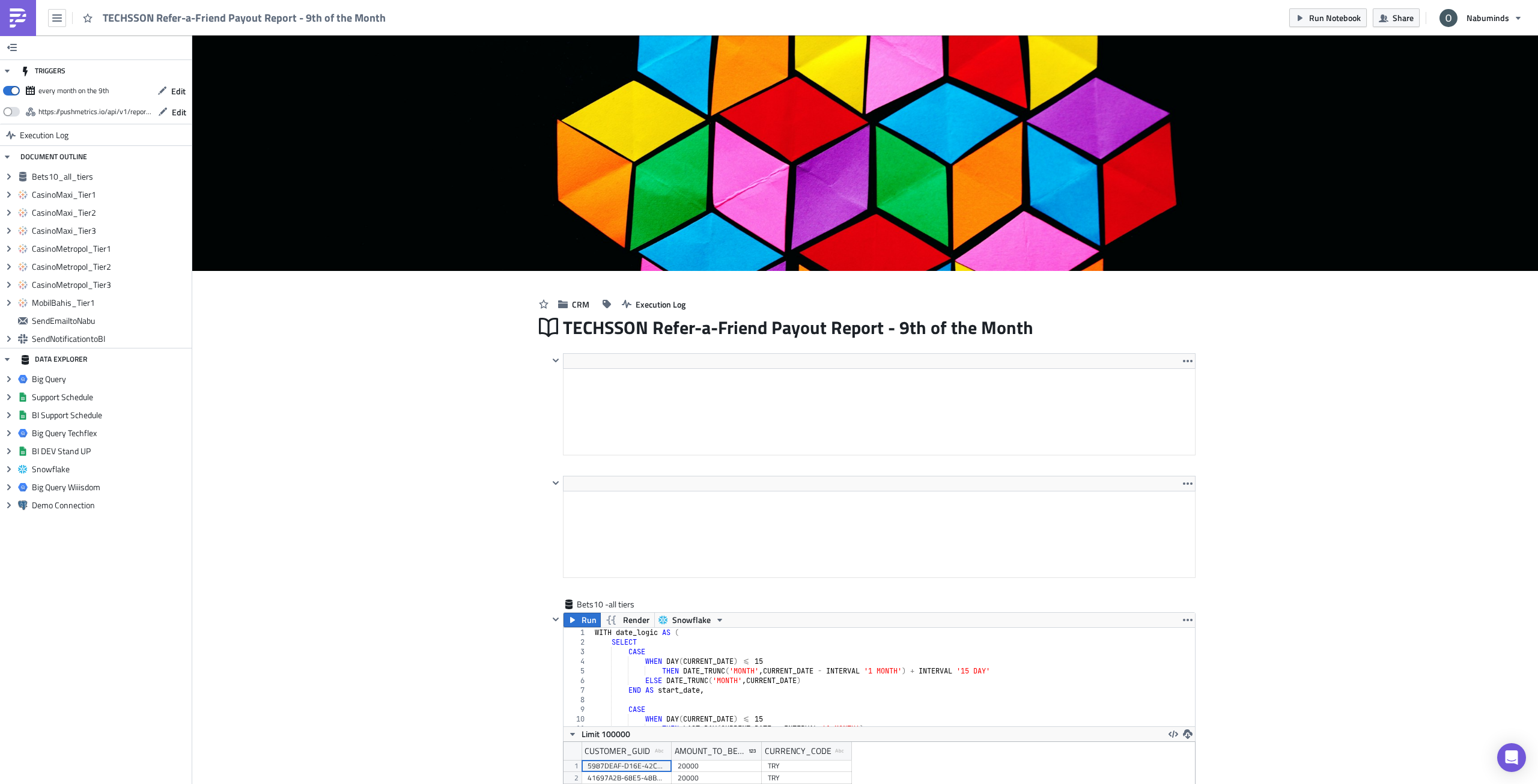 scroll, scrollTop: 59938, scrollLeft: 59447, axis: both 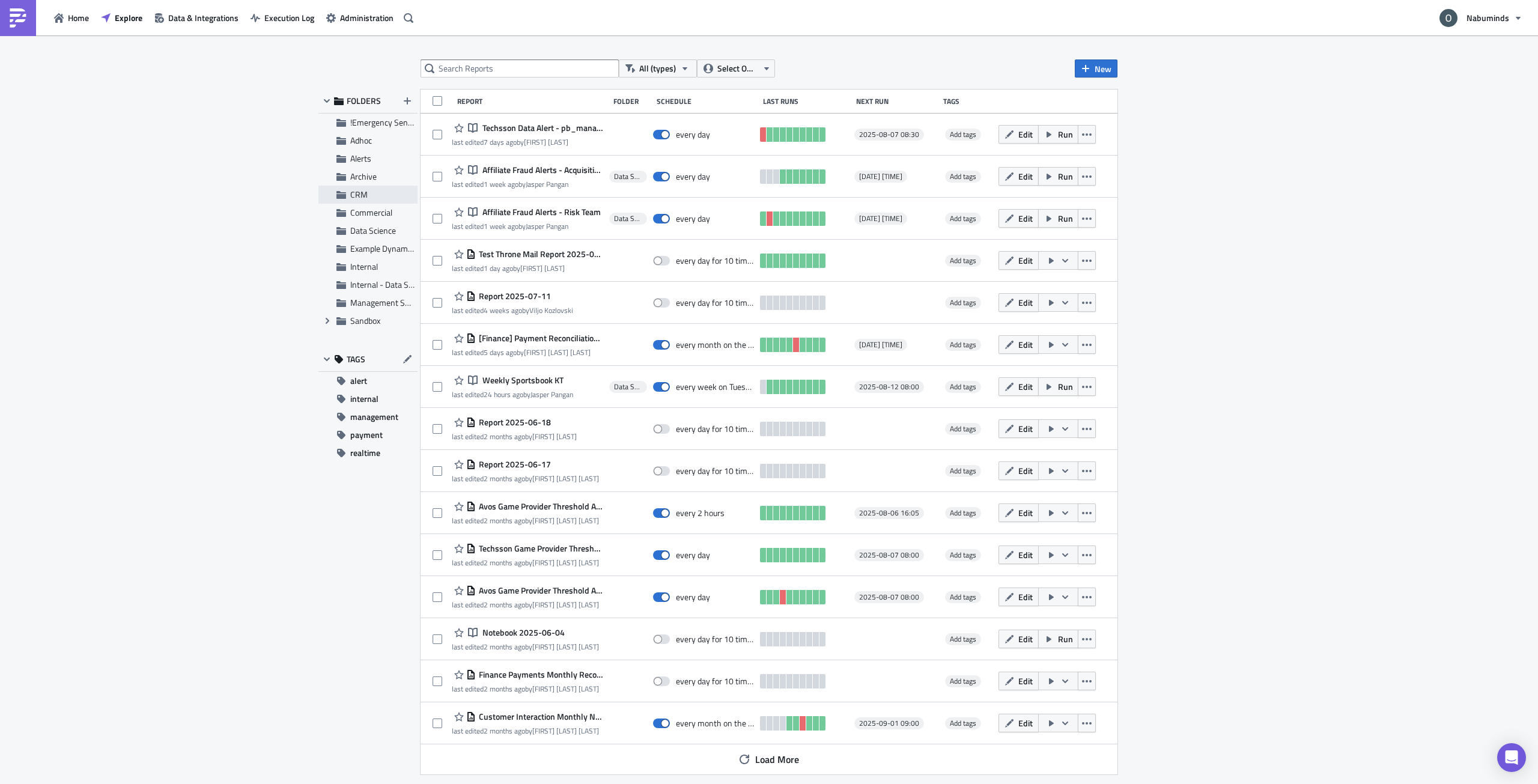 click on "CRM" at bounding box center (368, 195) 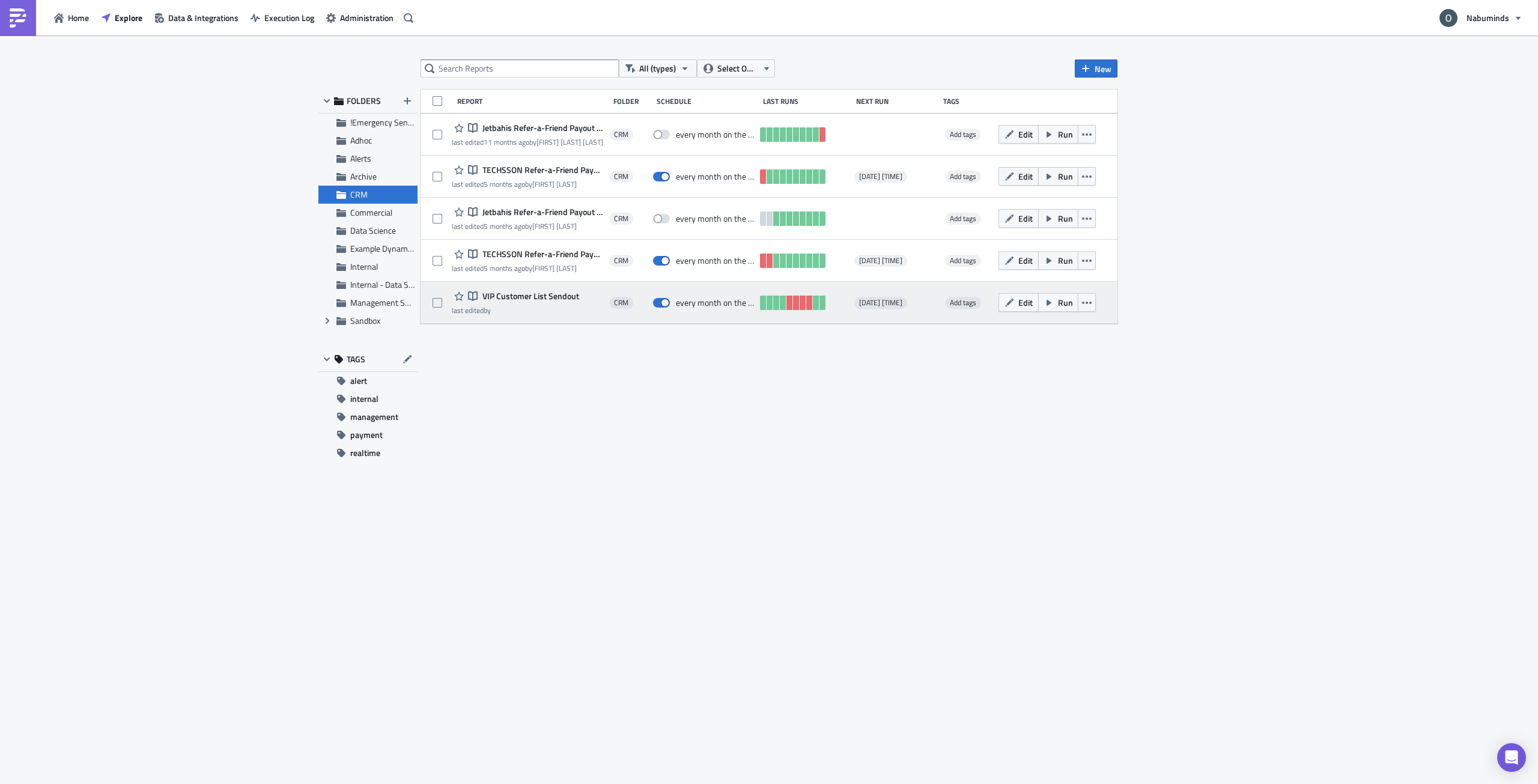 click on "VIP Customer List Sendout" at bounding box center [529, 296] 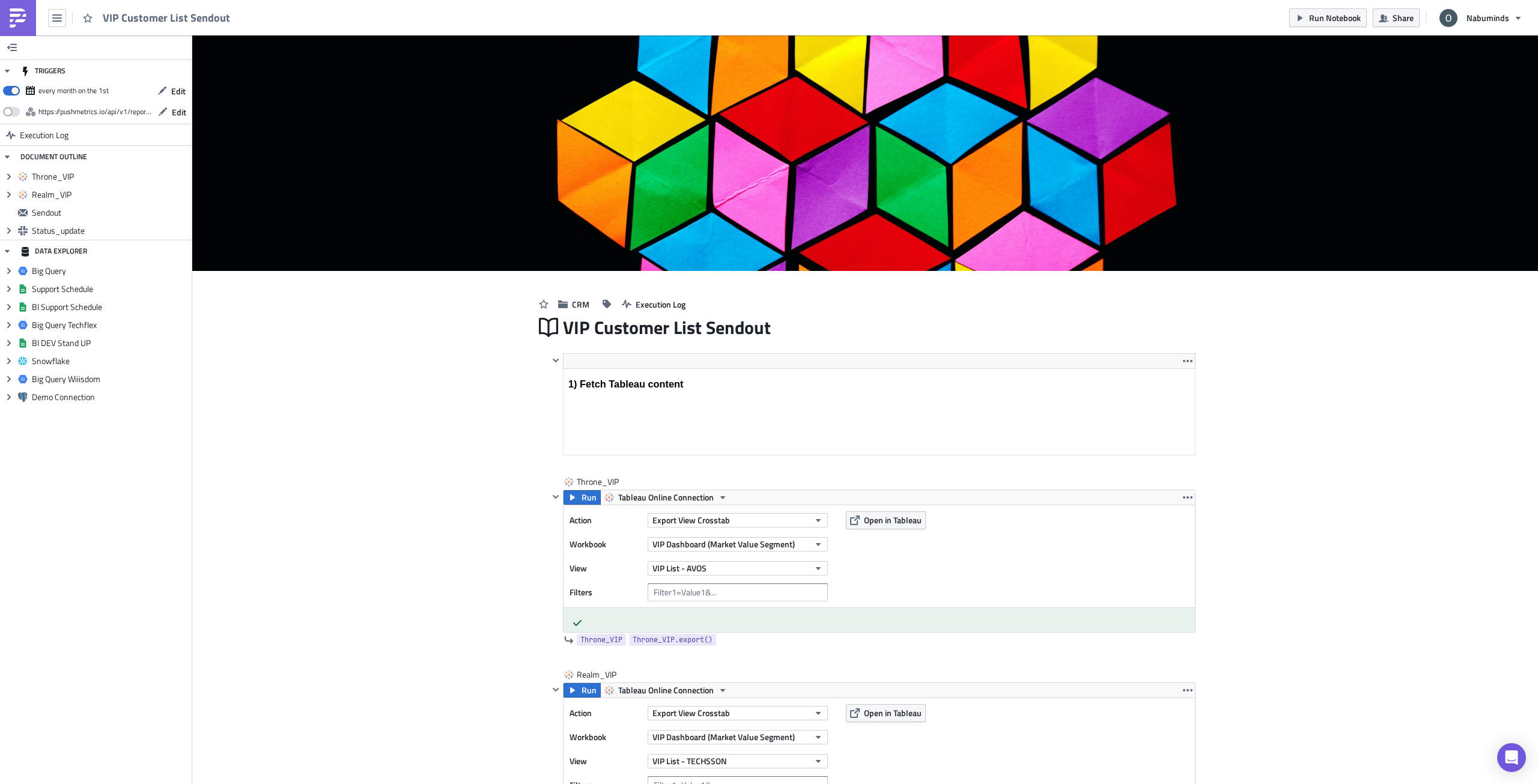 scroll, scrollTop: 0, scrollLeft: 0, axis: both 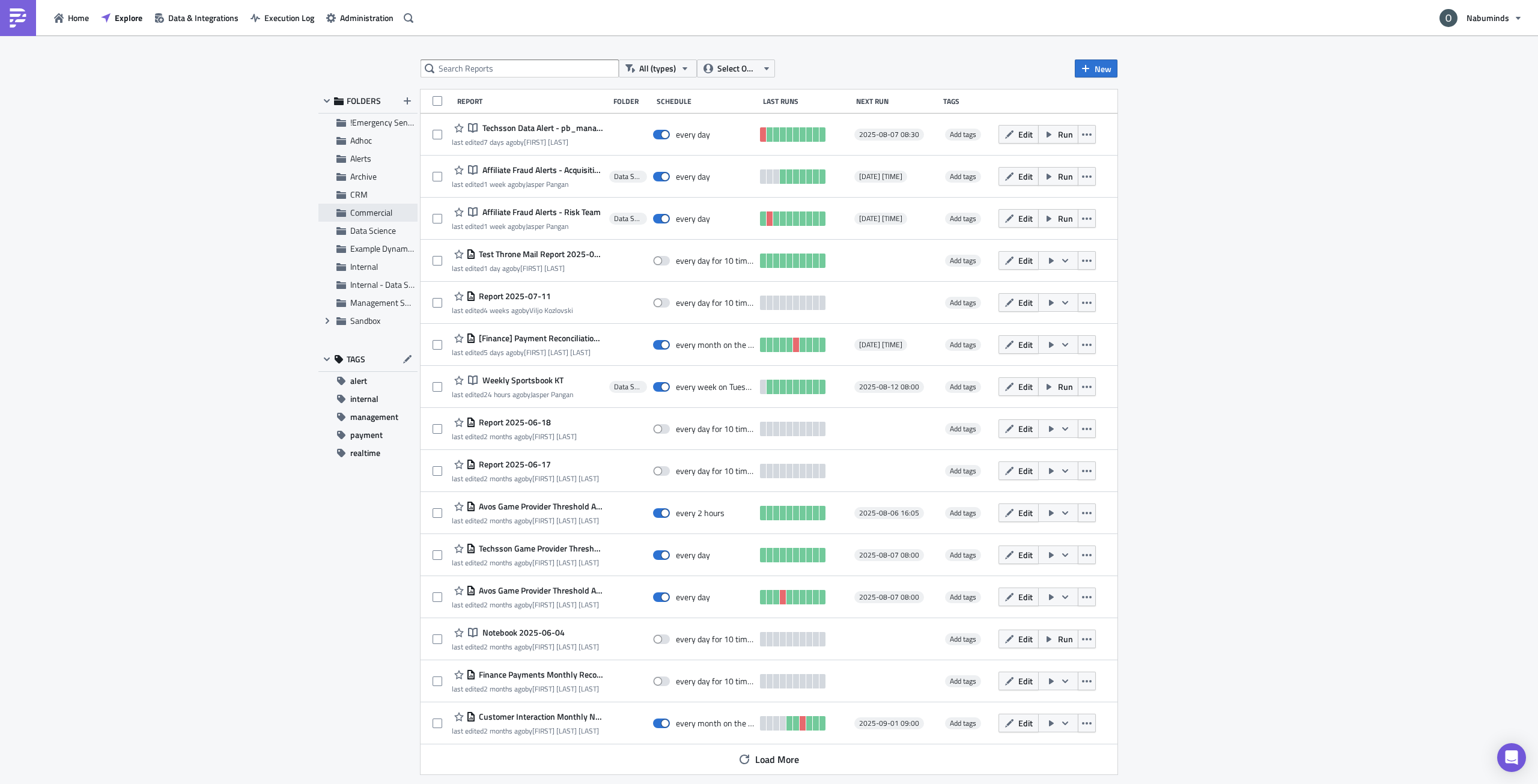 click on "Commercial" at bounding box center (371, 212) 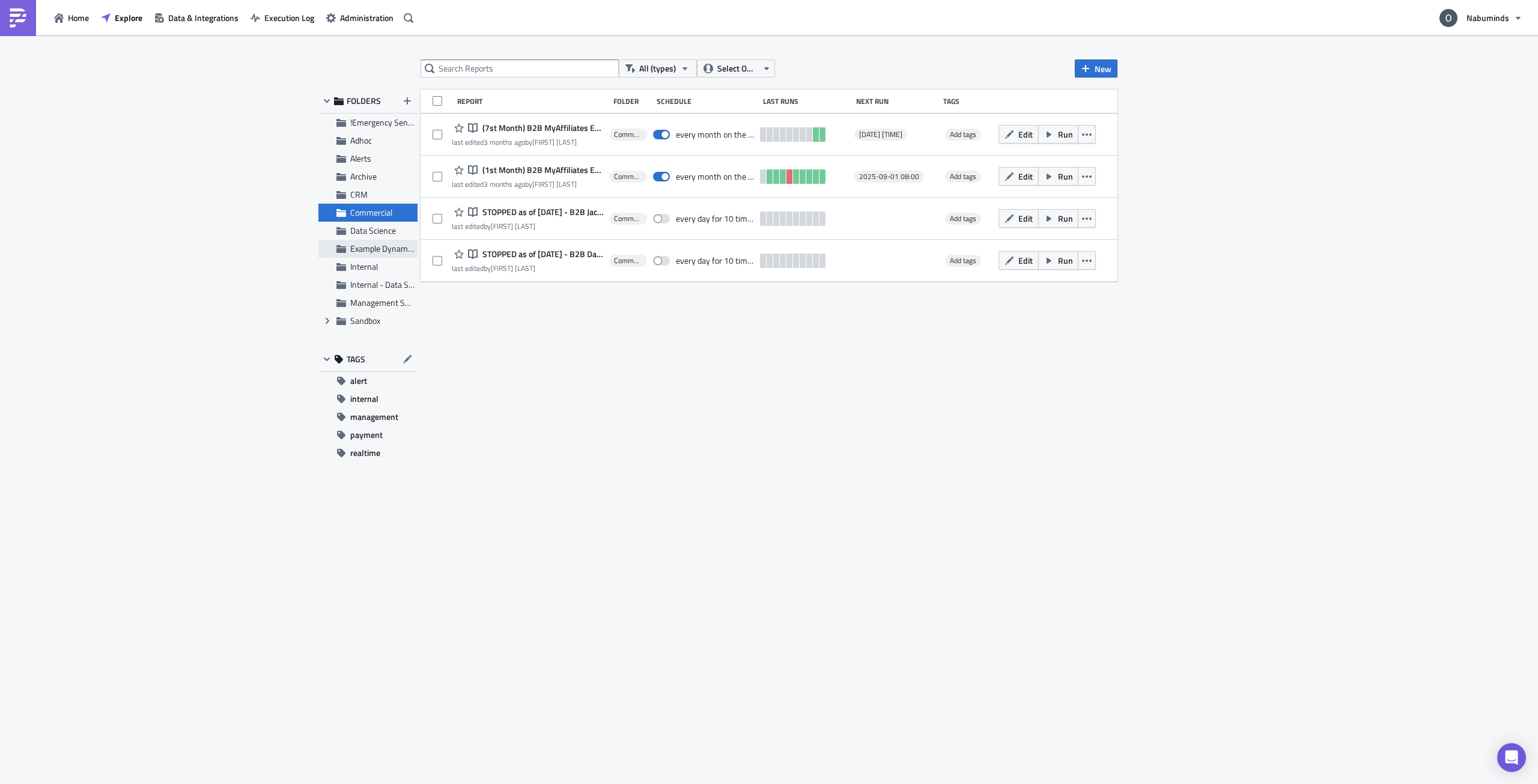 click on "Example Dynamic Reports" at bounding box center (397, 248) 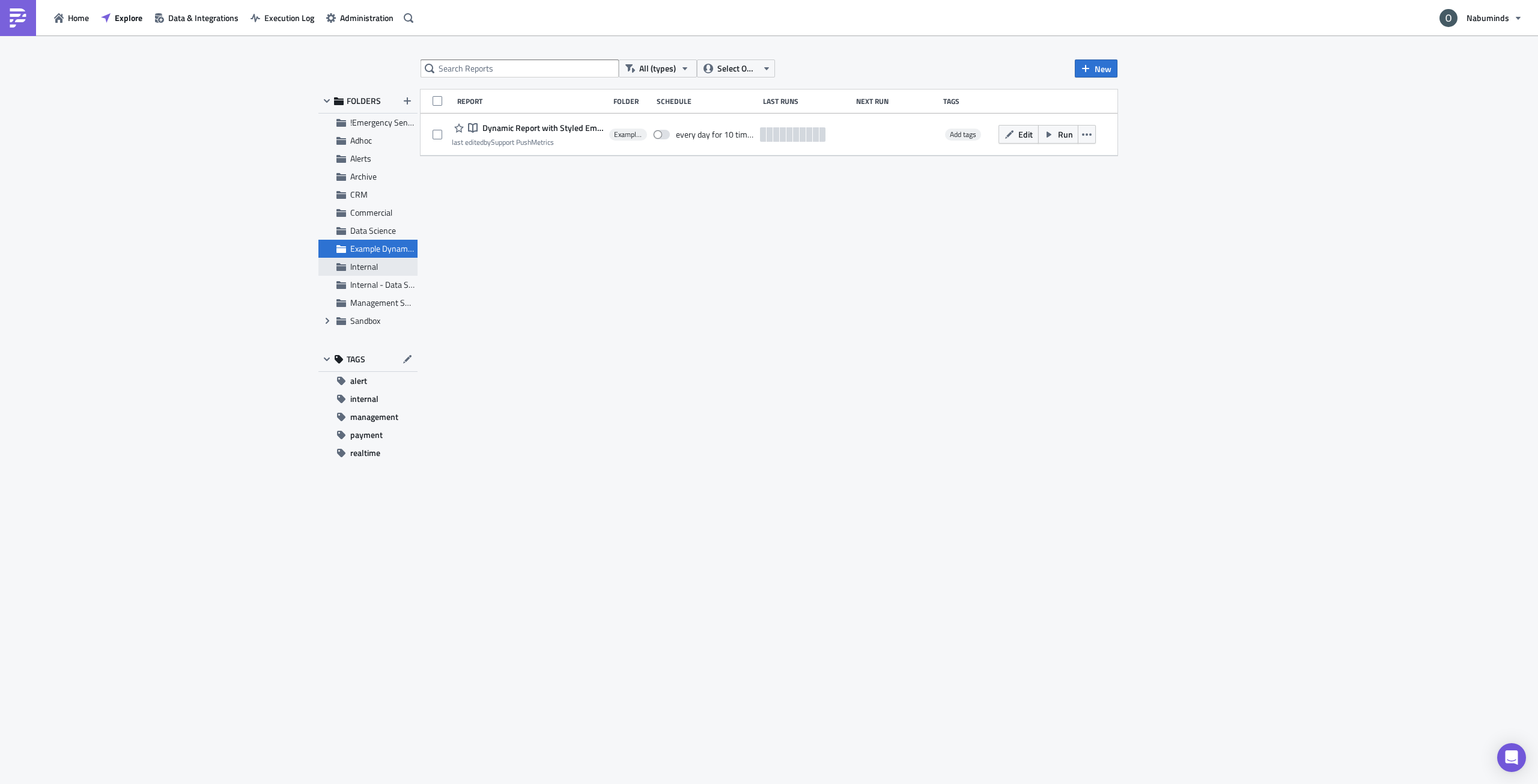 click on "Internal" at bounding box center [364, 266] 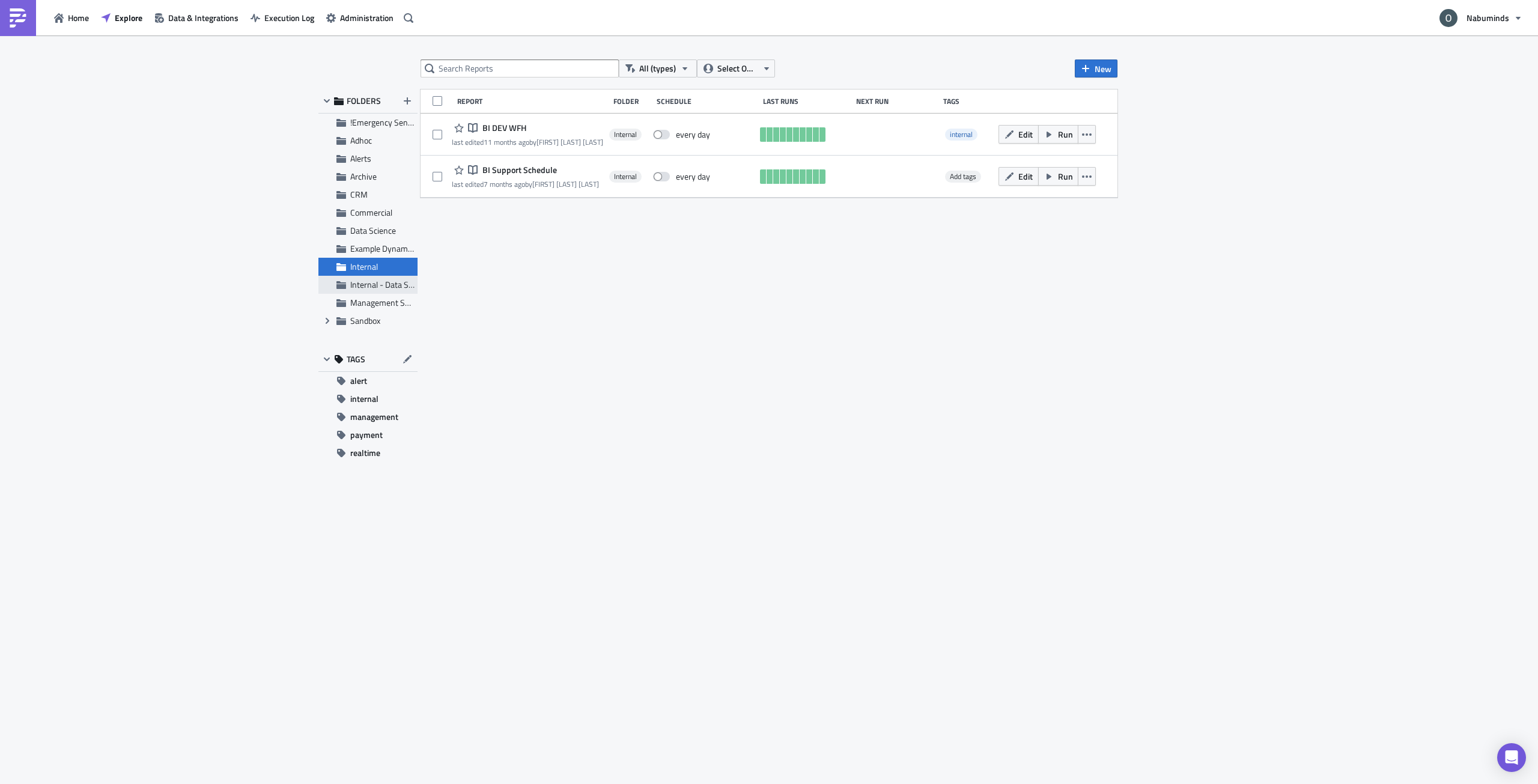 click on "Internal - Data Science" at bounding box center (391, 284) 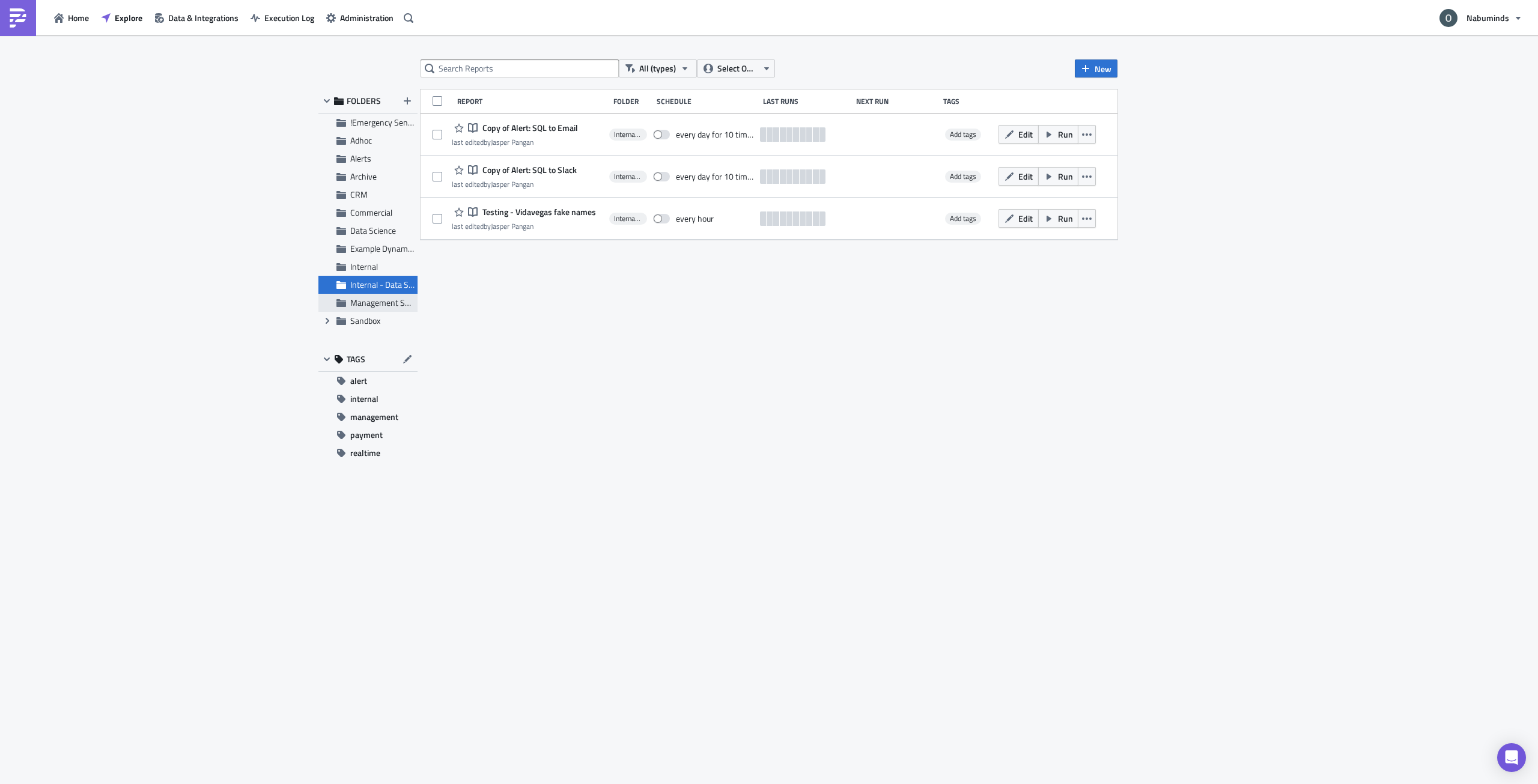click on "Management Subscriptions" at bounding box center [399, 302] 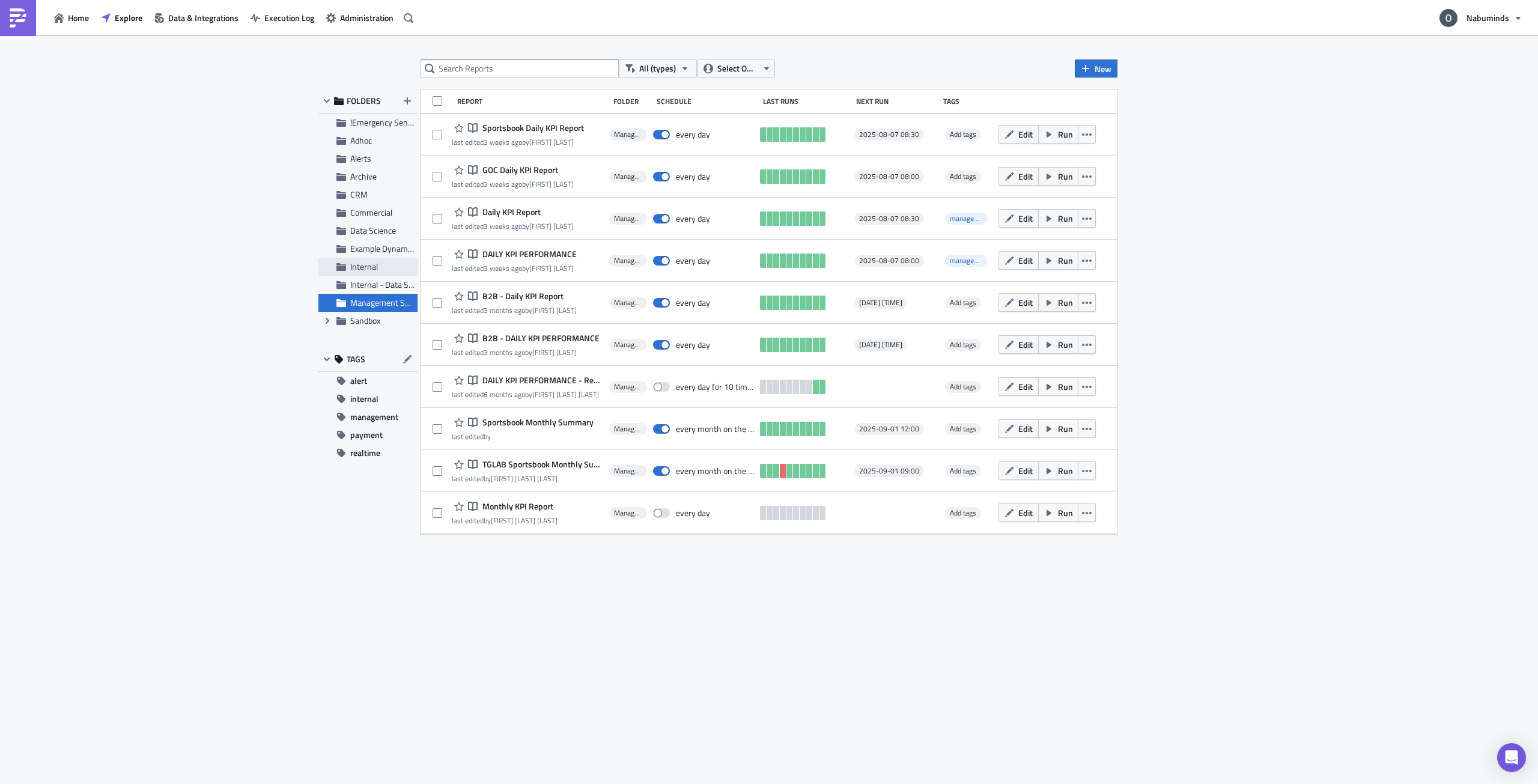 click on "Internal" at bounding box center (382, 267) 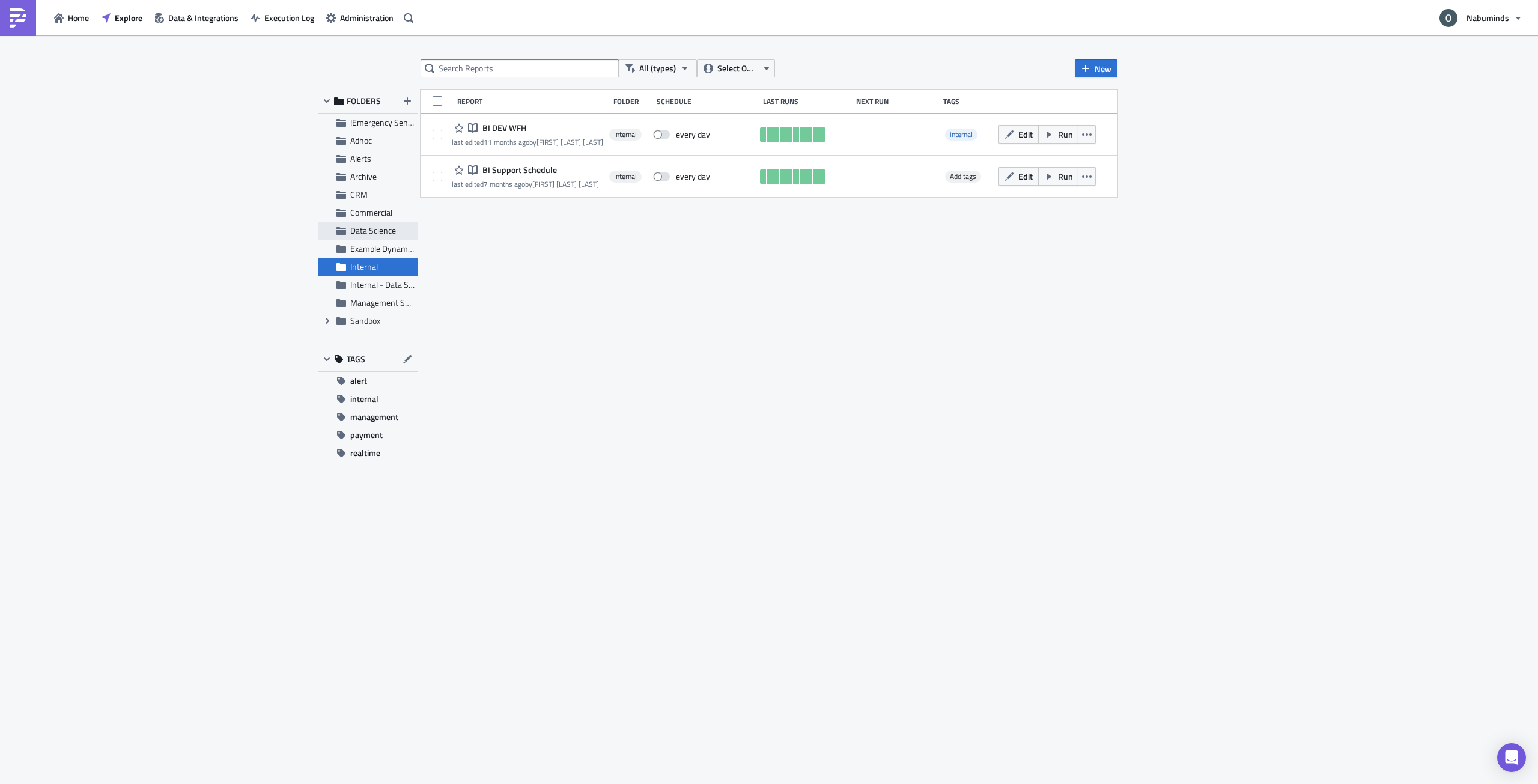 click on "Data Science" at bounding box center [373, 230] 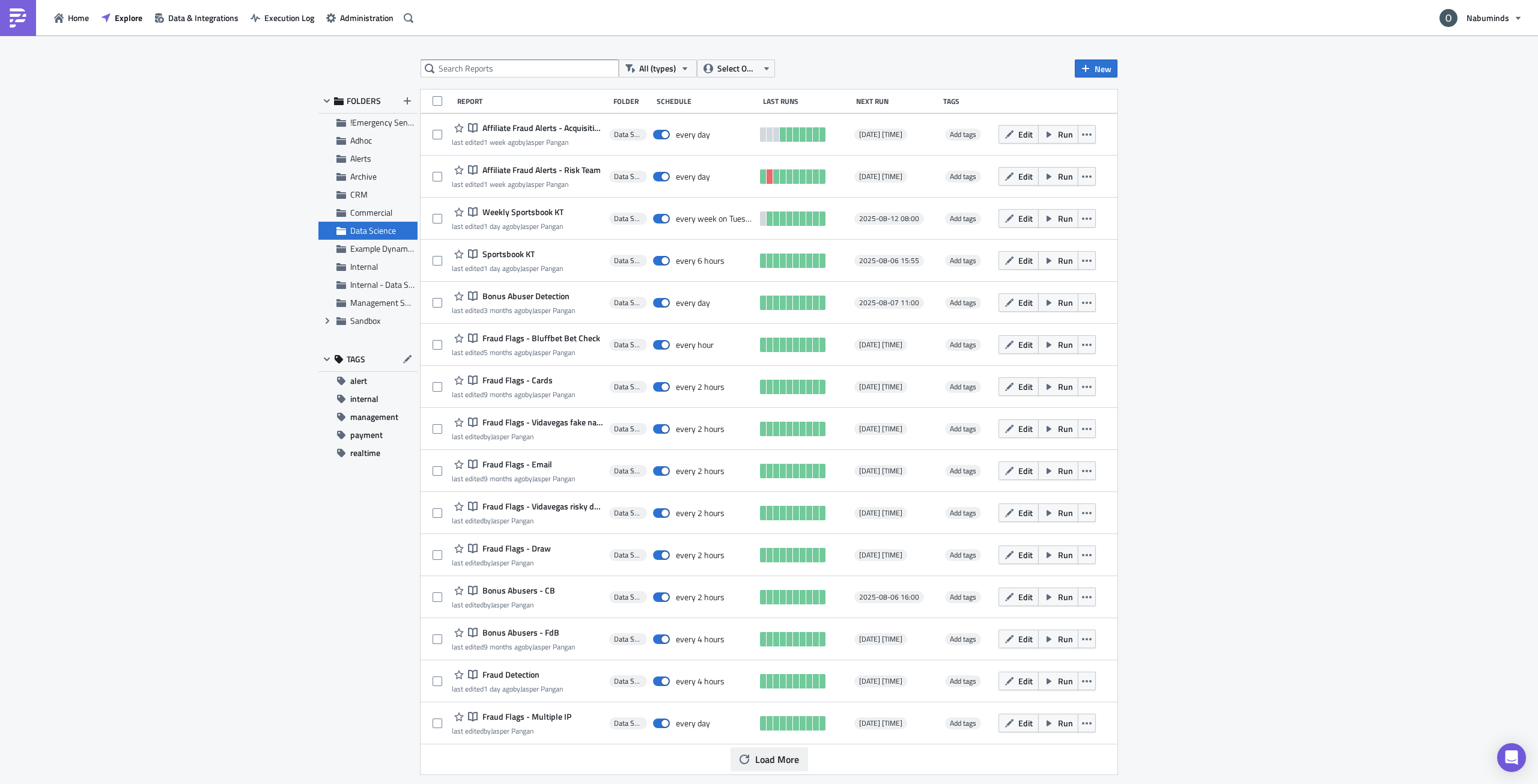 click 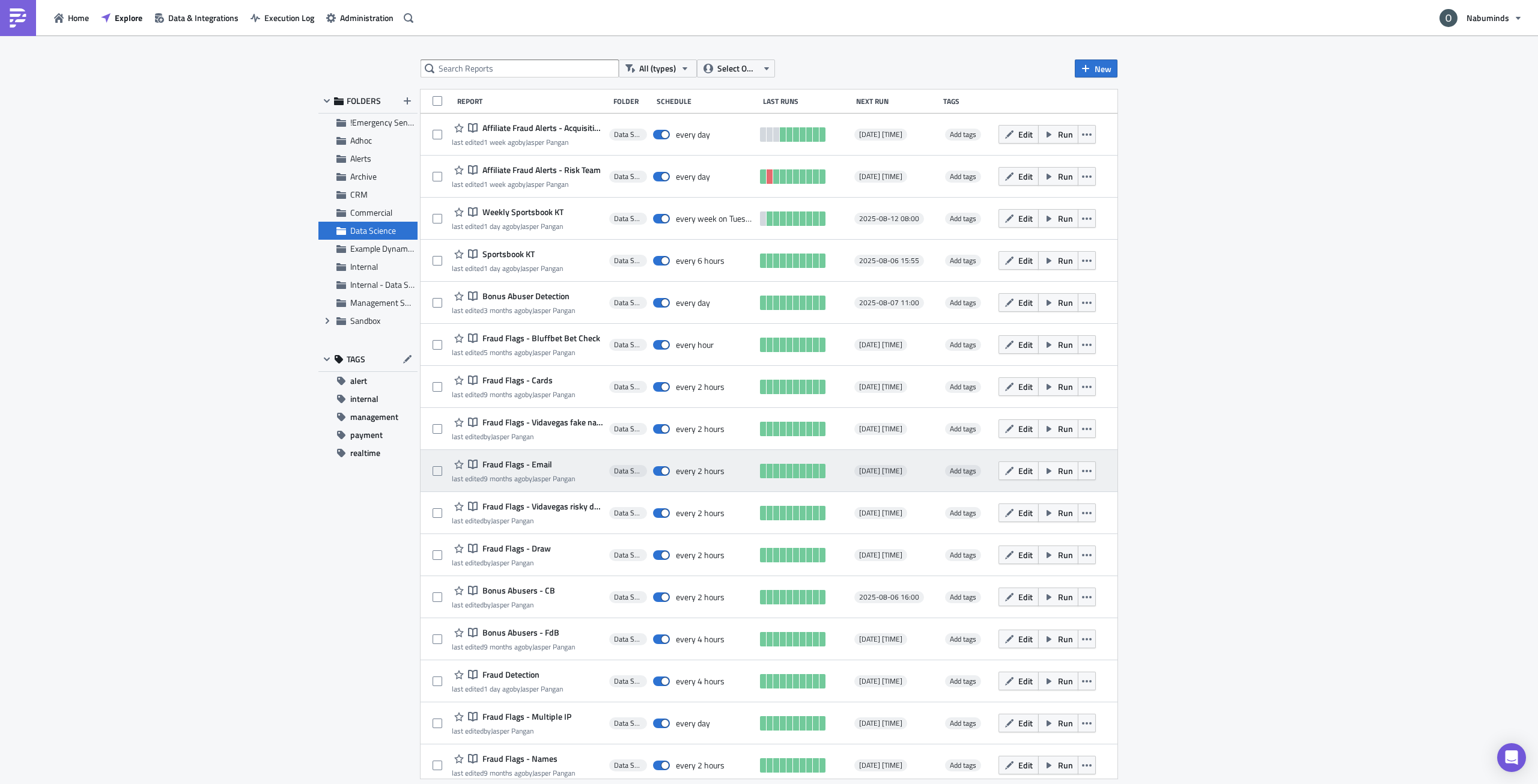 scroll, scrollTop: 8, scrollLeft: 0, axis: vertical 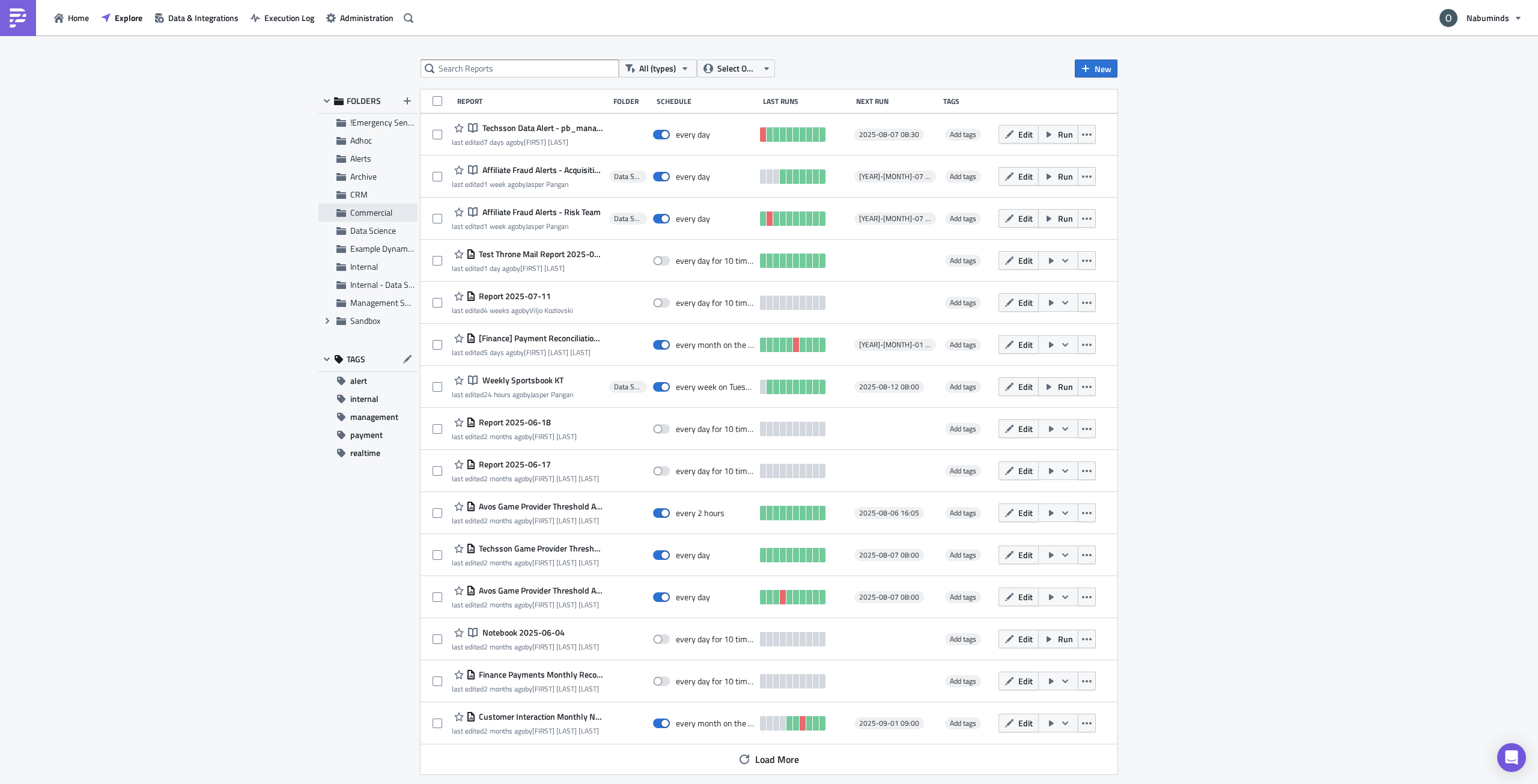 click on "Commercial" at bounding box center (371, 212) 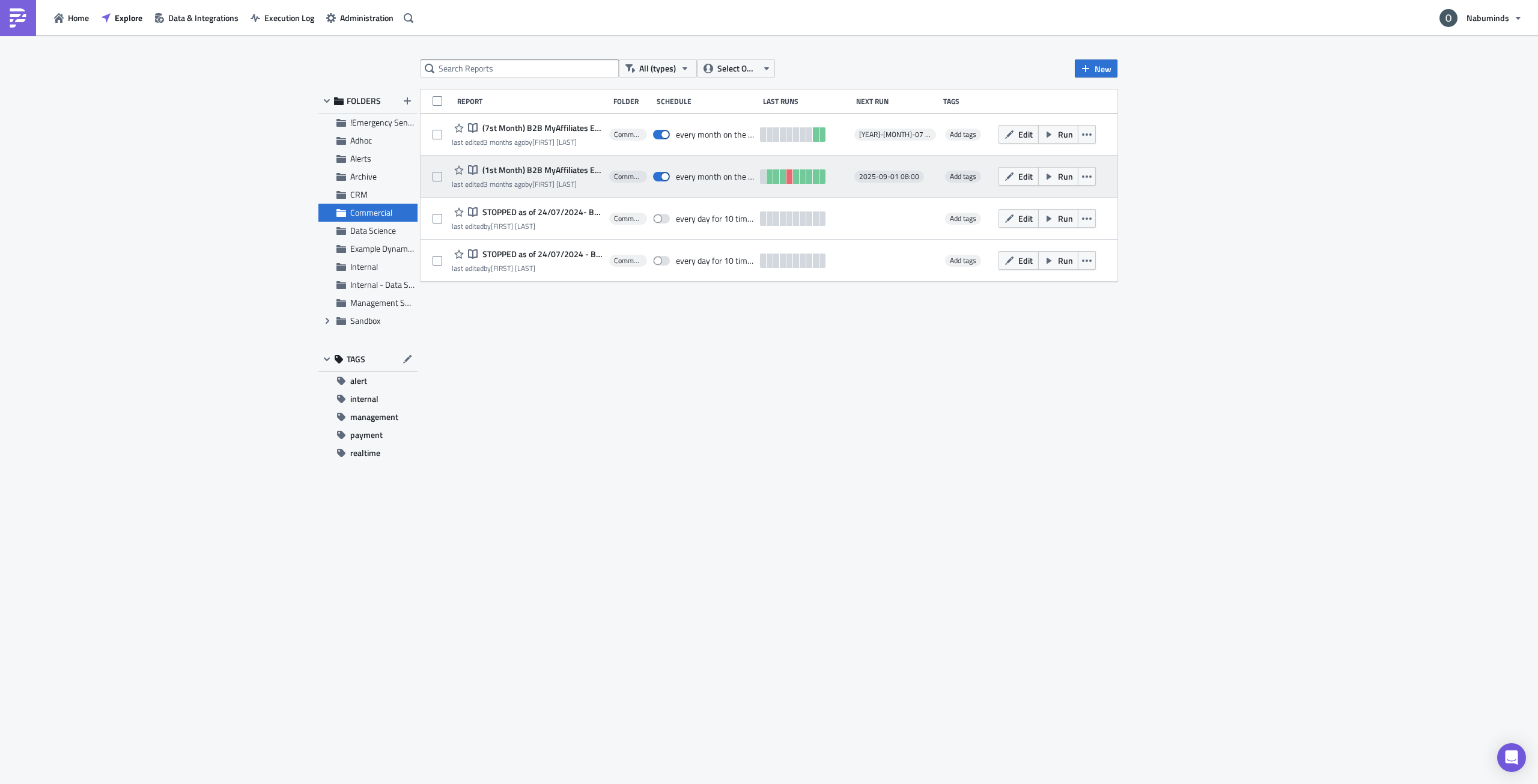 click on "Notebook (1st Month) B2B MyAffiliates Earnings Report last edited  3 months ago  by  Yuri Bucio Commercial every month on the 1st  2025-09-01 08:00 Add tags Edit Run" at bounding box center (769, 177) 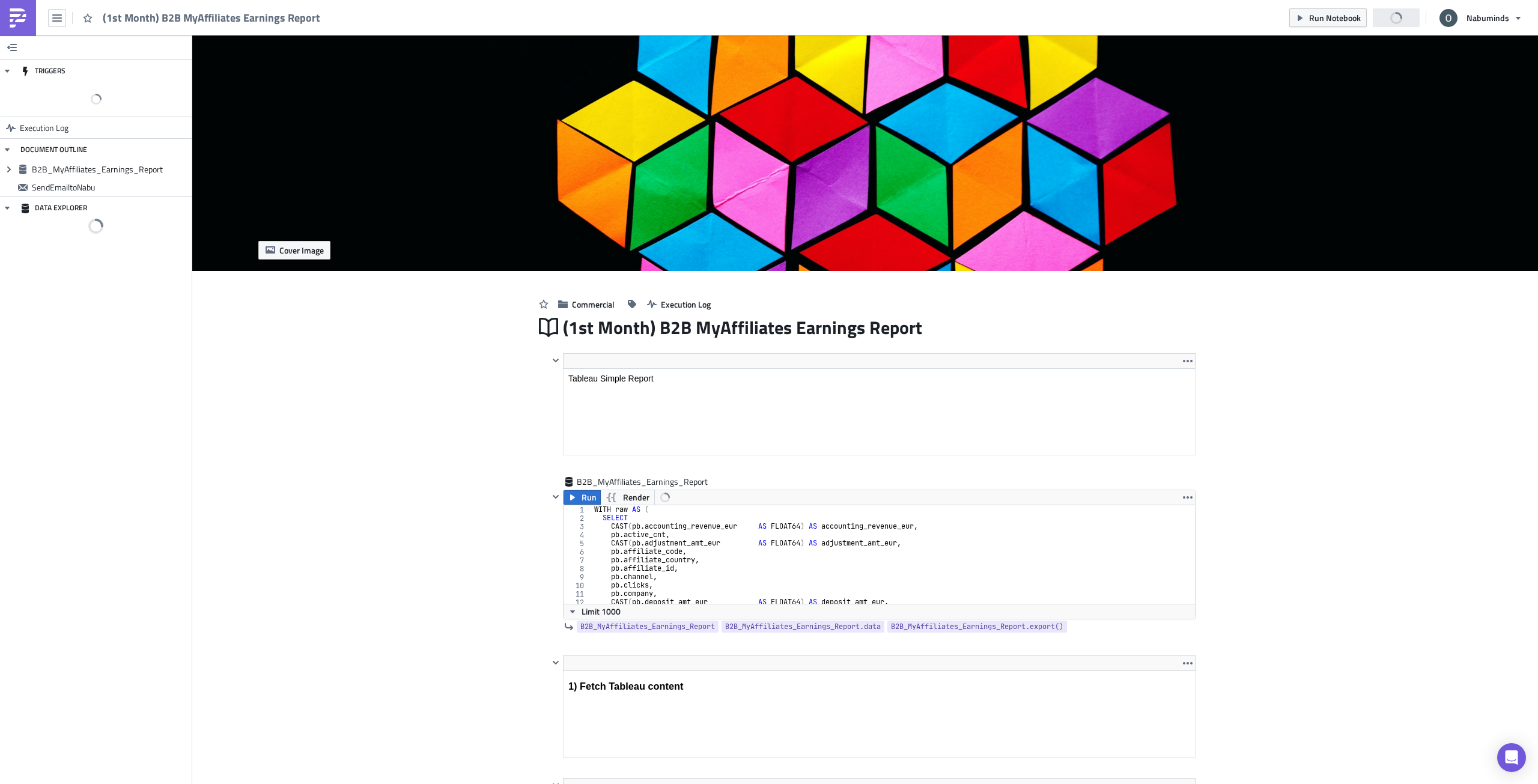 scroll, scrollTop: 0, scrollLeft: 0, axis: both 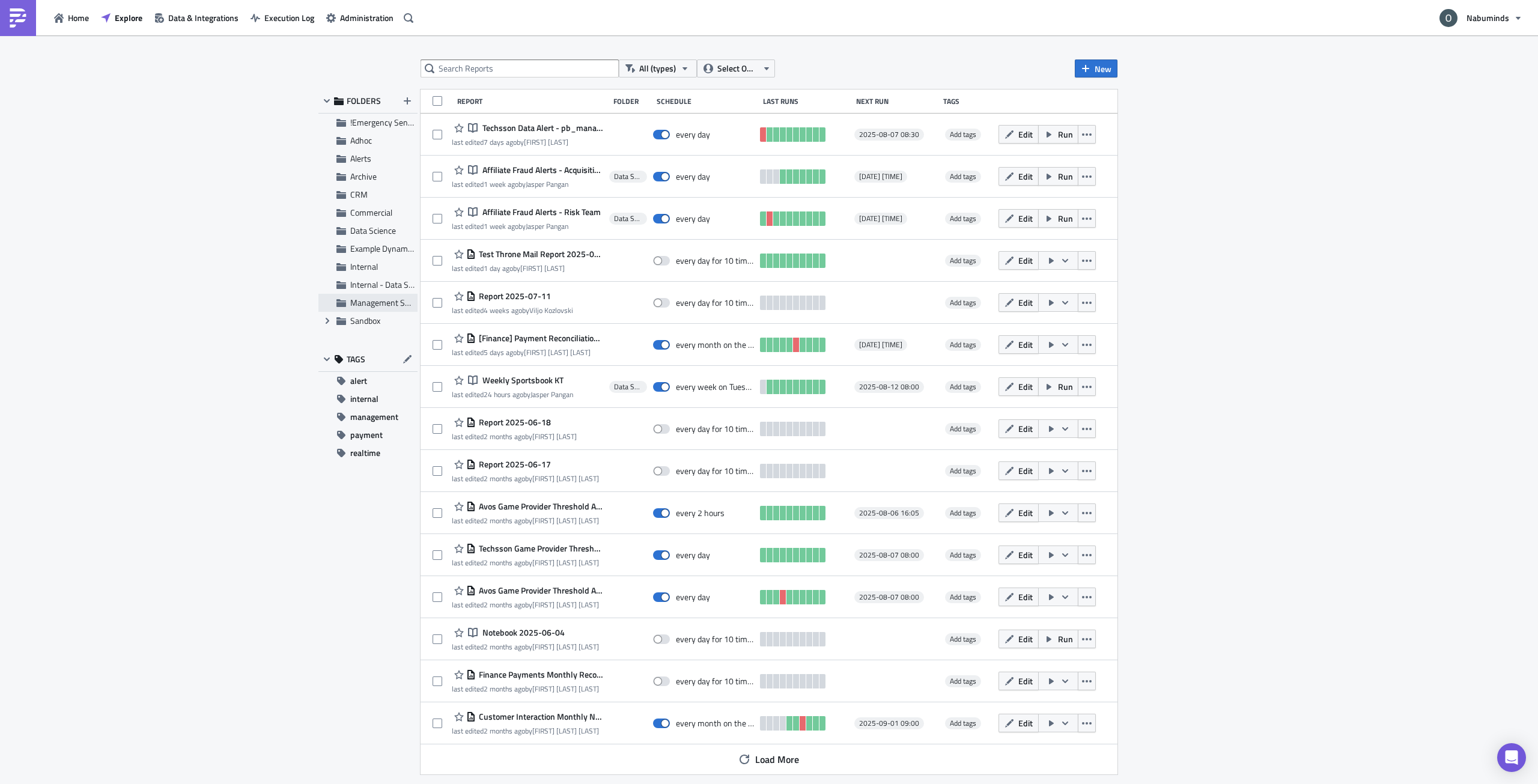 click on "Management Subscriptions" at bounding box center (399, 302) 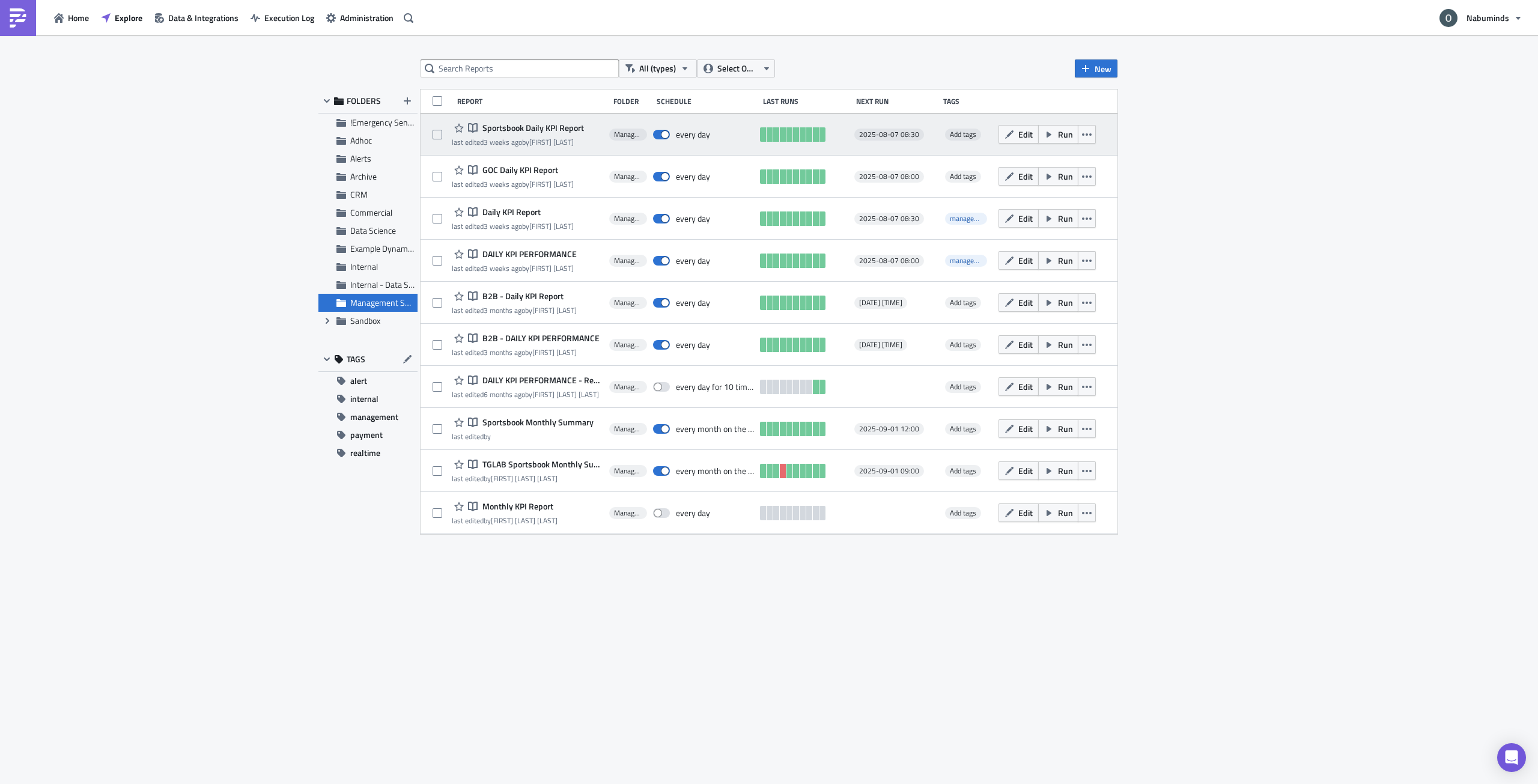 click on "Sportsbook Daily KPI Report" at bounding box center (532, 128) 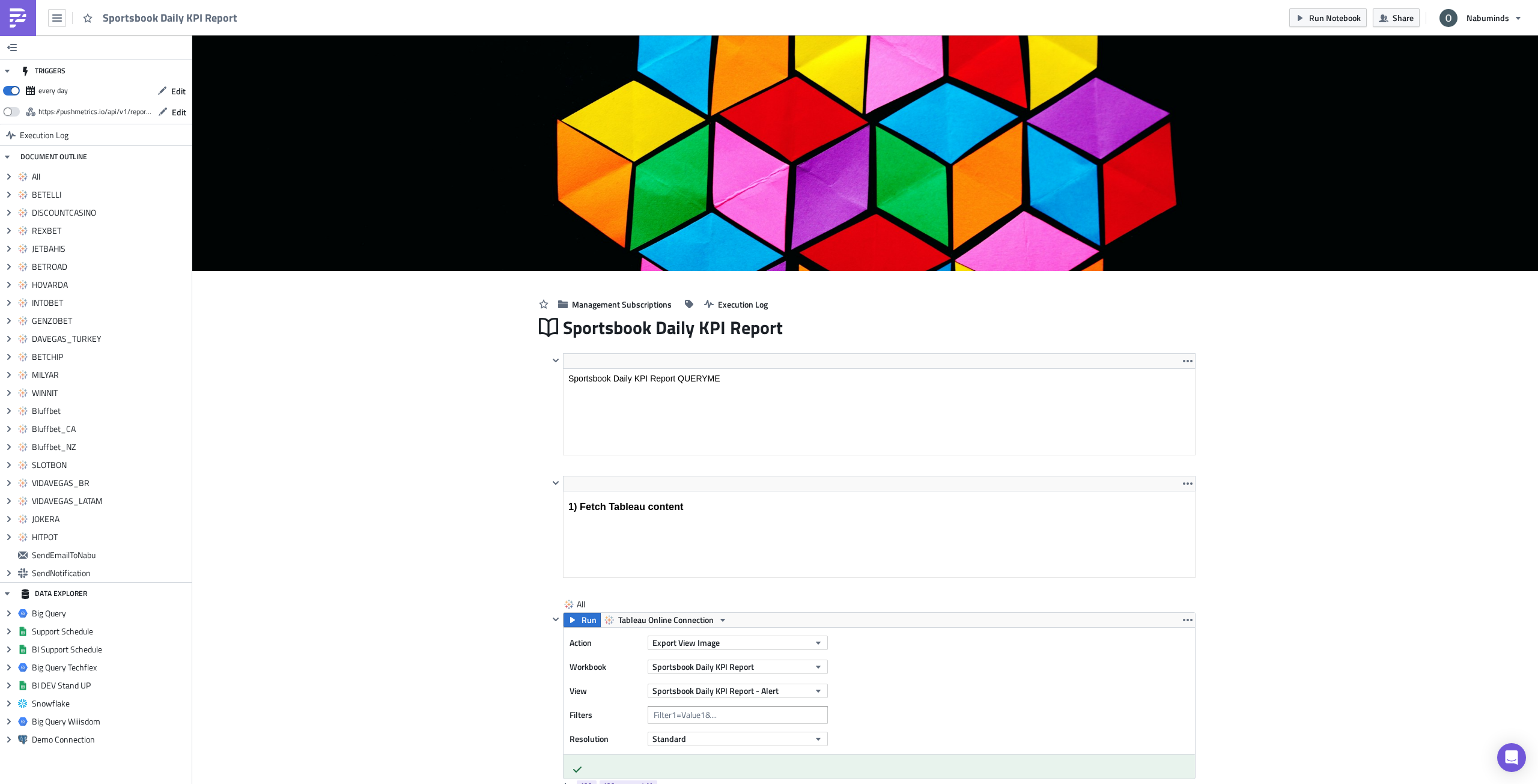 scroll, scrollTop: 0, scrollLeft: 0, axis: both 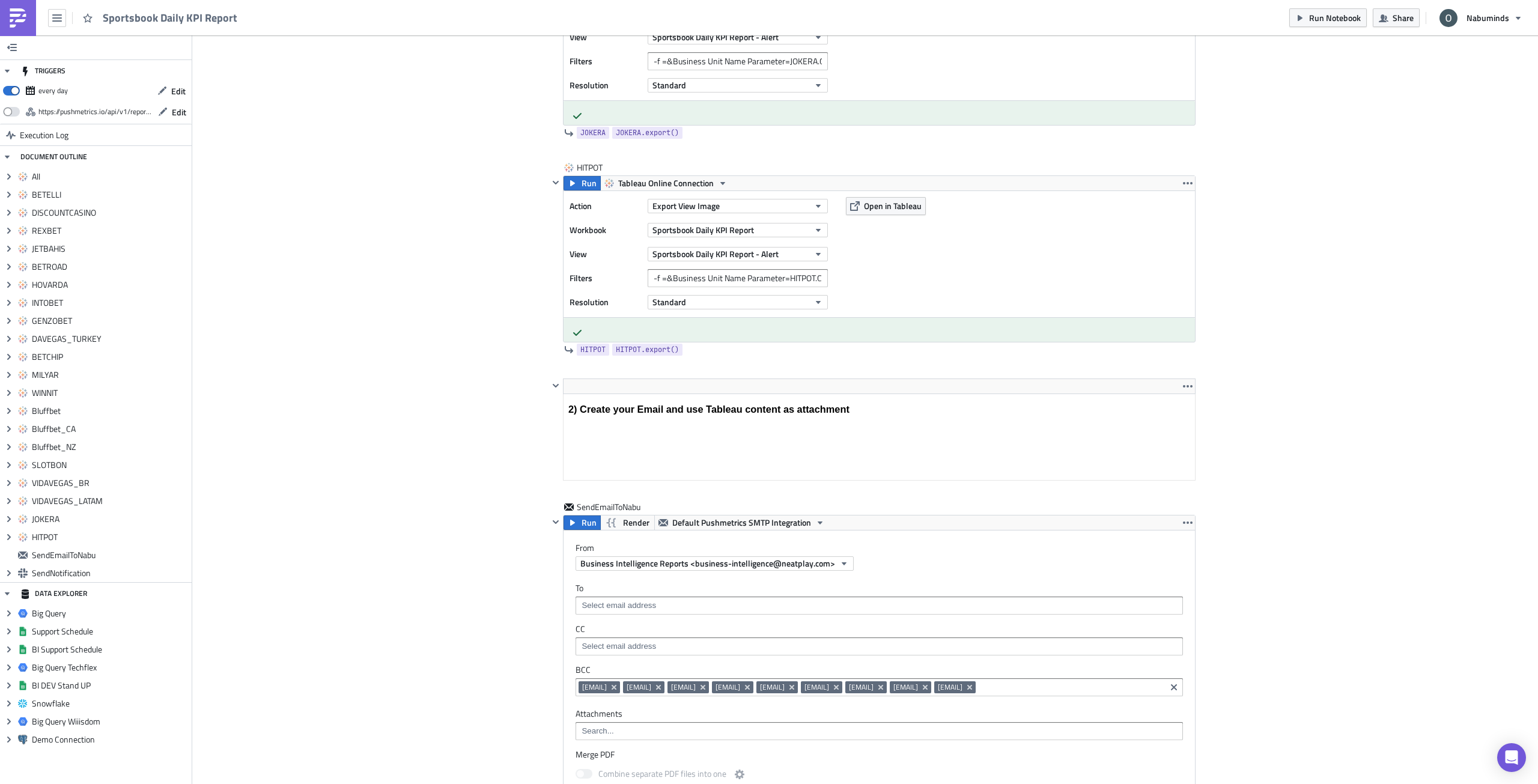 click on "Cover Image Management Subscriptions Execution Log Sportsbook Daily KPI Report <p>Sportsbook Daily KPI Report QUERYME</p> Edit Format Insert To open the popup, press Shift+Enter To open the popup, press Shift+Enter <h3>1) Fetch Tableau content</h3> Edit Format Insert To open the popup, press Shift+Enter To open the popup, press Shift+Enter All Run Tableau Online Connection Action   Export View Image Workbook   Sportsbook Daily KPI Report View   Sportsbook Daily KPI Report - Alert Filters   Resolution   Standard Open in Tableau All All.export() BETELLI Run Tableau Online Connection Action   Export View Image Workbook   Sportsbook Daily KPI Report View   Sportsbook Daily KPI Report - Alert Filters   -f =&Business Unit Name Parameter=BETELLI.COM Resolution   Standard Open in Tableau BETELLI BETELLI.export() DISCOUNTCASINO Run Tableau Online Connection Action   Export View Image Workbook   Sportsbook Daily KPI Report View   Sportsbook Daily KPI Report - Alert Filters   Resolution   Standard Open in Tableau REXBET" at bounding box center [865, -1419] 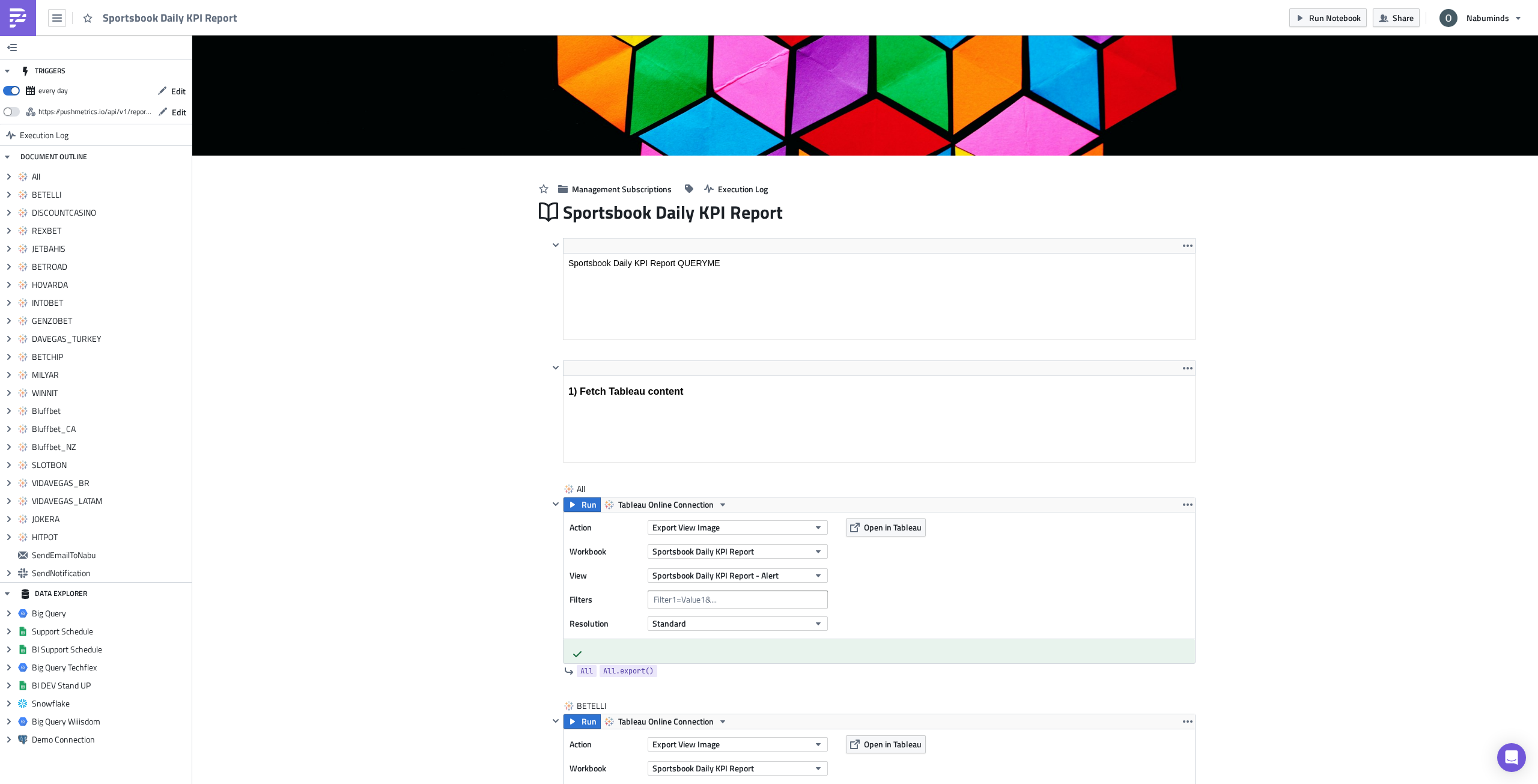 scroll, scrollTop: 0, scrollLeft: 0, axis: both 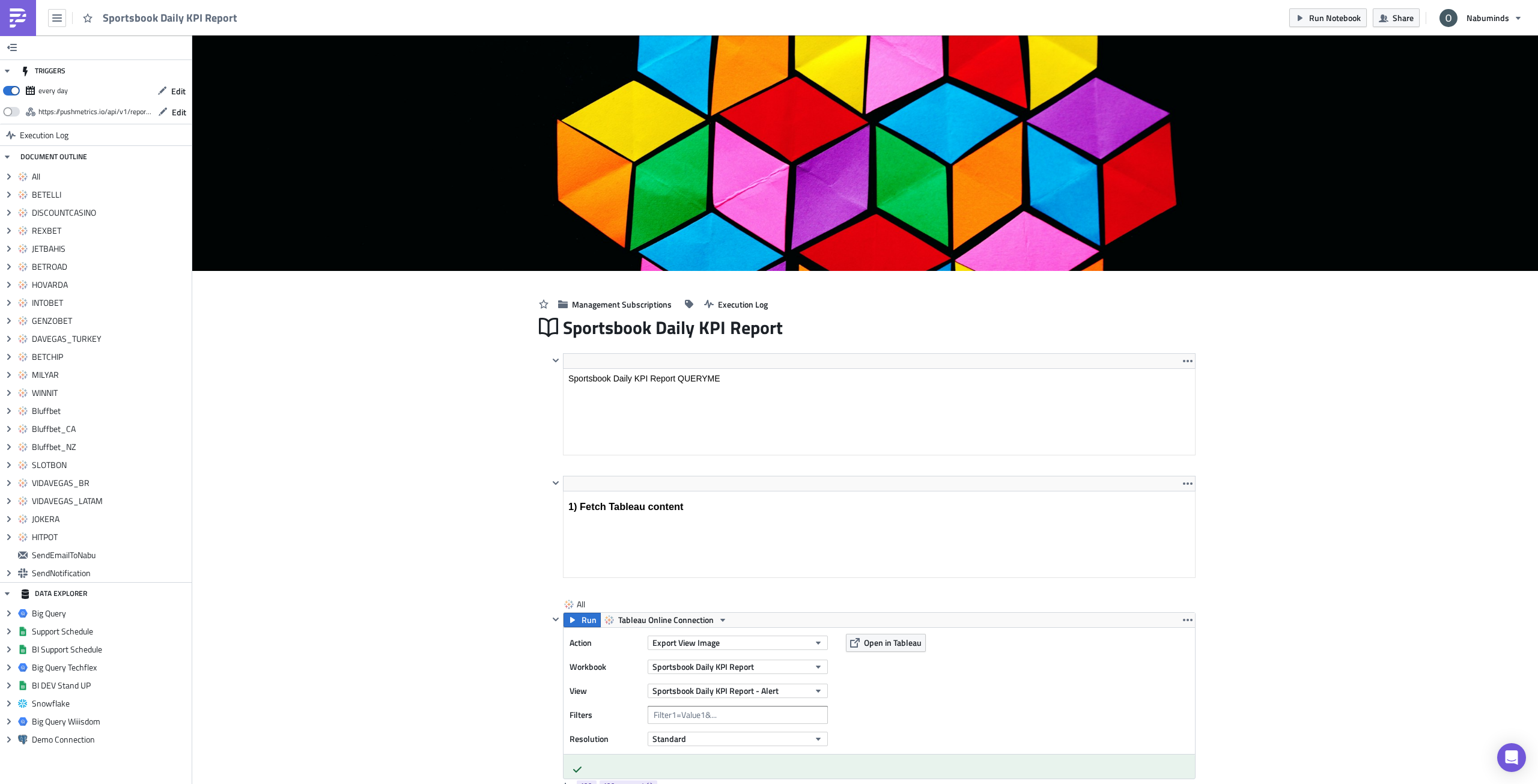 click on "Cover Image Management Subscriptions Execution Log Sportsbook Daily KPI Report <p>Sportsbook Daily KPI Report QUERYME</p> Edit Format Insert To open the popup, press Shift+Enter To open the popup, press Shift+Enter <h3>1) Fetch Tableau content</h3> Edit Format Insert To open the popup, press Shift+Enter To open the popup, press Shift+Enter All Run Tableau Online Connection Action   Export View Image Workbook   Sportsbook Daily KPI Report View   Sportsbook Daily KPI Report - Alert Filters   Resolution   Standard Open in Tableau All All.export() BETELLI Run Tableau Online Connection Action   Export View Image Workbook   Sportsbook Daily KPI Report View   Sportsbook Daily KPI Report - Alert Filters   -f =&Business Unit Name Parameter=BETELLI.COM Resolution   Standard Open in Tableau BETELLI BETELLI.export() DISCOUNTCASINO Run Tableau Online Connection Action   Export View Image Workbook   Sportsbook Daily KPI Report View   Sportsbook Daily KPI Report - Alert Filters   Resolution   Standard Open in Tableau REXBET" at bounding box center [865, 3355] 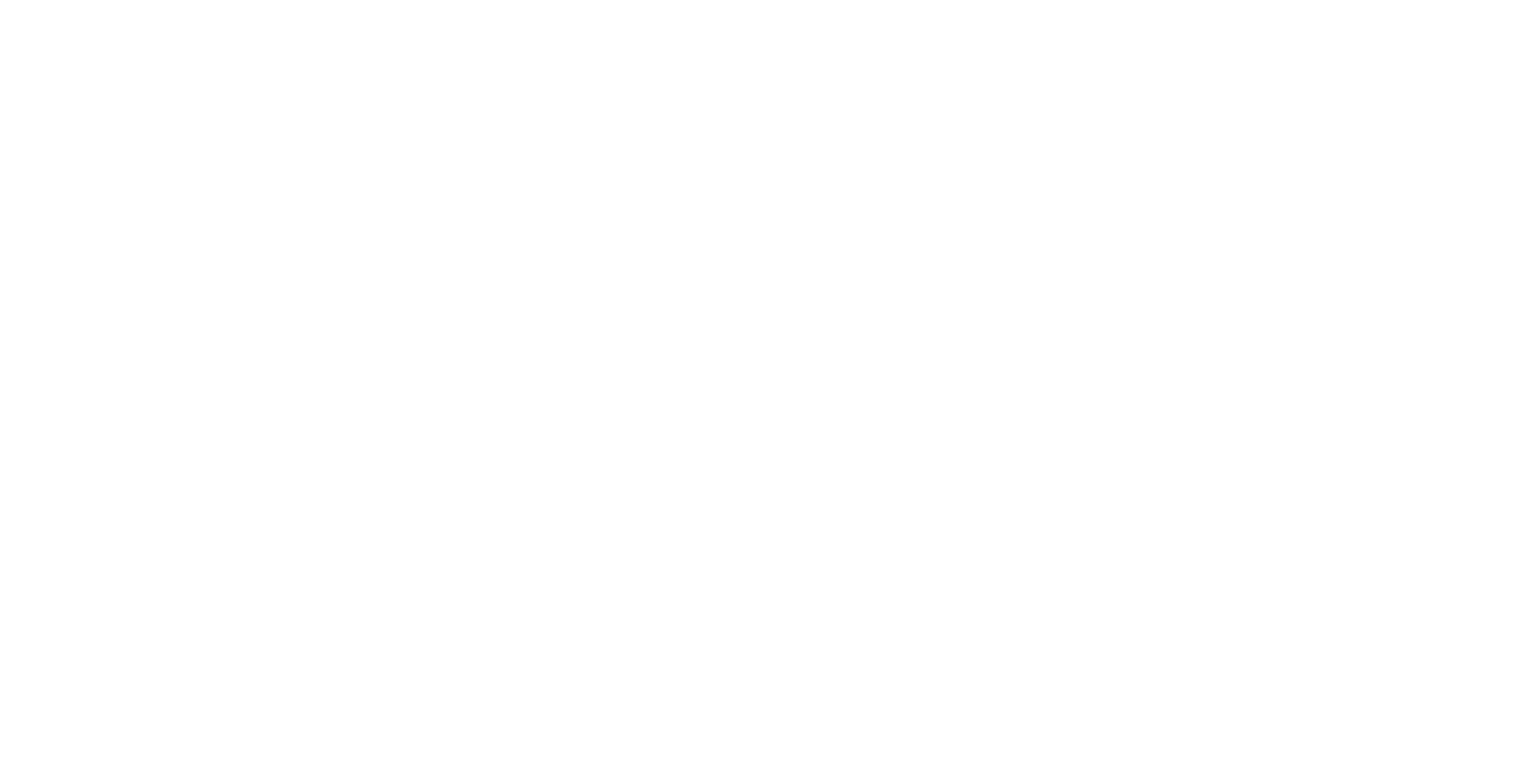 scroll, scrollTop: 0, scrollLeft: 0, axis: both 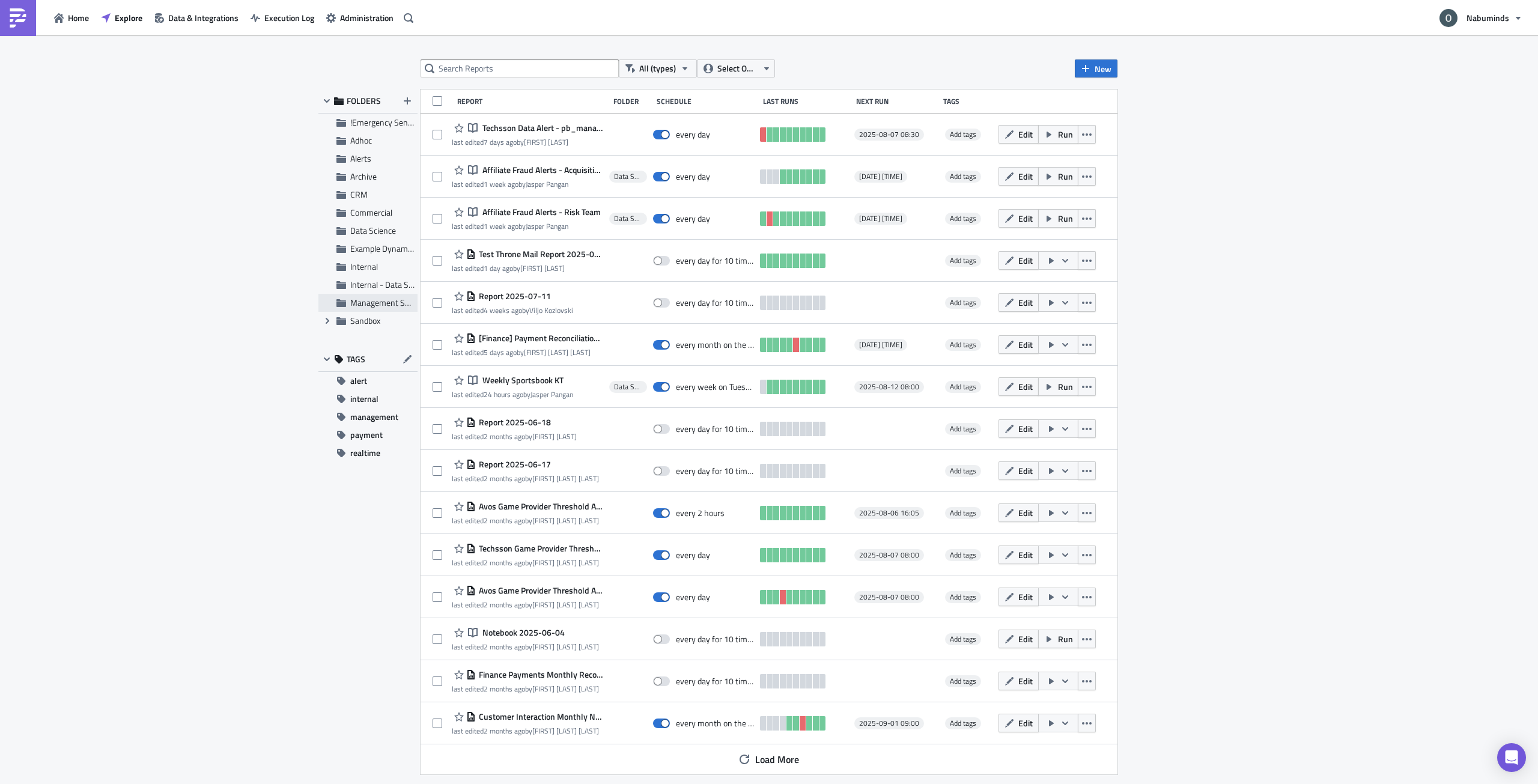 click on "Management Subscriptions" at bounding box center (399, 302) 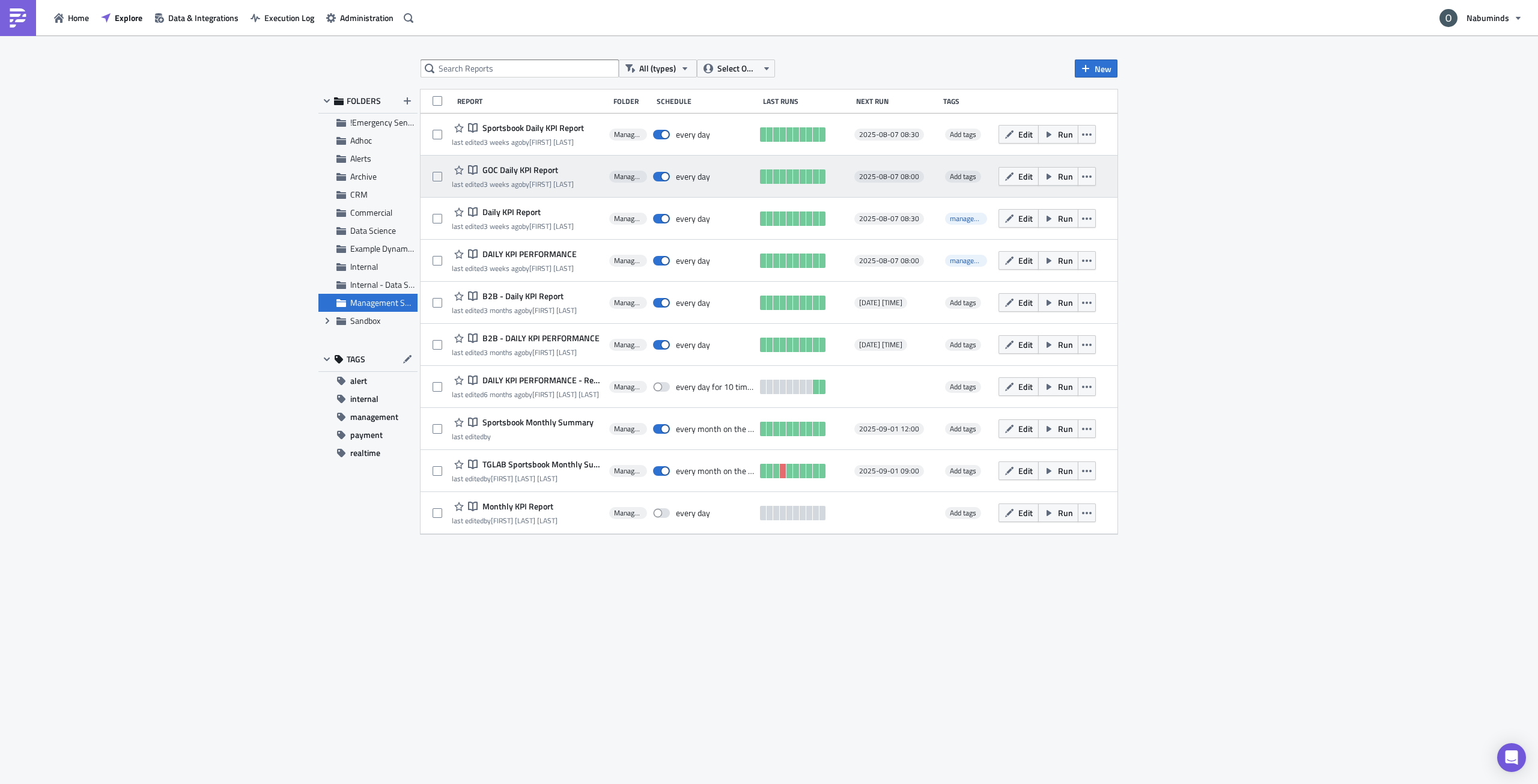 click on "GOC Daily KPI Report" at bounding box center [518, 170] 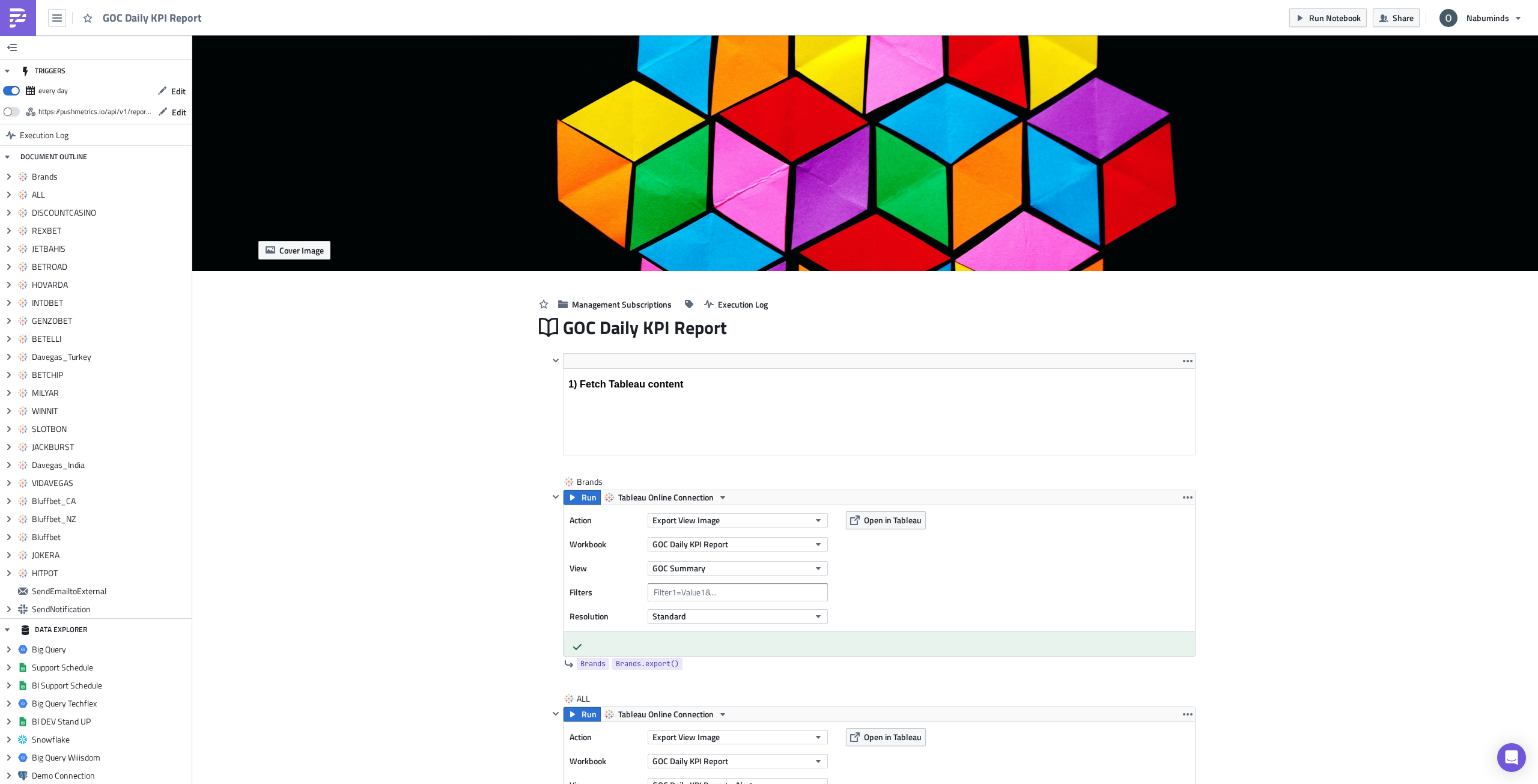 scroll, scrollTop: 0, scrollLeft: 0, axis: both 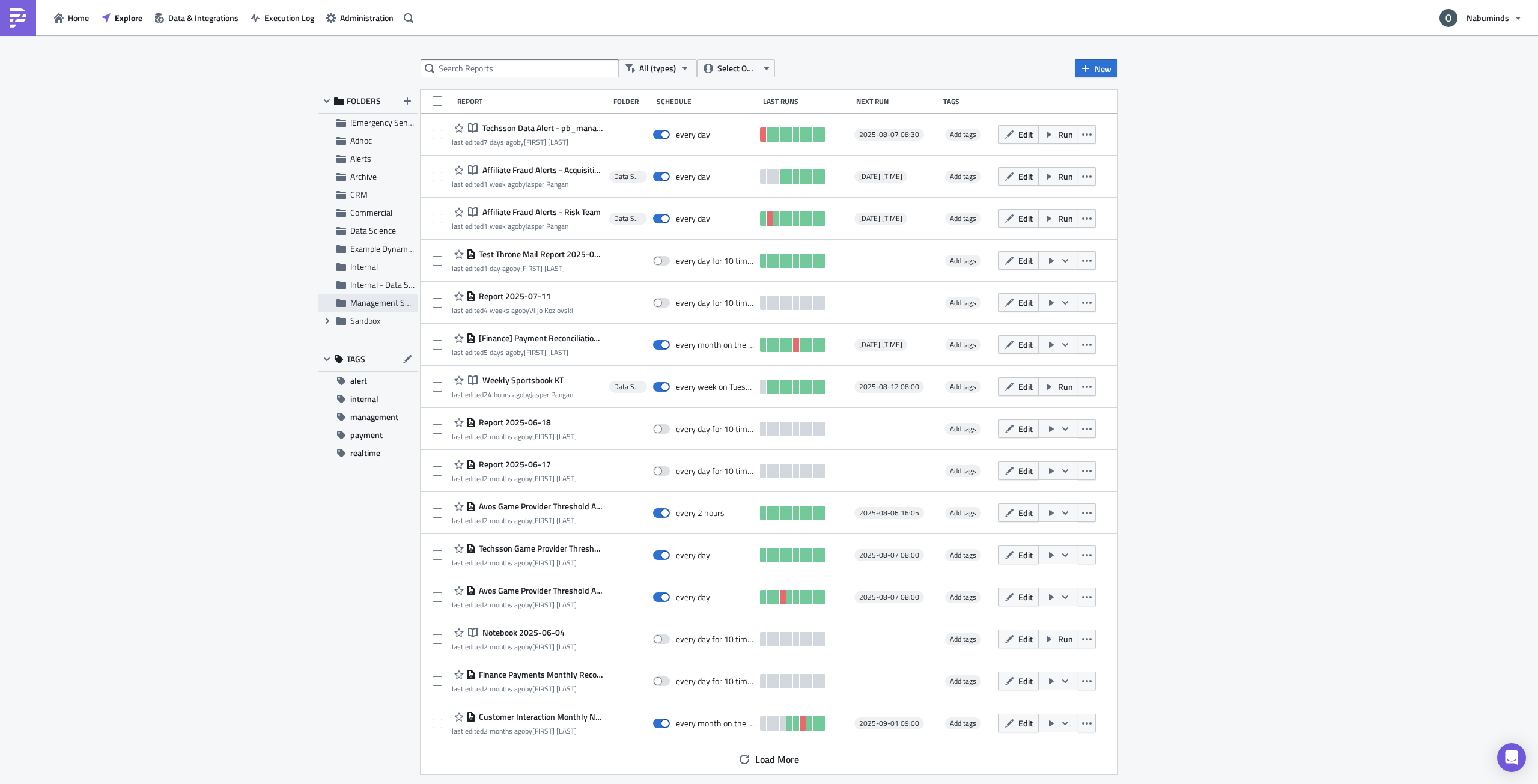 click on "Management Subscriptions" at bounding box center (399, 302) 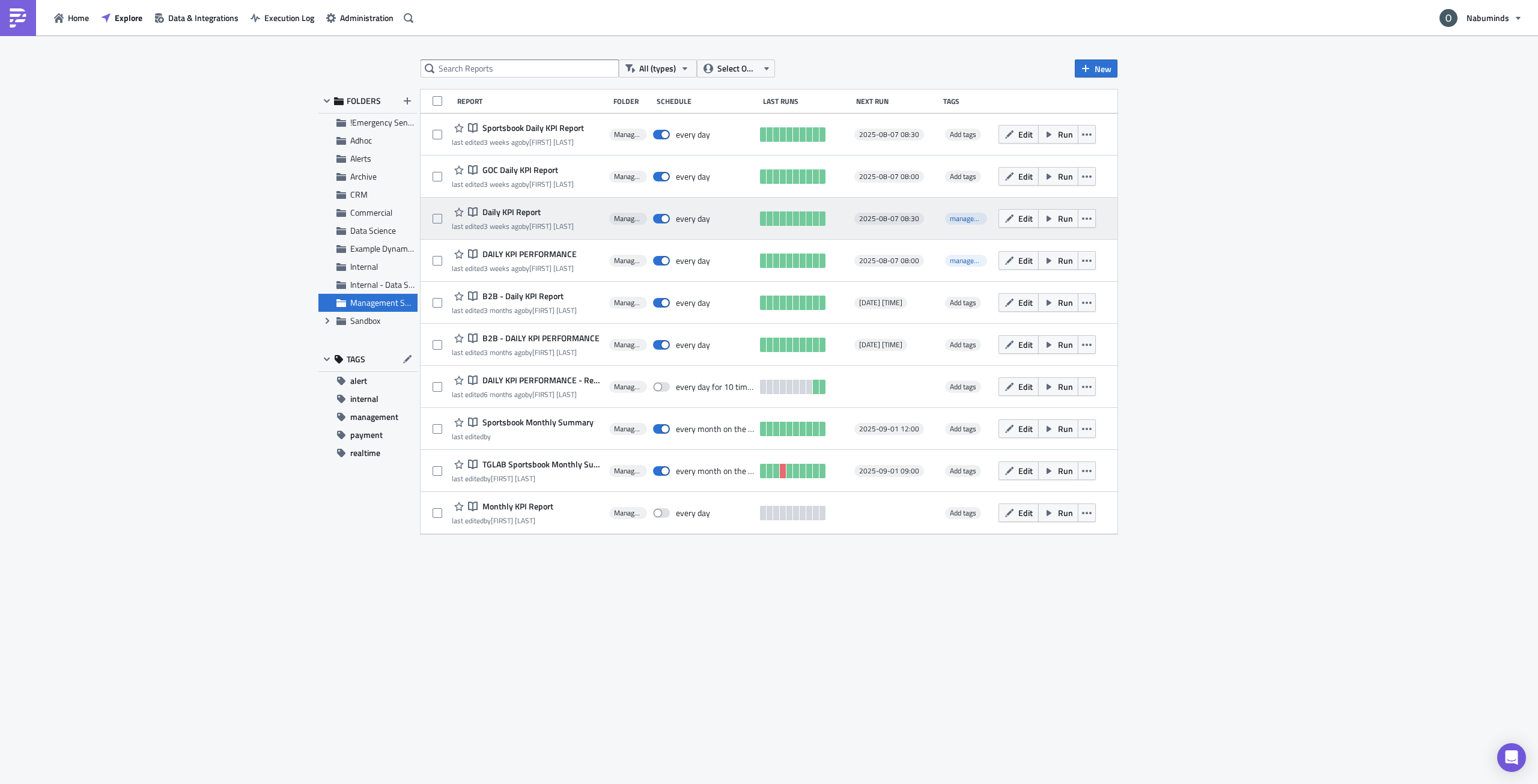 click on "Daily KPI Report" at bounding box center (510, 212) 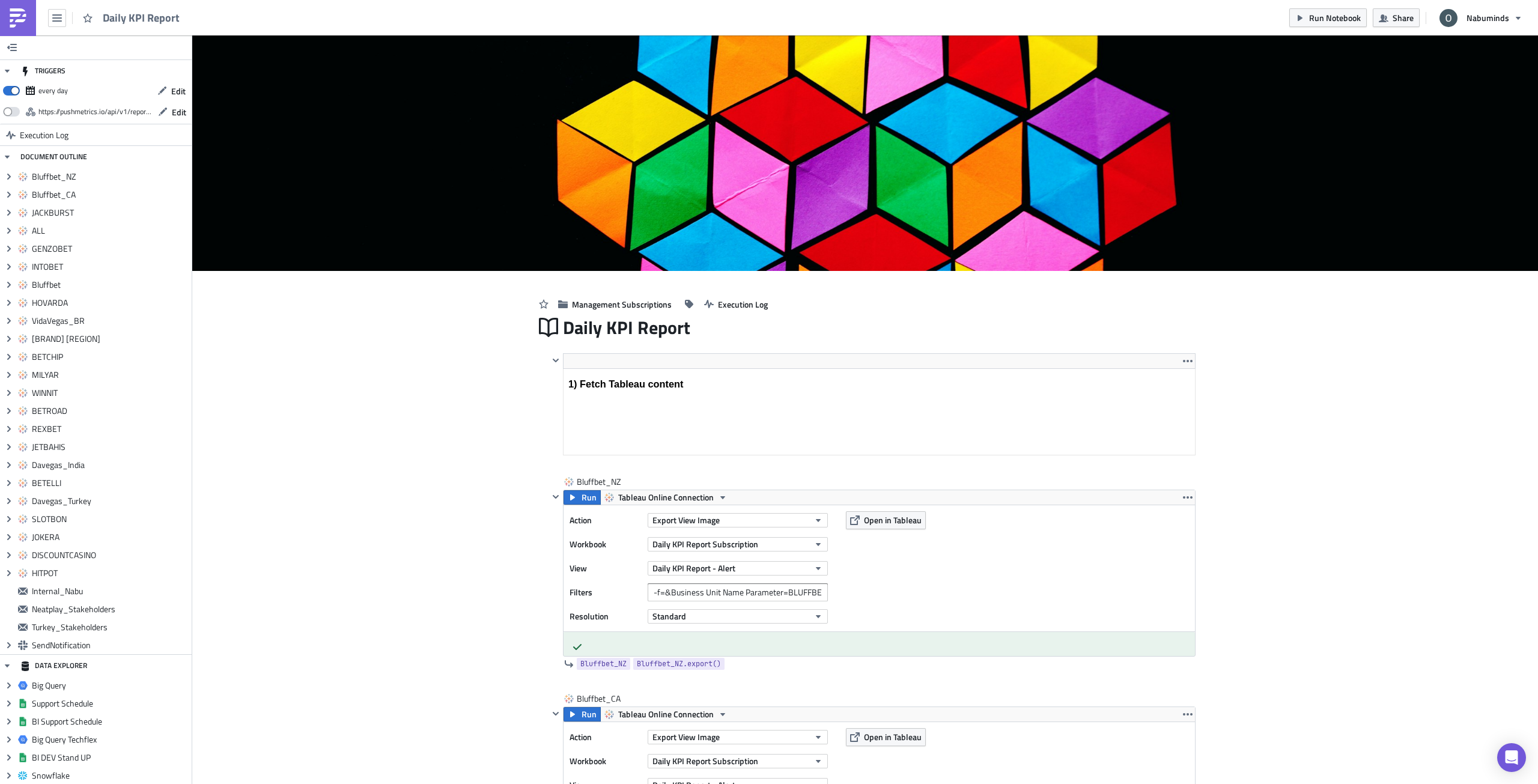 scroll, scrollTop: 0, scrollLeft: 0, axis: both 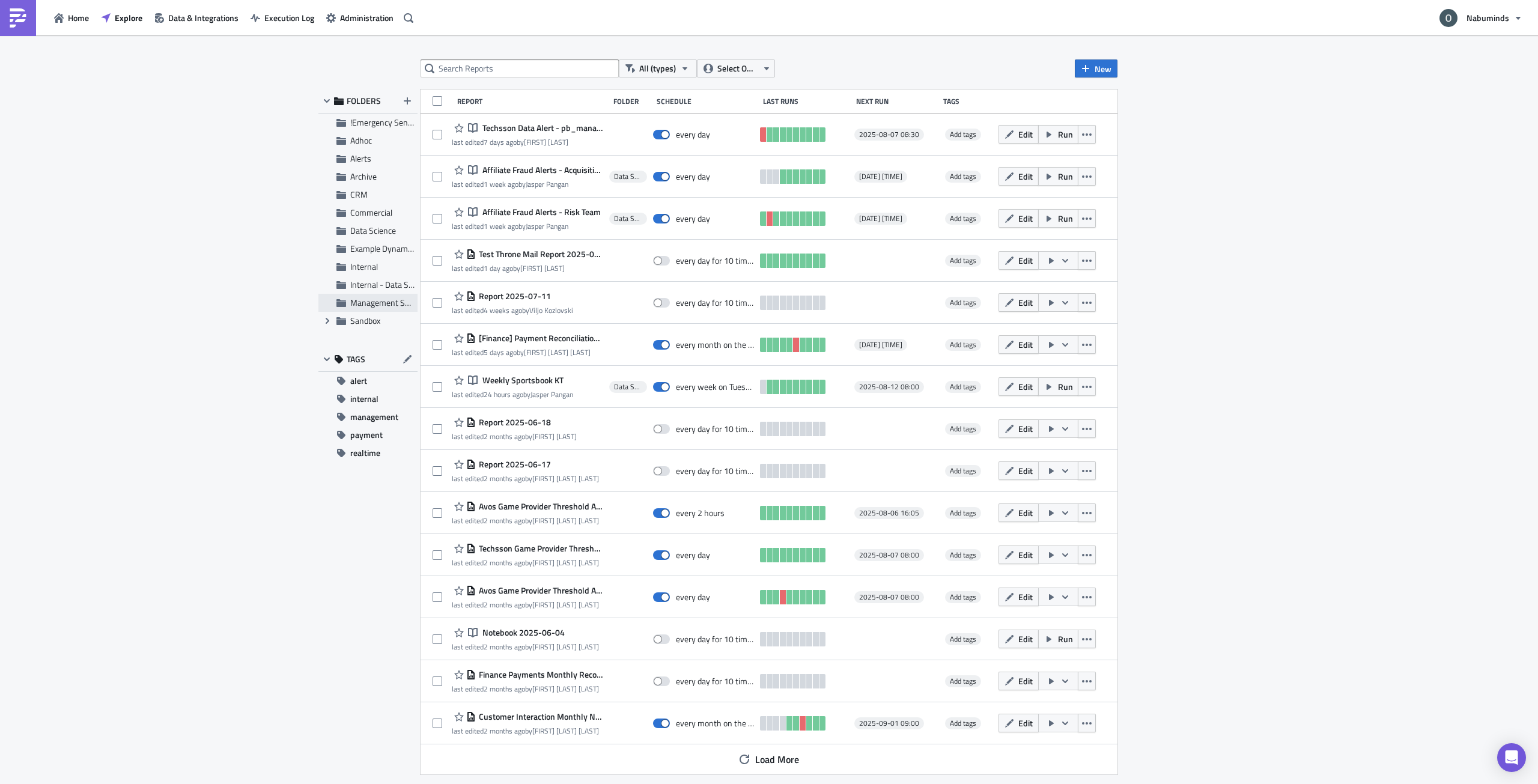 click on "Management Subscriptions" at bounding box center [368, 303] 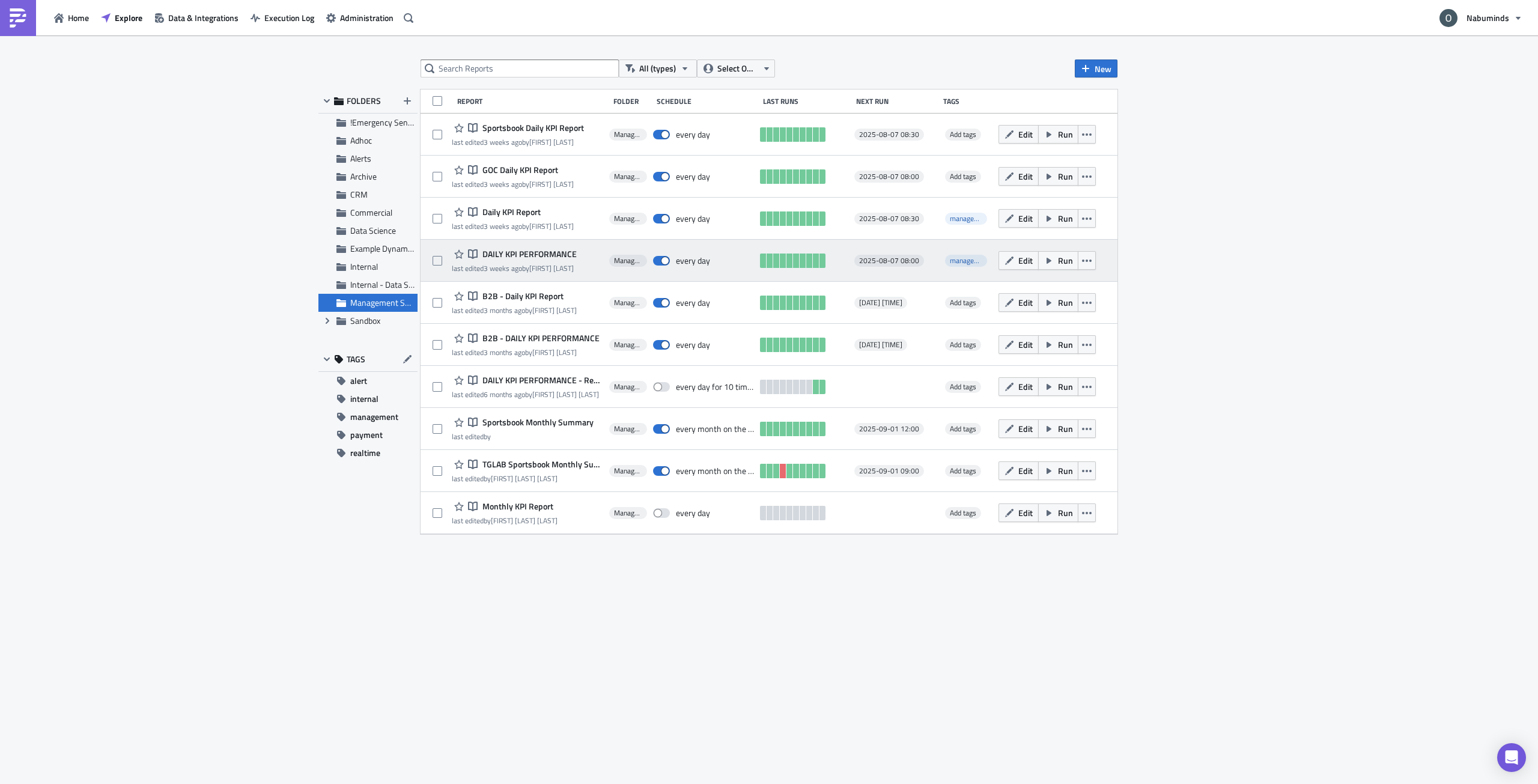 click on "DAILY KPI PERFORMANCE" at bounding box center (528, 254) 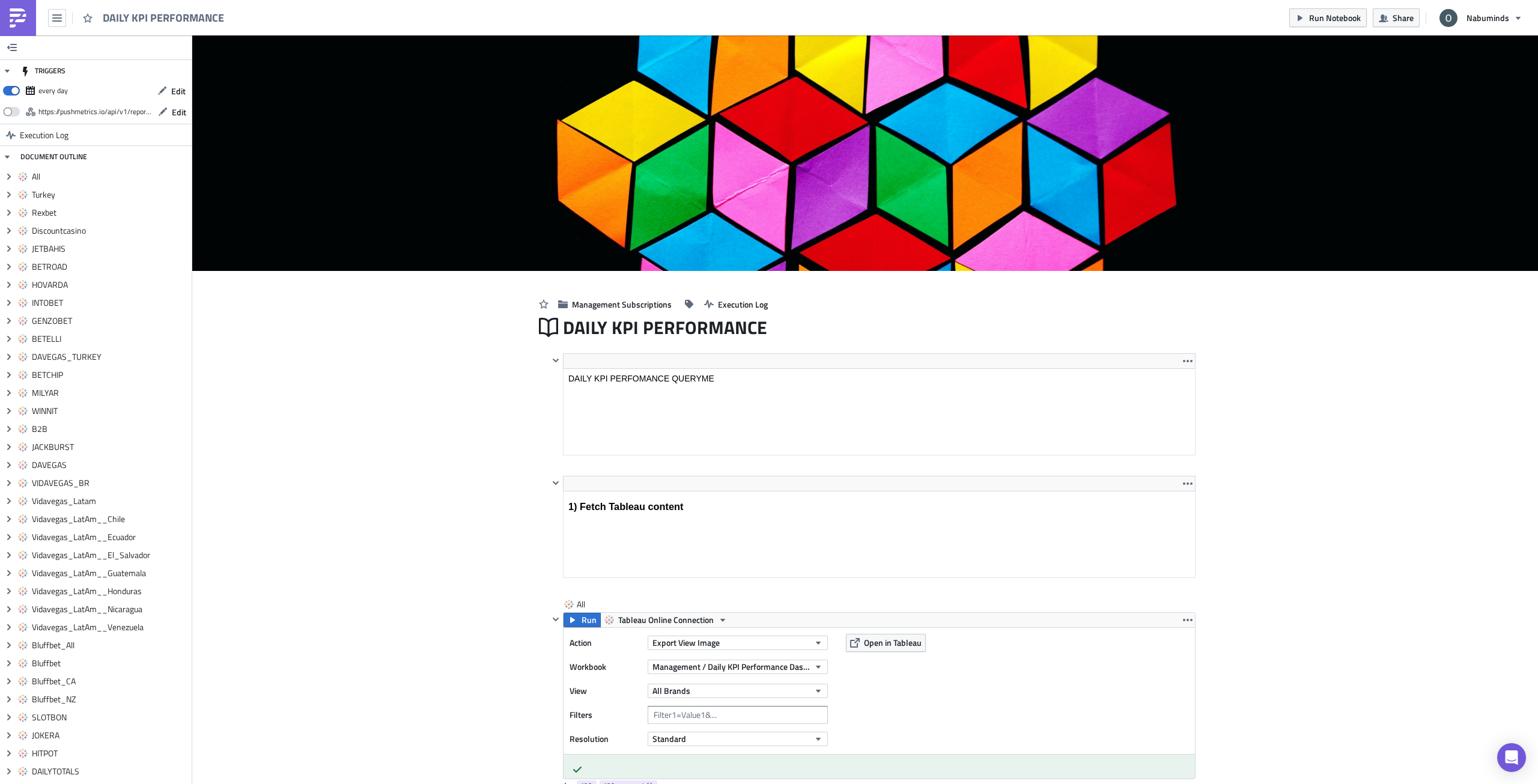 scroll, scrollTop: 0, scrollLeft: 0, axis: both 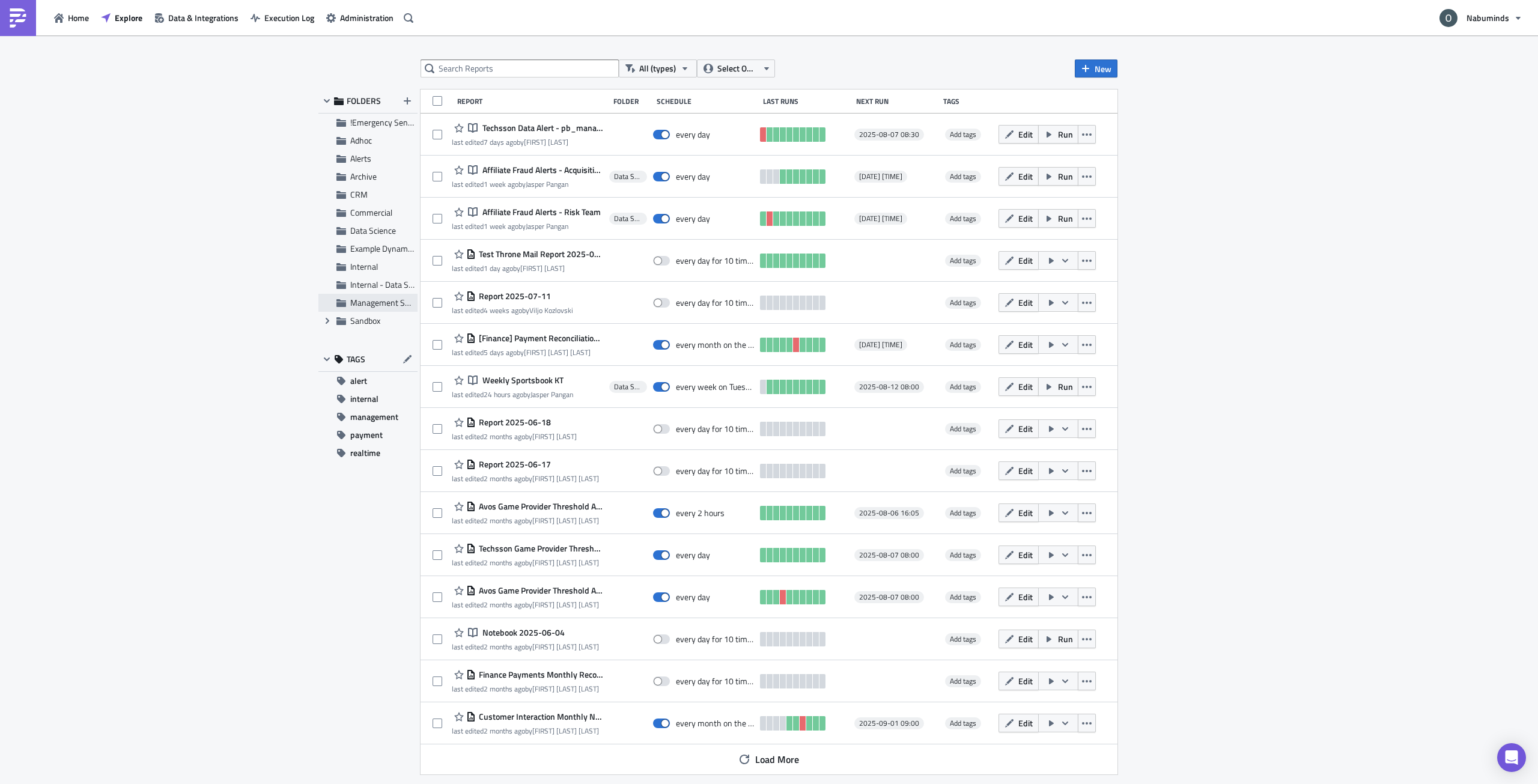 click on "Management Subscriptions" at bounding box center [399, 302] 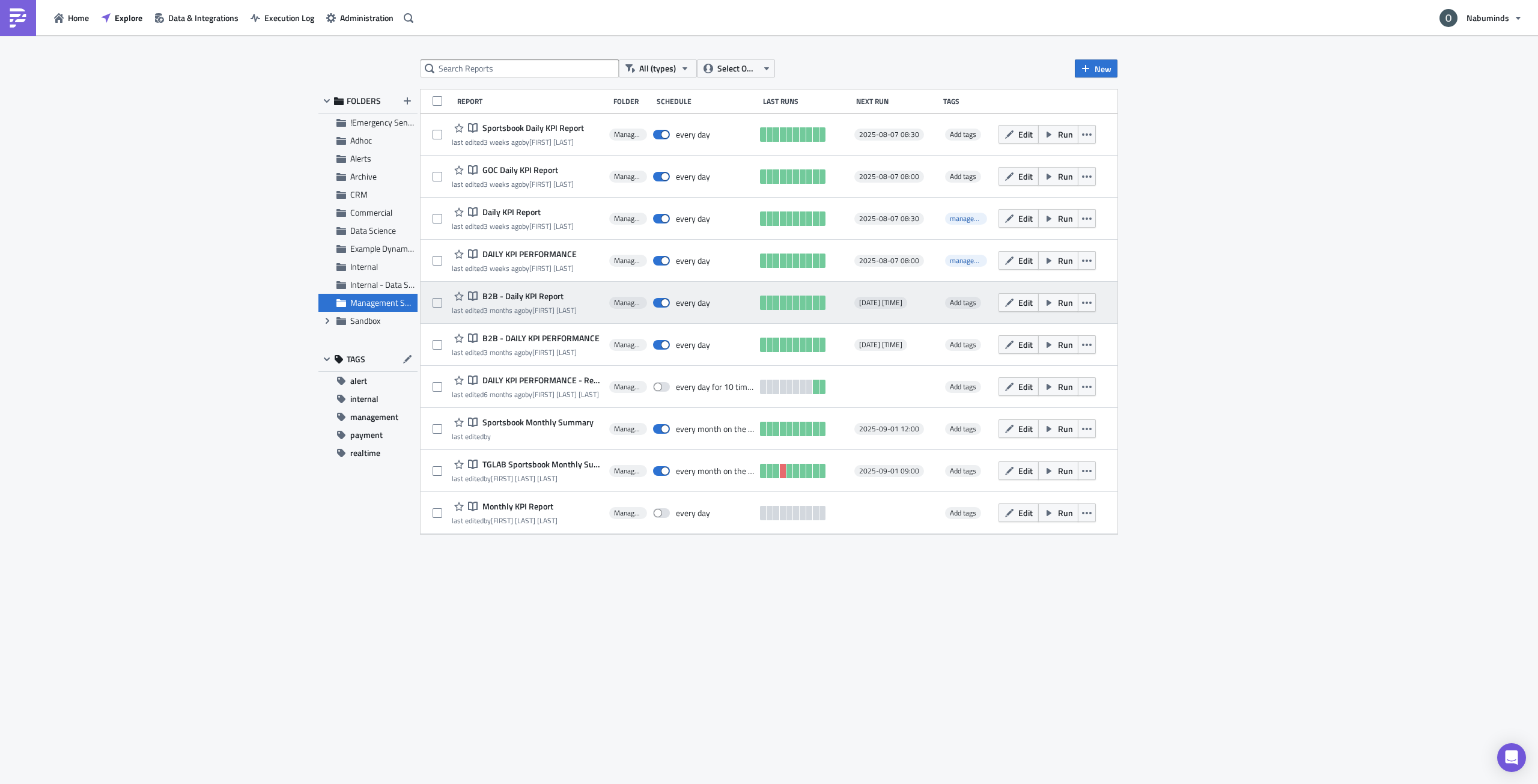 click on "B2B - Daily KPI Report" at bounding box center (521, 296) 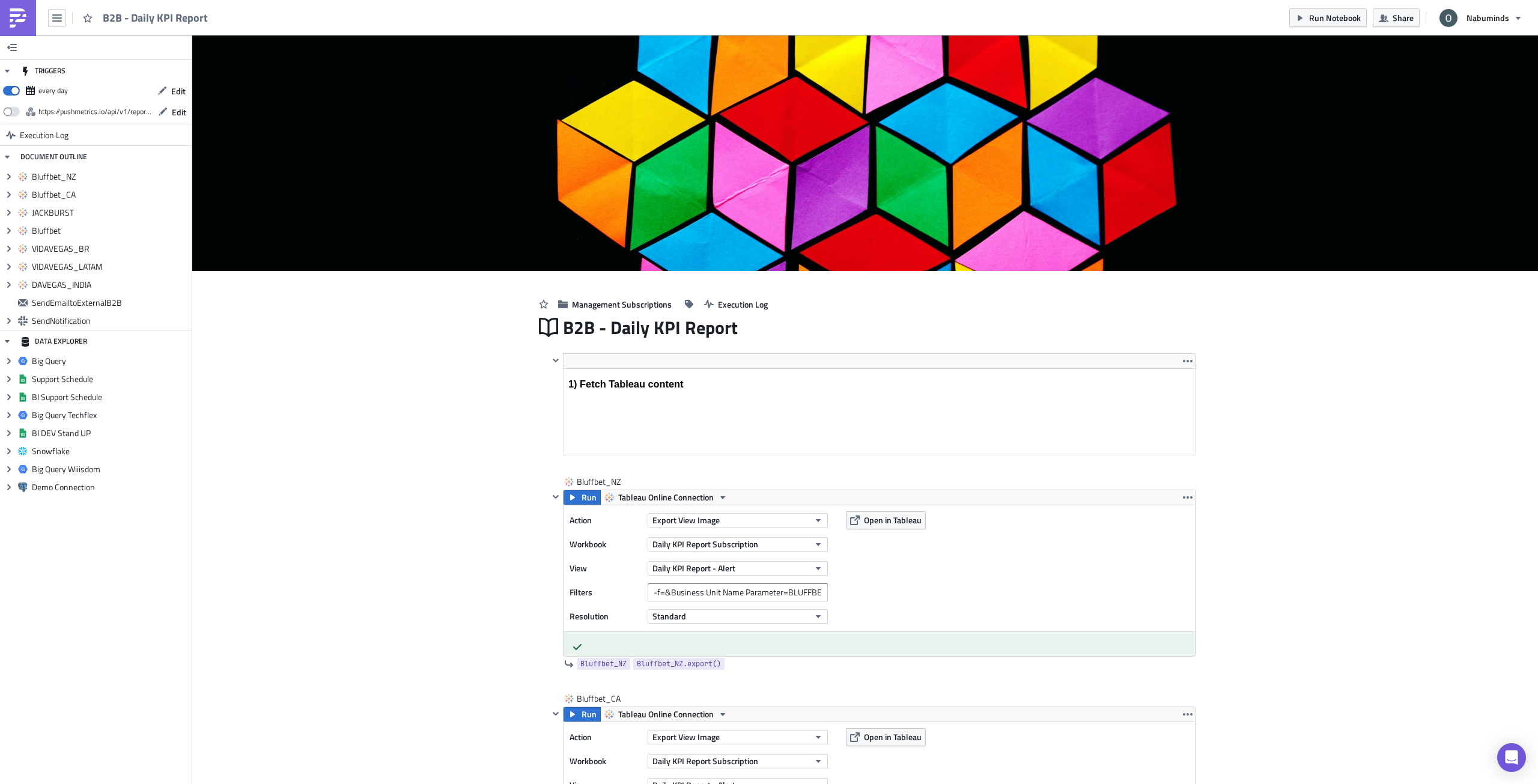 scroll, scrollTop: 0, scrollLeft: 0, axis: both 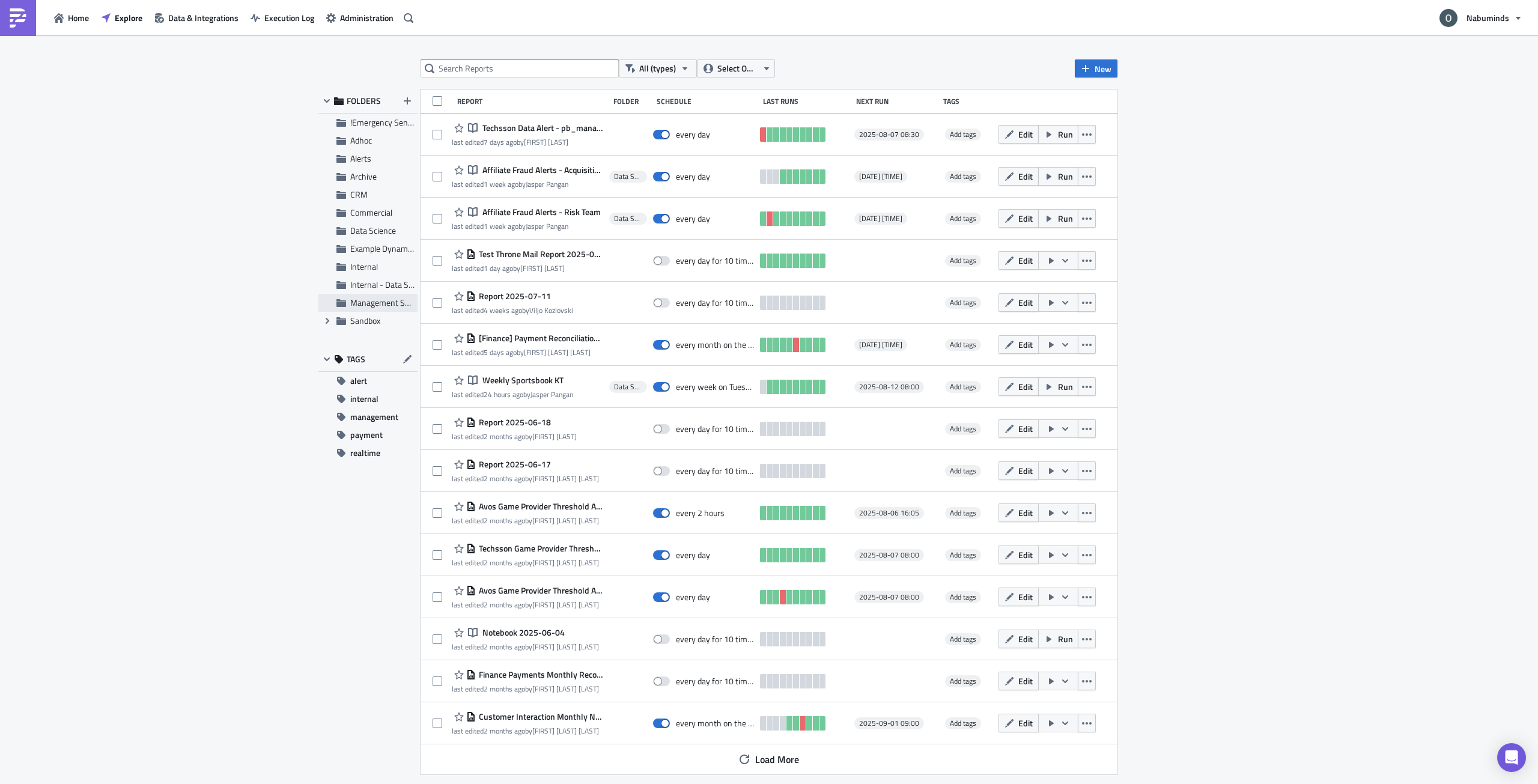click on "Management Subscriptions" at bounding box center [368, 303] 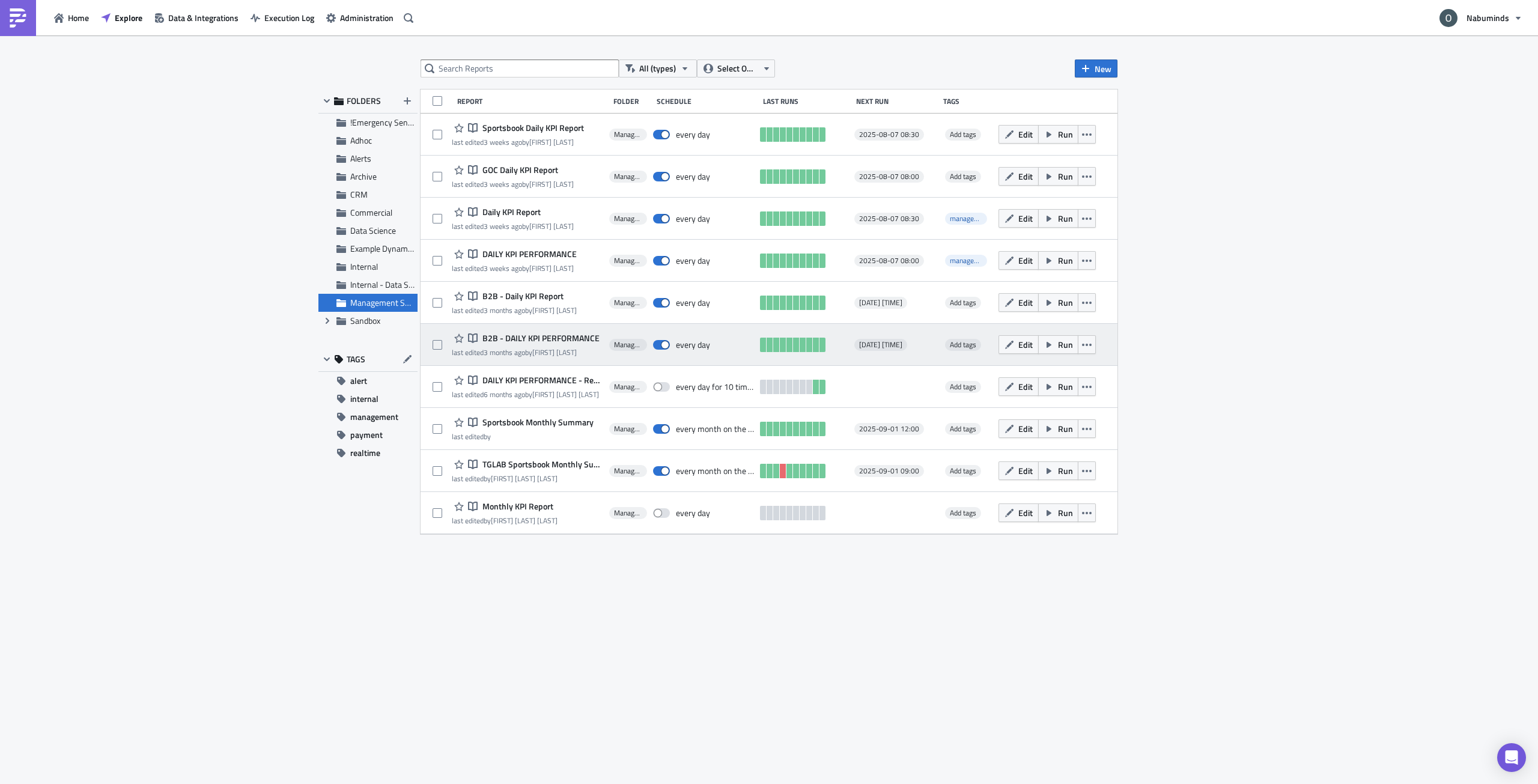 click on "B2B - DAILY KPI PERFORMANCE" at bounding box center (540, 338) 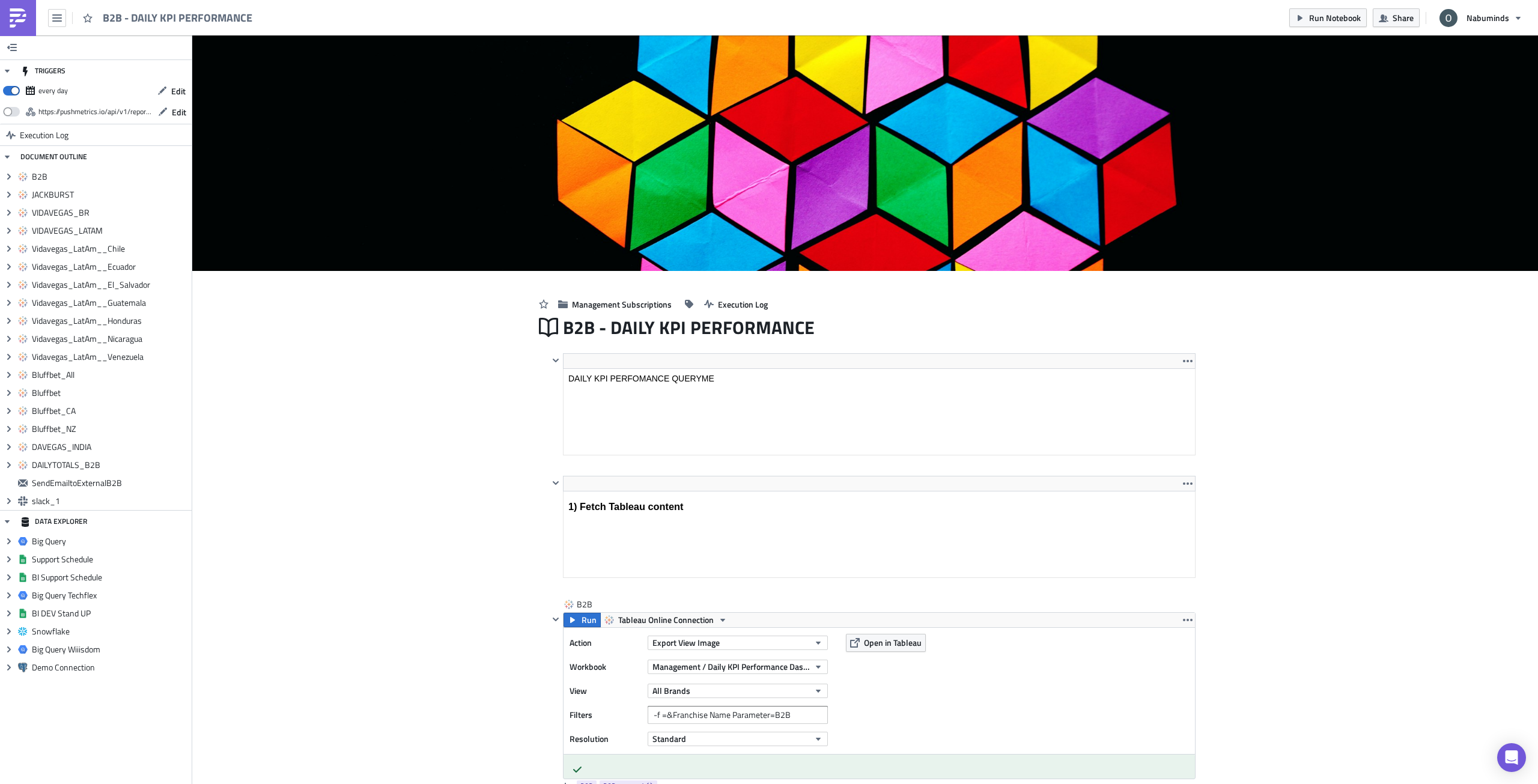 scroll, scrollTop: 0, scrollLeft: 0, axis: both 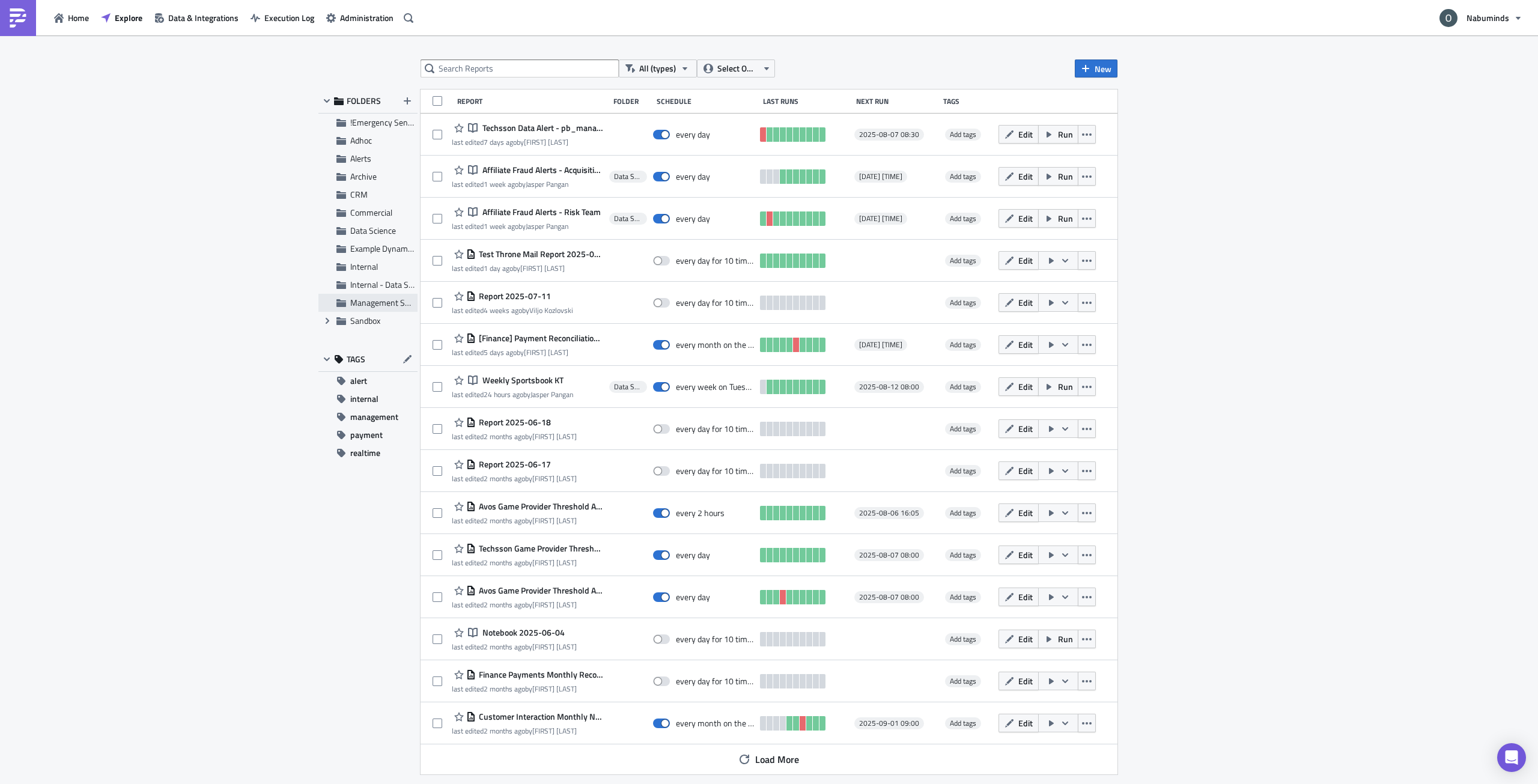 click on "Management Subscriptions" at bounding box center [368, 303] 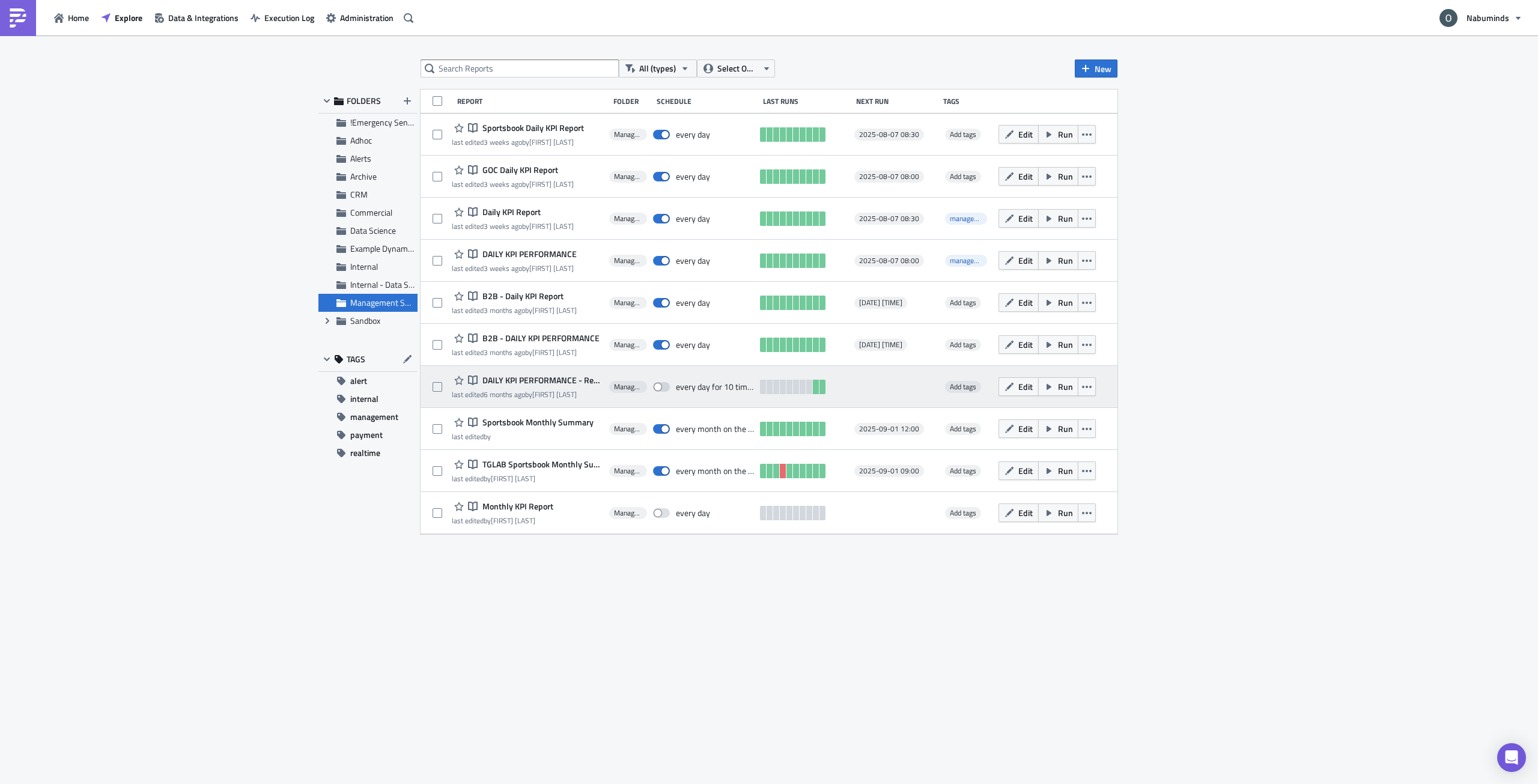 click on "DAILY KPI PERFORMANCE - Resend" at bounding box center (541, 380) 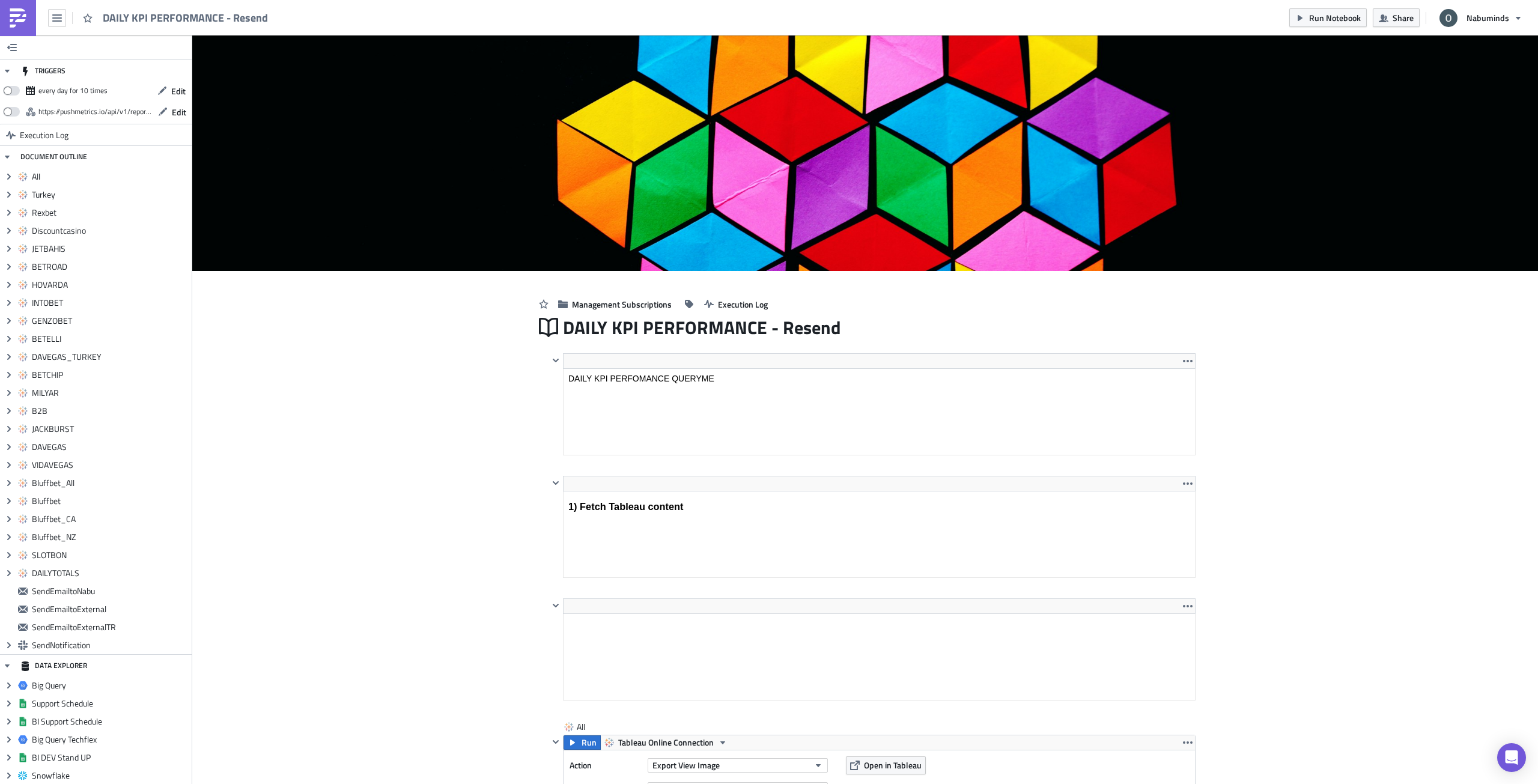 scroll, scrollTop: 0, scrollLeft: 0, axis: both 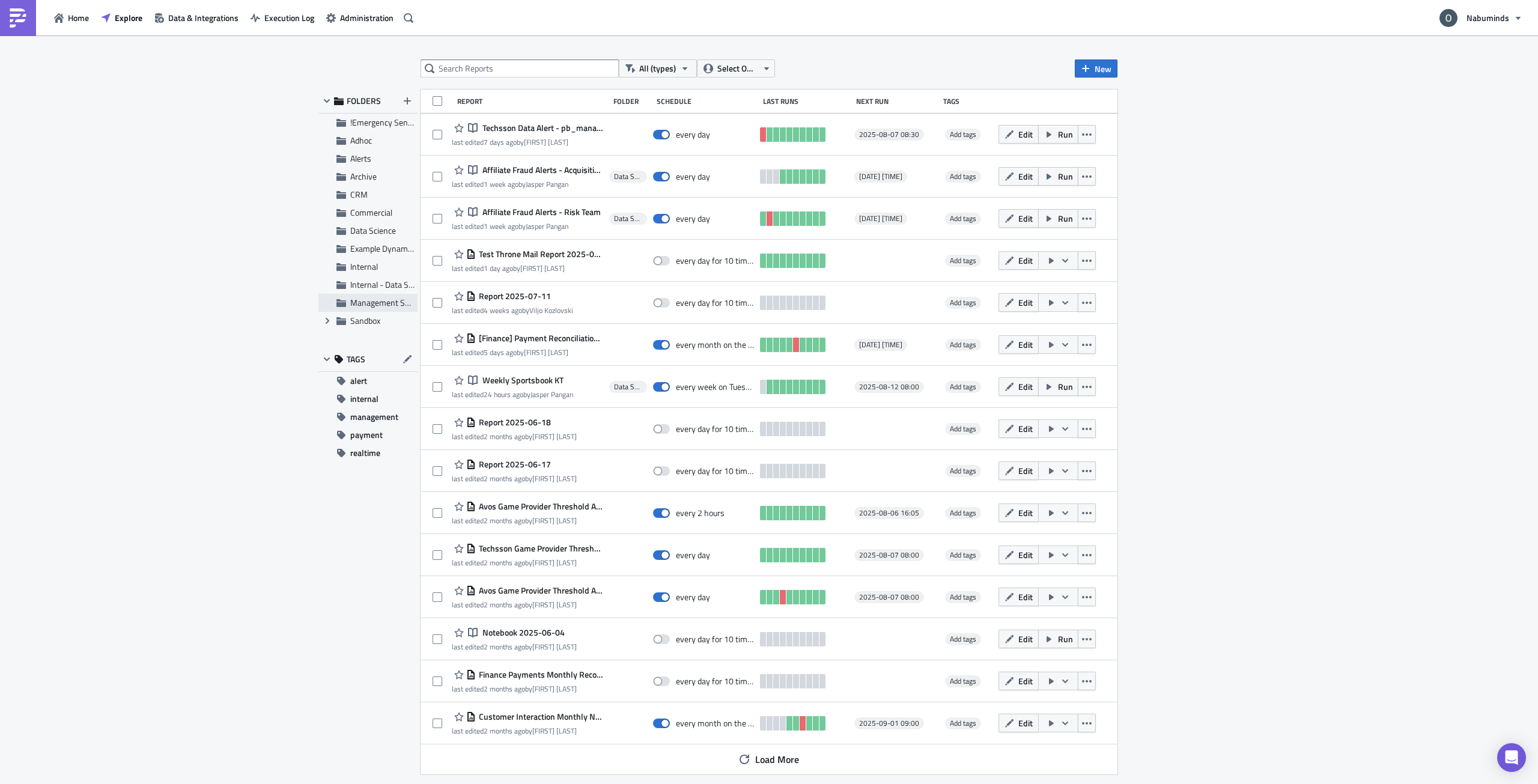 click on "Management Subscriptions" at bounding box center [399, 302] 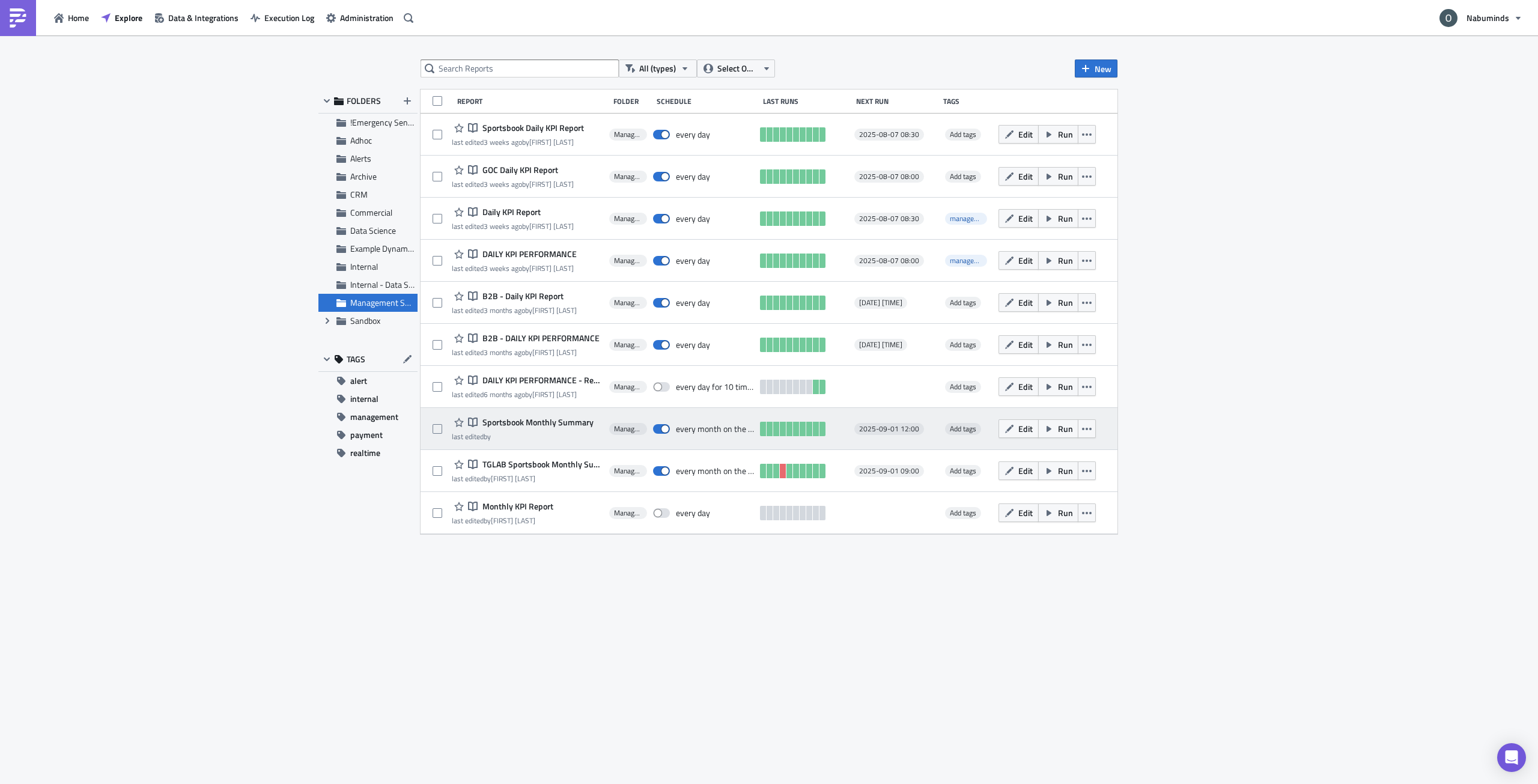click on "Sportsbook Monthly Summary" at bounding box center [536, 422] 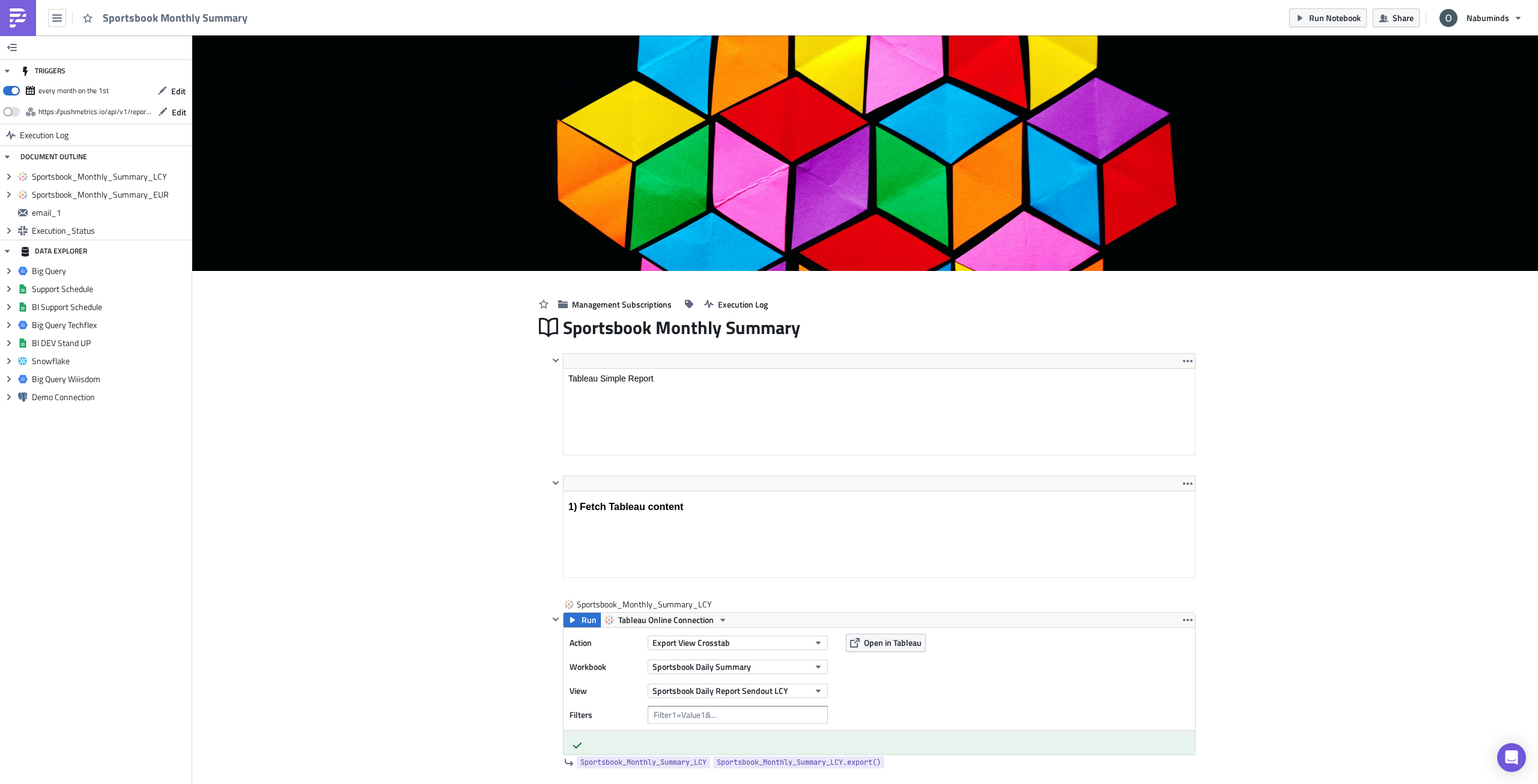 scroll, scrollTop: 0, scrollLeft: 0, axis: both 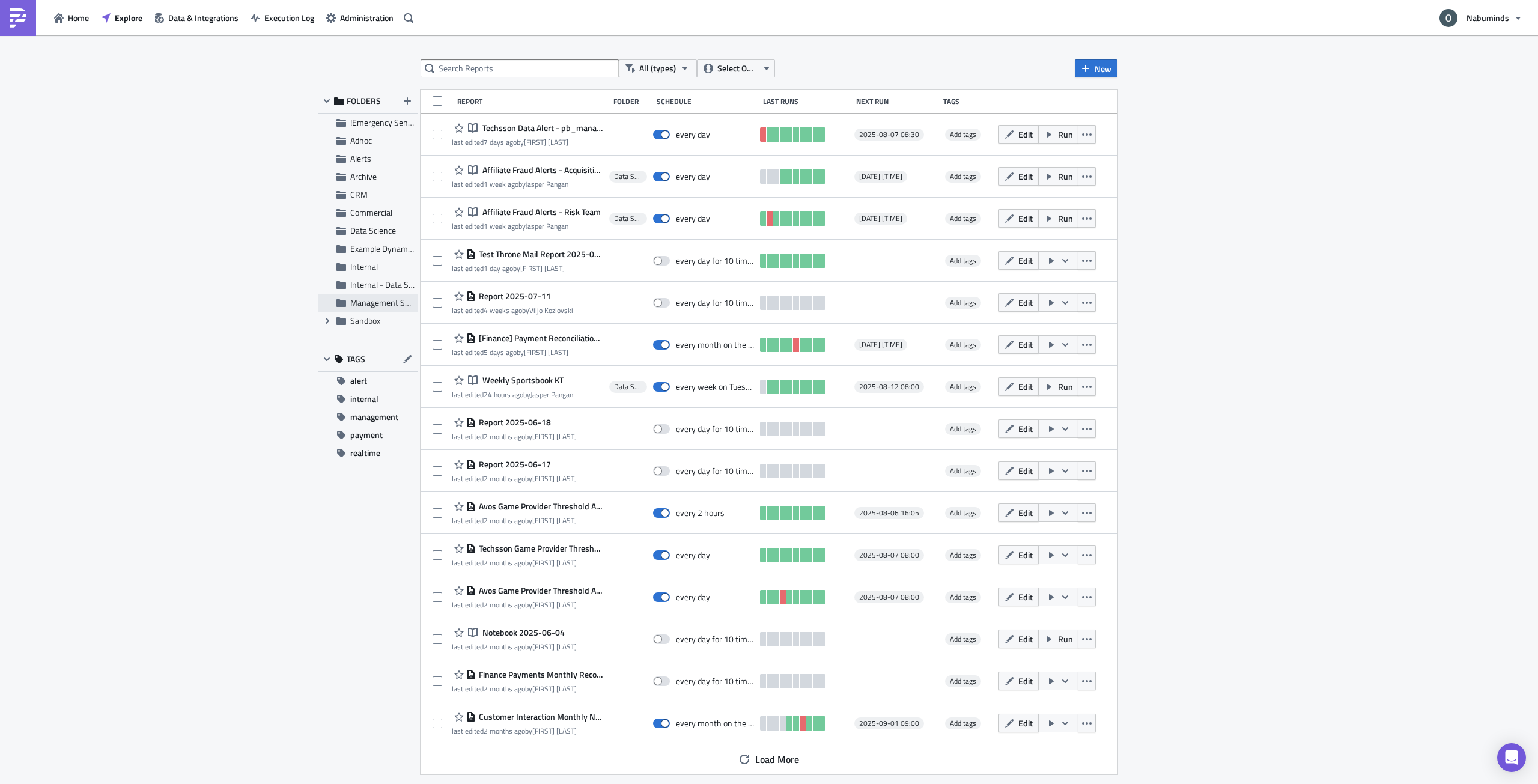 click on "Management Subscriptions" at bounding box center [399, 302] 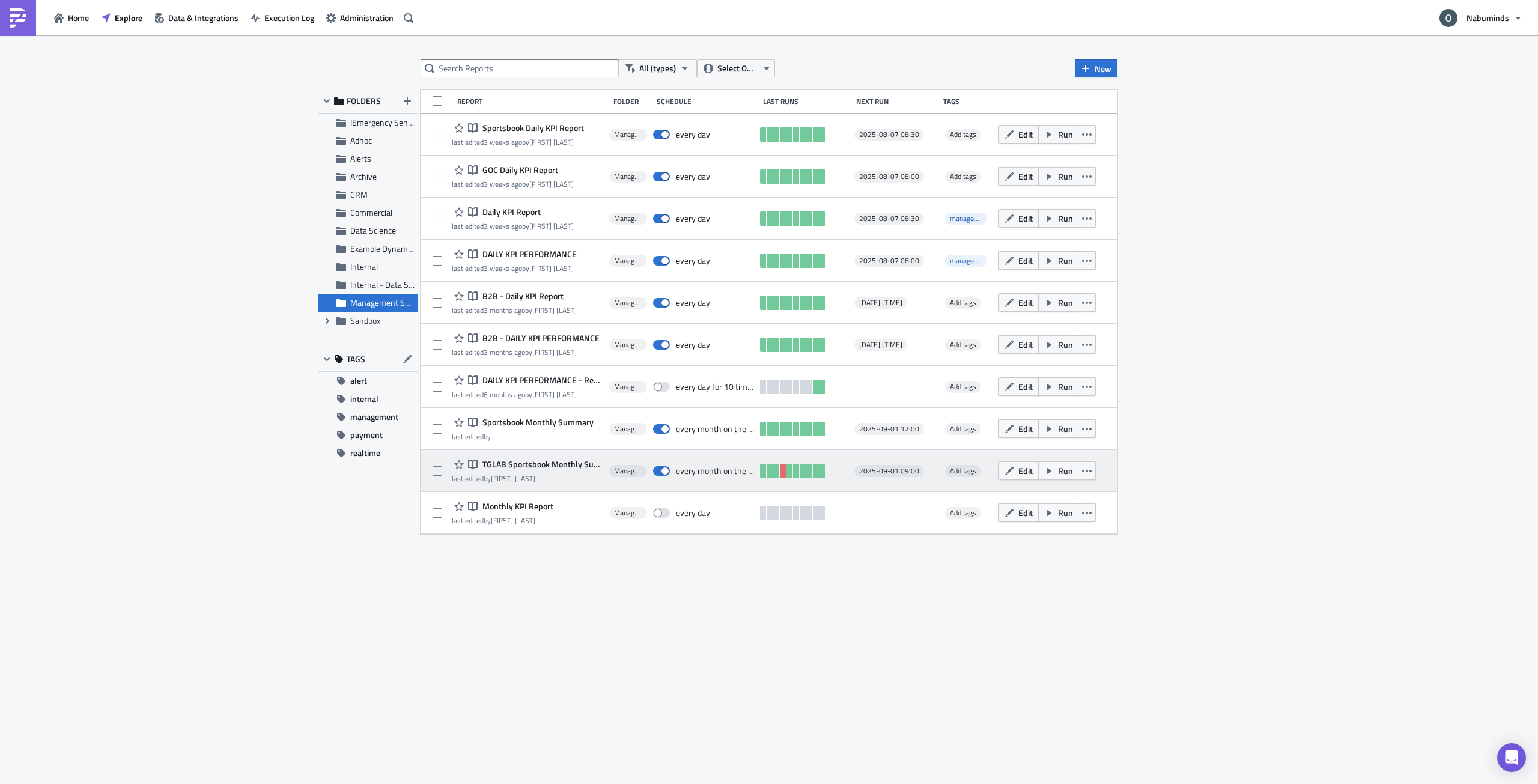 click on "TGLAB Sportsbook Monthly Summary" at bounding box center [541, 464] 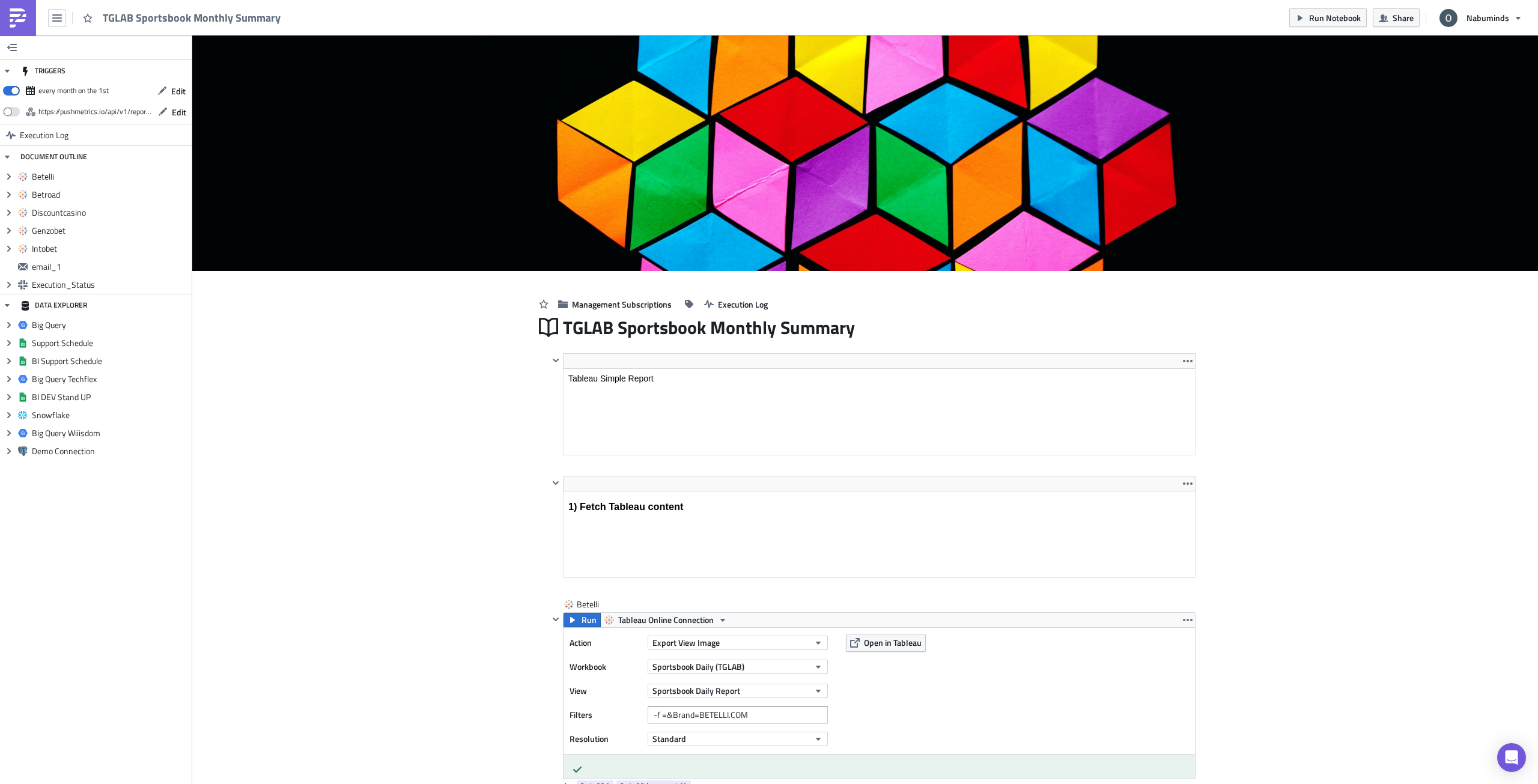 scroll, scrollTop: 0, scrollLeft: 0, axis: both 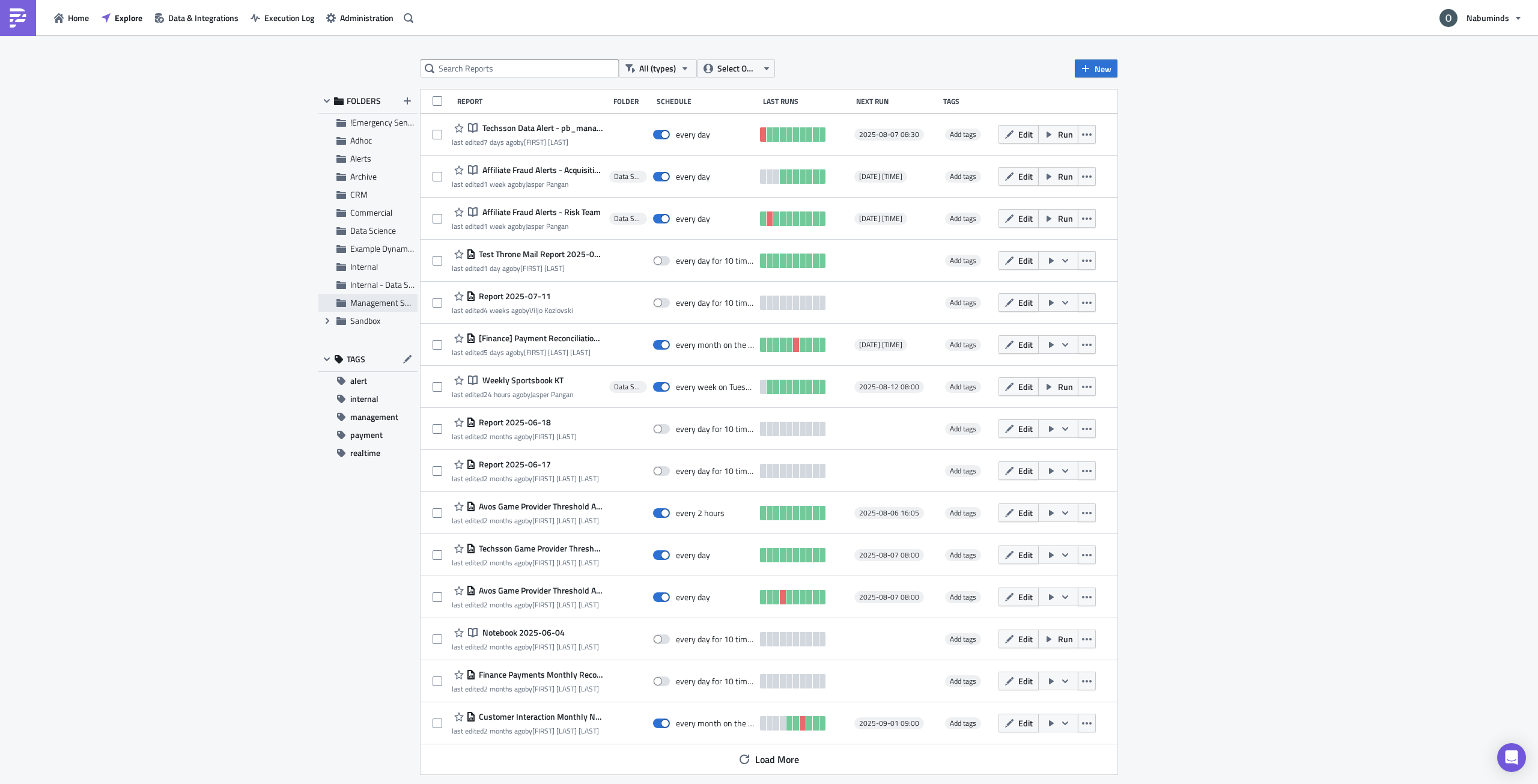 click on "Management Subscriptions" at bounding box center (368, 303) 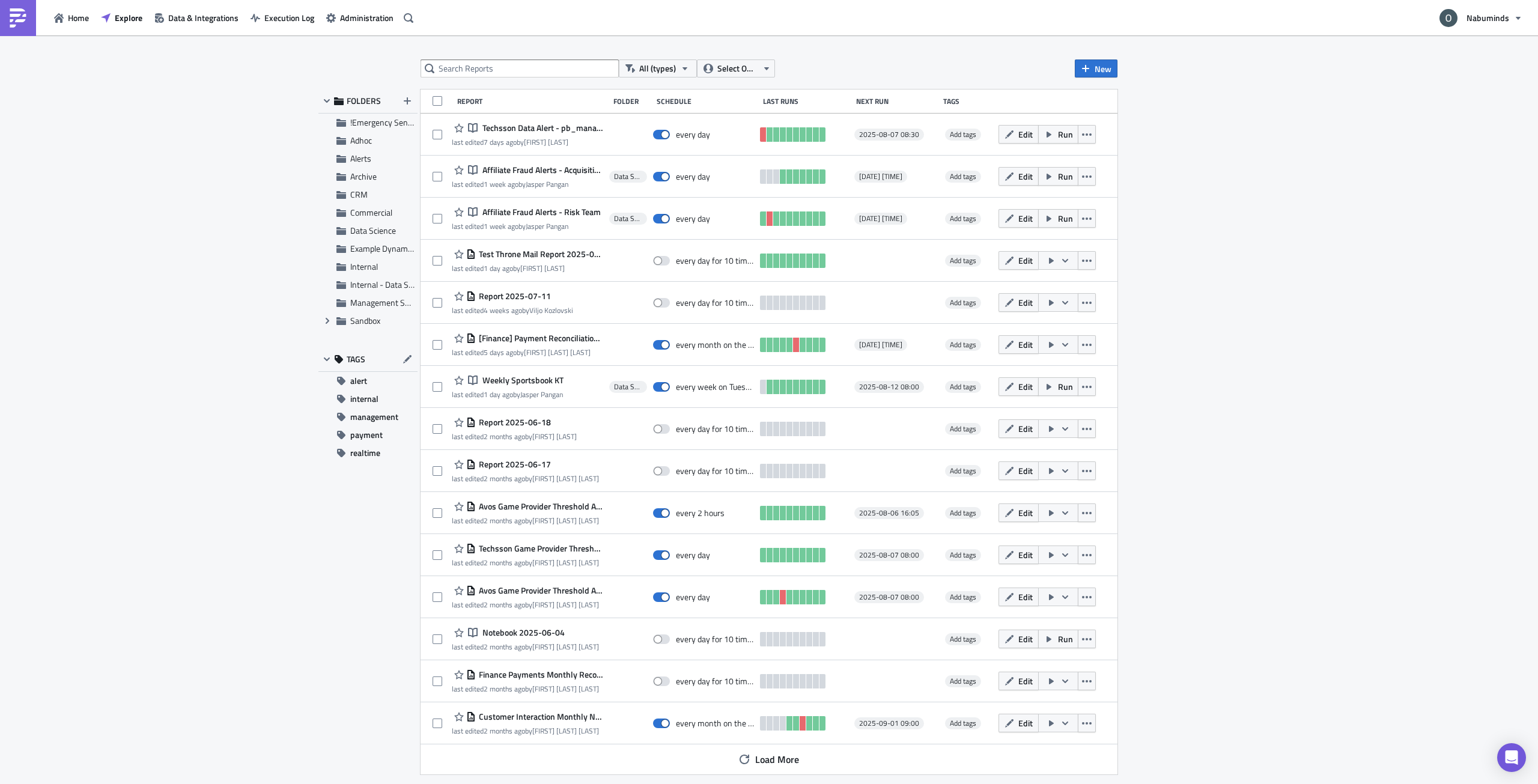 scroll, scrollTop: 0, scrollLeft: 0, axis: both 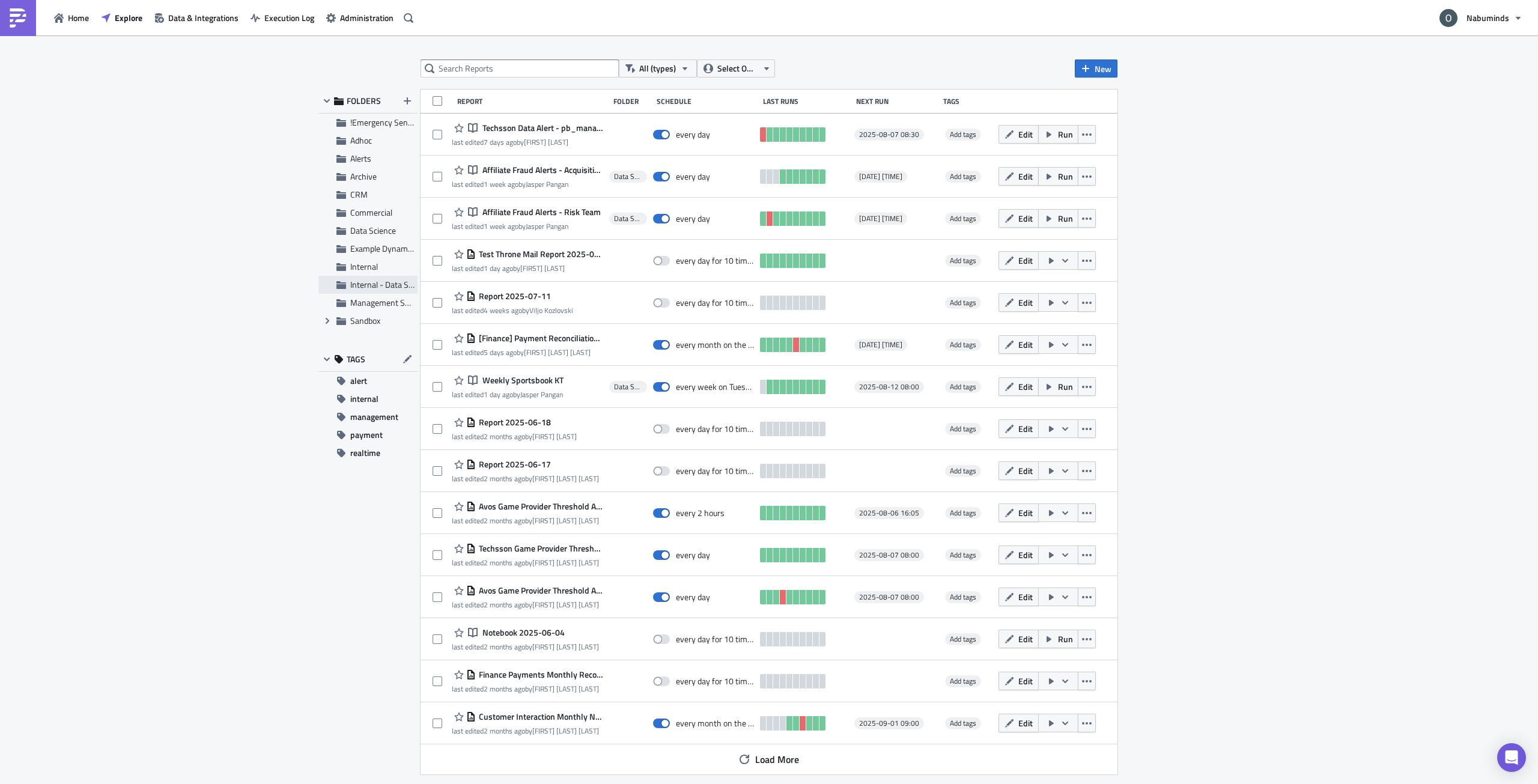 click on "Internal - Data Science" at bounding box center (391, 284) 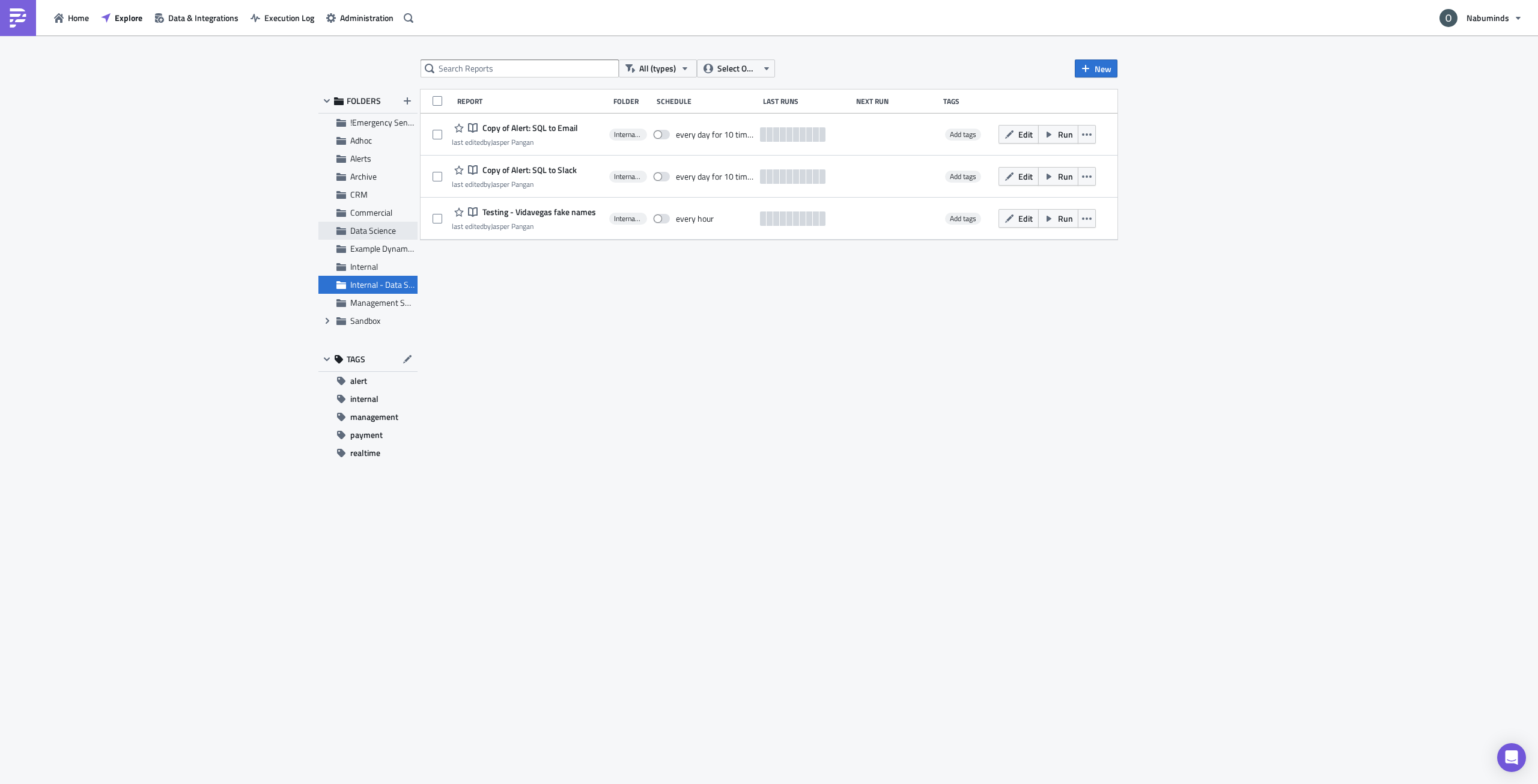 click on "Data Science" at bounding box center [373, 230] 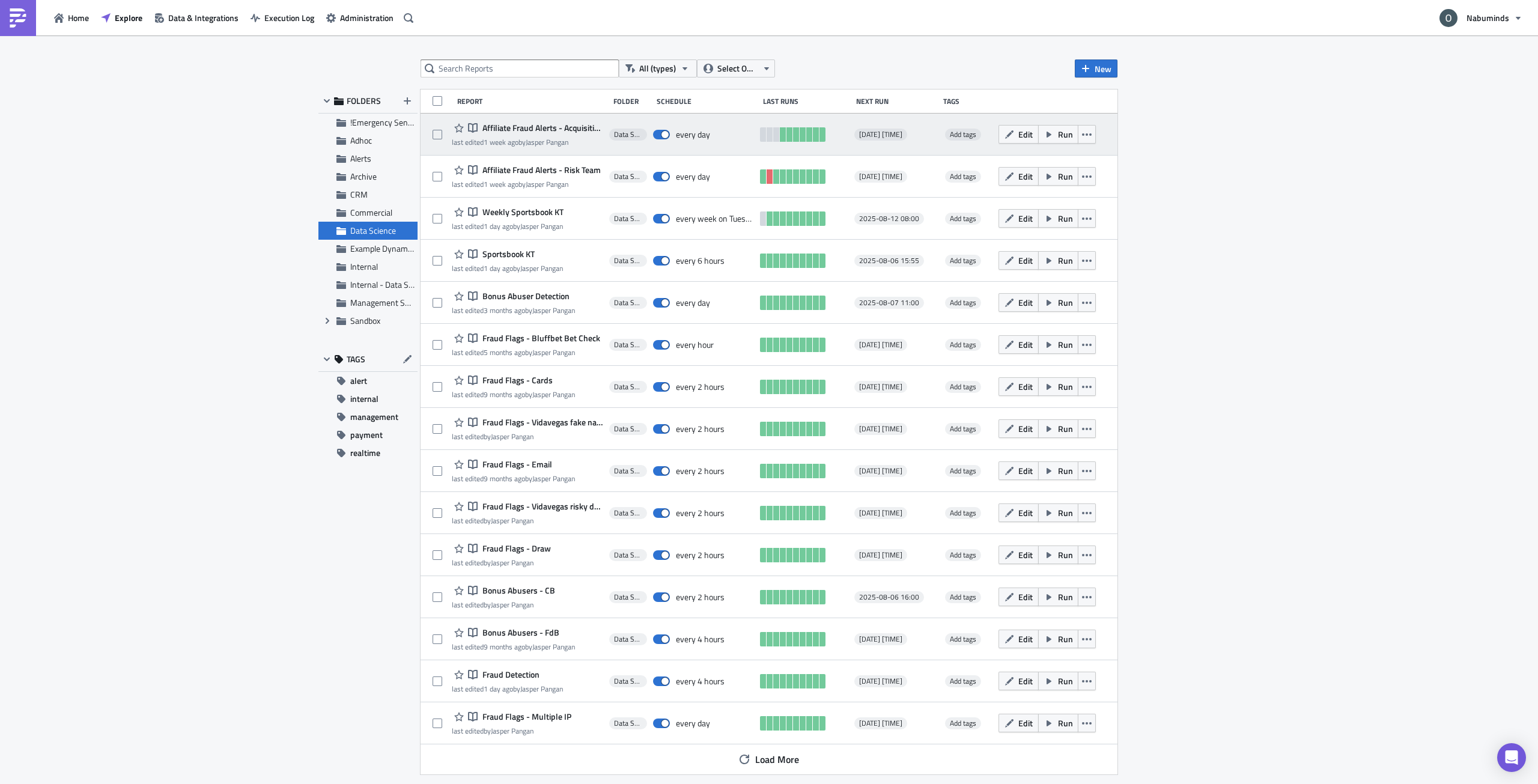 click on "Affiliate Fraud Alerts - Acquisition Team" at bounding box center (541, 128) 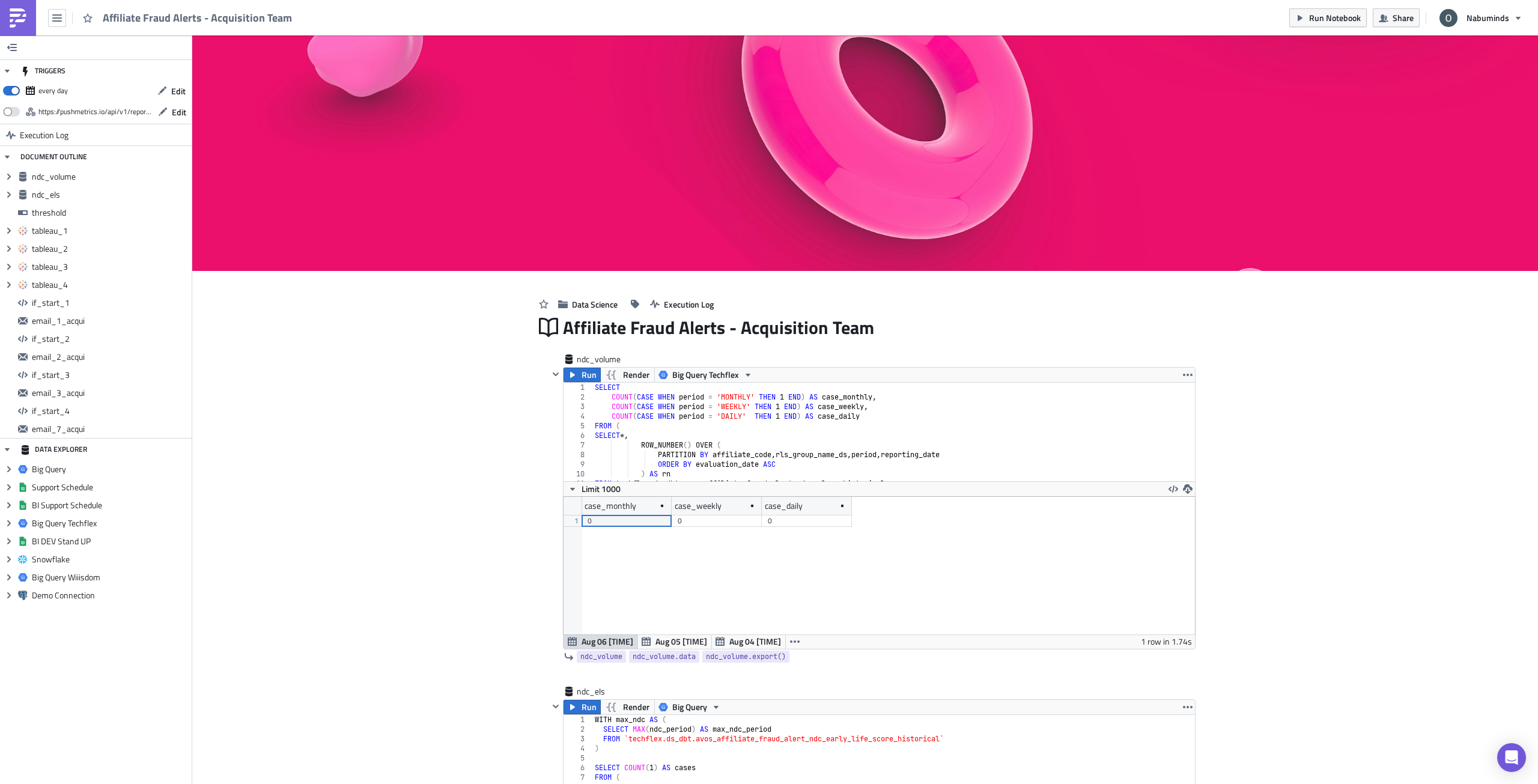 scroll, scrollTop: 59939, scrollLeft: 59447, axis: both 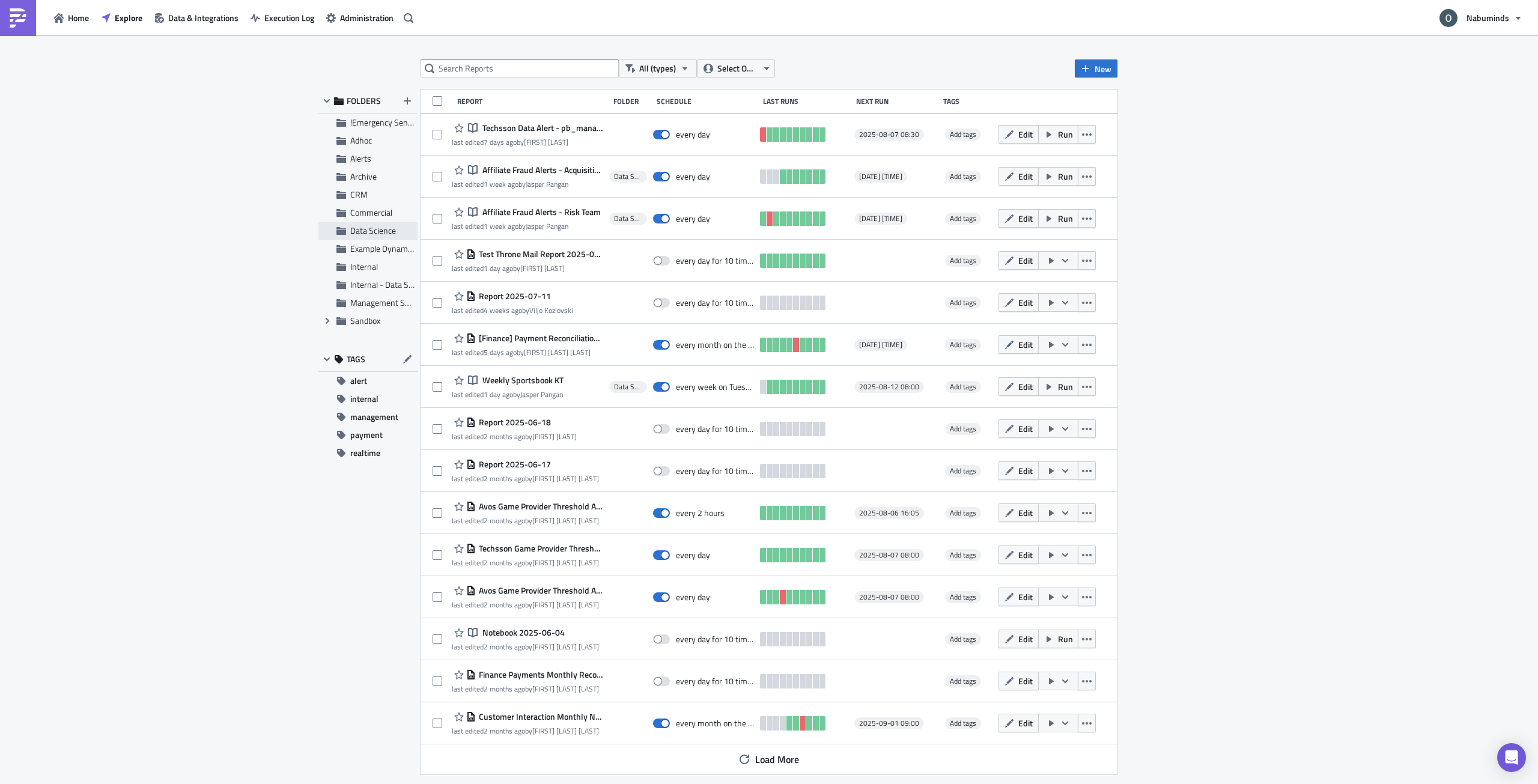 click on "Data Science" at bounding box center (368, 231) 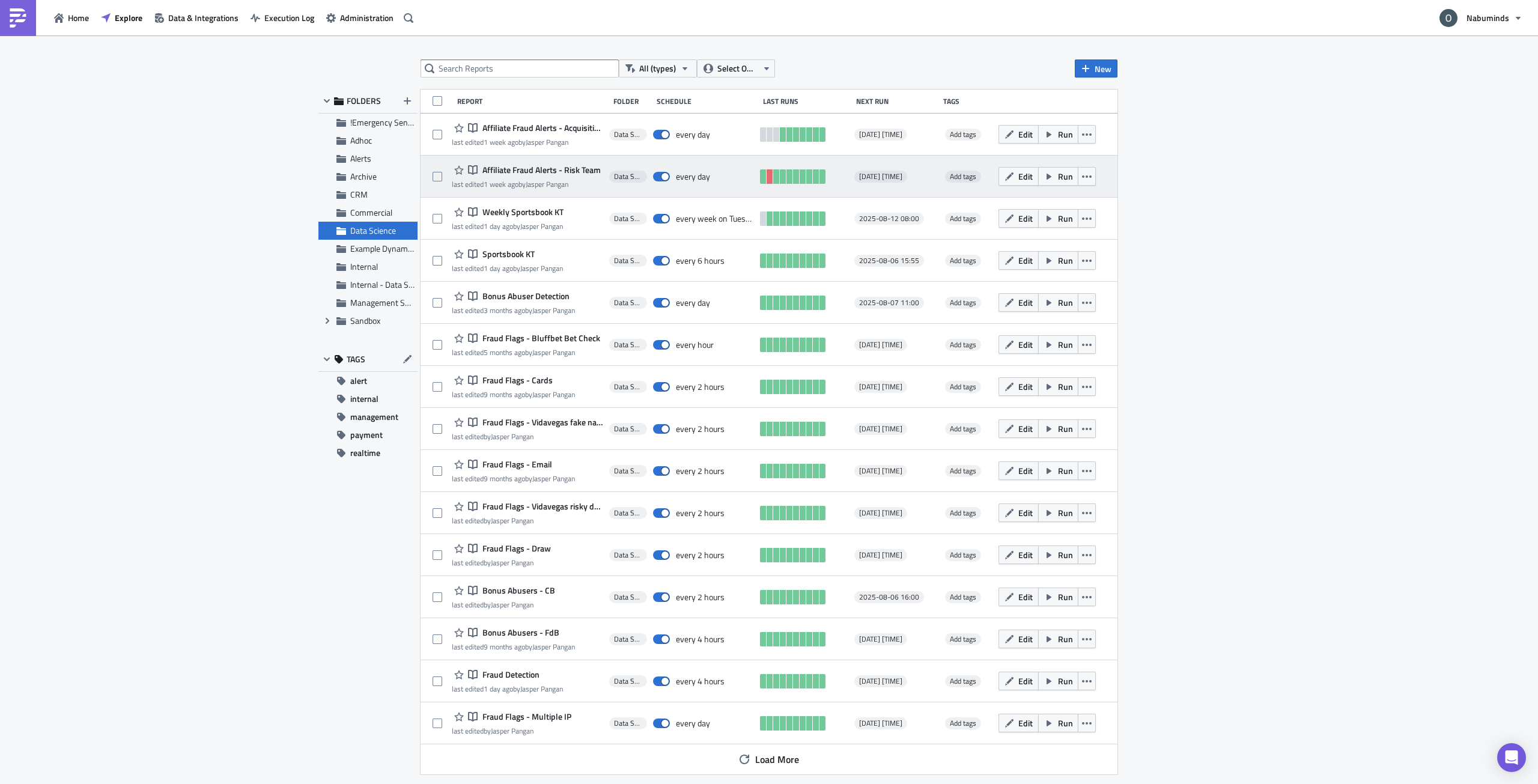 click on "Affiliate Fraud Alerts - Risk Team" at bounding box center (540, 170) 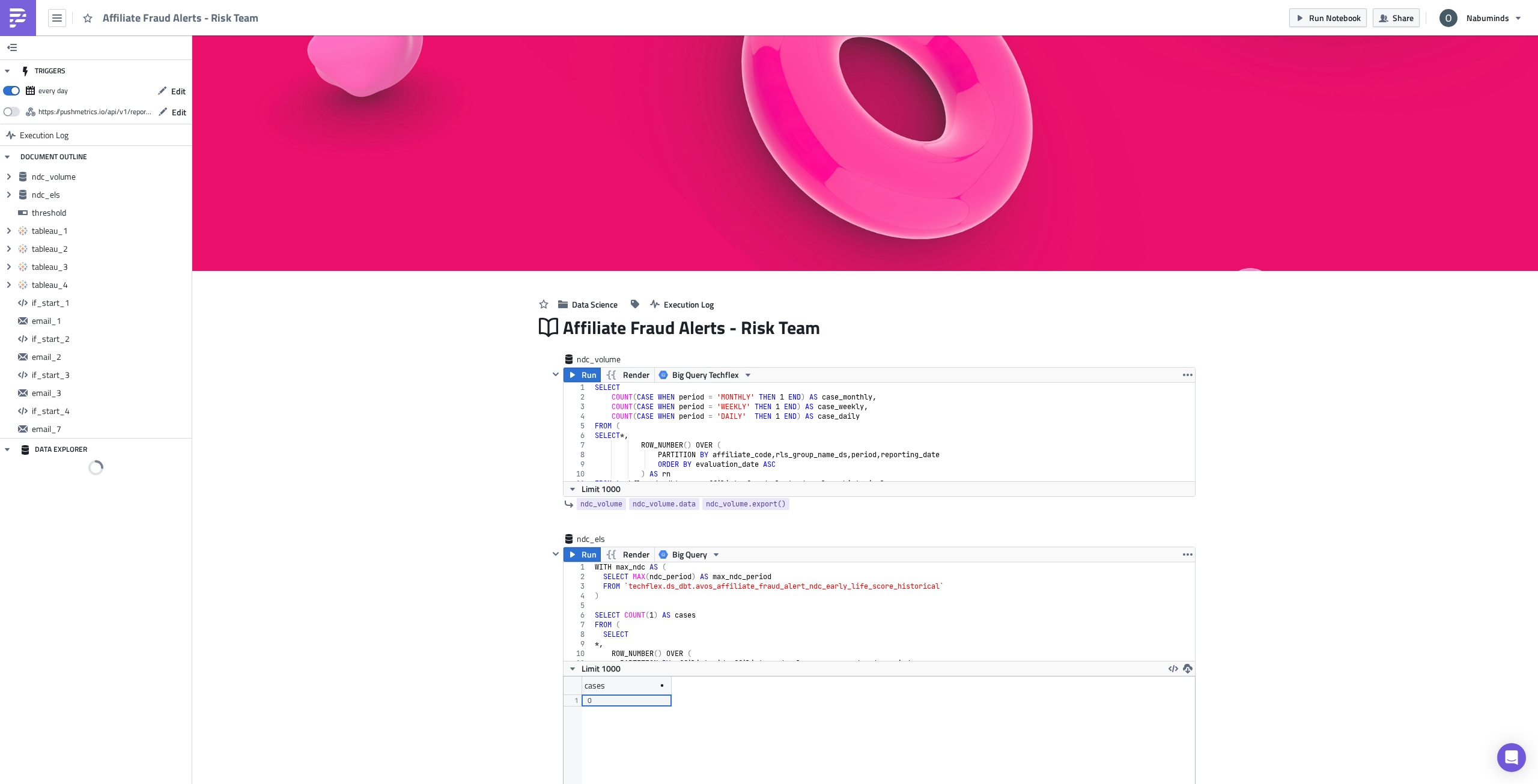 scroll, scrollTop: 59939, scrollLeft: 59447, axis: both 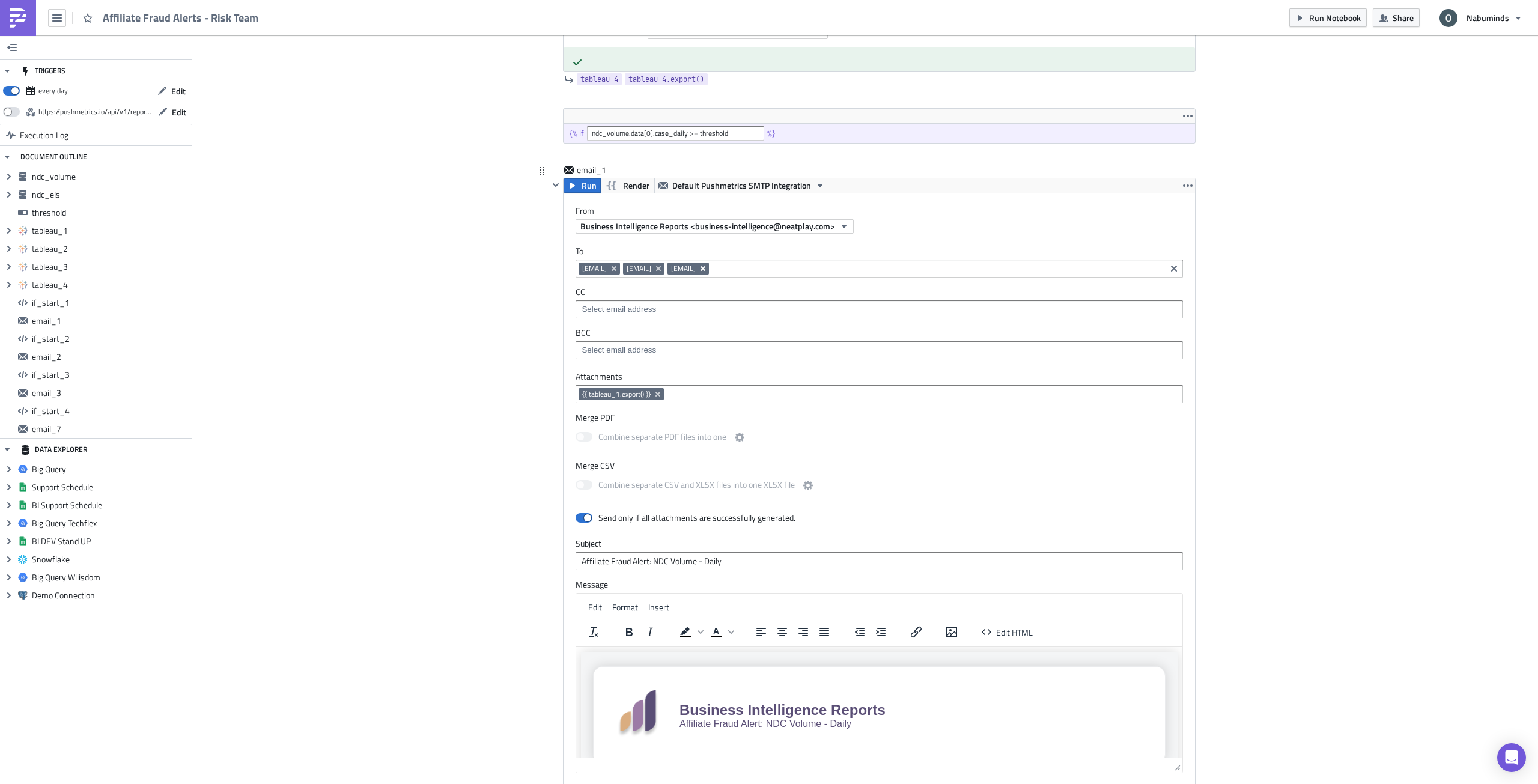 click 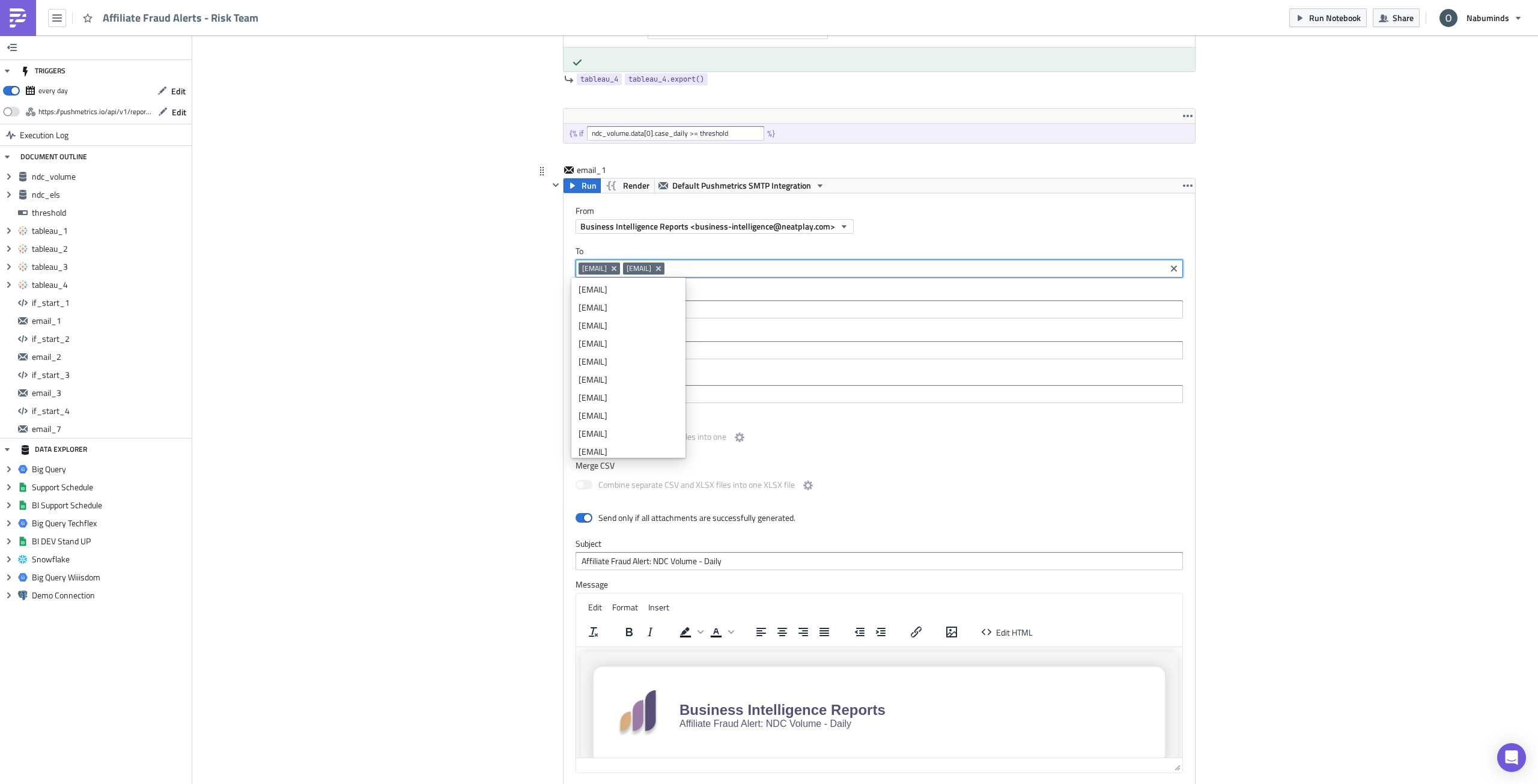 paste on "[EMAIL]" 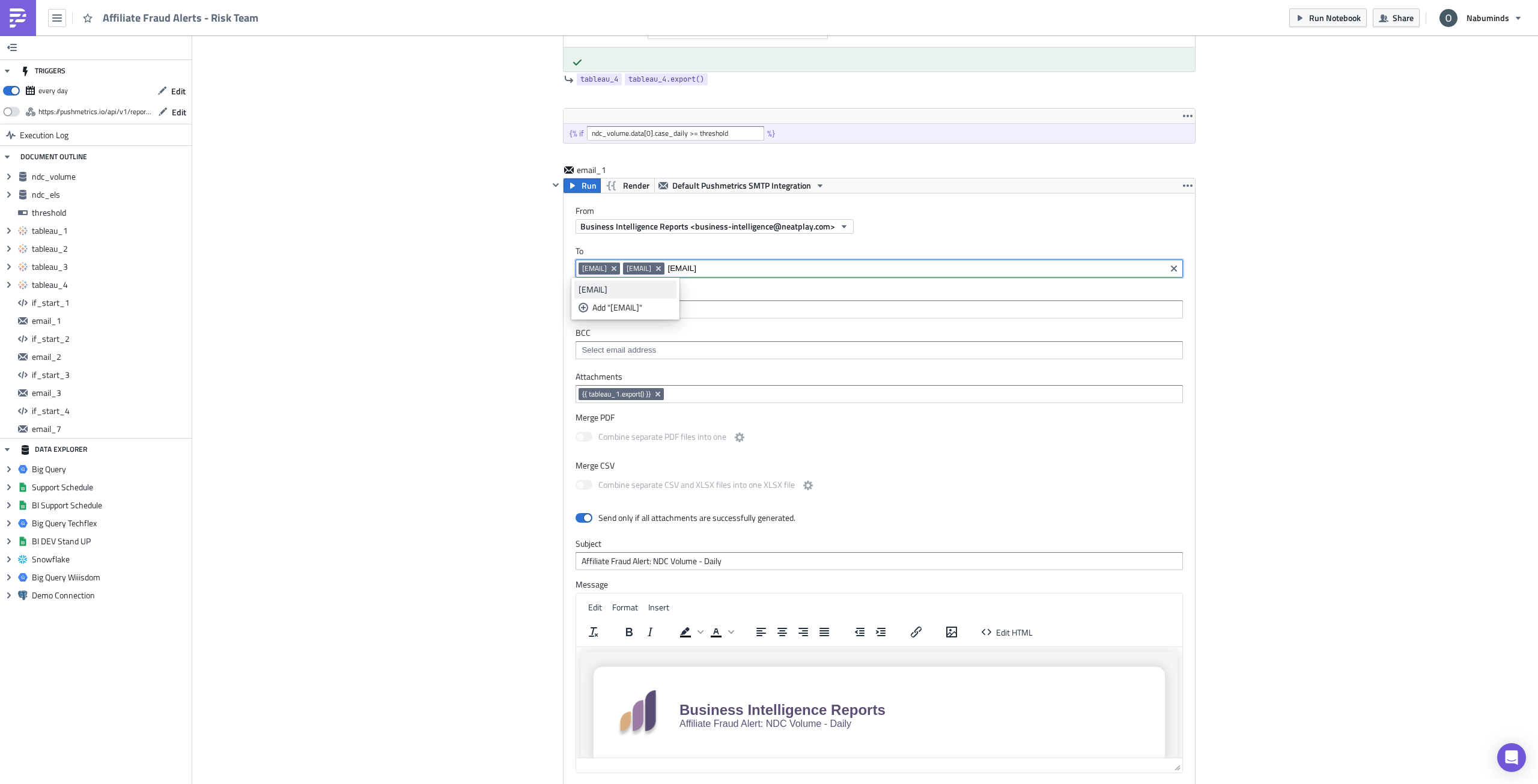 type on "[EMAIL]" 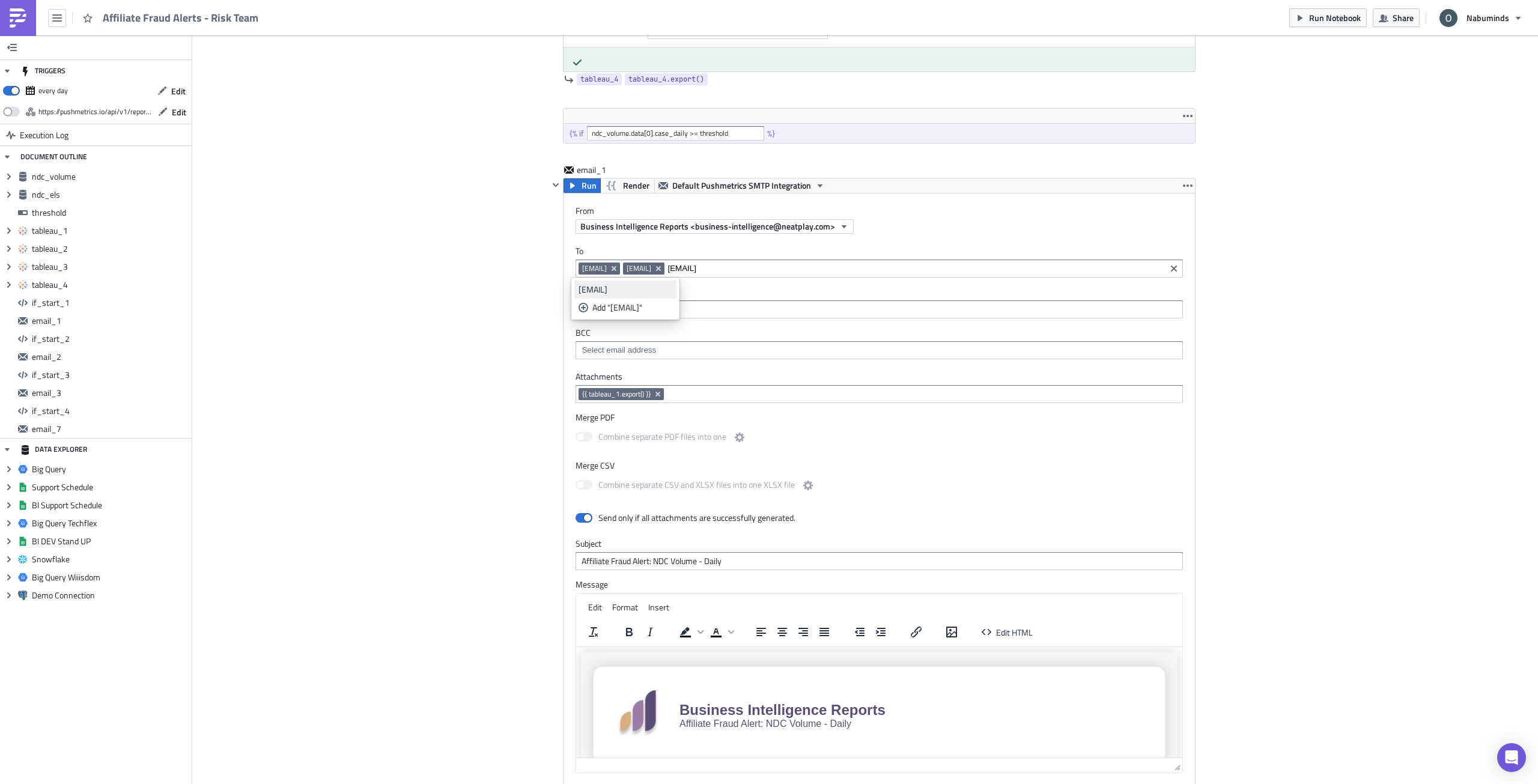 click on "[EMAIL]" at bounding box center [625, 290] 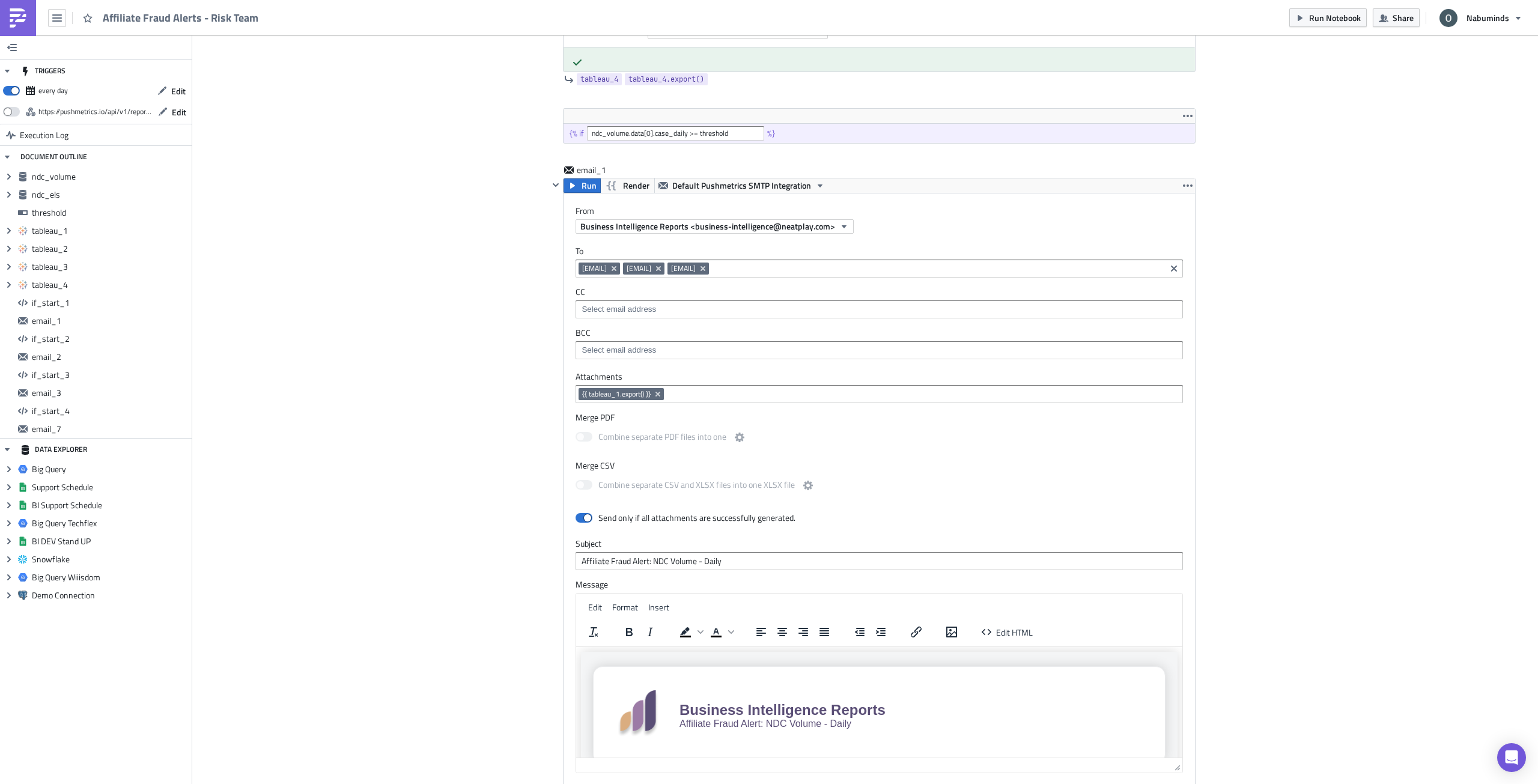 click on "Cover Image Data Science Execution Log Affiliate Fraud Alerts - Risk Team ndc_volume Run Render Big Query Techflex 1 2 3 4 5 6 7 8 9 10 11 12 SELECT      COUNT ( CASE   WHEN   period   =   'MONTHLY'   THEN   1   END )   AS   case_monthly ,      COUNT ( CASE   WHEN   period   =   'WEEKLY'   THEN   1   END )   AS   case_weekly ,      COUNT ( CASE   WHEN   period   =   'DAILY'    THEN   1   END )   AS   case_daily FROM   ( SELECT  *,               ROW_NUMBER ( )   OVER   (                    PARTITION   BY   affiliate_code ,  rls_group_name_ds ,  period ,  reporting_date                    ORDER   BY   evaluation_date   ASC               )   AS   rn FROM   techflex . ds_dbt . avos_affiliate_fraud_alert_ndc_volume_historical )   WHERE   rn   =   1     XXXXXXXXXXXXXXXXXXXXXXXXXXXXXXXXXXXXXXXXXXXXXXXXXXXXXXXXXXXXXXXXXXXXXXXXXXXXXXXXXXXXXXXXXXXXXXXXXXXXXXXXXXXXXXXXXXXXXXXXXXXXXXXXXXXXXXXXXXXXXXXXXXXXXXXXXXXXXXXXXXXXXXXXXXXXXXXXXXXXXXXXXXXXXXXXXXXXXXXXXXXXXXXXXXXXXXXXXXXXXXXXXXXXXXXXXXXXXXXXXXXXXXXXXXXXXXXX 1 0 0 0" at bounding box center (865, 857) 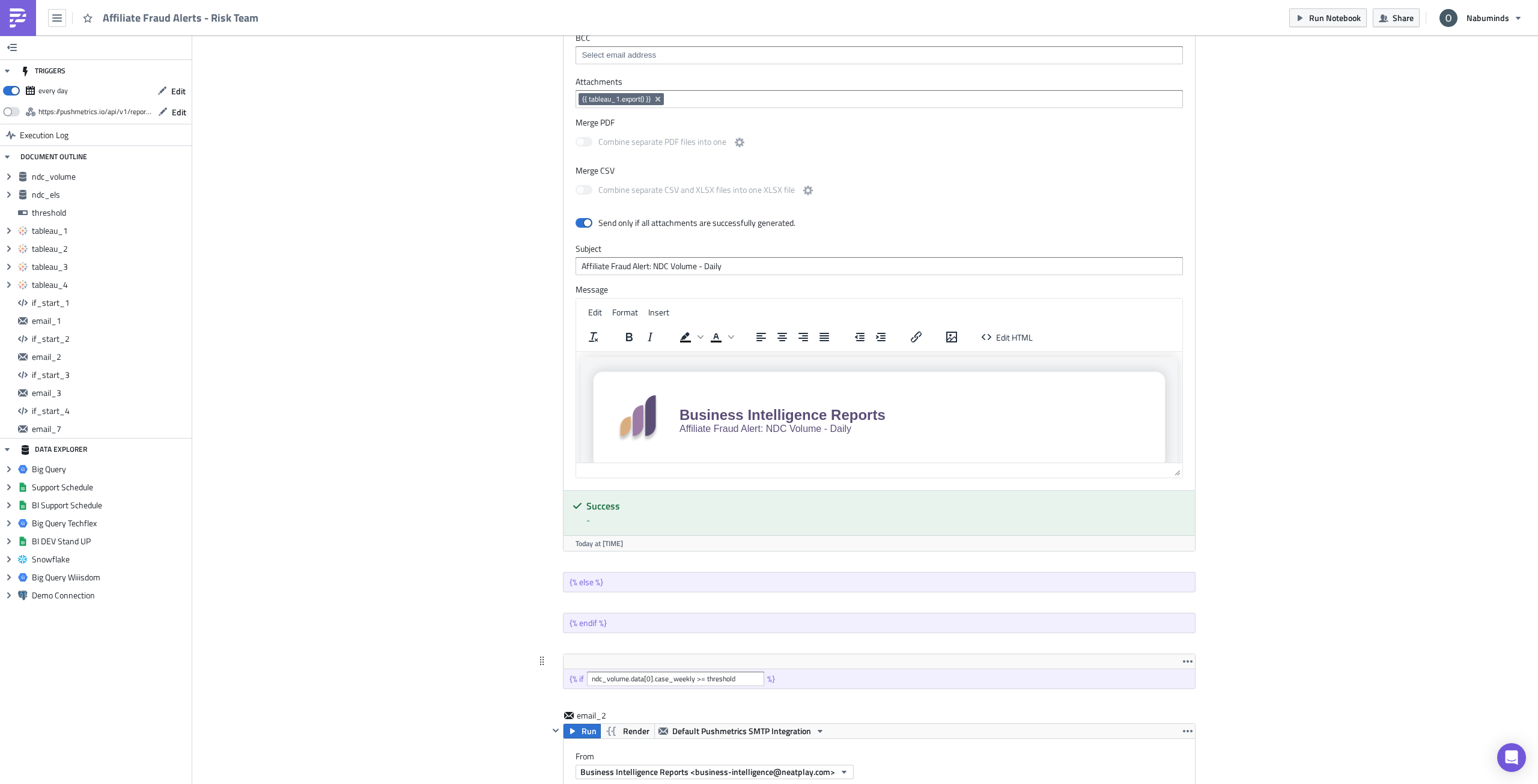 scroll, scrollTop: 2053, scrollLeft: 0, axis: vertical 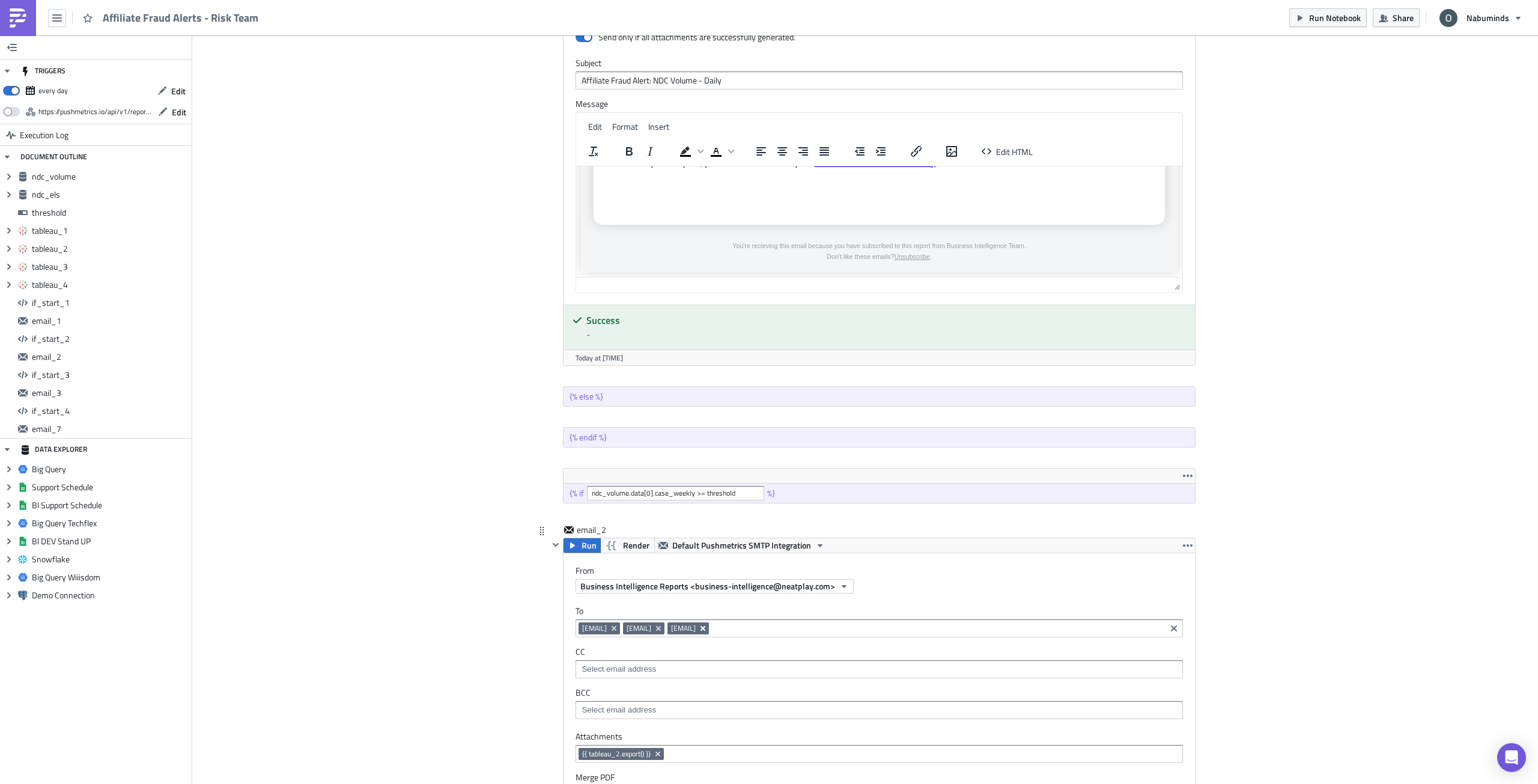 click 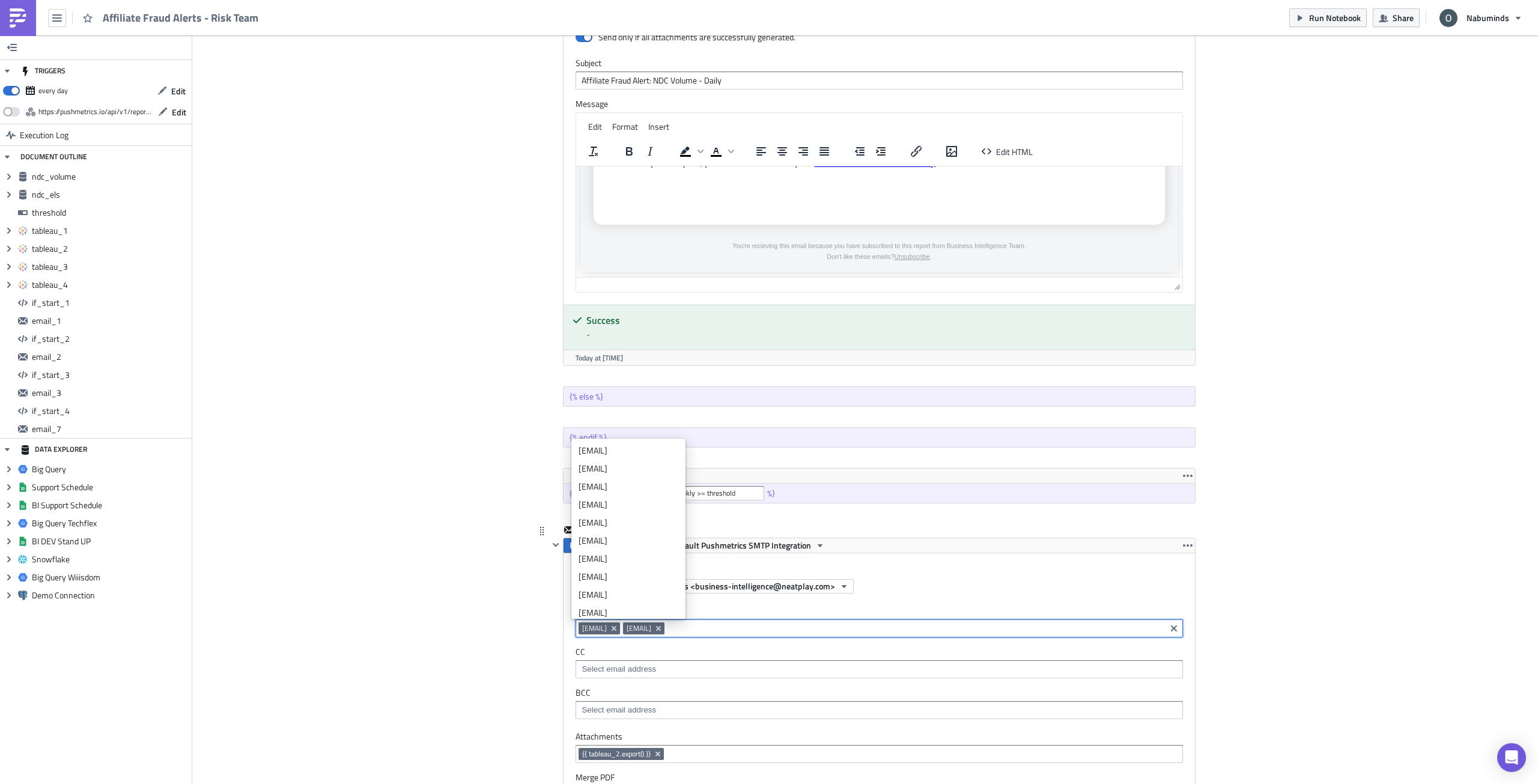 paste on "[EMAIL]" 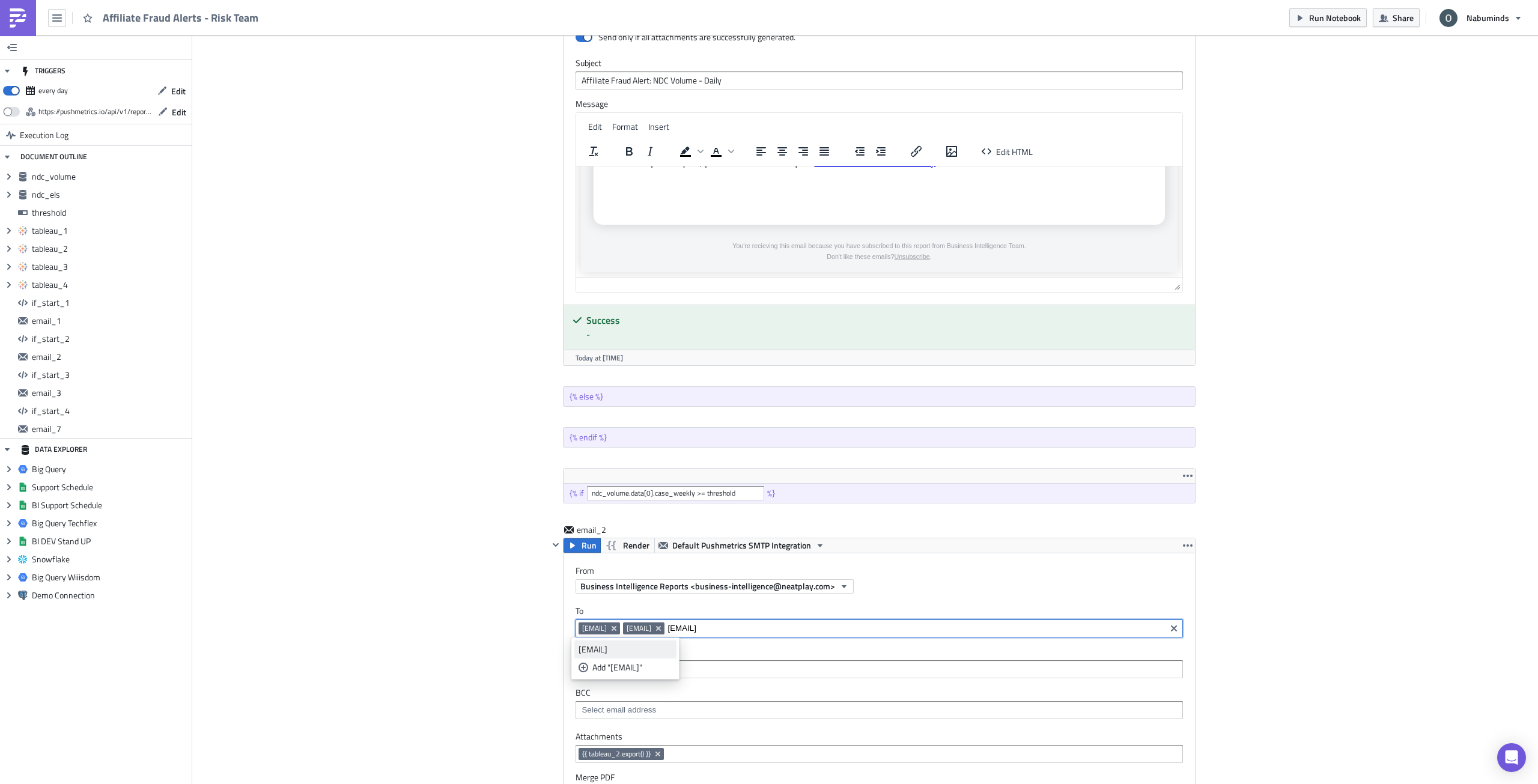 type on "[EMAIL]" 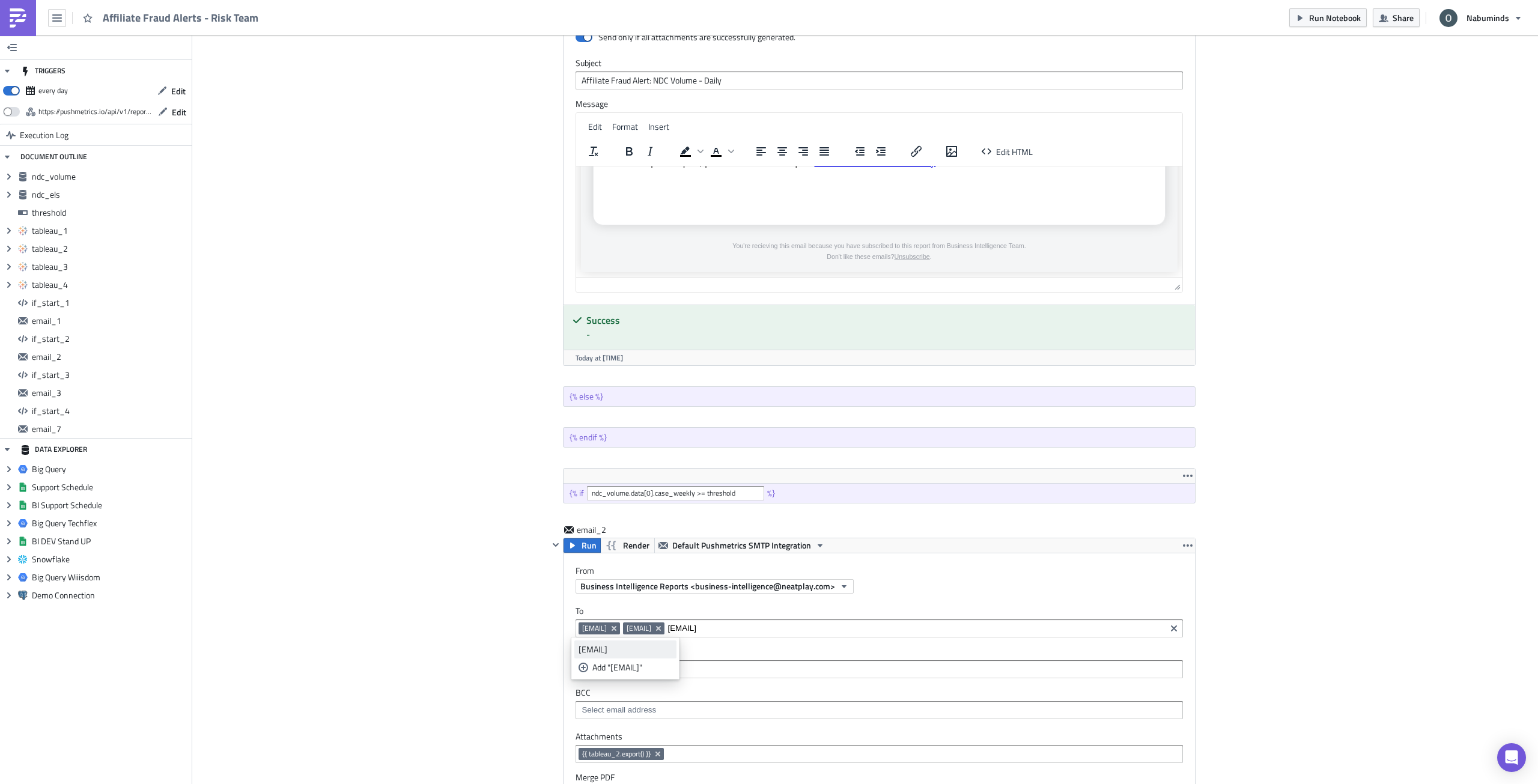 click on "[EMAIL]" at bounding box center (625, 649) 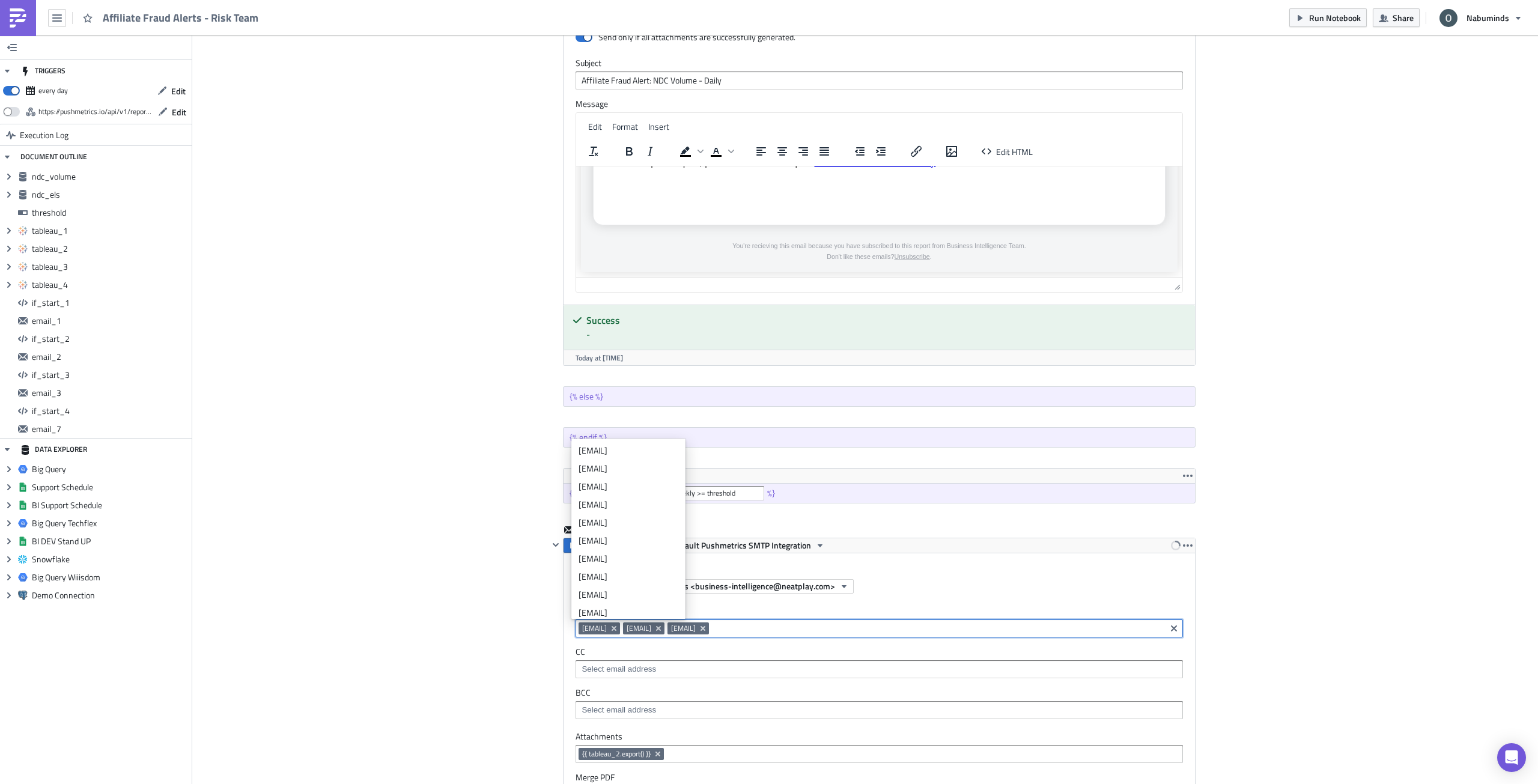 click on "Cover Image Data Science Execution Log Affiliate Fraud Alerts - Risk Team ndc_volume Run Render Big Query Techflex 1 2 3 4 5 6 7 8 9 10 11 12 SELECT      COUNT ( CASE   WHEN   period   =   'MONTHLY'   THEN   1   END )   AS   case_monthly ,      COUNT ( CASE   WHEN   period   =   'WEEKLY'   THEN   1   END )   AS   case_weekly ,      COUNT ( CASE   WHEN   period   =   'DAILY'    THEN   1   END )   AS   case_daily FROM   ( SELECT  *,               ROW_NUMBER ( )   OVER   (                    PARTITION   BY   affiliate_code ,  rls_group_name_ds ,  period ,  reporting_date                    ORDER   BY   evaluation_date   ASC               )   AS   rn FROM   techflex . ds_dbt . avos_affiliate_fraud_alert_ndc_volume_historical )   WHERE   rn   =   1     XXXXXXXXXXXXXXXXXXXXXXXXXXXXXXXXXXXXXXXXXXXXXXXXXXXXXXXXXXXXXXXXXXXXXXXXXXXXXXXXXXXXXXXXXXXXXXXXXXXXXXXXXXXXXXXXXXXXXXXXXXXXXXXXXXXXXXXXXXXXXXXXXXXXXXXXXXXXXXXXXXXXXXXXXXXXXXXXXXXXXXXXXXXXXXXXXXXXXXXXXXXXXXXXXXXXXXXXXXXXXXXXXXXXXXXXXXXXXXXXXXXXXXXXXXXXXXXX 1 0 0 0" at bounding box center [865, 377] 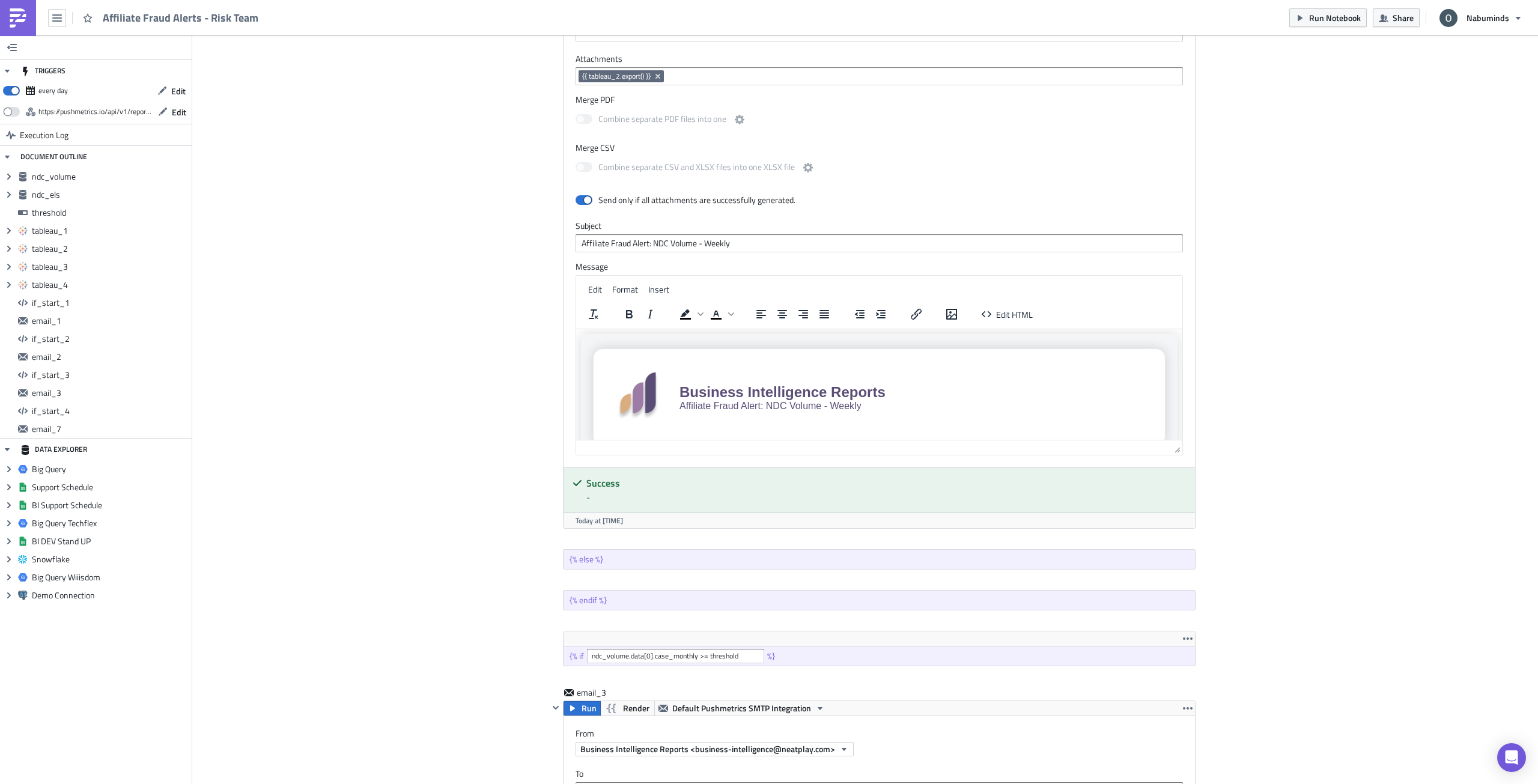 scroll, scrollTop: 3134, scrollLeft: 0, axis: vertical 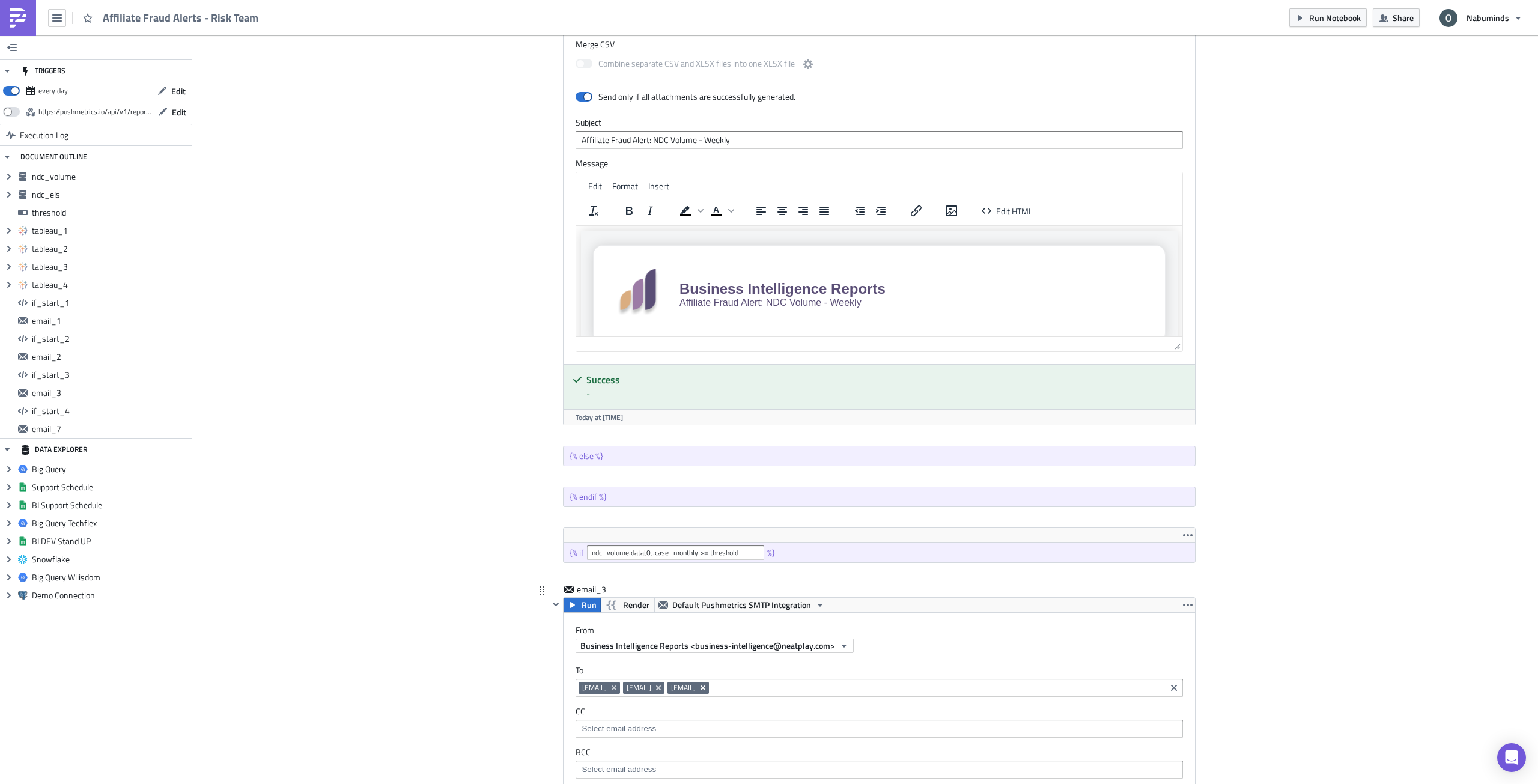 click 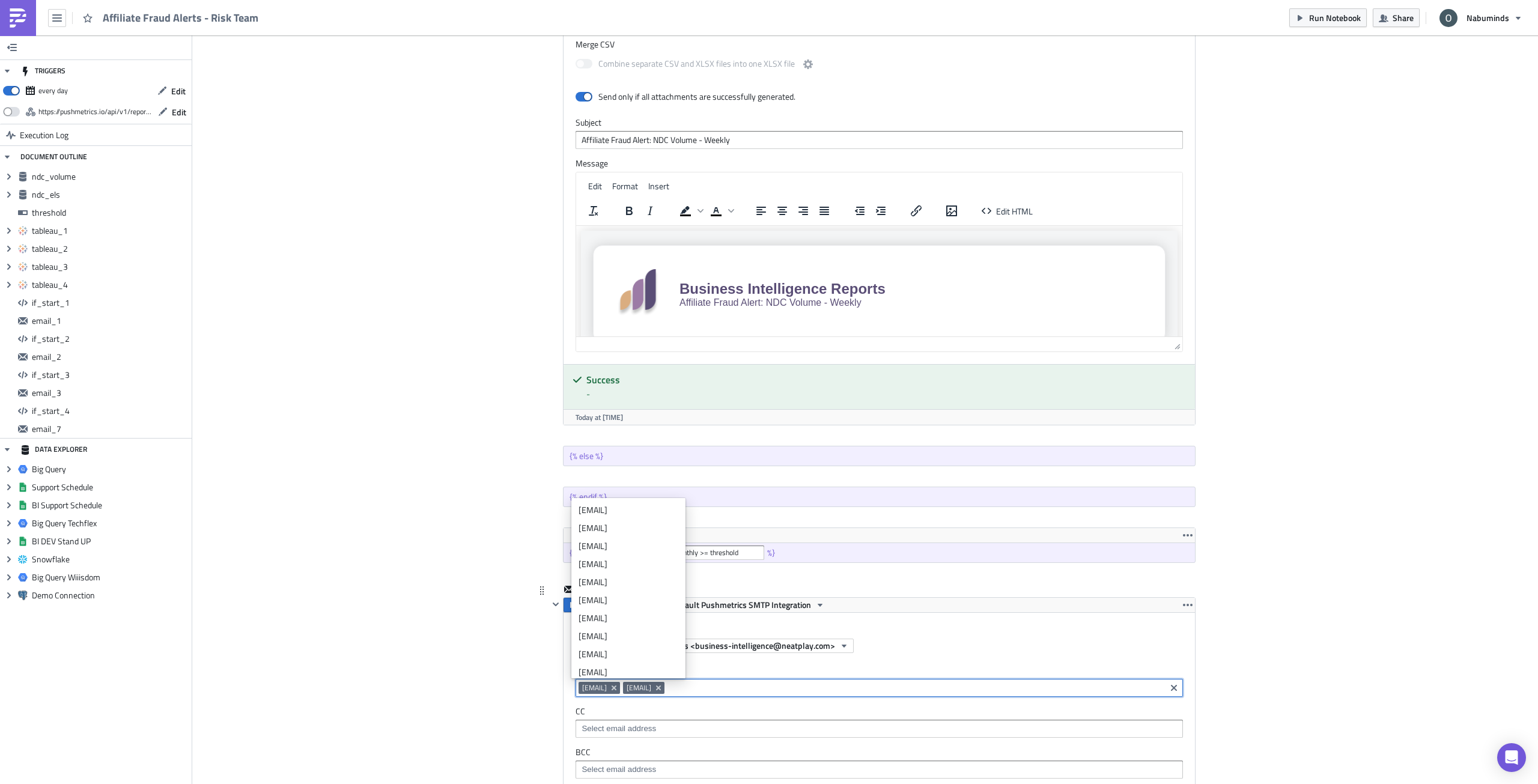 paste on "risk-ops-pm@[EXAMPLE.COM]" 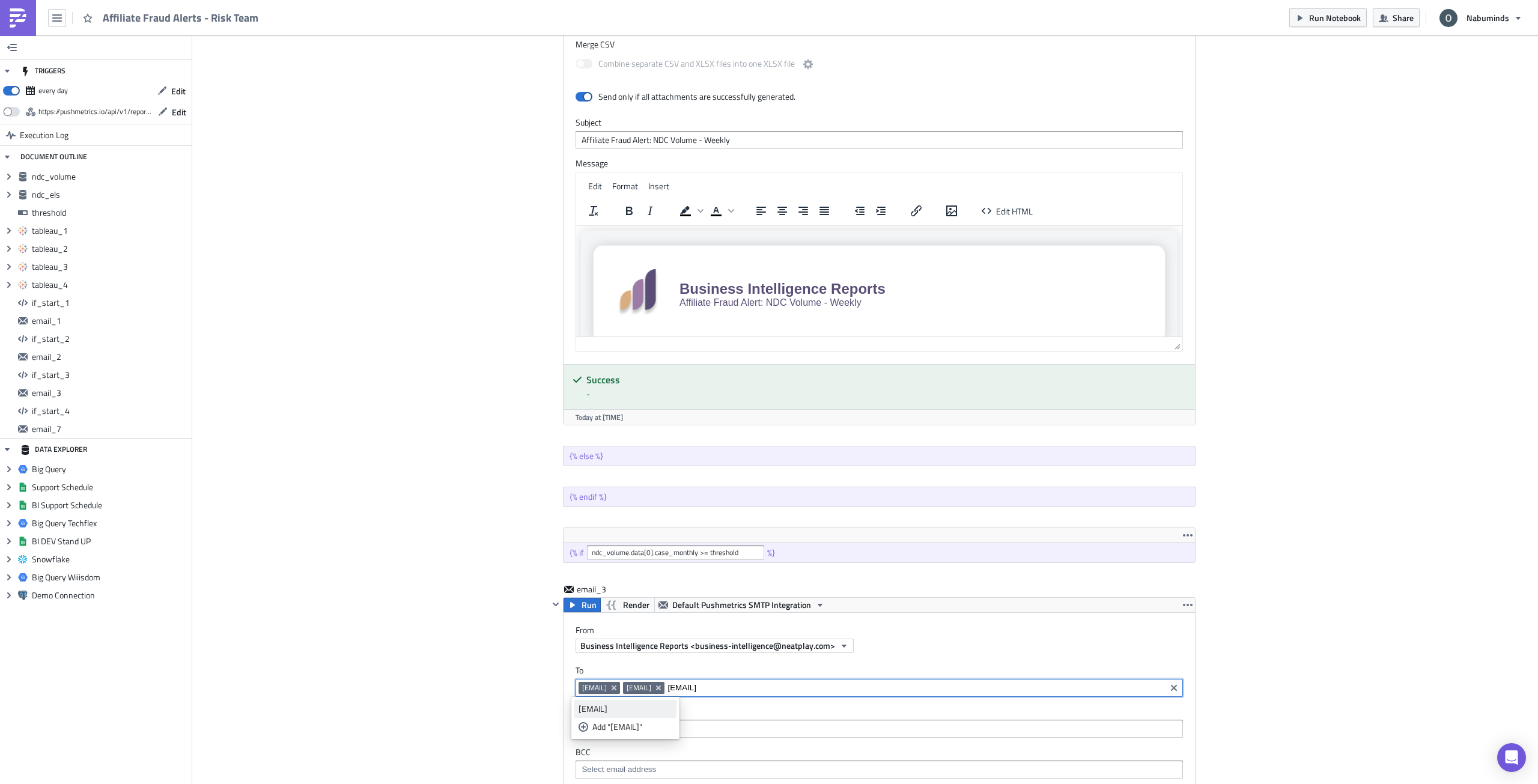 type on "risk-ops-pm@[EXAMPLE.COM]" 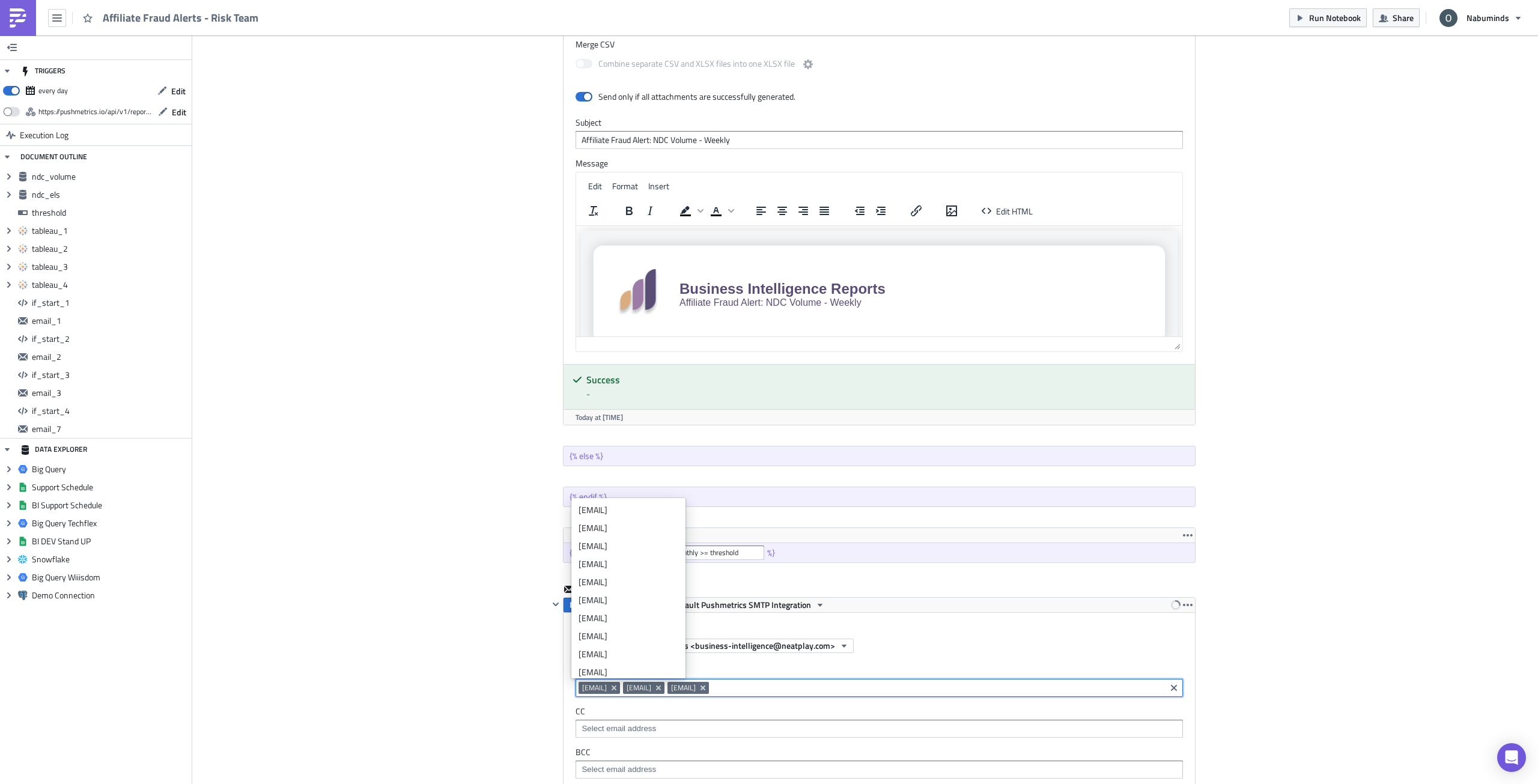 click on "Cover Image Data Science Execution Log Affiliate Fraud Alerts - Risk Team ndc_volume Run Render Big Query Techflex 1 2 3 4 5 6 7 8 9 10 11 12 SELECT      COUNT ( CASE   WHEN   period   =   'MONTHLY'   THEN   1   END )   AS   case_monthly ,      COUNT ( CASE   WHEN   period   =   'WEEKLY'   THEN   1   END )   AS   case_weekly ,      COUNT ( CASE   WHEN   period   =   'DAILY'    THEN   1   END )   AS   case_daily FROM   ( SELECT  *,               ROW_NUMBER ( )   OVER   (                    PARTITION   BY   affiliate_code ,  rls_group_name_ds ,  period ,  reporting_date                    ORDER   BY   evaluation_date   ASC               )   AS   rn FROM   techflex . ds_dbt . avos_affiliate_fraud_alert_ndc_volume_historical )   WHERE   rn   =   1     XXXXXXXXXXXXXXXXXXXXXXXXXXXXXXXXXXXXXXXXXXXXXXXXXXXXXXXXXXXXXXXXXXXXXXXXXXXXXXXXXXXXXXXXXXXXXXXXXXXXXXXXXXXXXXXXXXXXXXXXXXXXXXXXXXXXXXXXXXXXXXXXXXXXXXXXXXXXXXXXXXXXXXXXXXXXXXXXXXXXXXXXXXXXXXXXXXXXXXXXXXXXXXXXXXXXXXXXXXXXXXXXXXXXXXXXXXXXXXXXXXXXXXXXXXXXXXXX 1 0 0 0" at bounding box center [865, -404] 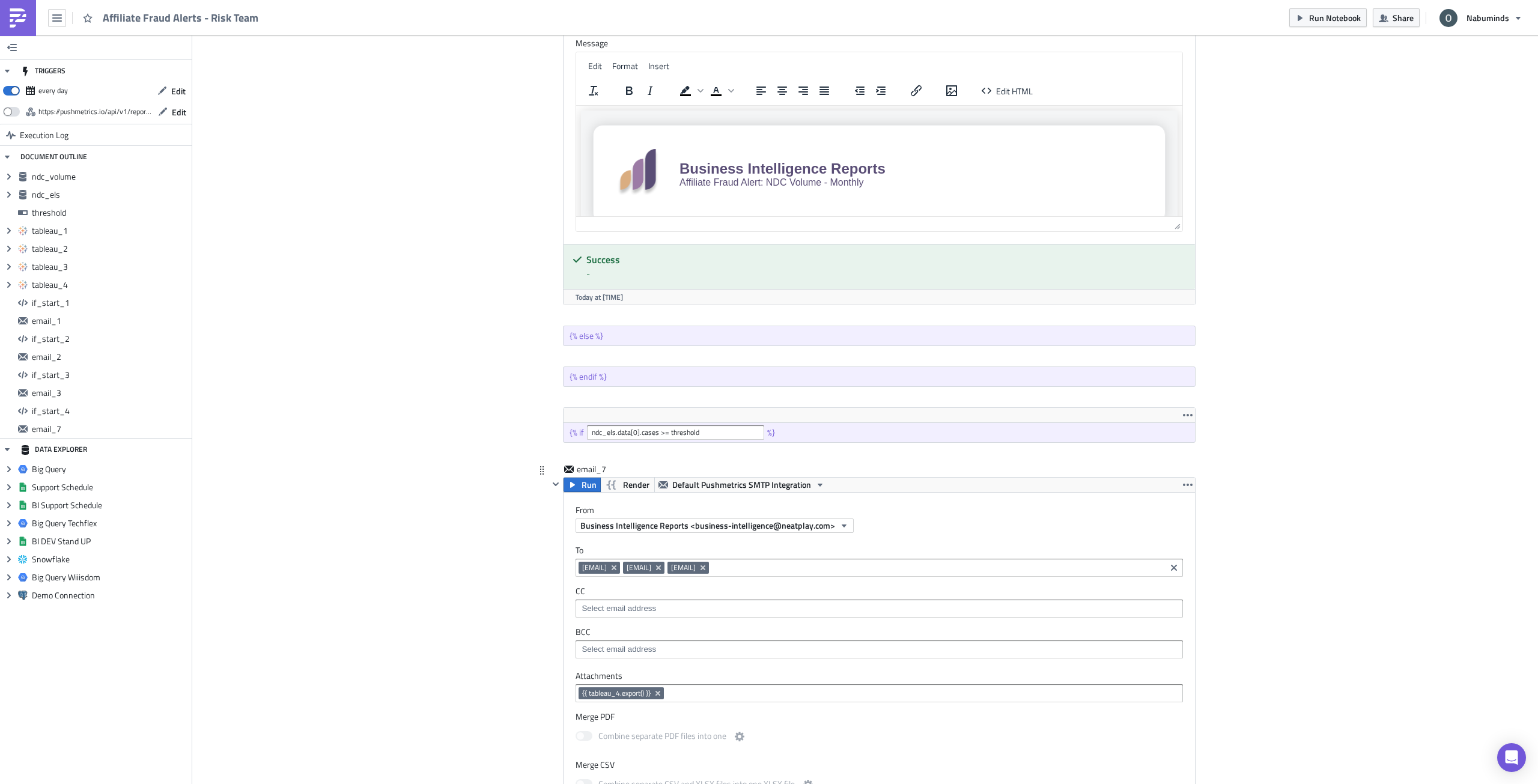 scroll, scrollTop: 4095, scrollLeft: 0, axis: vertical 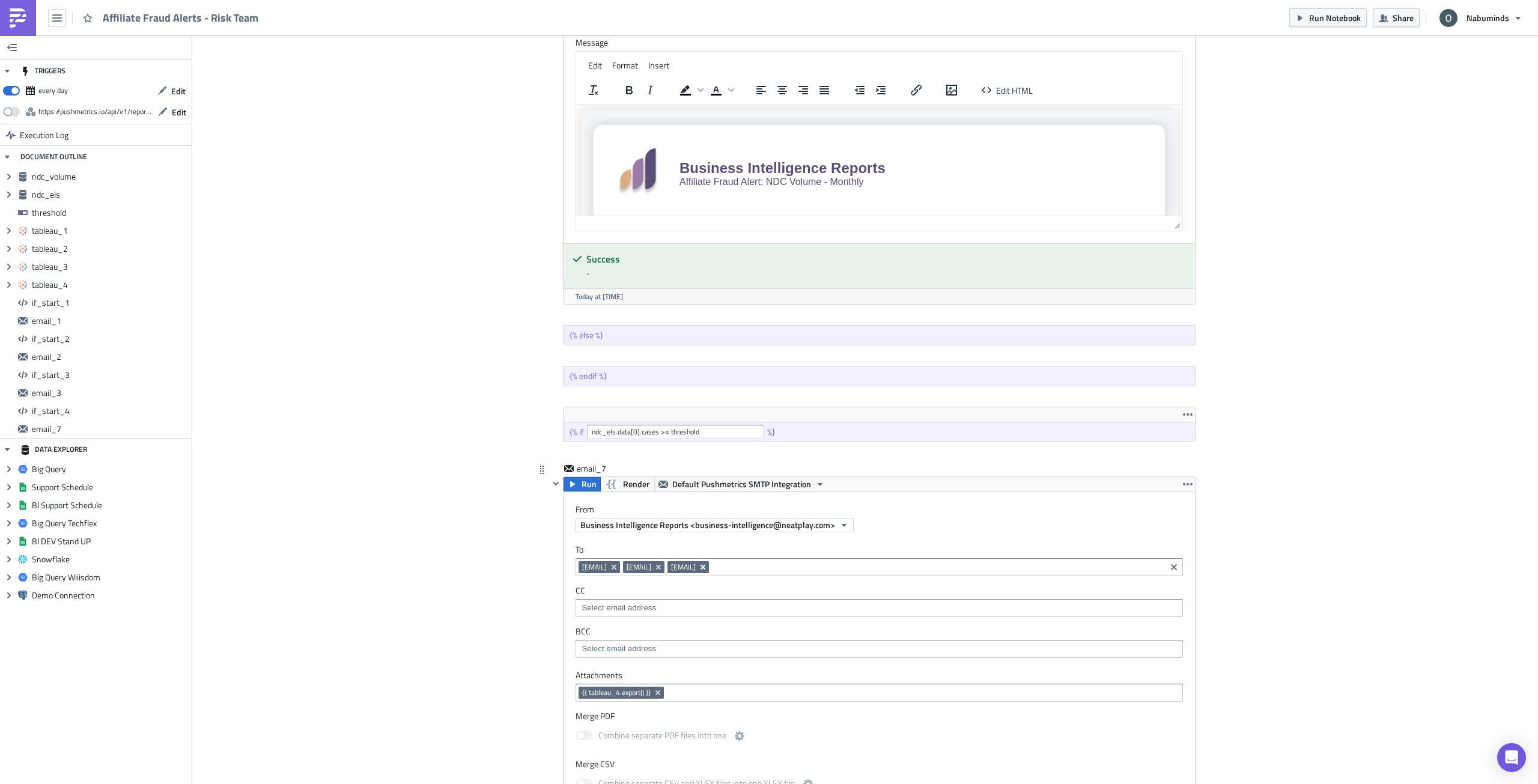 click 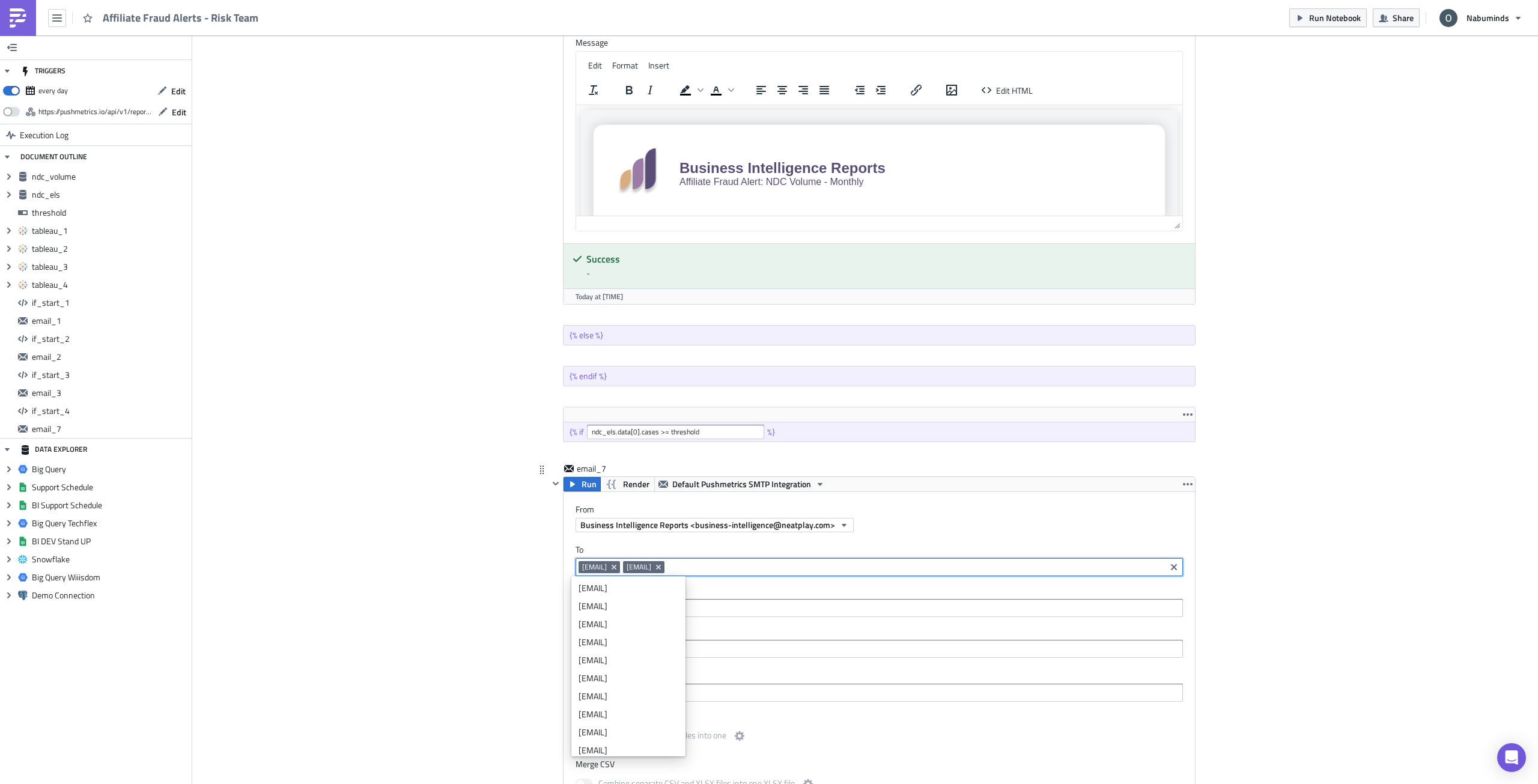 paste on "[EMAIL]" 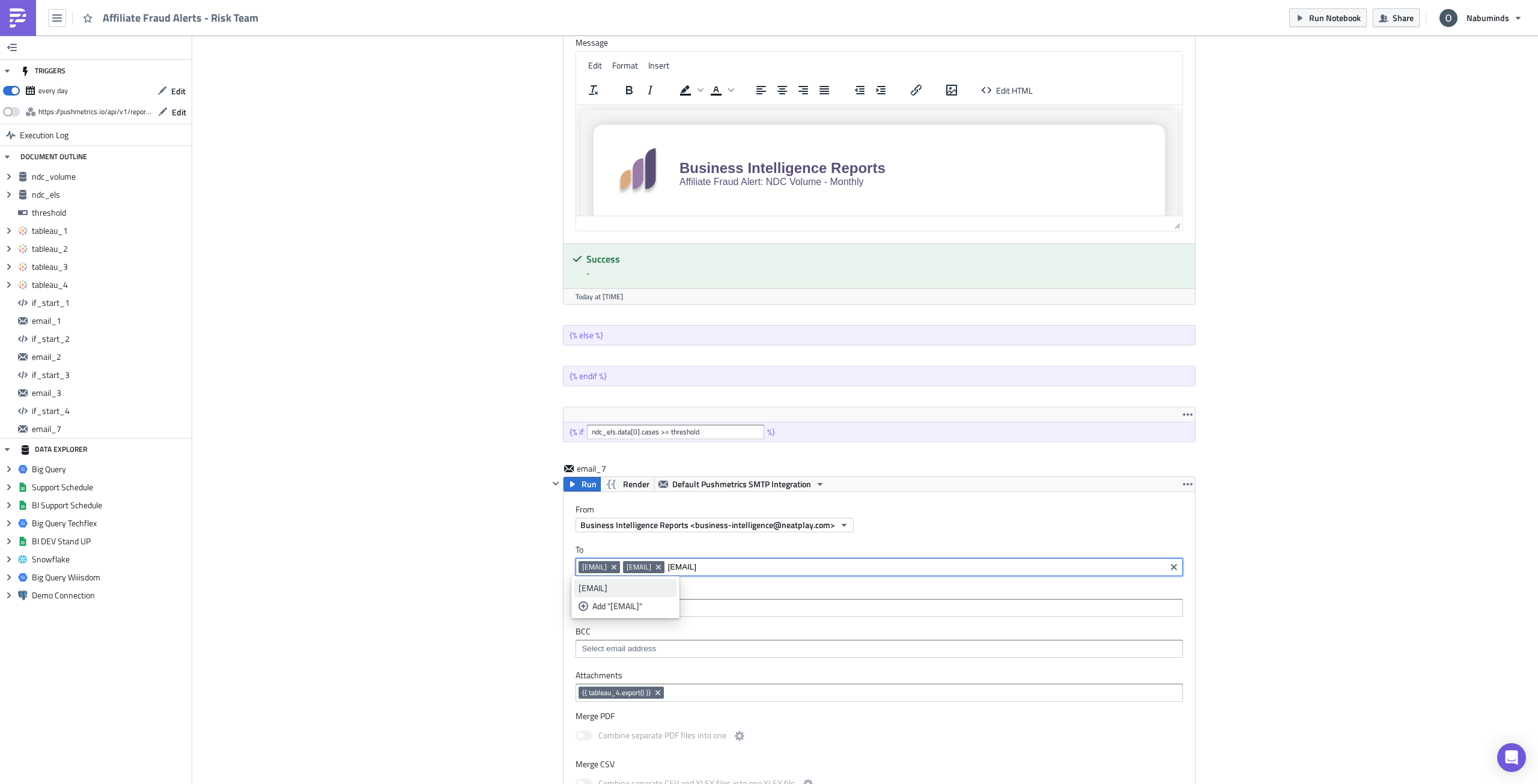 type on "[EMAIL]" 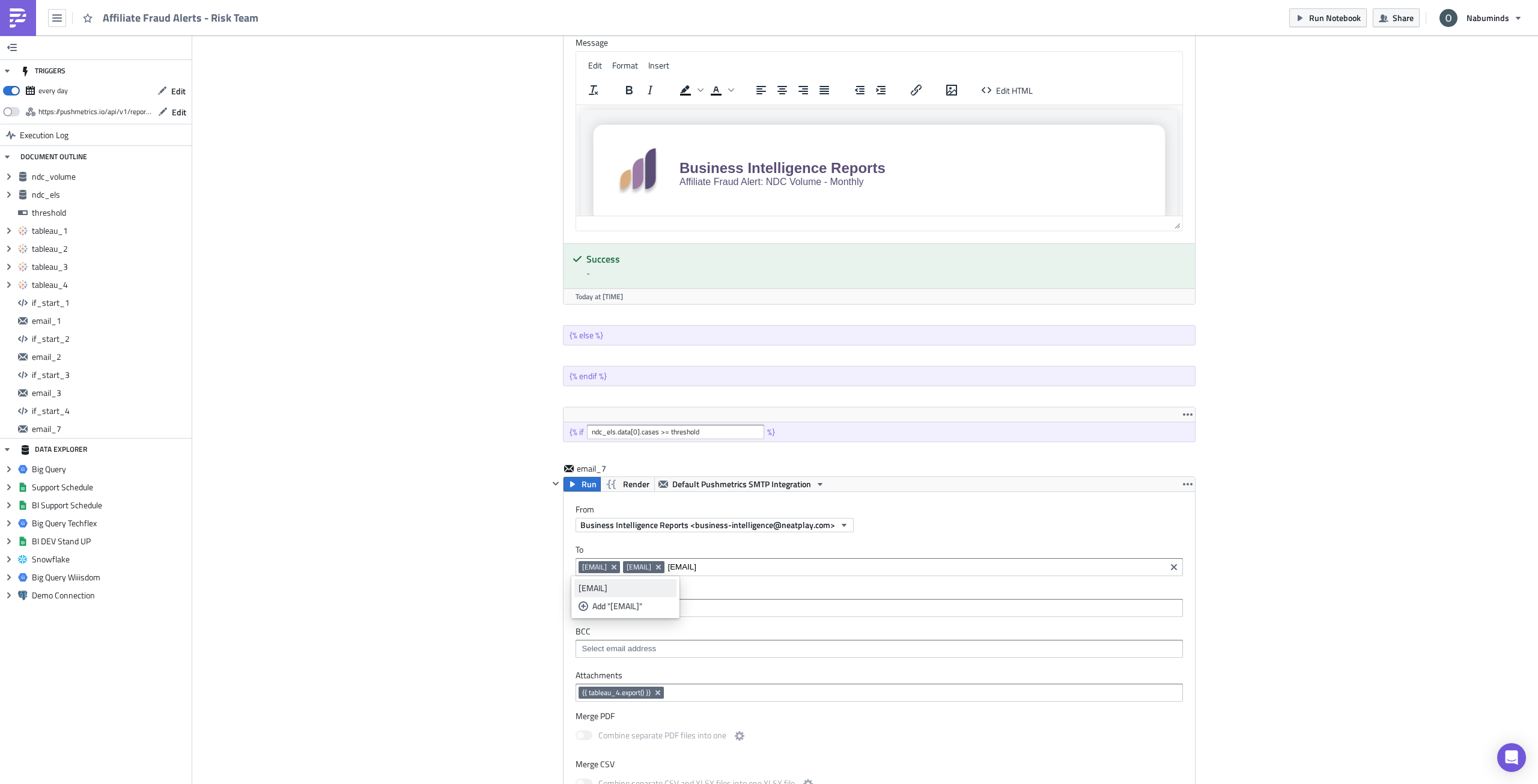 click on "[EMAIL]" at bounding box center (625, 588) 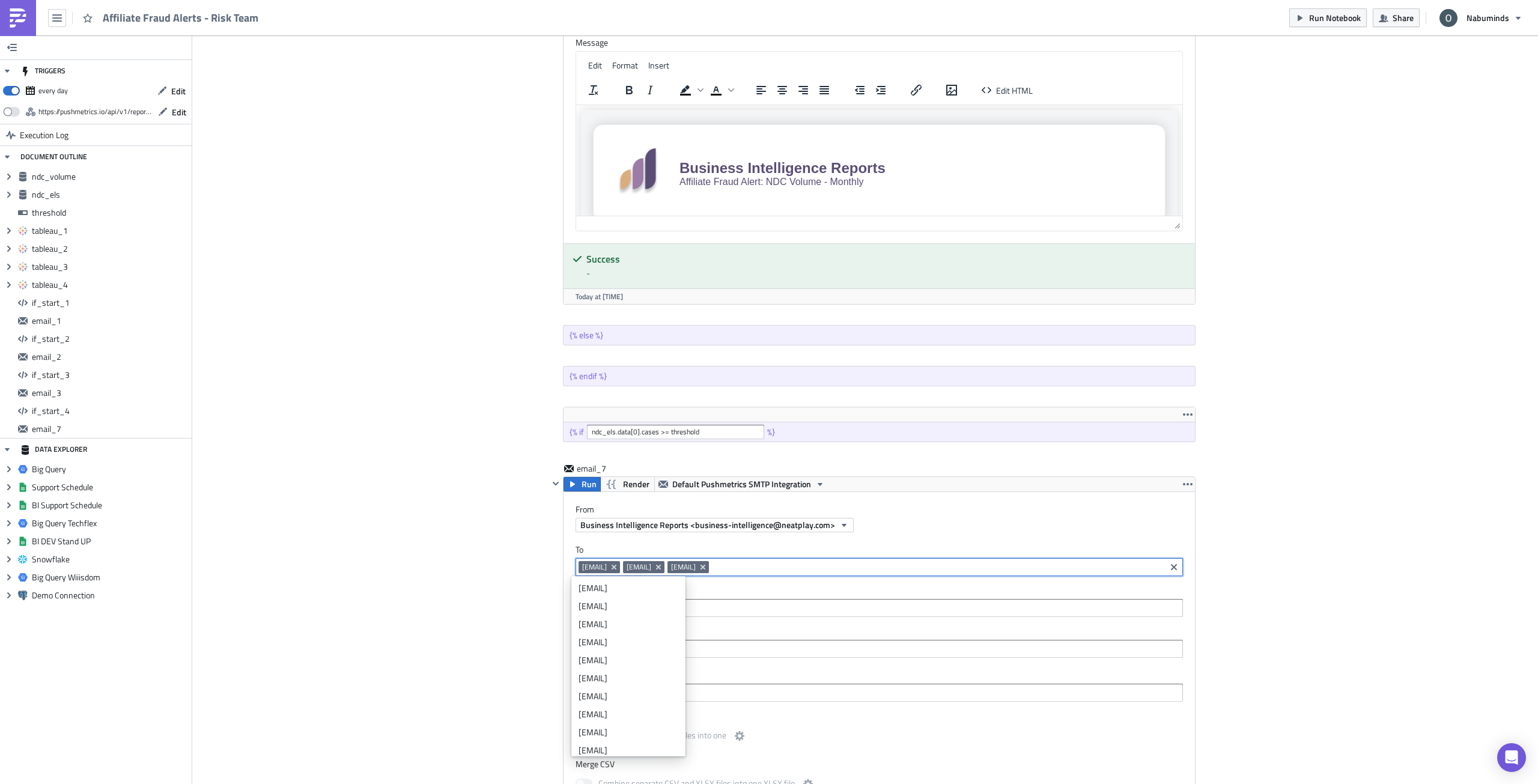 click on "Cover Image Data Science Execution Log Affiliate Fraud Alerts - Risk Team ndc_volume Run Render Big Query Techflex 1 2 3 4 5 6 7 8 9 10 11 12 SELECT      COUNT ( CASE   WHEN   period   =   'MONTHLY'   THEN   1   END )   AS   case_monthly ,      COUNT ( CASE   WHEN   period   =   'WEEKLY'   THEN   1   END )   AS   case_weekly ,      COUNT ( CASE   WHEN   period   =   'DAILY'    THEN   1   END )   AS   case_daily FROM   ( SELECT  *,               ROW_NUMBER ( )   OVER   (                    PARTITION   BY   affiliate_code ,  rls_group_name_ds ,  period ,  reporting_date                    ORDER   BY   evaluation_date   ASC               )   AS   rn FROM   techflex . ds_dbt . avos_affiliate_fraud_alert_ndc_volume_historical )   WHERE   rn   =   1     XXXXXXXXXXXXXXXXXXXXXXXXXXXXXXXXXXXXXXXXXXXXXXXXXXXXXXXXXXXXXXXXXXXXXXXXXXXXXXXXXXXXXXXXXXXXXXXXXXXXXXXXXXXXXXXXXXXXXXXXXXXXXXXXXXXXXXXXXXXXXXXXXXXXXXXXXXXXXXXXXXXXXXXXXXXXXXXXXXXXXXXXXXXXXXXXXXXXXXXXXXXXXXXXXXXXXXXXXXXXXXXXXXXXXXXXXXXXXXXXXXXXXXXXXXXXXXXX 1 0 0 0" at bounding box center (865, -1366) 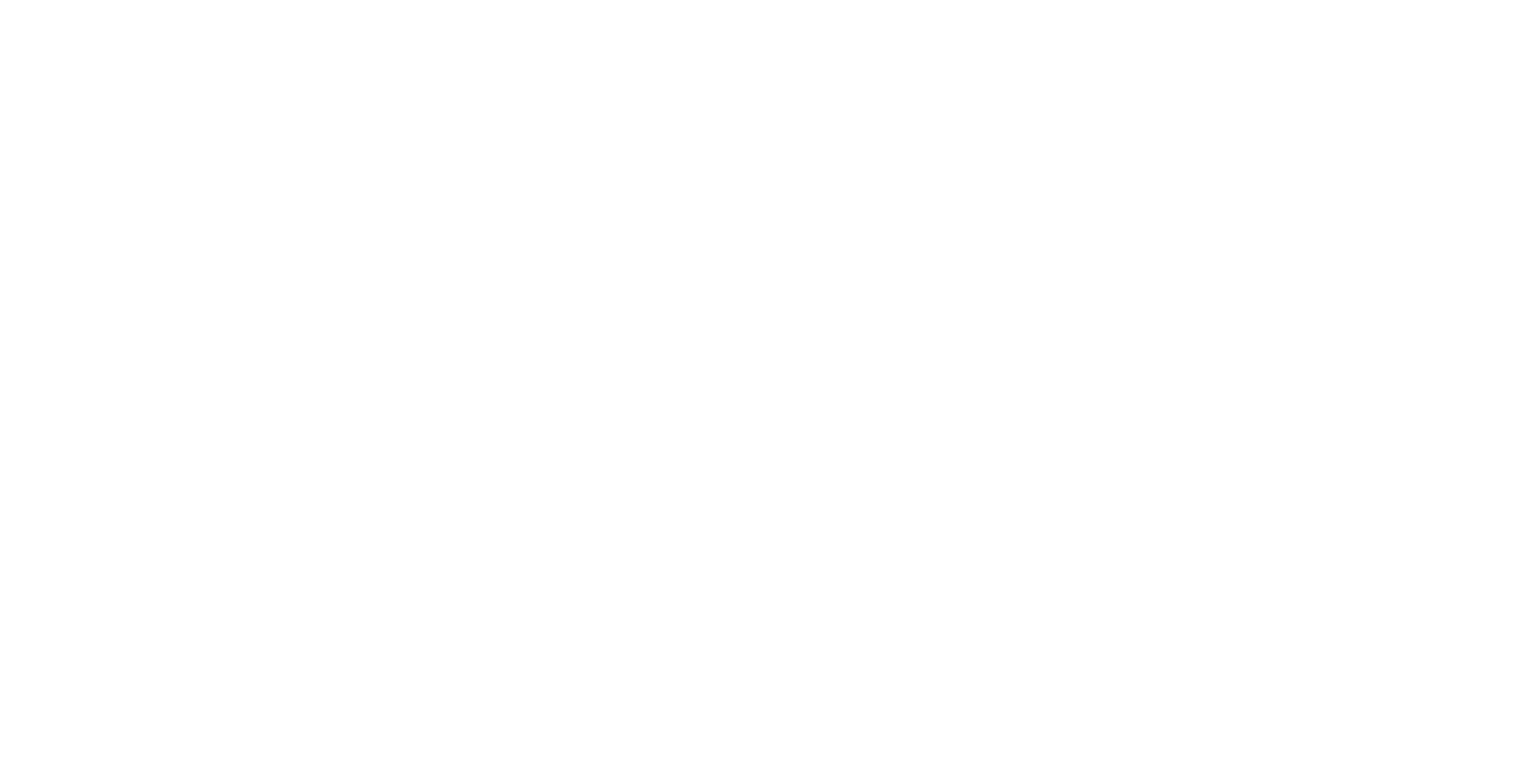 scroll, scrollTop: 0, scrollLeft: 0, axis: both 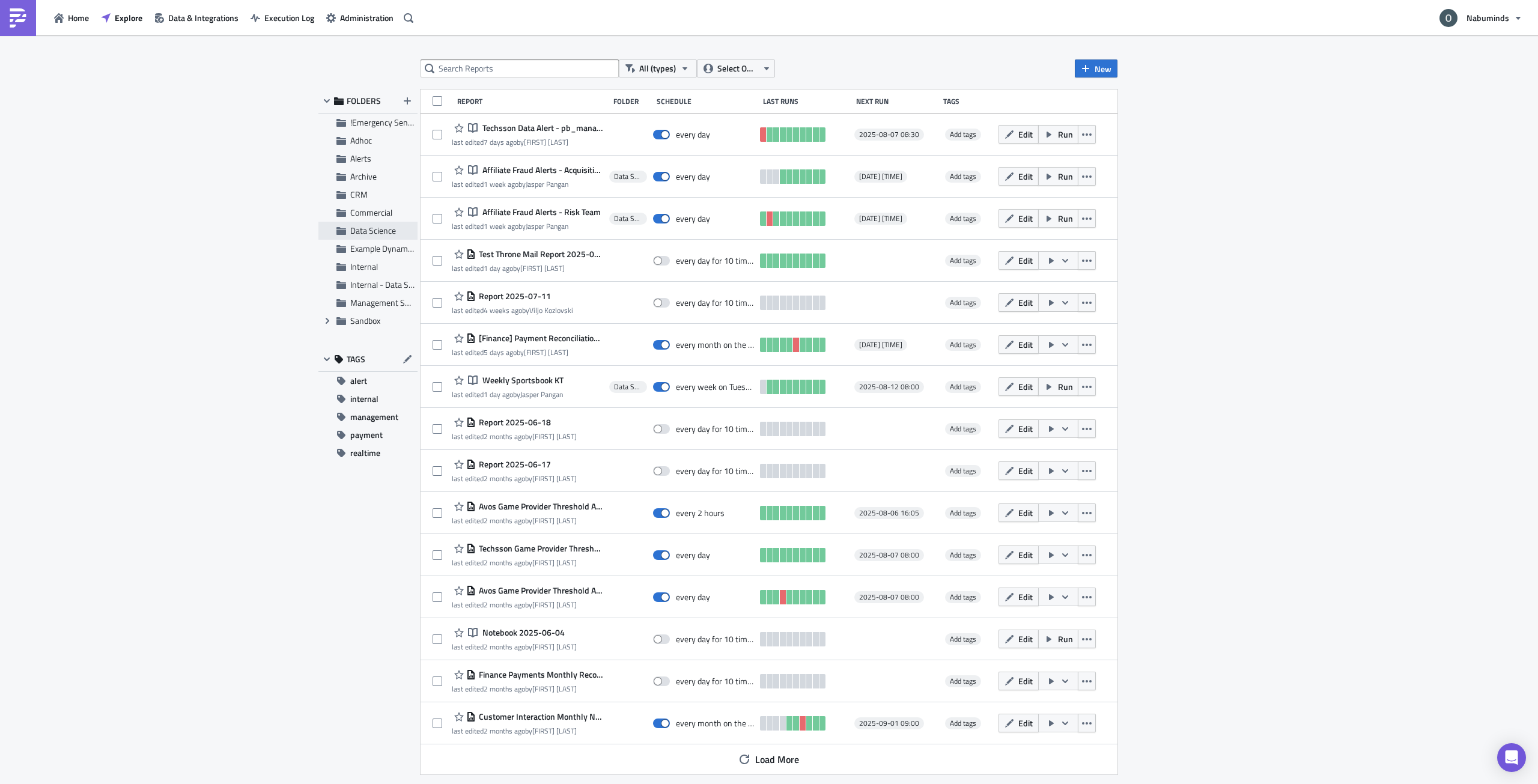 click on "Data Science" at bounding box center (382, 231) 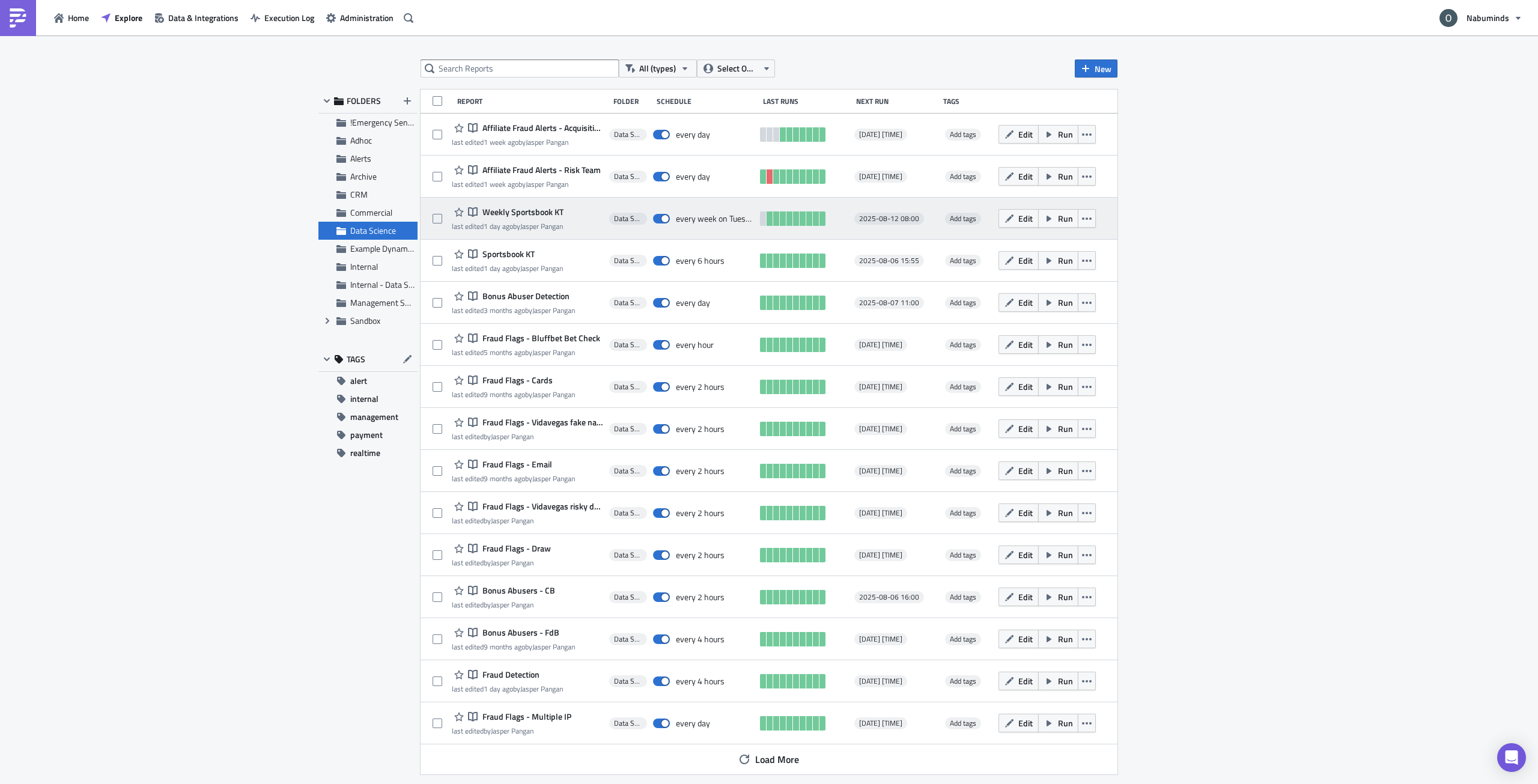 click on "Weekly Sportsbook KT" at bounding box center [521, 212] 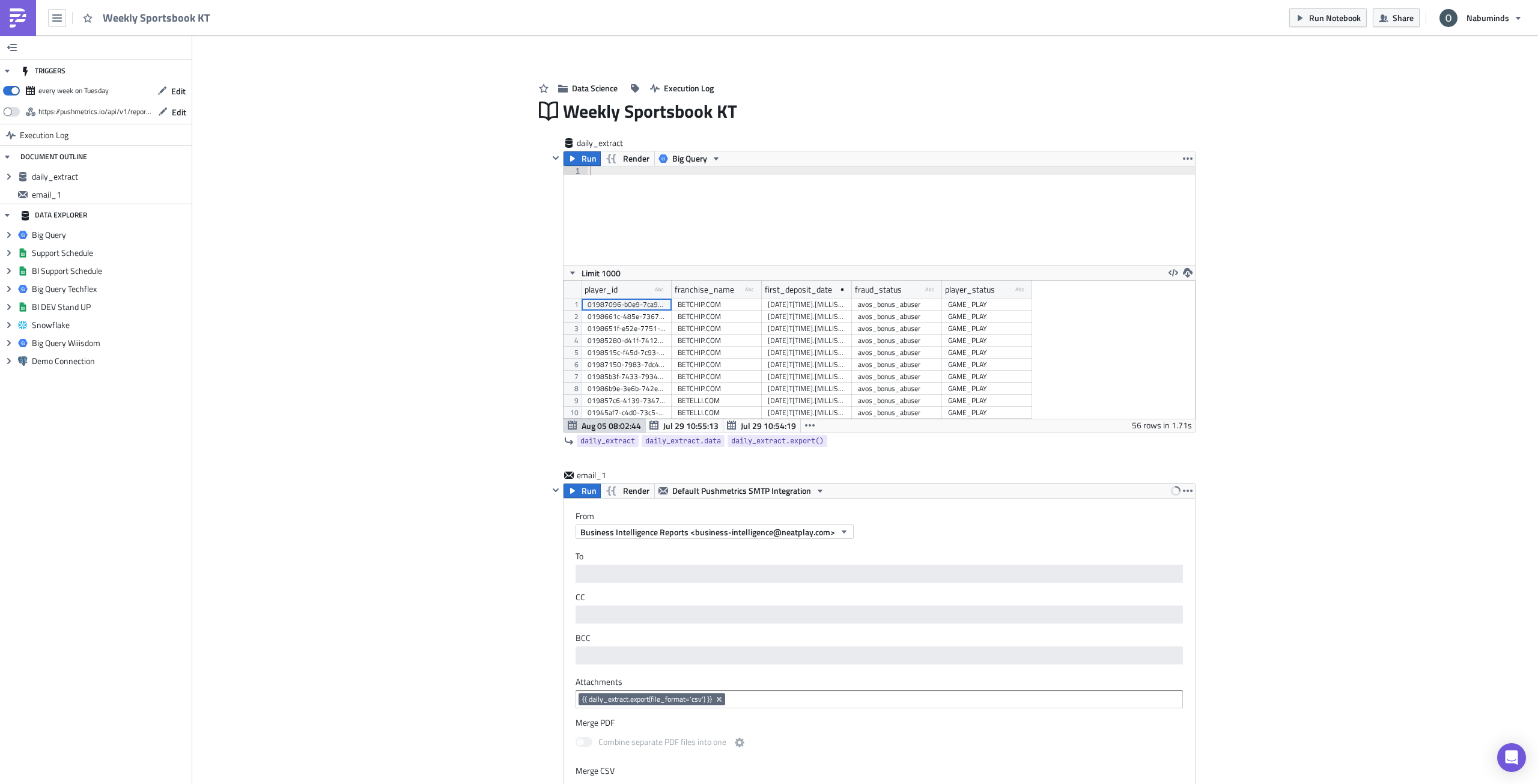 scroll, scrollTop: 59938, scrollLeft: 59447, axis: both 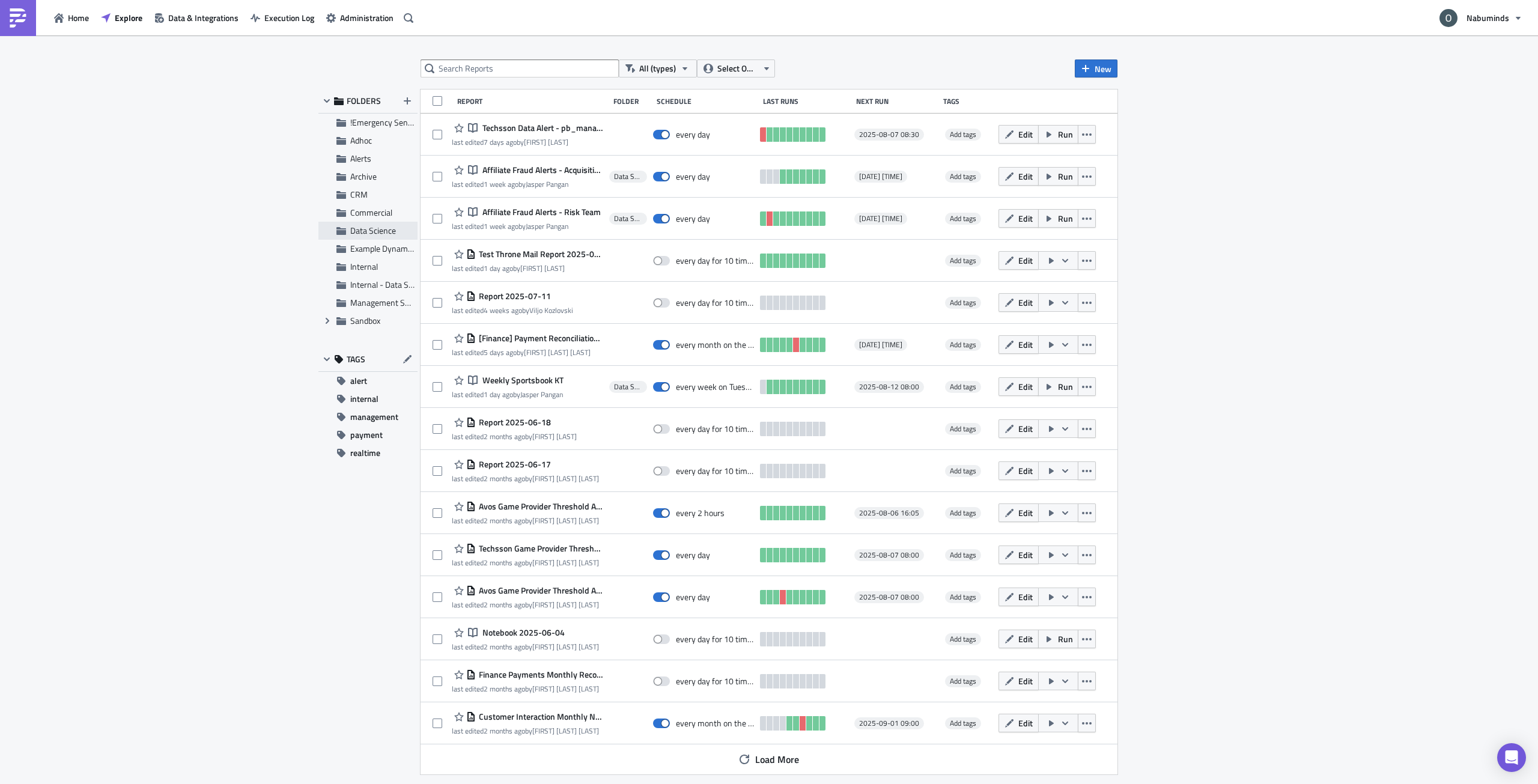 click on "Data Science" at bounding box center (373, 230) 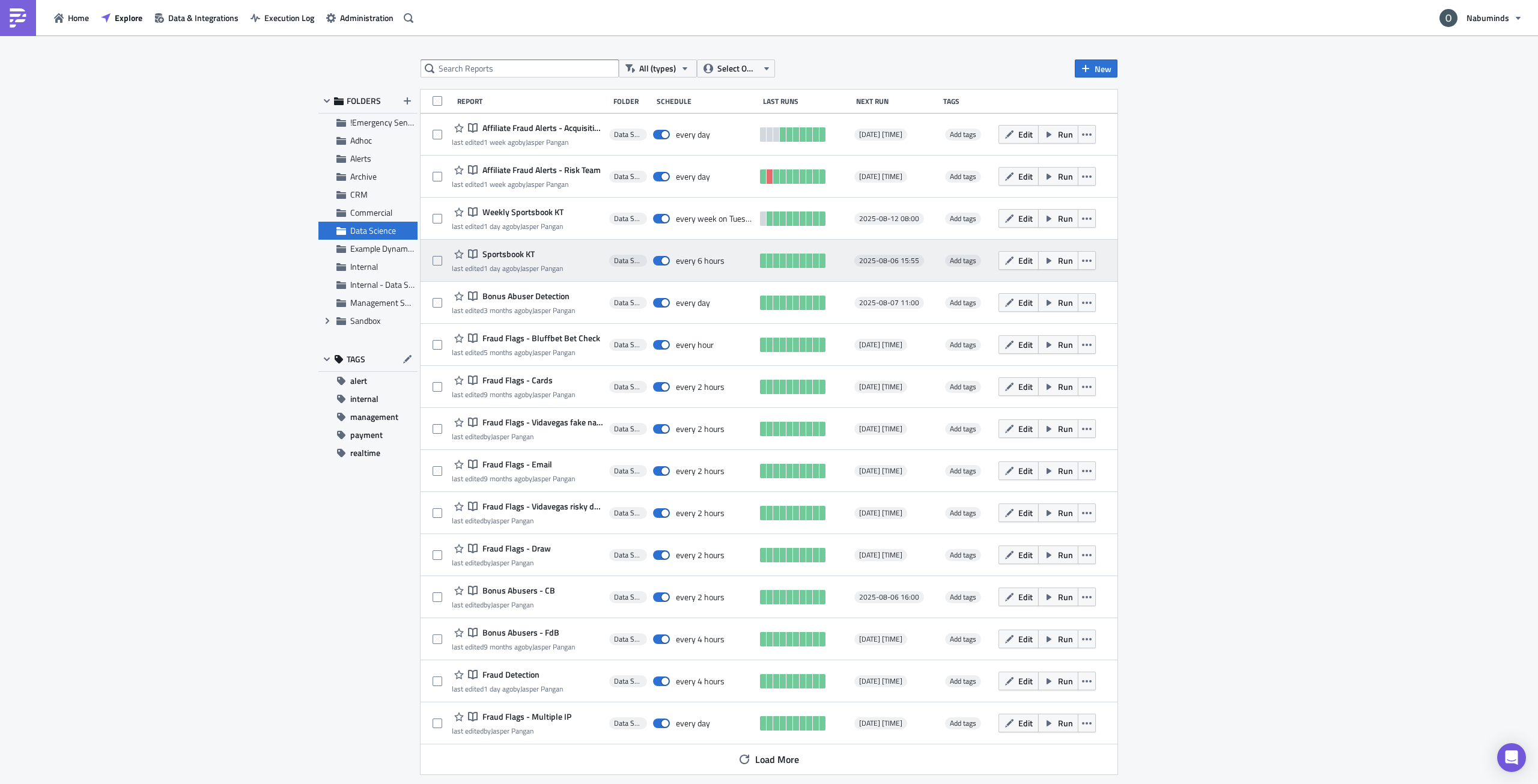 click on "Sportsbook KT" at bounding box center [507, 254] 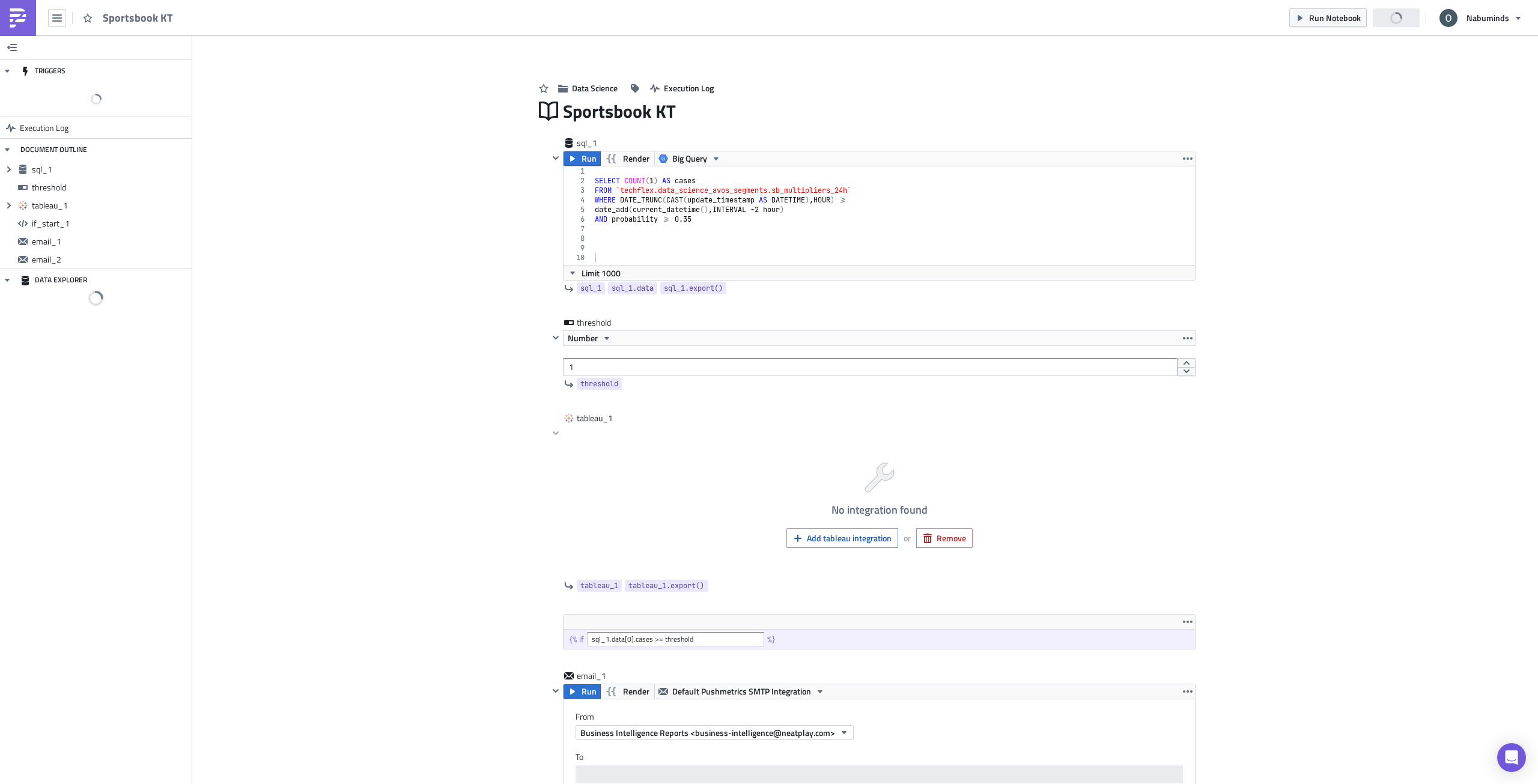 scroll, scrollTop: 0, scrollLeft: 0, axis: both 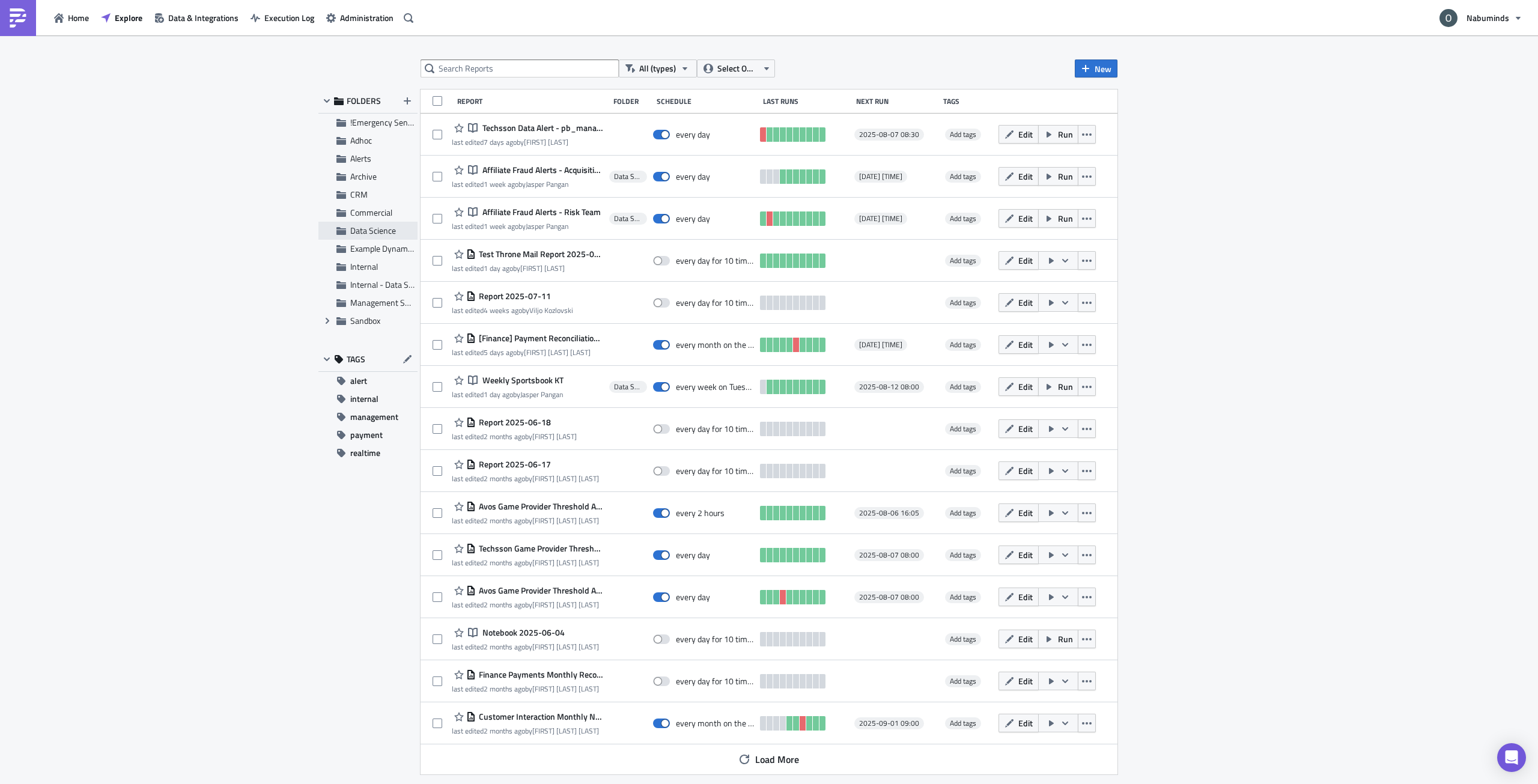 click on "Data Science" at bounding box center (373, 230) 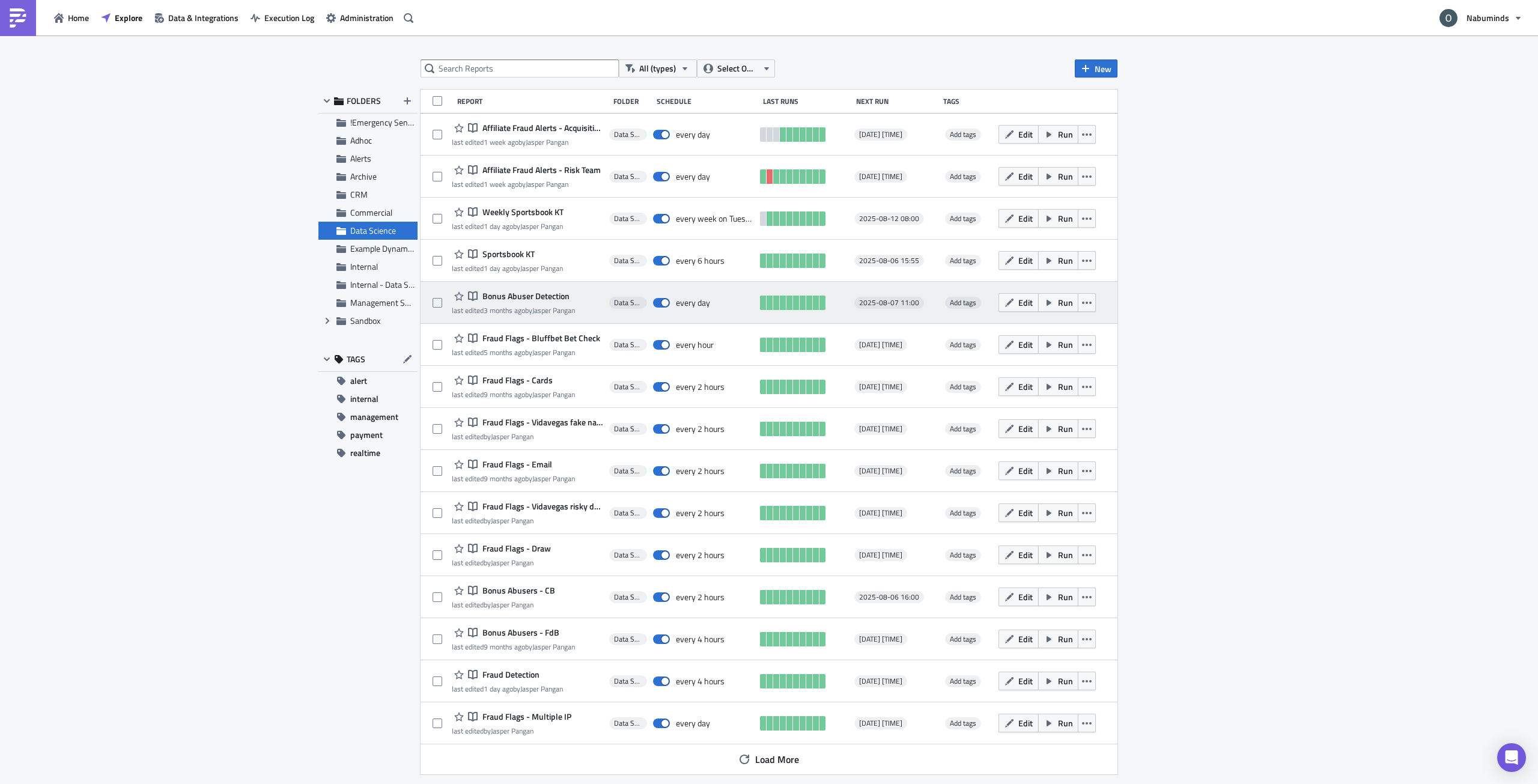 click on "Bonus Abuser Detection" at bounding box center (524, 296) 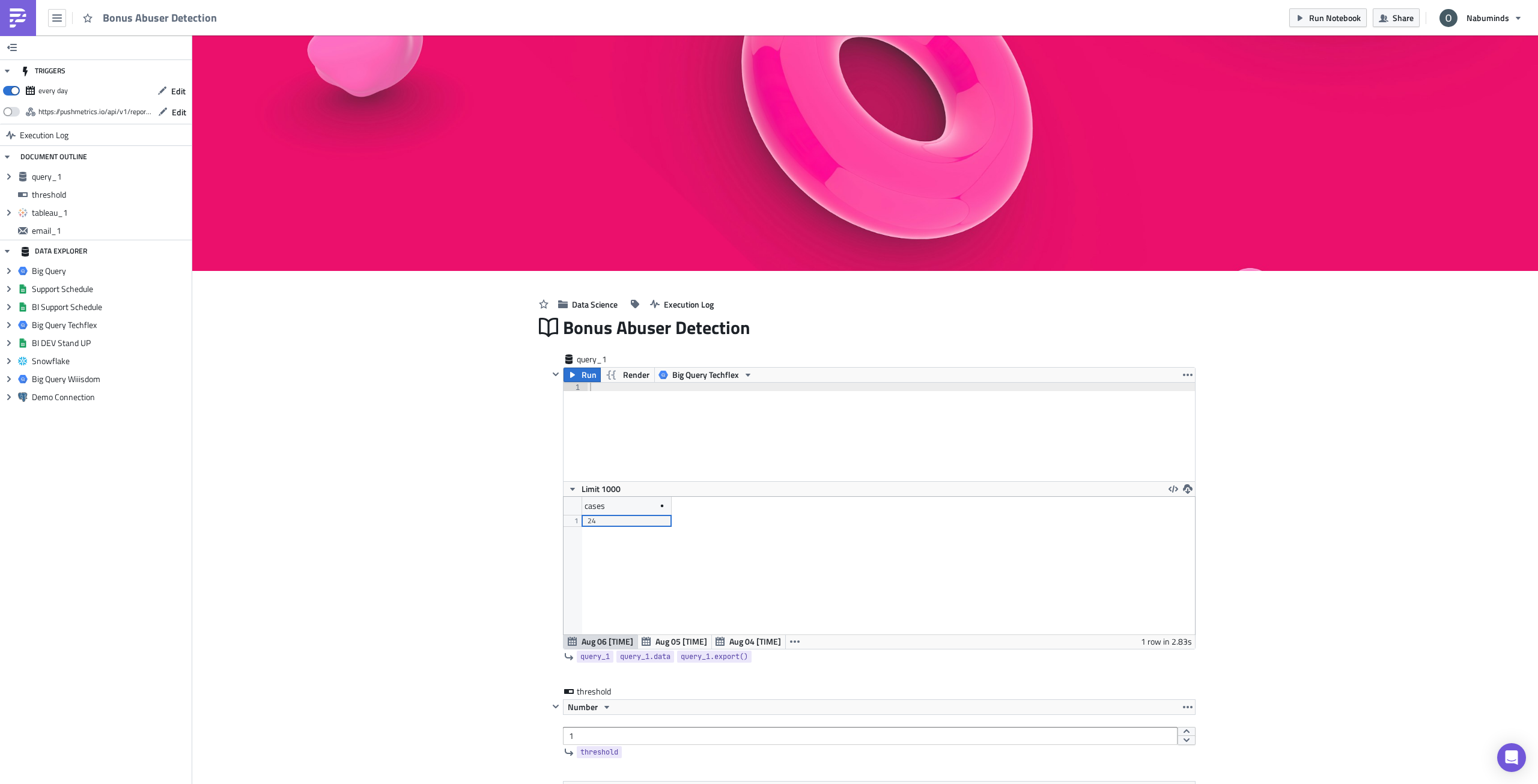 scroll, scrollTop: 59939, scrollLeft: 59447, axis: both 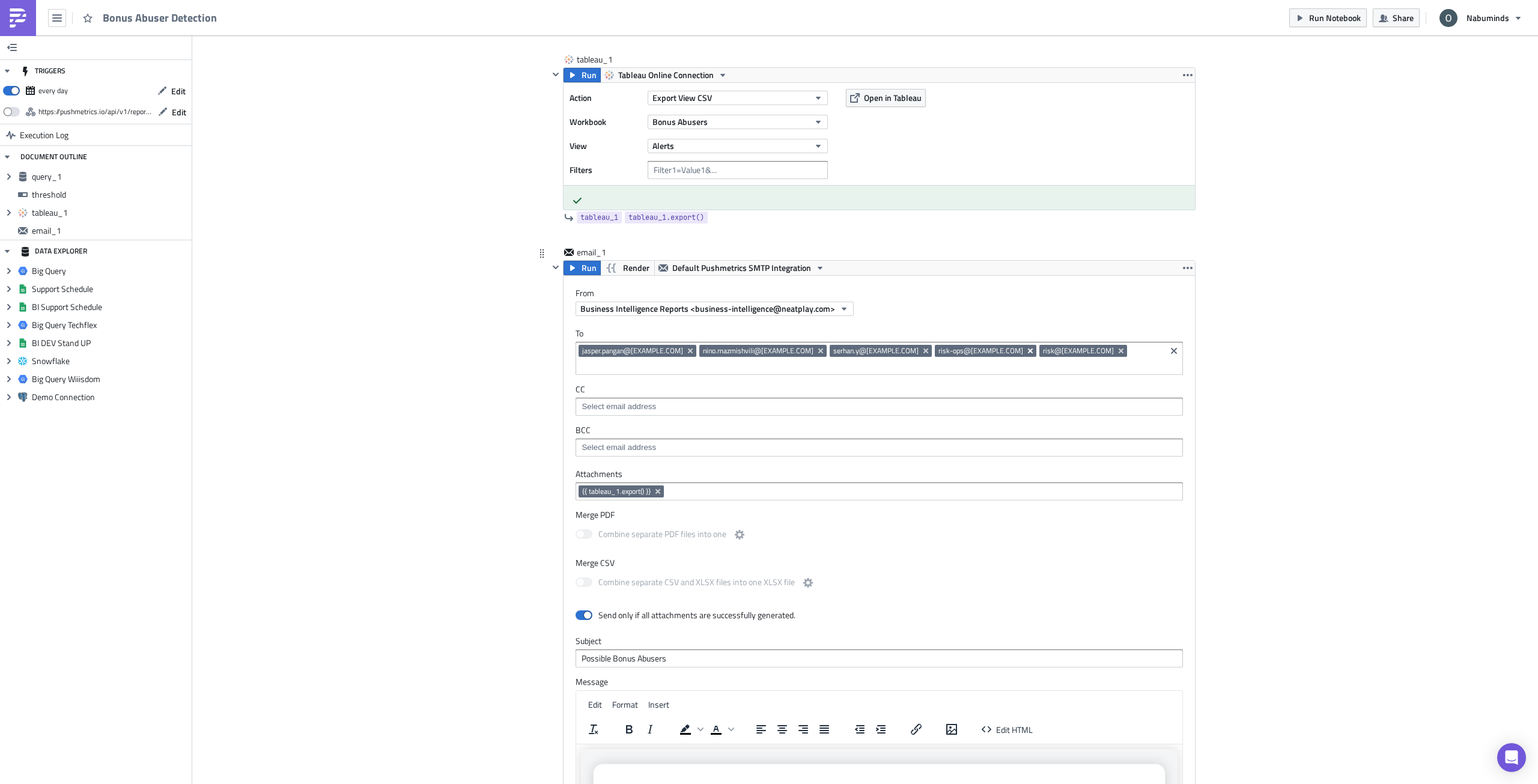 click 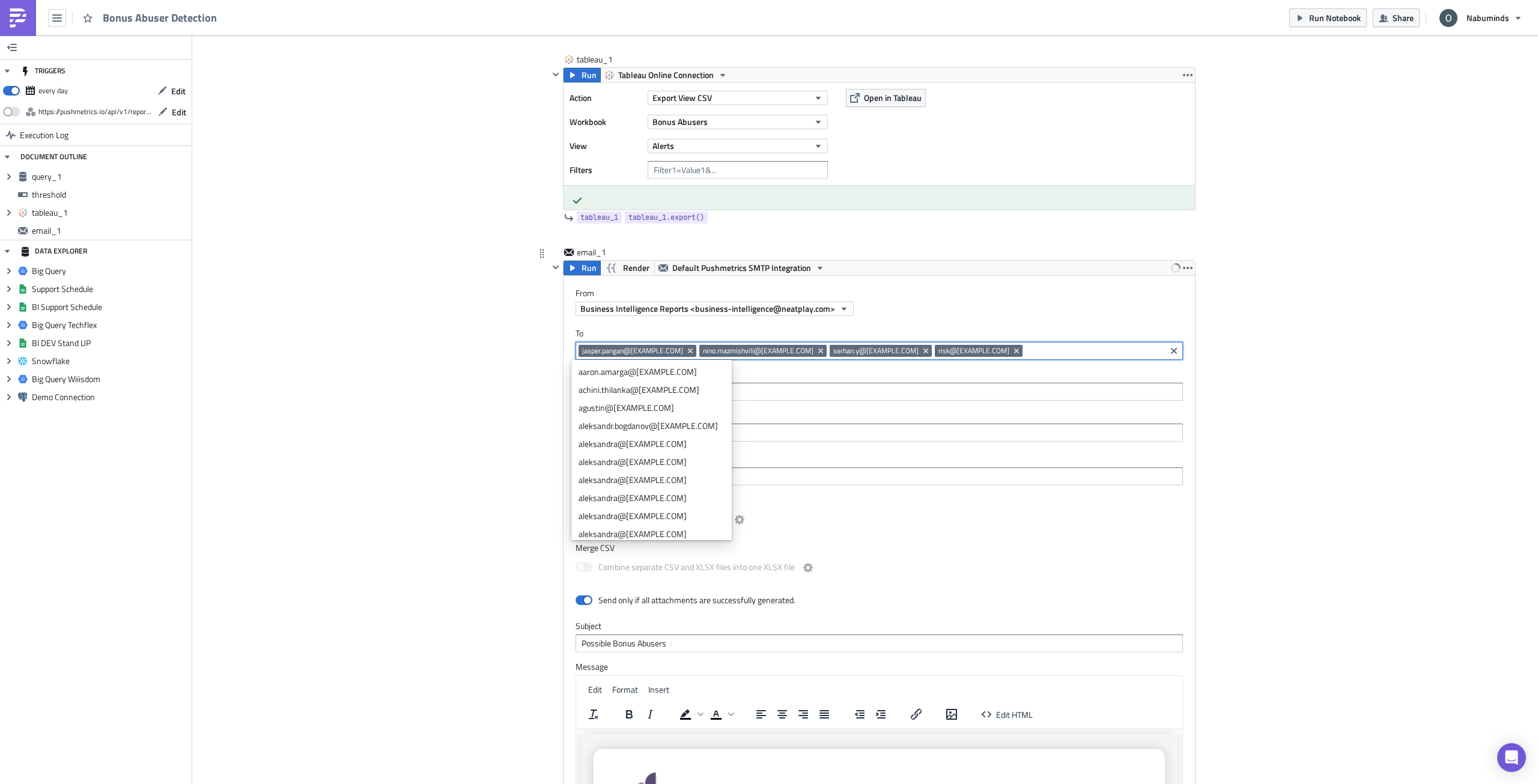 paste on "[EMAIL]" 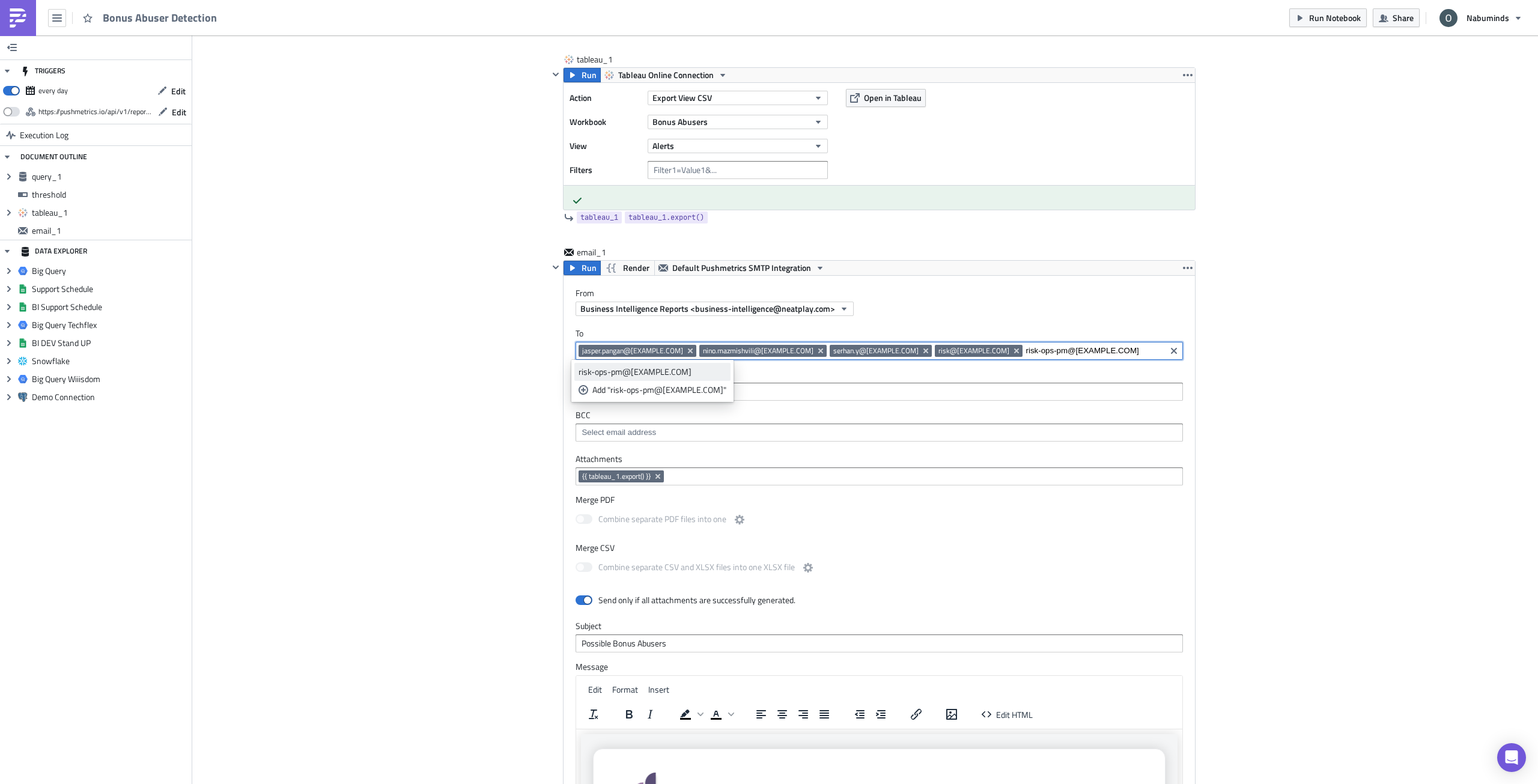 type on "[EMAIL]" 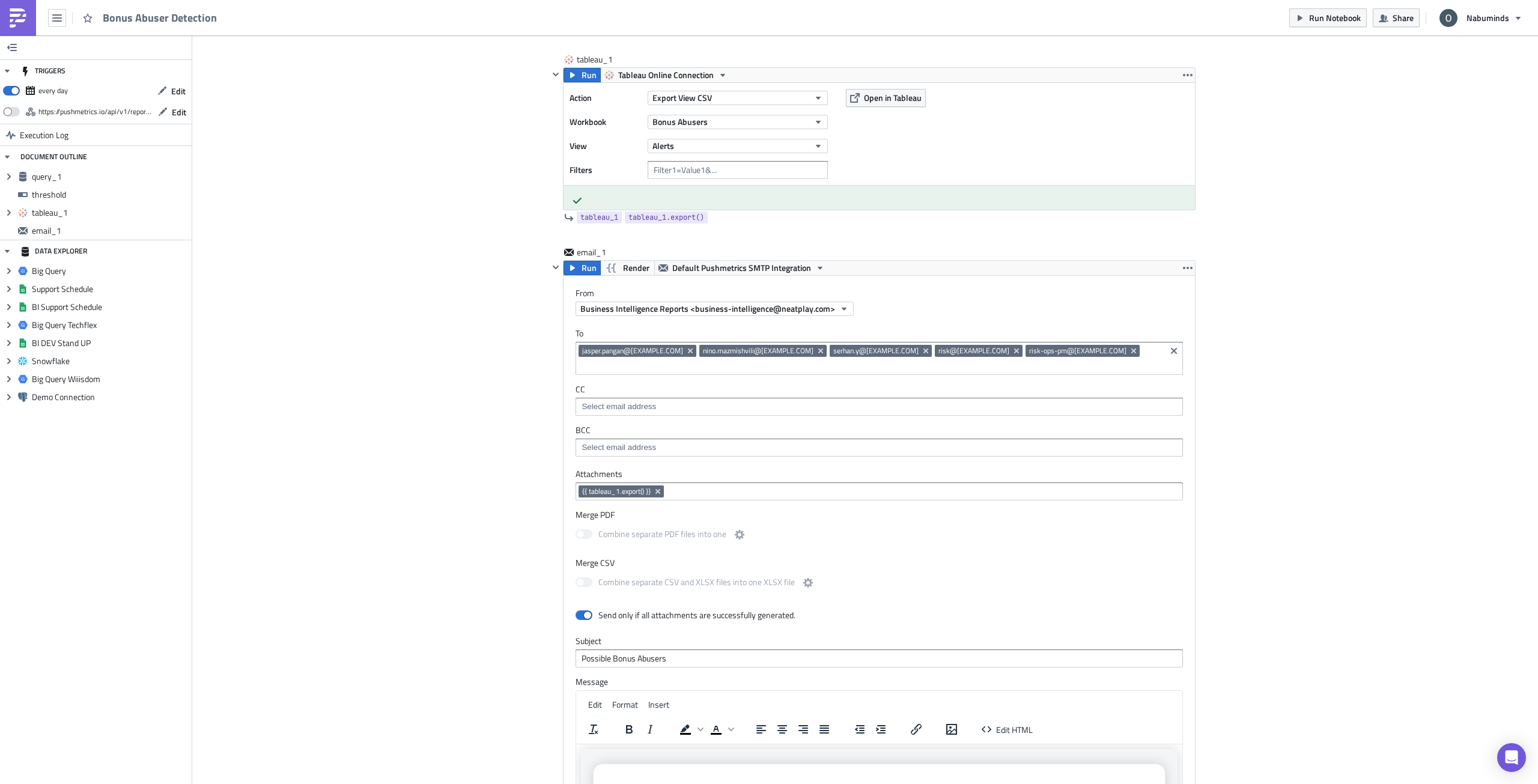 click on "Cover Image Data Science Execution Log Bonus Abuser Detection query_1 Run Render Big Query Techflex 1 2 3 select   COUNT ( * )   AS   cases   from   `techflex.ds_dbt.avos_bonus_abusers` where   evaluation_date = current_date ( )   and   score > 6.5     הההההההההההההההההההההההההההההההההההההההההההההההההההההההההההההההההההההההההההההההההההההההההההההההההההההההההההההההההההההההההההההההההההההההההההההההההההההההההההההההההההההההההההההההההההההההההההההההההההההההההההההההההההההההההההההההההההההההההההההההההההההההההההההההה XXXXXXXXXXXXXXXXXXXXXXXXXXXXXXXXXXXXXXXXXXXXXXXXXXXXXXXXXXXXXXXXXXXXXXXXXXXXXXXXXXXXXXXXXXXXXXXXXXXXXXXXXXXXXXXXXXXXXXXXXXXXXXXXXXXXXXXXXXXXXXXXXXXXXXXXXXXXXXXXXXXXXXXXXXXXXXXXXXXXXXXXXXXXXXXXXXXXXXXXXXXXXXXXXXXXXXXXXXXXXXXXXXXXXXXXXXXXXXXXXXXXXXXXXXXXXXXX" at bounding box center (865, 177) 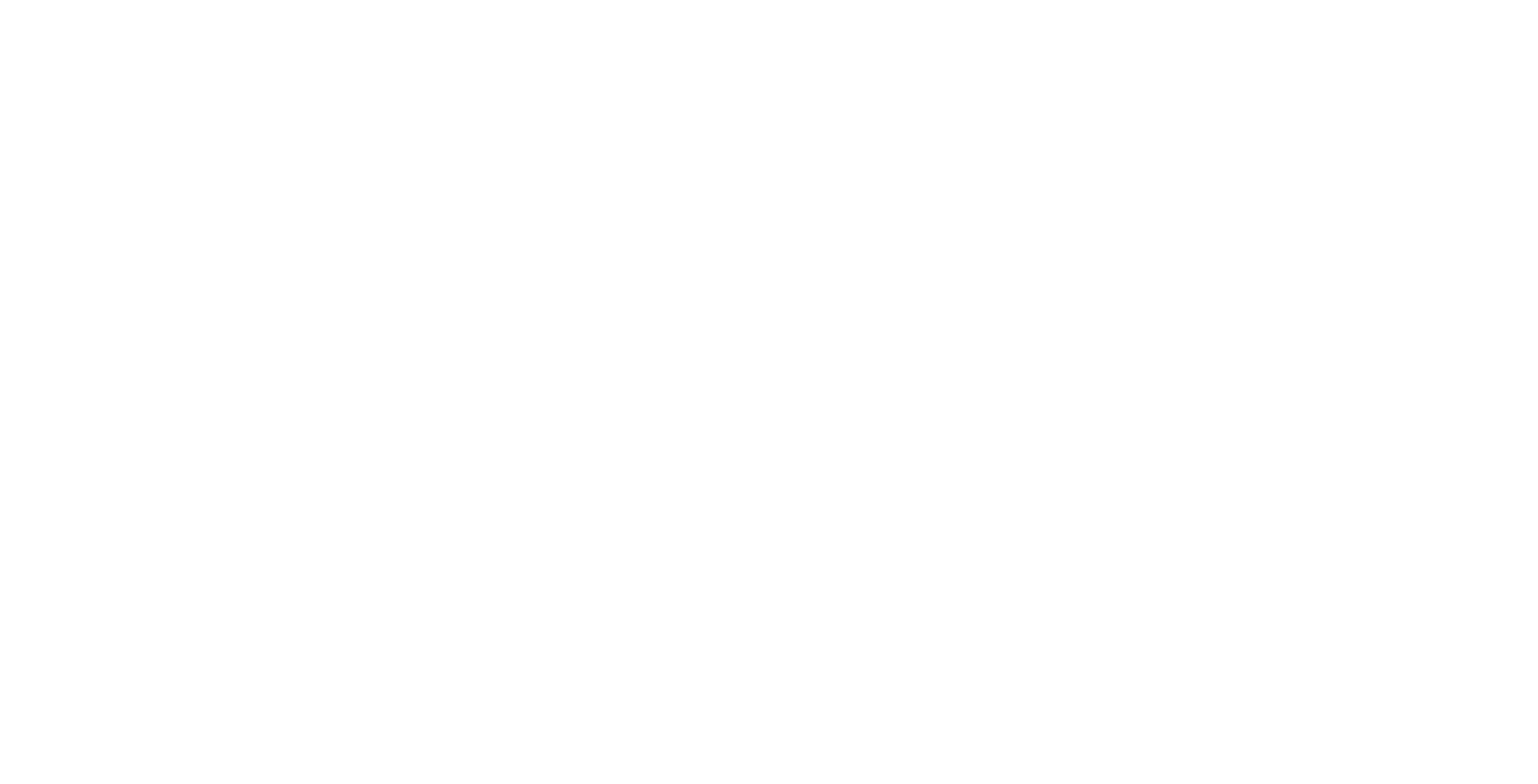 scroll, scrollTop: 0, scrollLeft: 0, axis: both 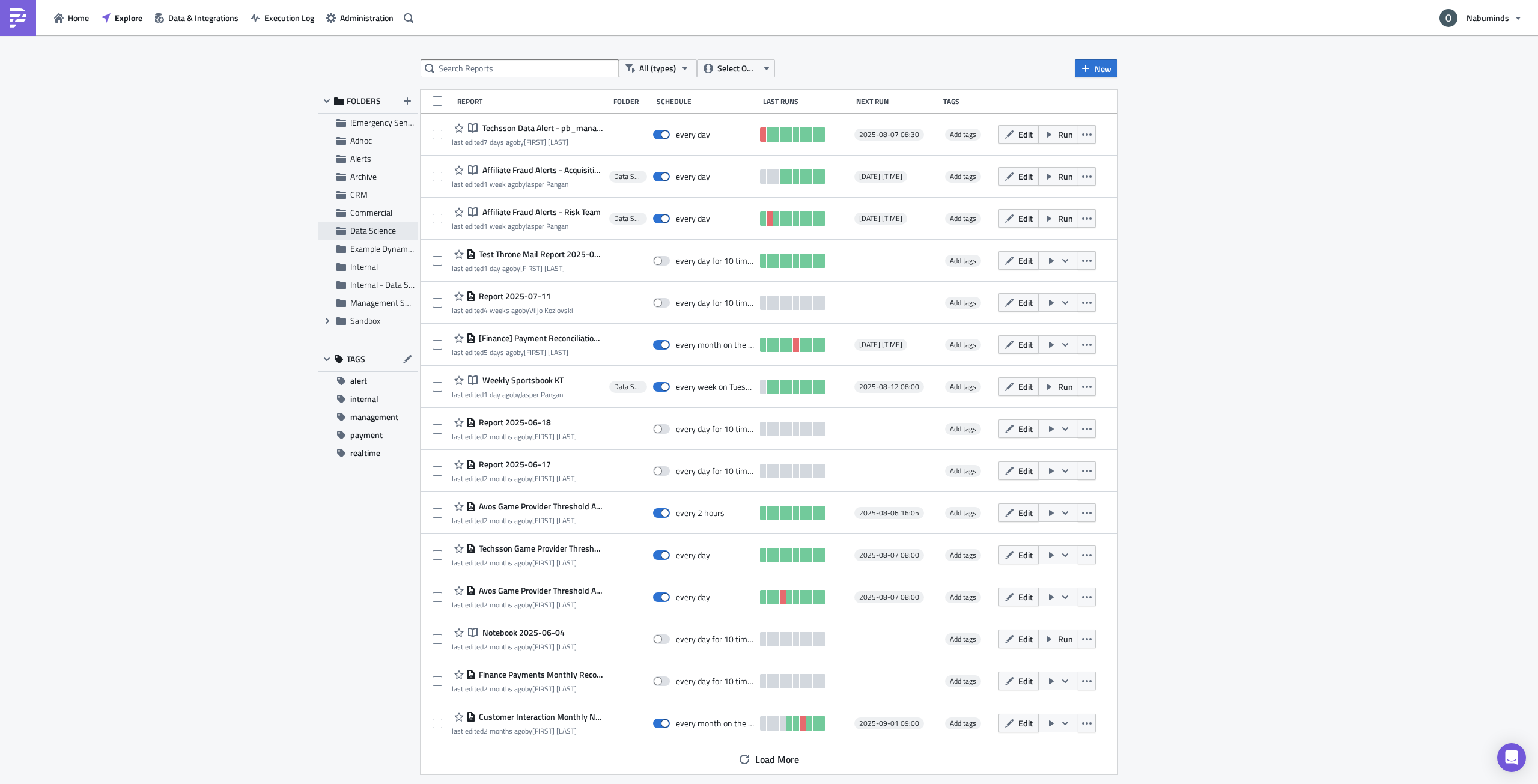 click on "Data Science" at bounding box center [373, 230] 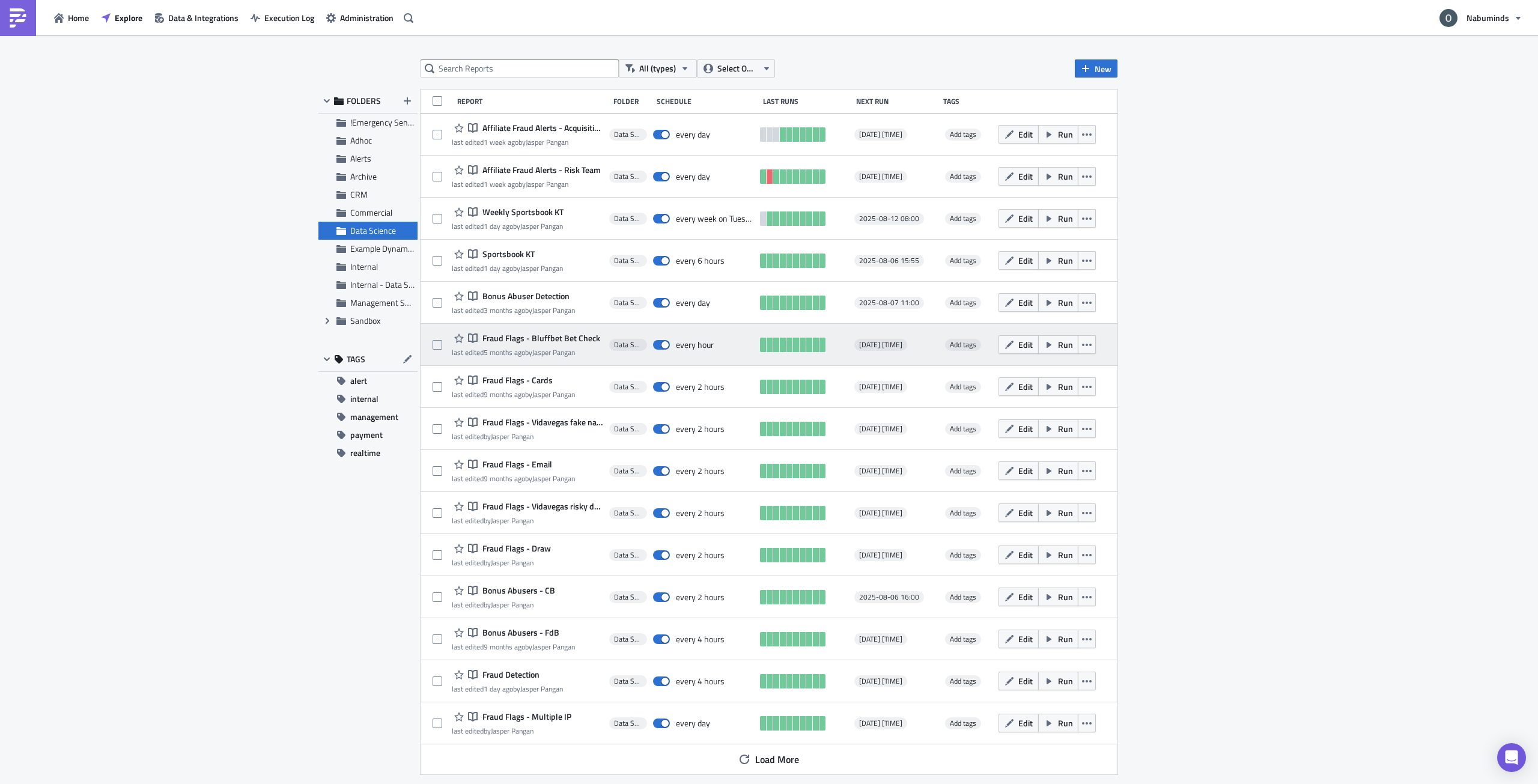 click on "Fraud Flags - Bluffbet Bet Check" at bounding box center (540, 338) 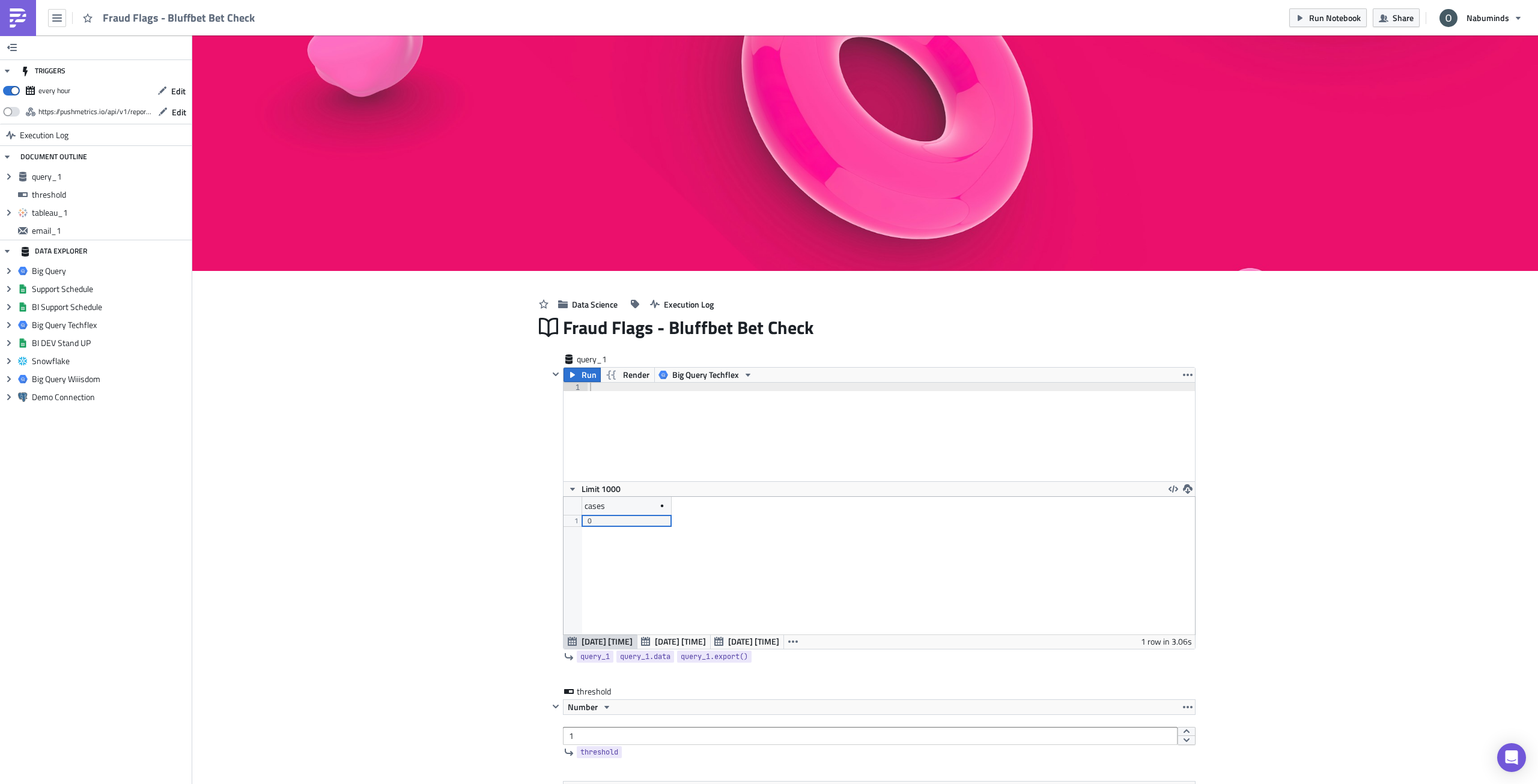 scroll, scrollTop: 59939, scrollLeft: 59447, axis: both 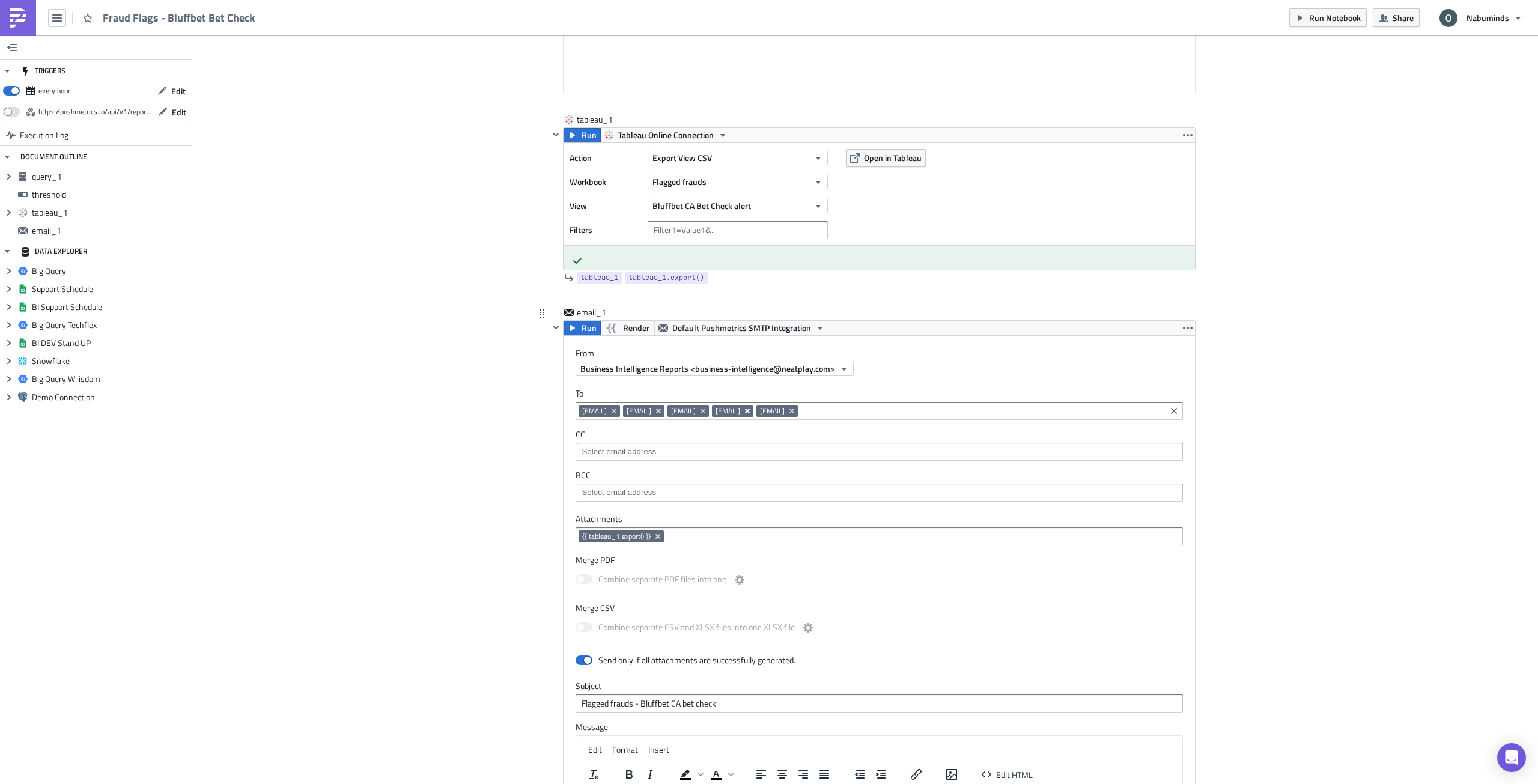 click 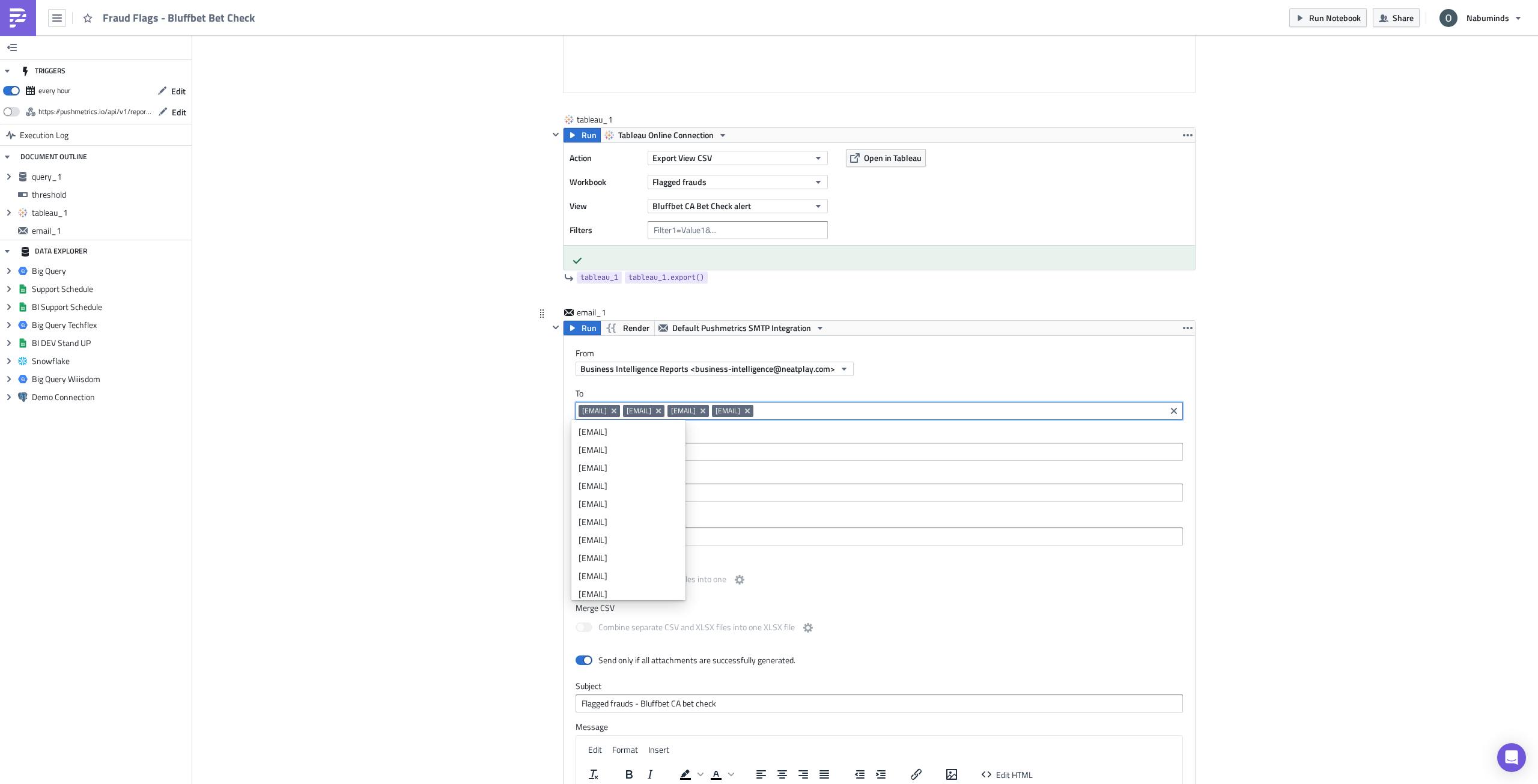 click at bounding box center [959, 411] 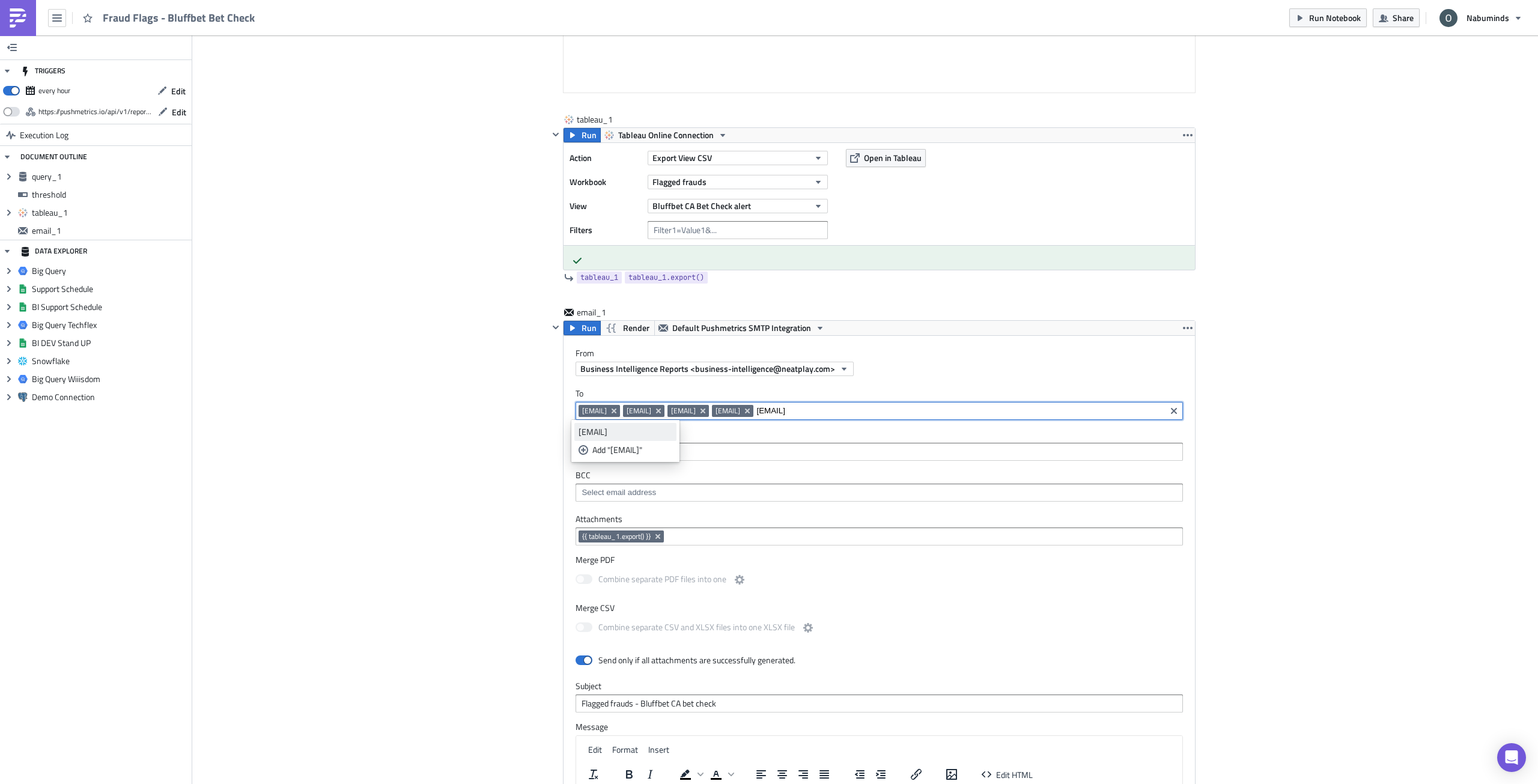 type on "[EMAIL]" 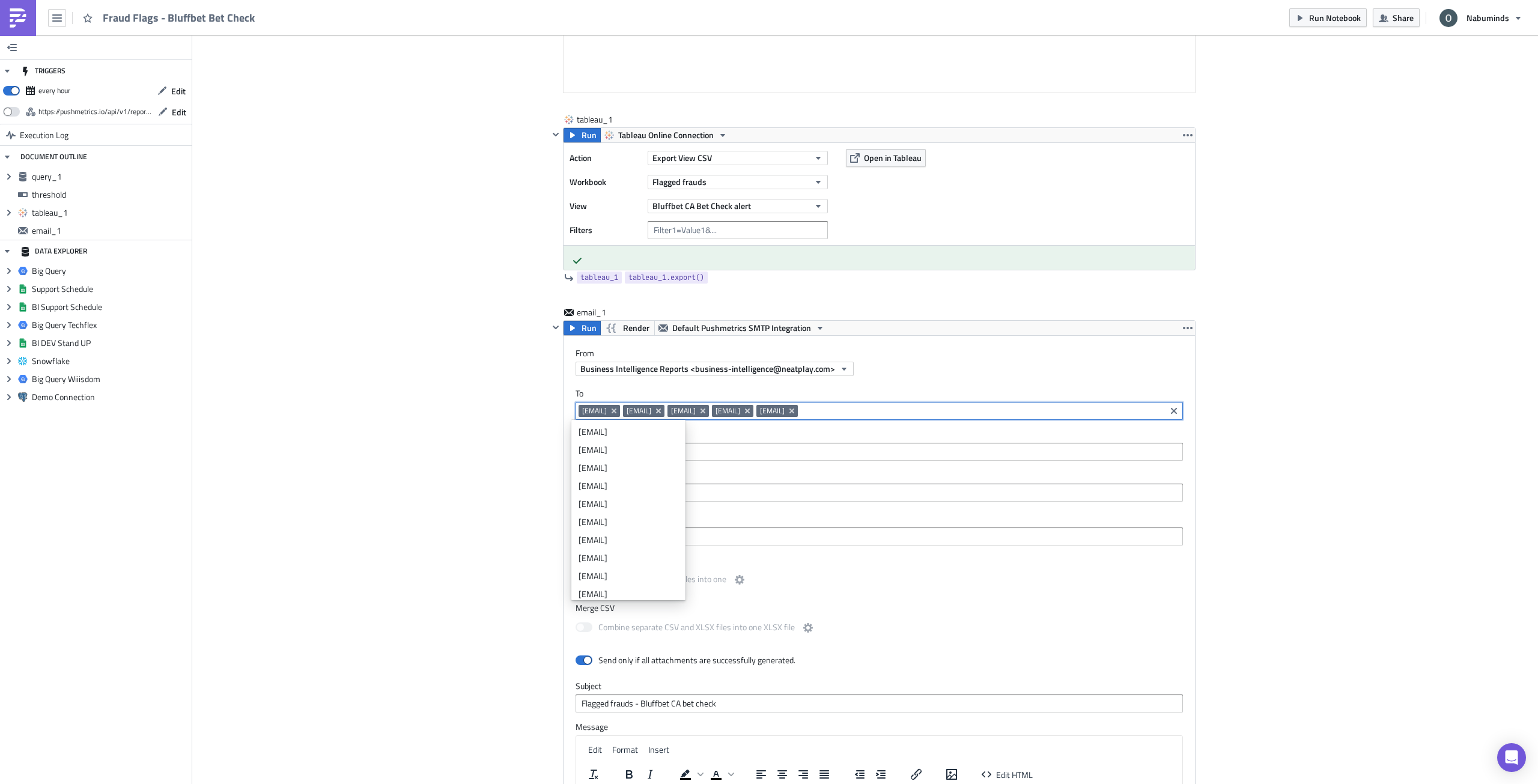 click on "Cover Image Data Science Execution Log Fraud Flags - Bluffbet Bet Check query_1 Run Render Big Query Techflex 1 2 3 4 SELECT   COUNT ( * )   AS   cases FROM   `techflex.ds_dbt.bluffbet_bet_check` WHERE   DATETIME_TRUNC ( CAST ( evaluation_date   AS   DATETIME ) ,  HOUR )   =   DATETIME_TRUNC ( CURRENT_DATETIME ( ) ,  HOUR )     הההההההההההההההההההההההההההההההההההההההההההההההההההההההההההההההההההההההההההההההההההההההההההההההההההההההההההההההההההההההההההההההההההההההההההההההההההההההההההההההההההההההההההההההההההההההההההההההההההההההההההההההההההההההההההההההההההההההההההההההההההההההההההההההה Limit 1000 cases 1 0 cases 1 Aug 06 14:26:09 Aug 06 13:26:10 Aug 06 12:26:09 1 row in 3.06s query_1 query_1.data query_1.export() threshold Number 1 threshold Edit Format Insert" at bounding box center (865, 229) 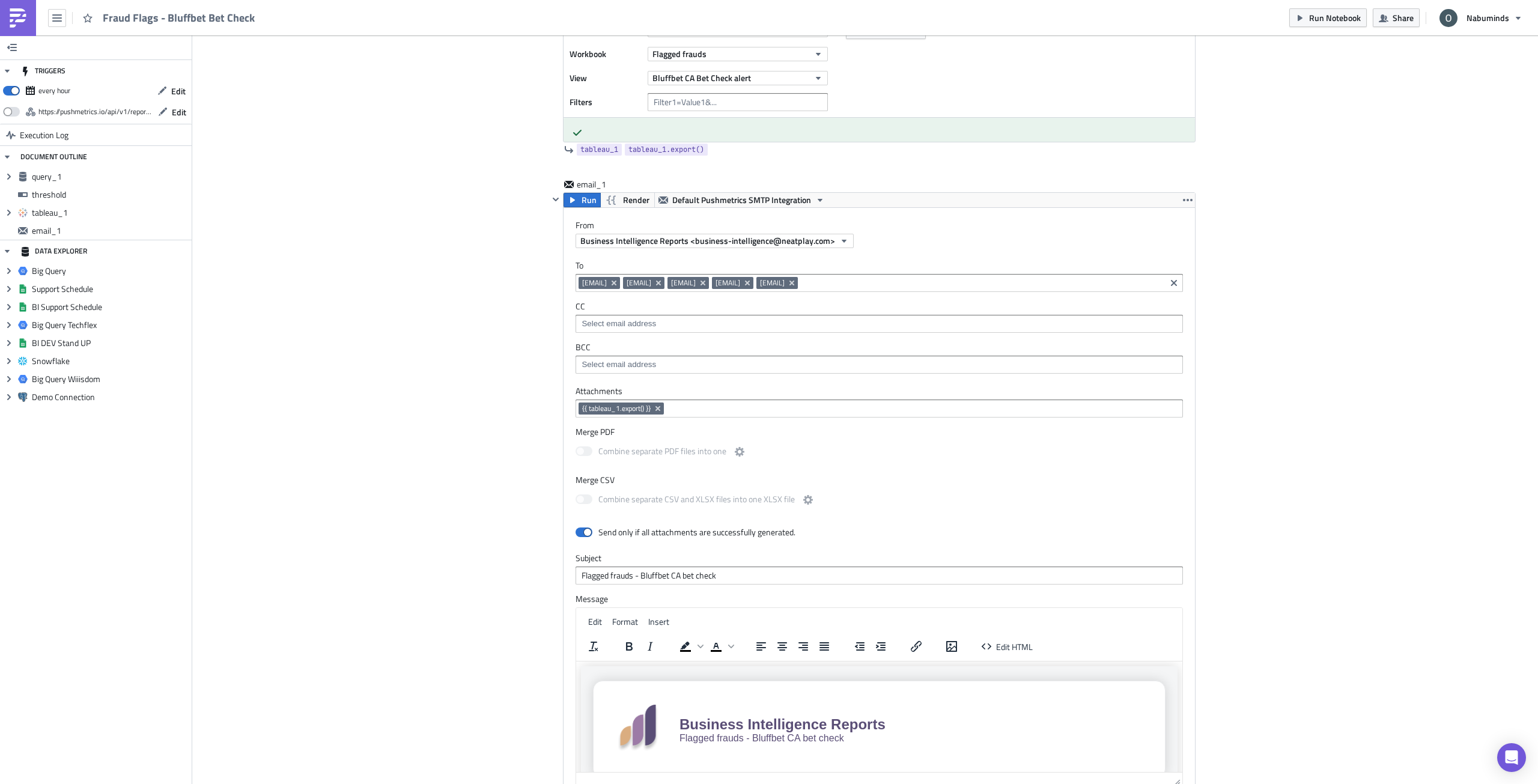 scroll, scrollTop: 738, scrollLeft: 0, axis: vertical 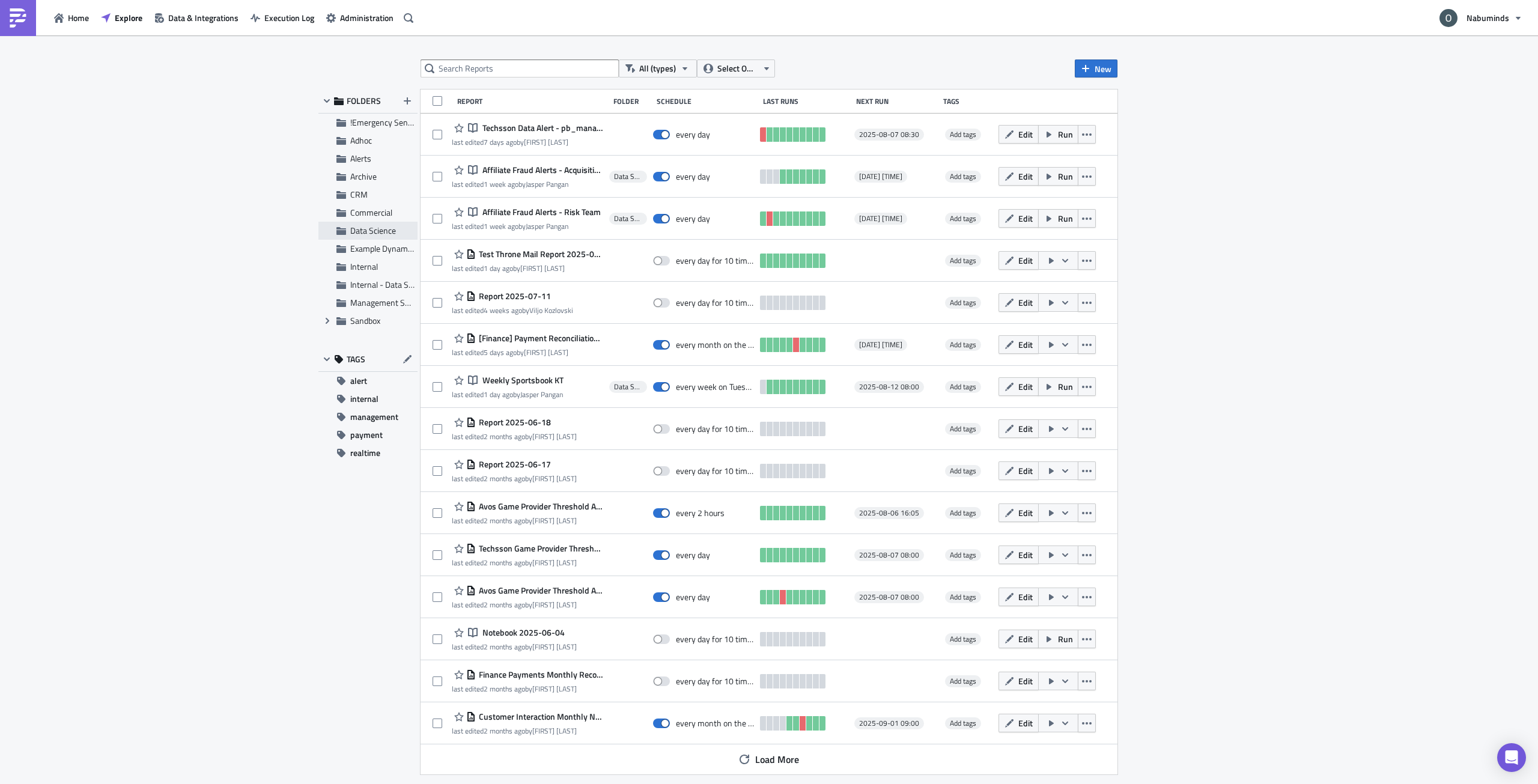 click on "Data Science" at bounding box center (373, 230) 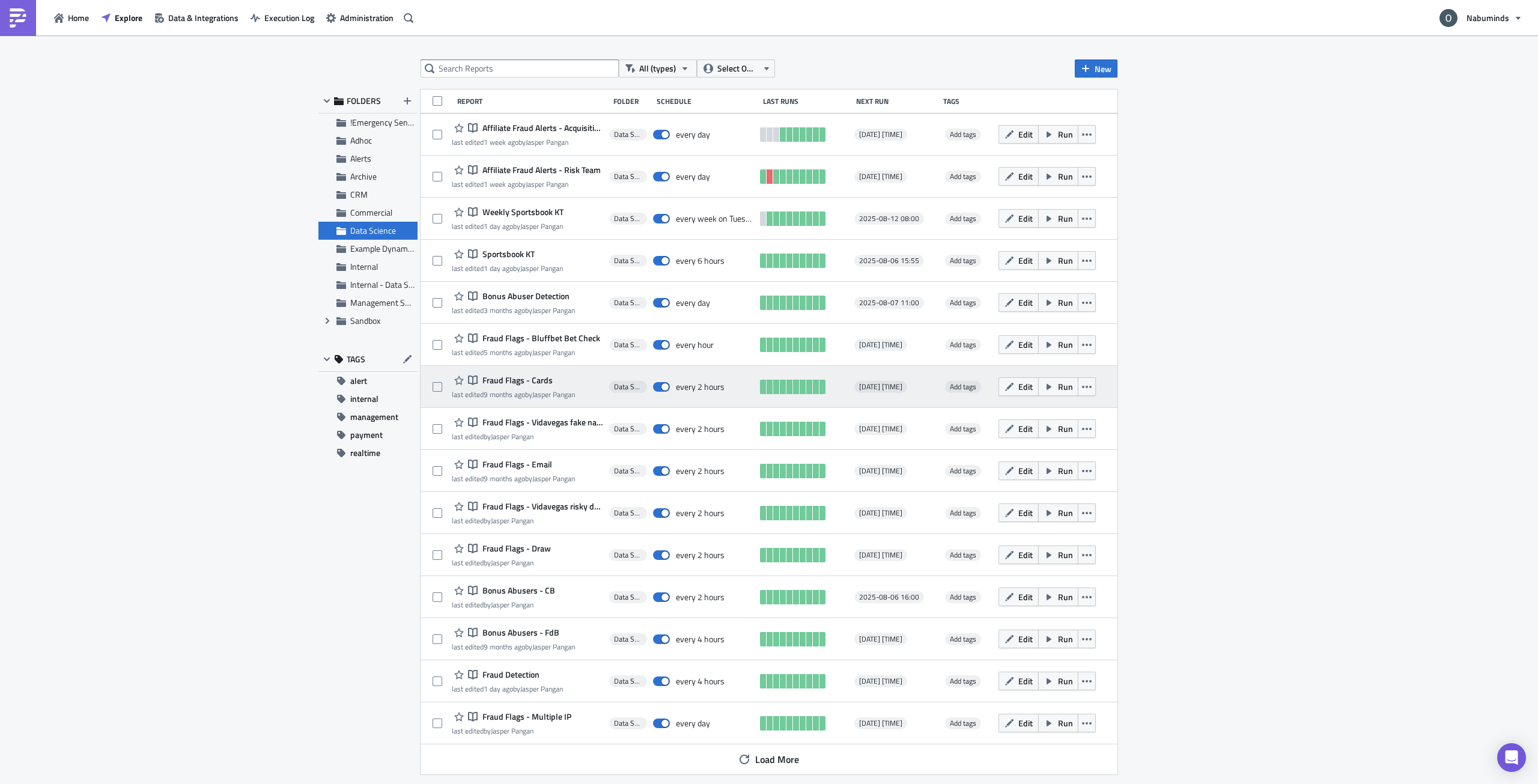click on "Fraud Flags - Cards" at bounding box center [516, 380] 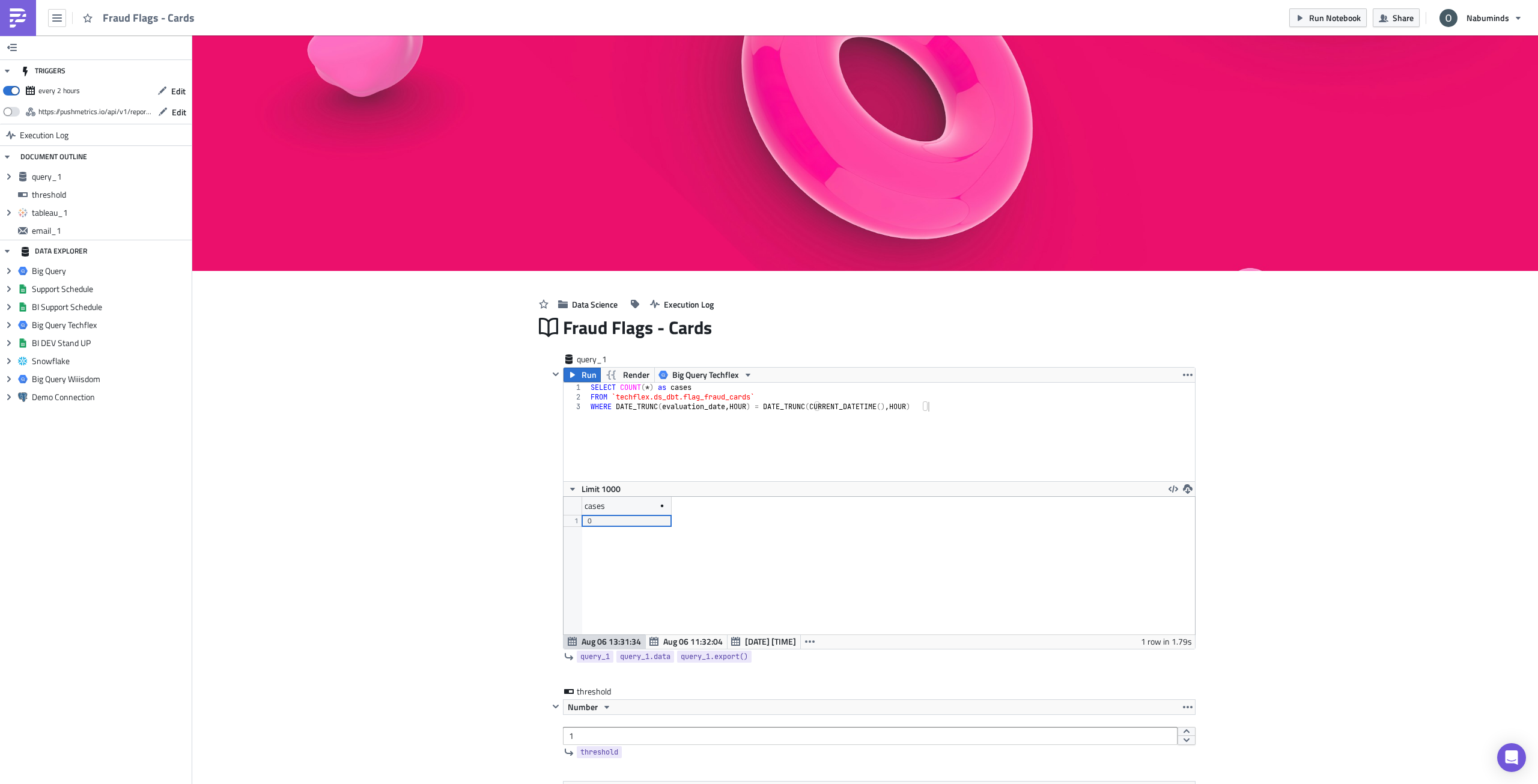 scroll, scrollTop: 59939, scrollLeft: 59447, axis: both 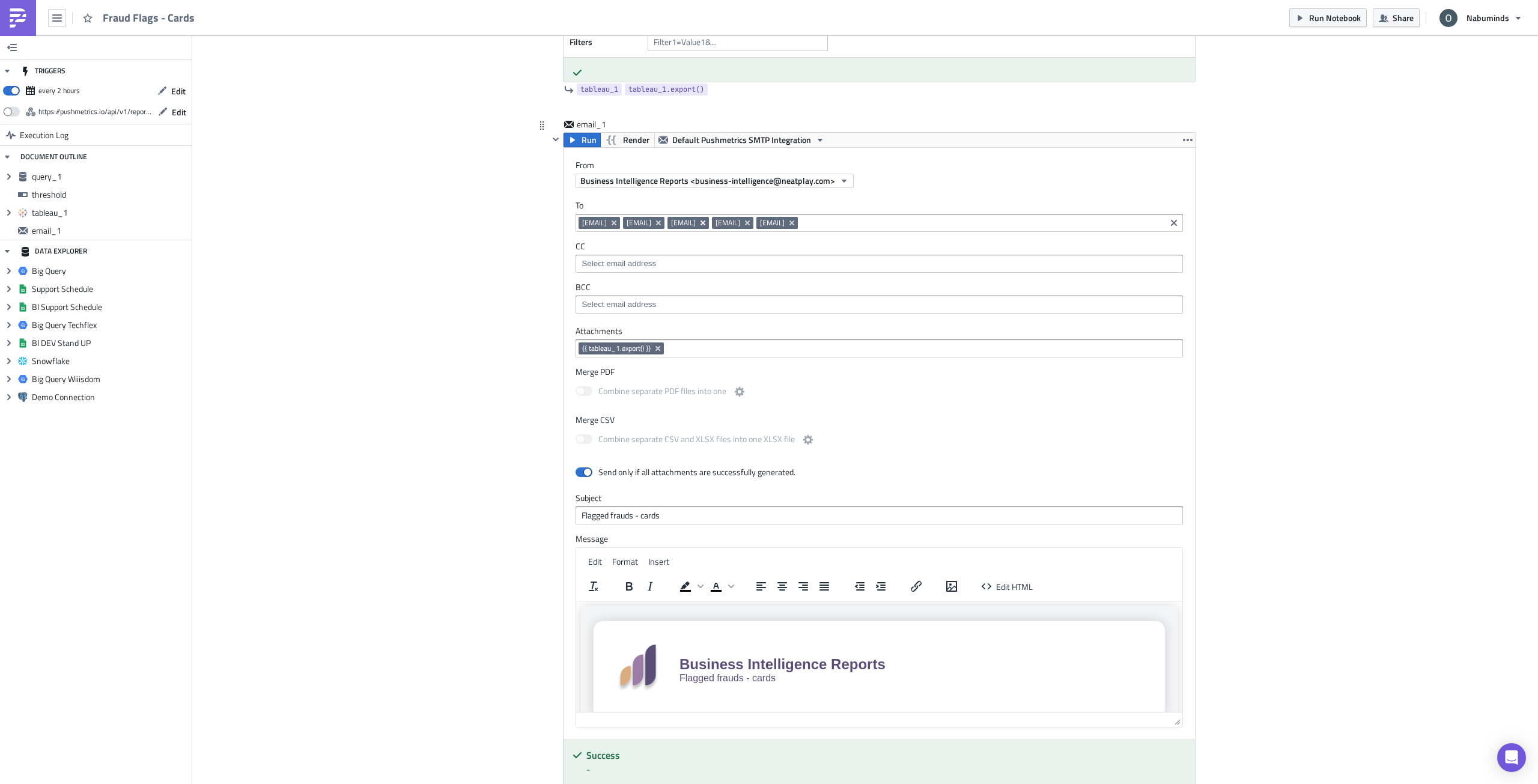 click 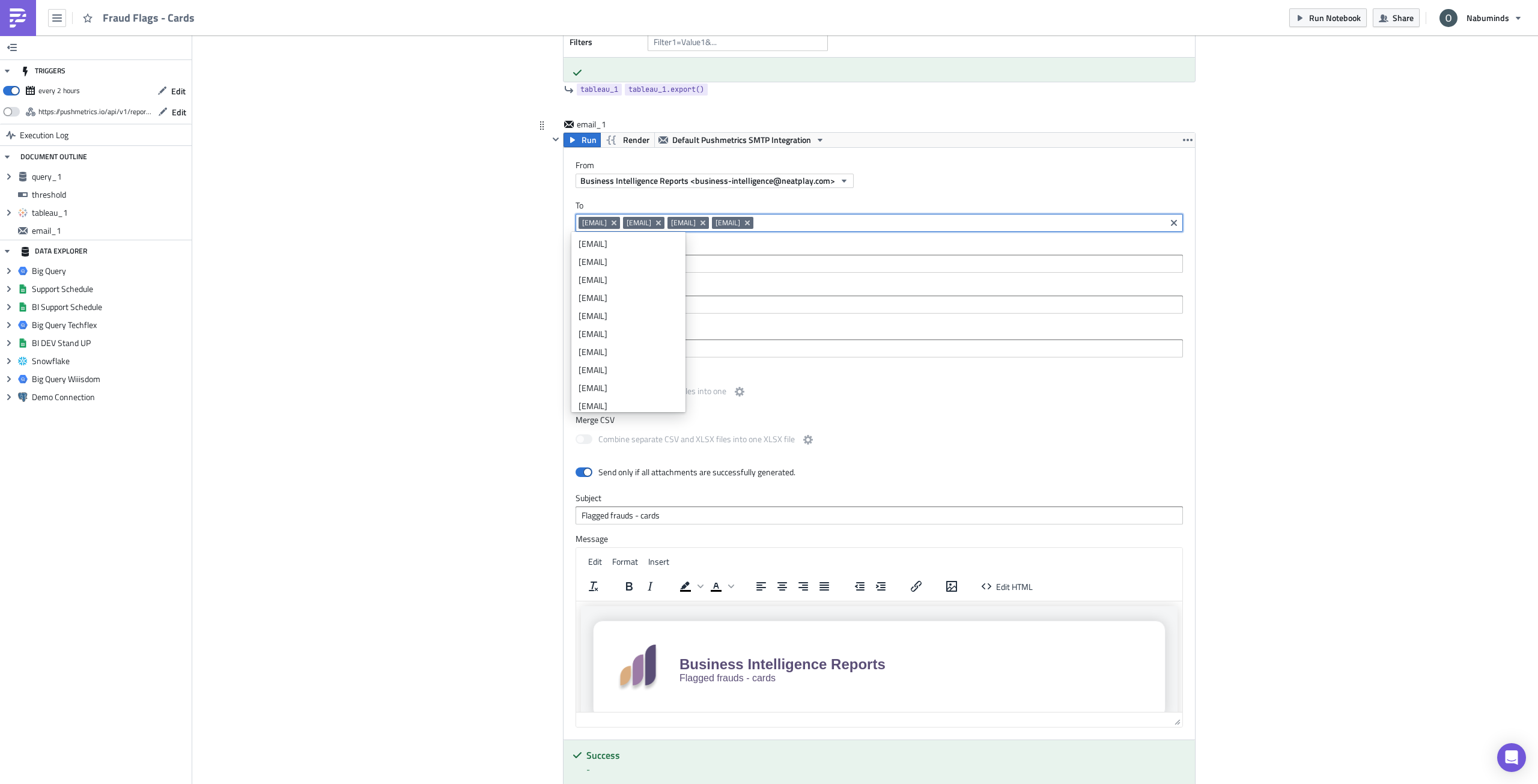 click at bounding box center (959, 223) 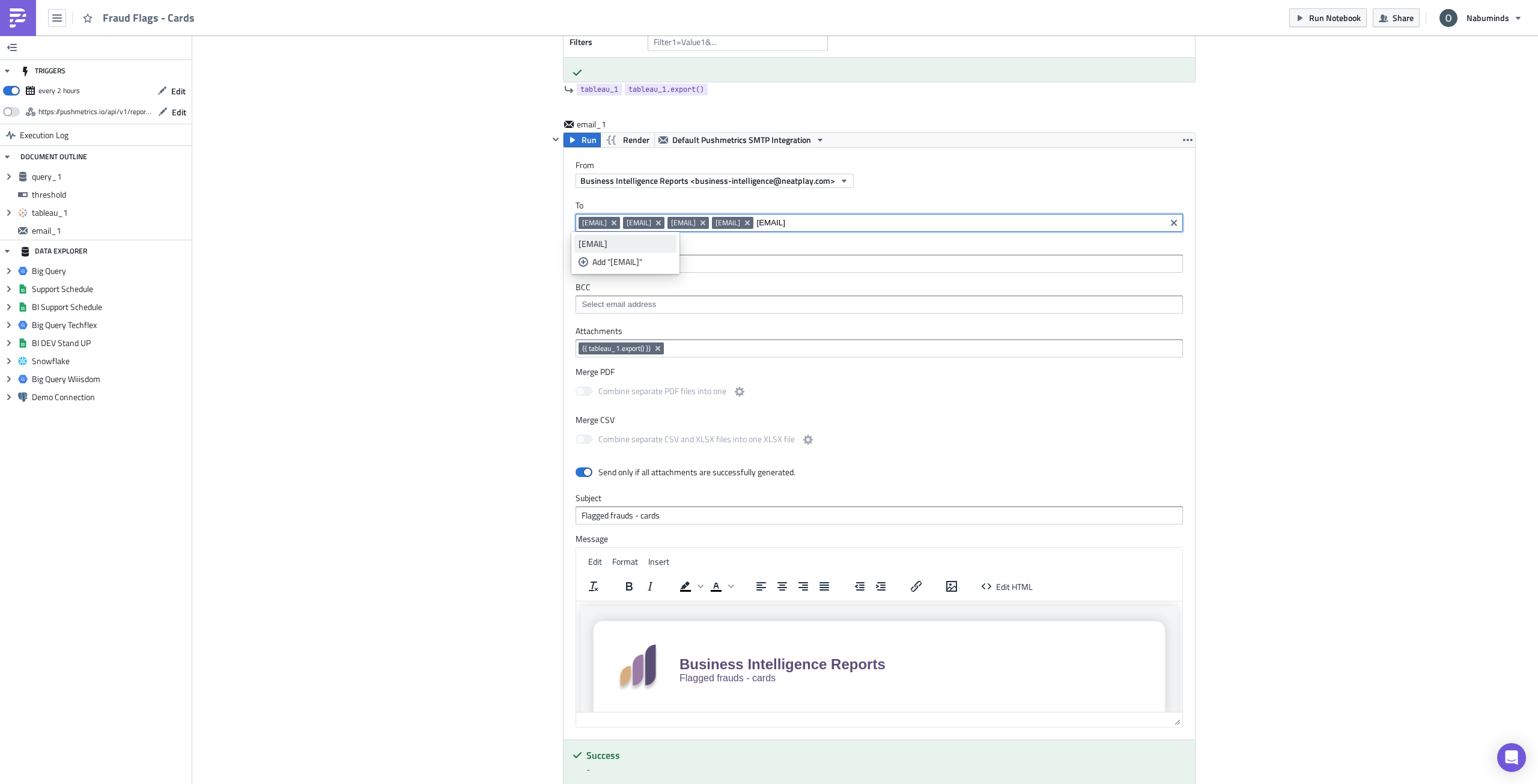 type on "[EMAIL]" 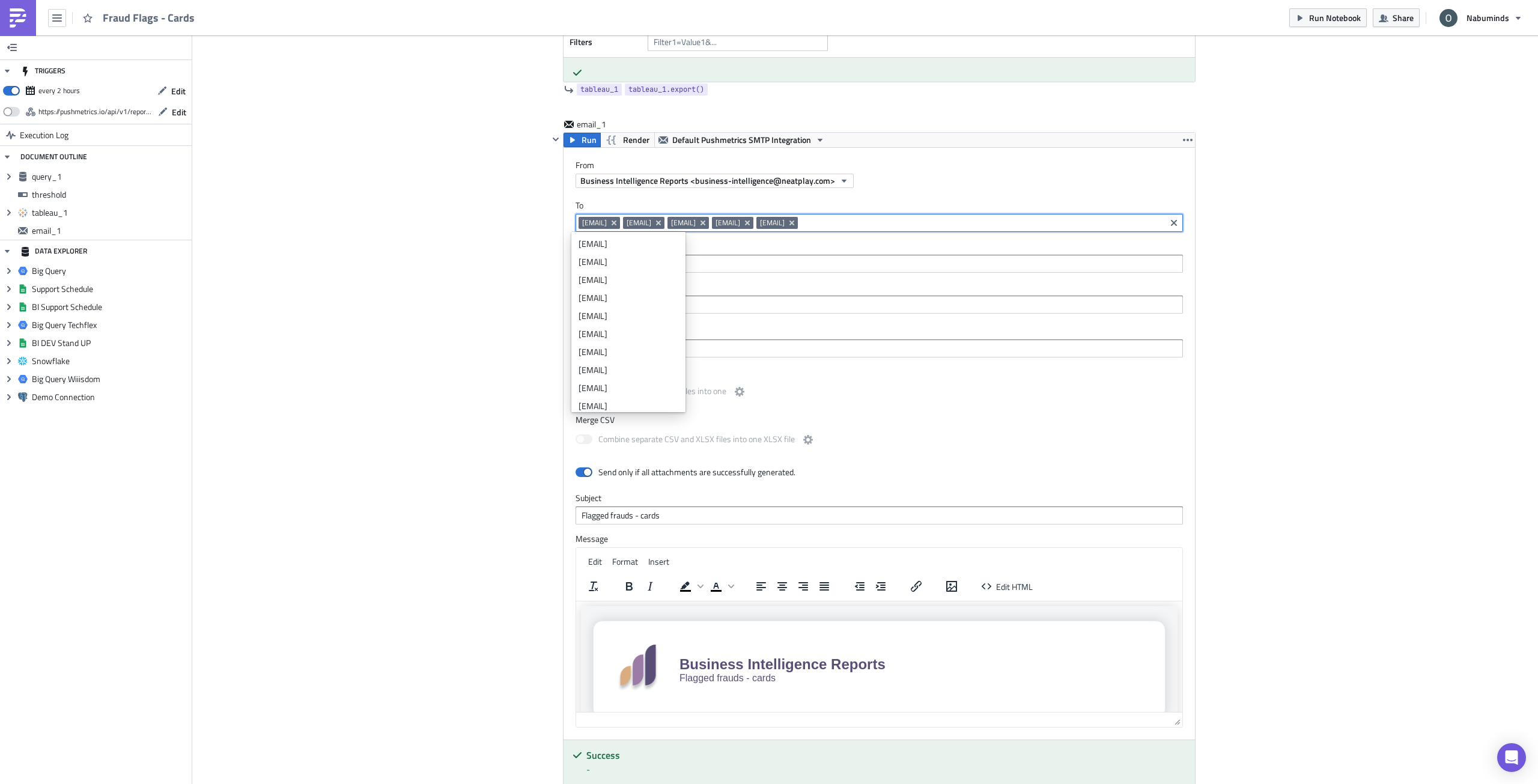 click on "Cover Image Data Science Execution Log Fraud Flags - Cards query_1 Run Render Big Query Techflex 1 2 3 SELECT   COUNT ( * )   as   cases FROM   `techflex.ds_dbt.flag_fraud_cards` WHERE   DATE_TRUNC ( evaluation_date ,  HOUR )   =   DATE_TRUNC ( CURRENT_DATETIME ( ) ,  HOUR )     הההההההההההההההההההההההההההההההההההההההההההההההההההההההההההההההההההההההההההההההההההההההההההההההההההההההההההההההההההההההההההההההההההההההההההההההההההההההההההההההההההההההההההההההההההההההההההההההההההההההההההההההההההההההההההההההההההההההההההההההההההההההההההההההה Limit 1000 cases 1 0 cases 1 Aug 06 13:31:34 Aug 06 11:32:04 Aug 06 09:32:34 1 row in 1.79s query_1 query_1.data query_1.export() threshold Number 1 threshold <p>{% if query_1.data[0].cases &gt;= threshold %}</p> Edit Format Run" at bounding box center [865, 41] 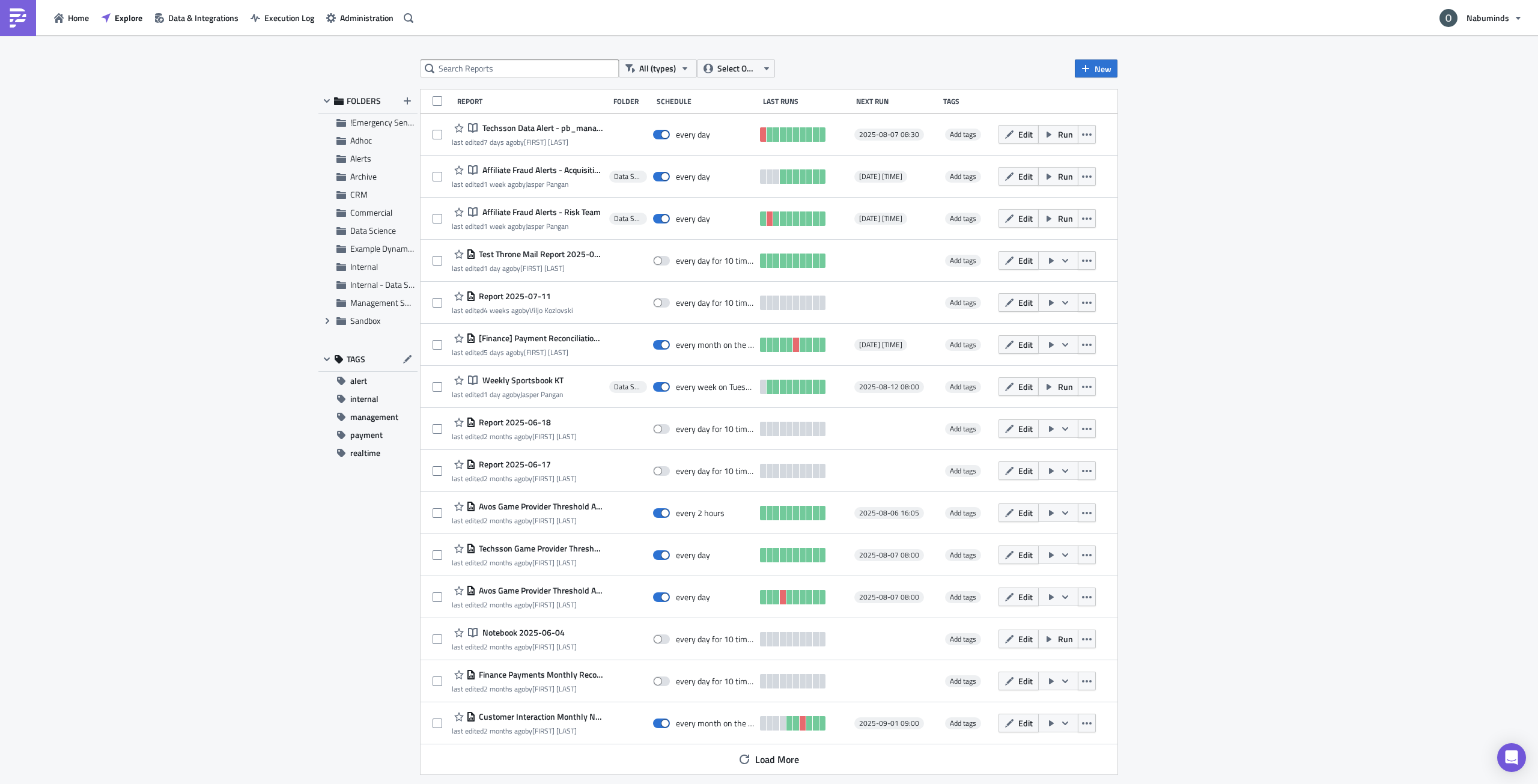 scroll, scrollTop: 0, scrollLeft: 0, axis: both 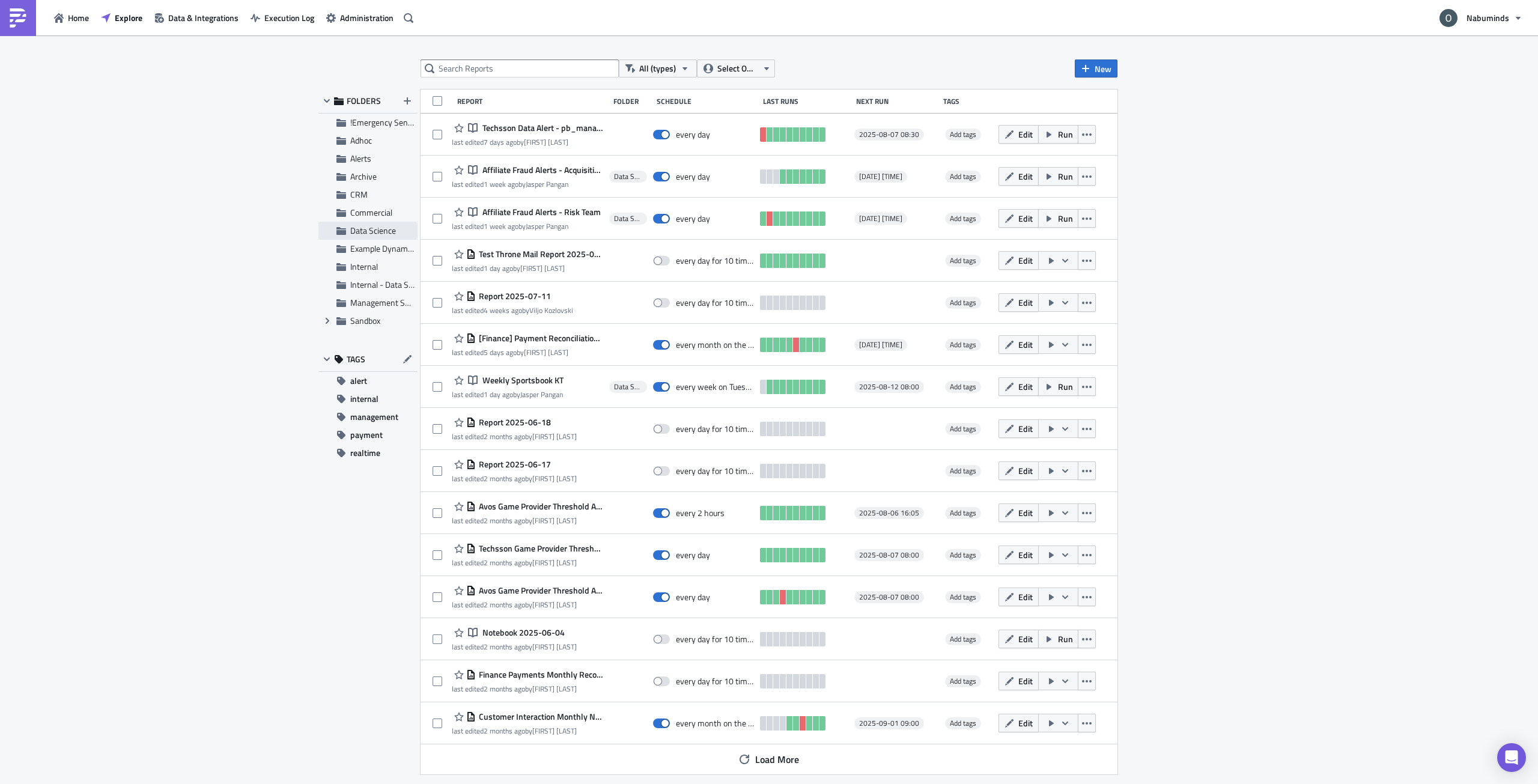 click on "Data Science" at bounding box center (368, 231) 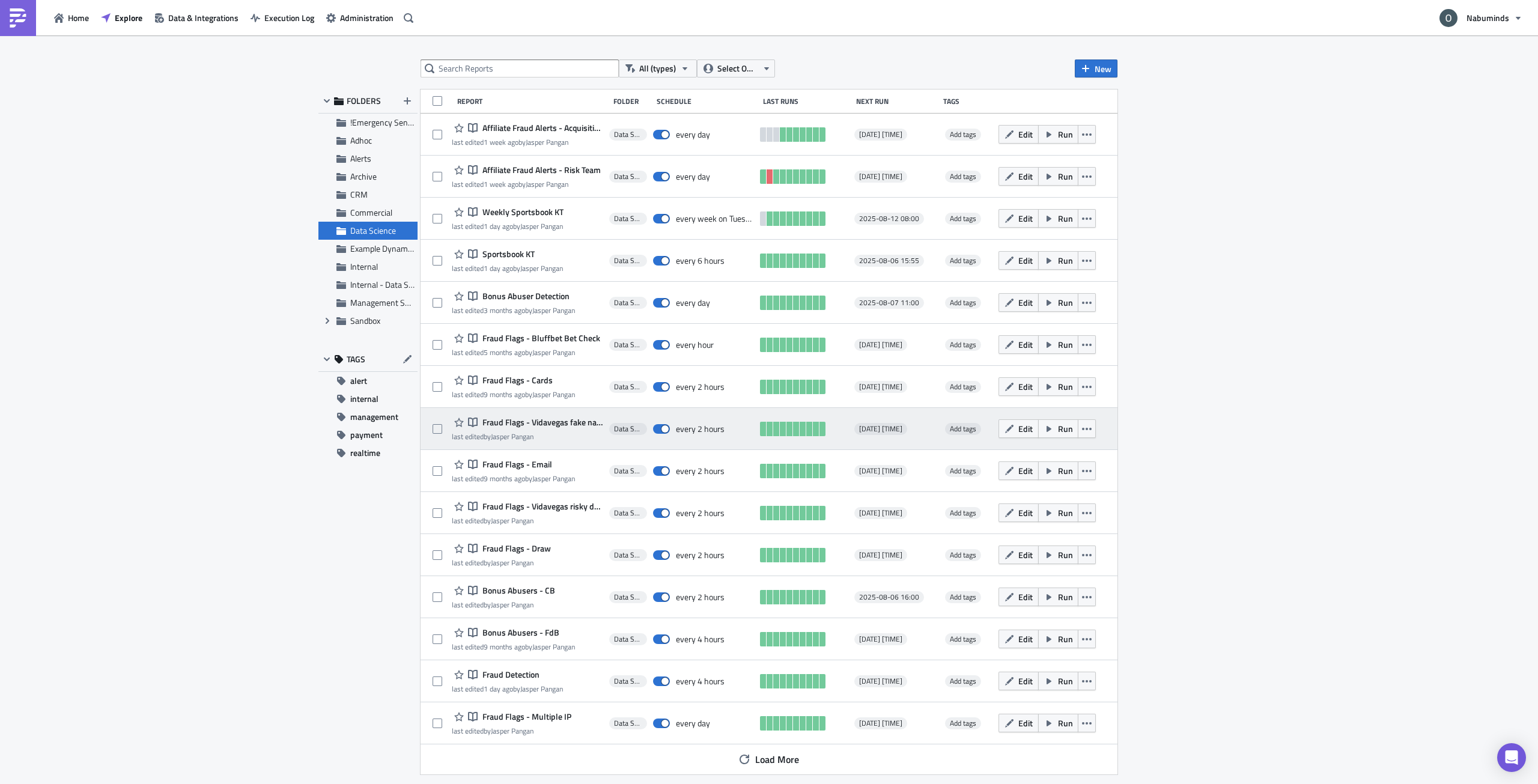 click on "Fraud Flags - Vidavegas fake names" at bounding box center [541, 422] 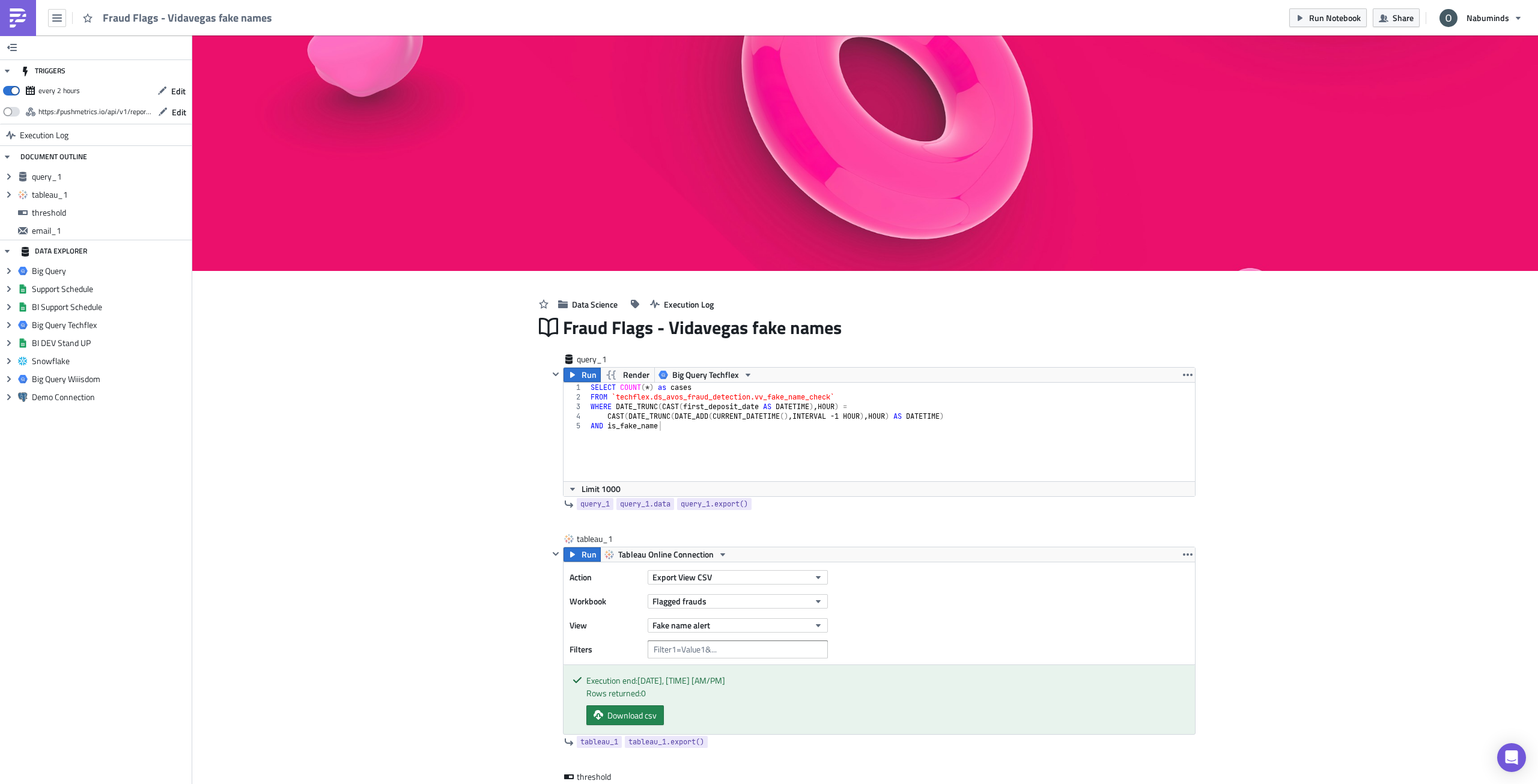 scroll, scrollTop: 0, scrollLeft: 0, axis: both 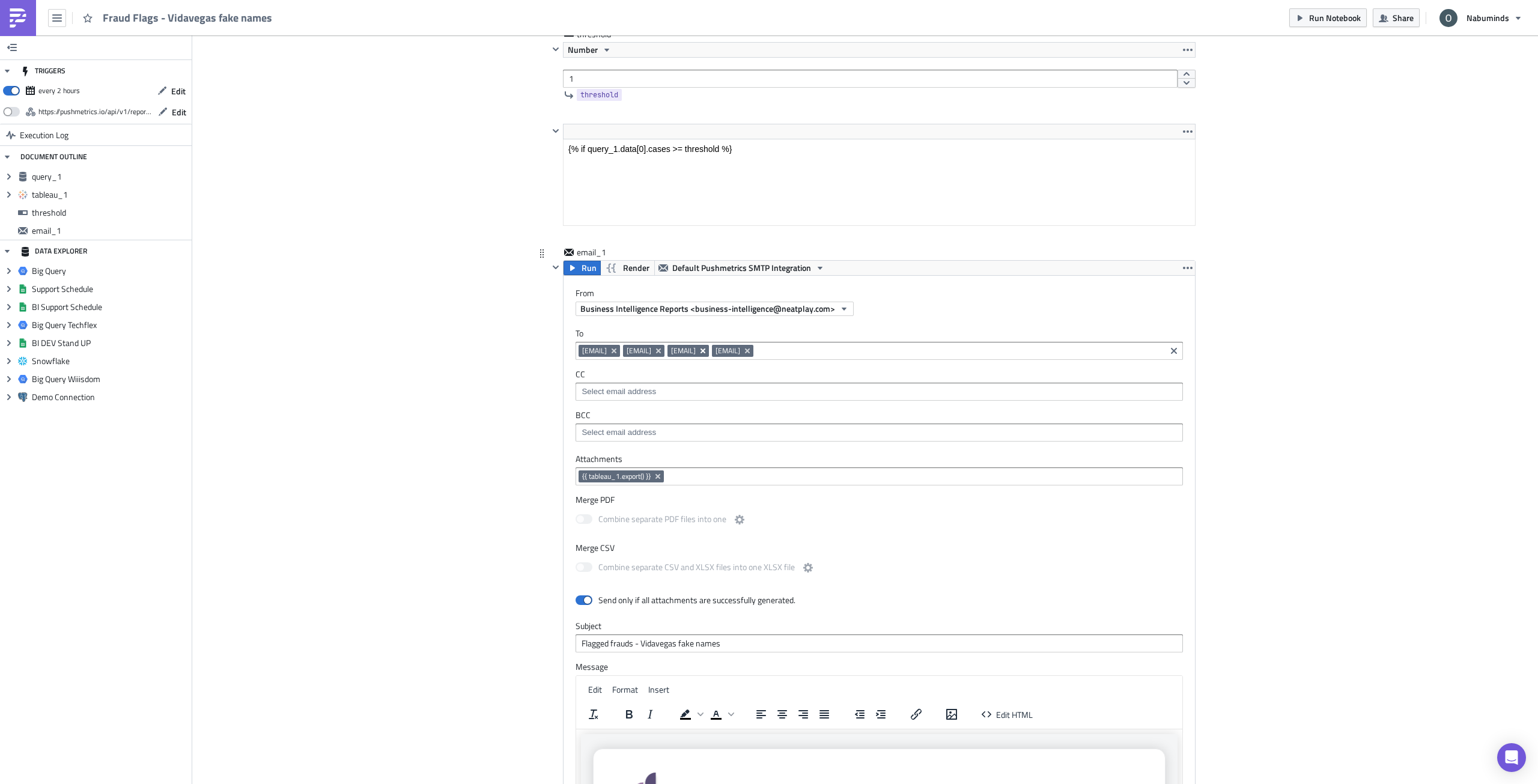 click 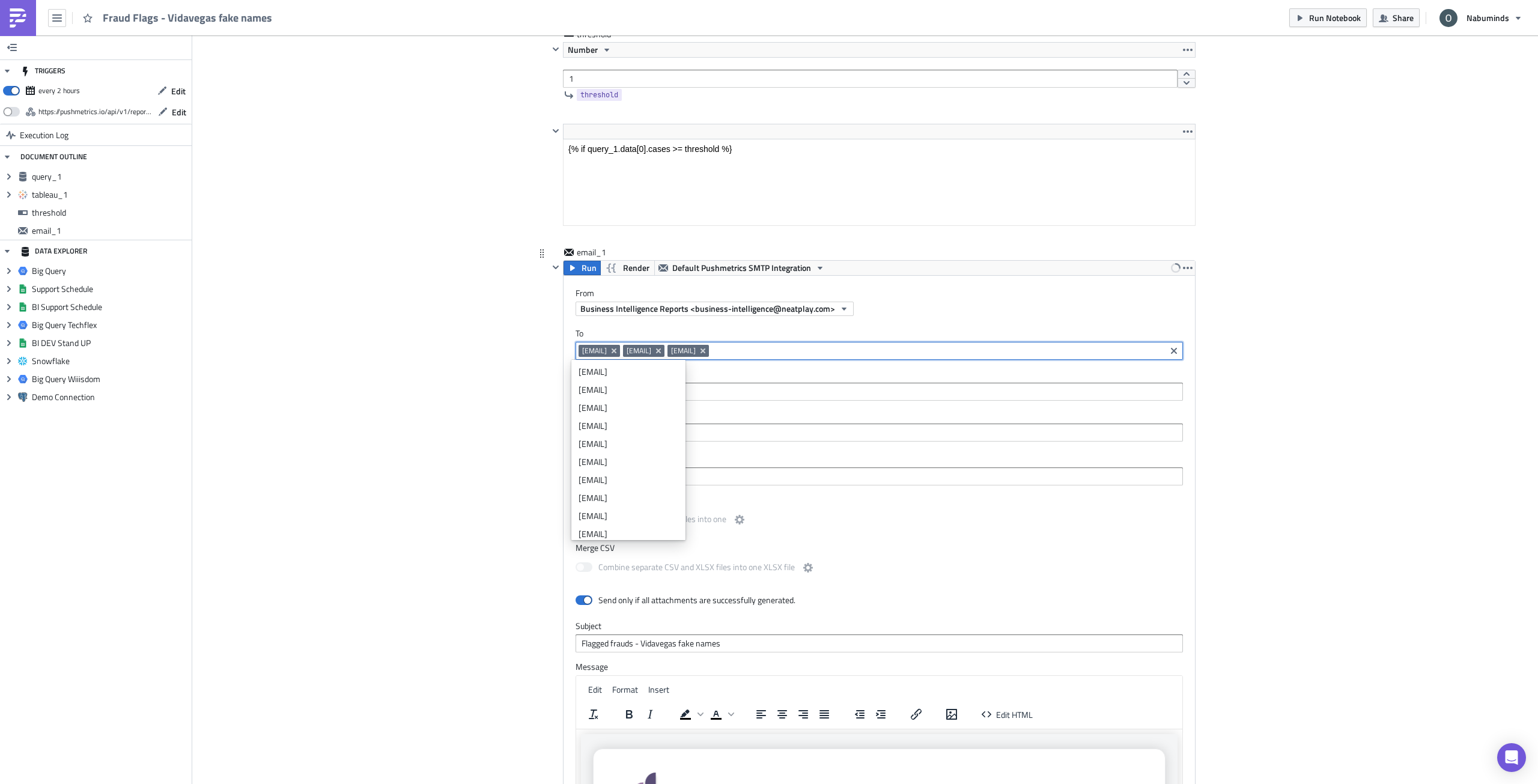 click at bounding box center [937, 351] 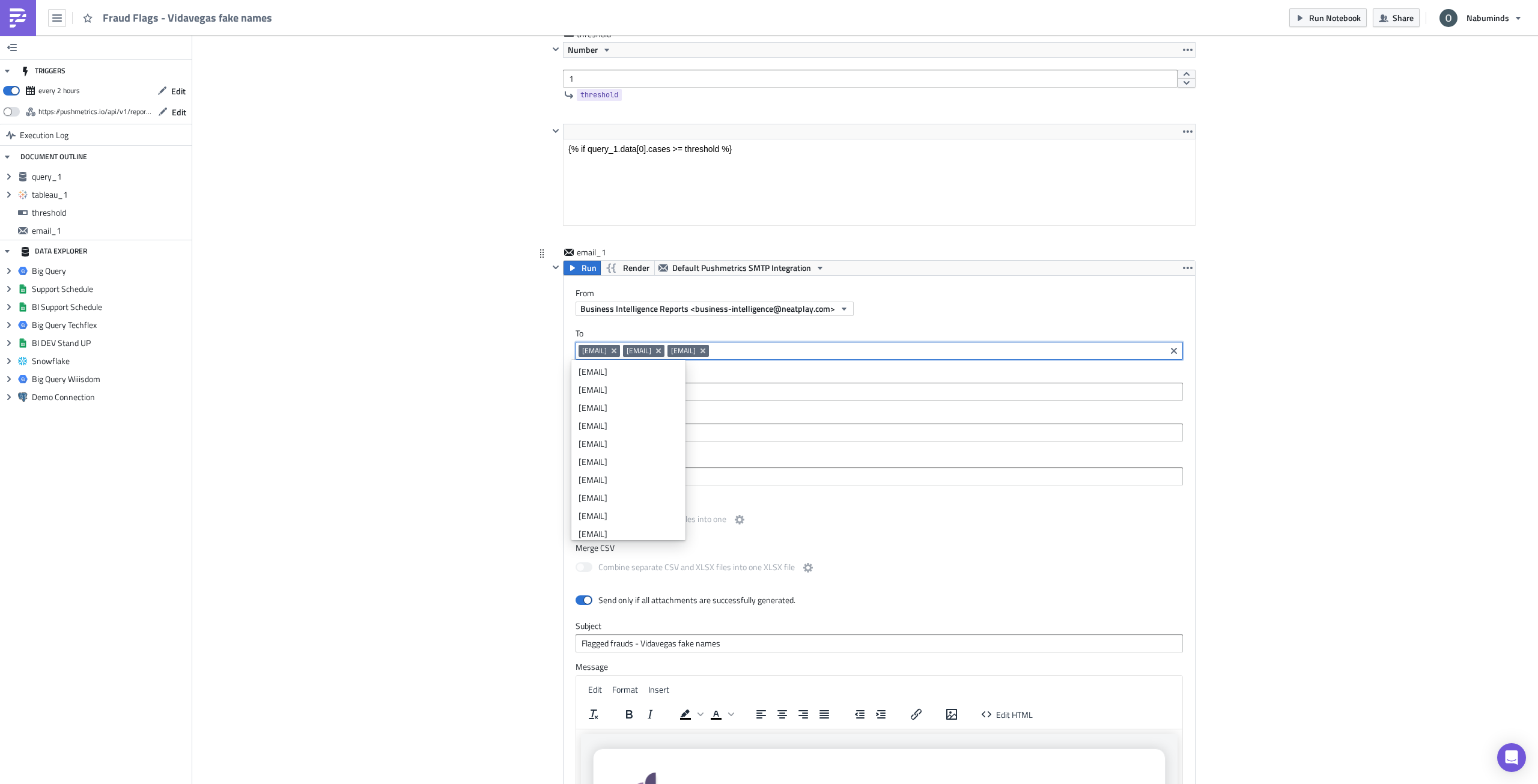 paste on "[EMAIL]" 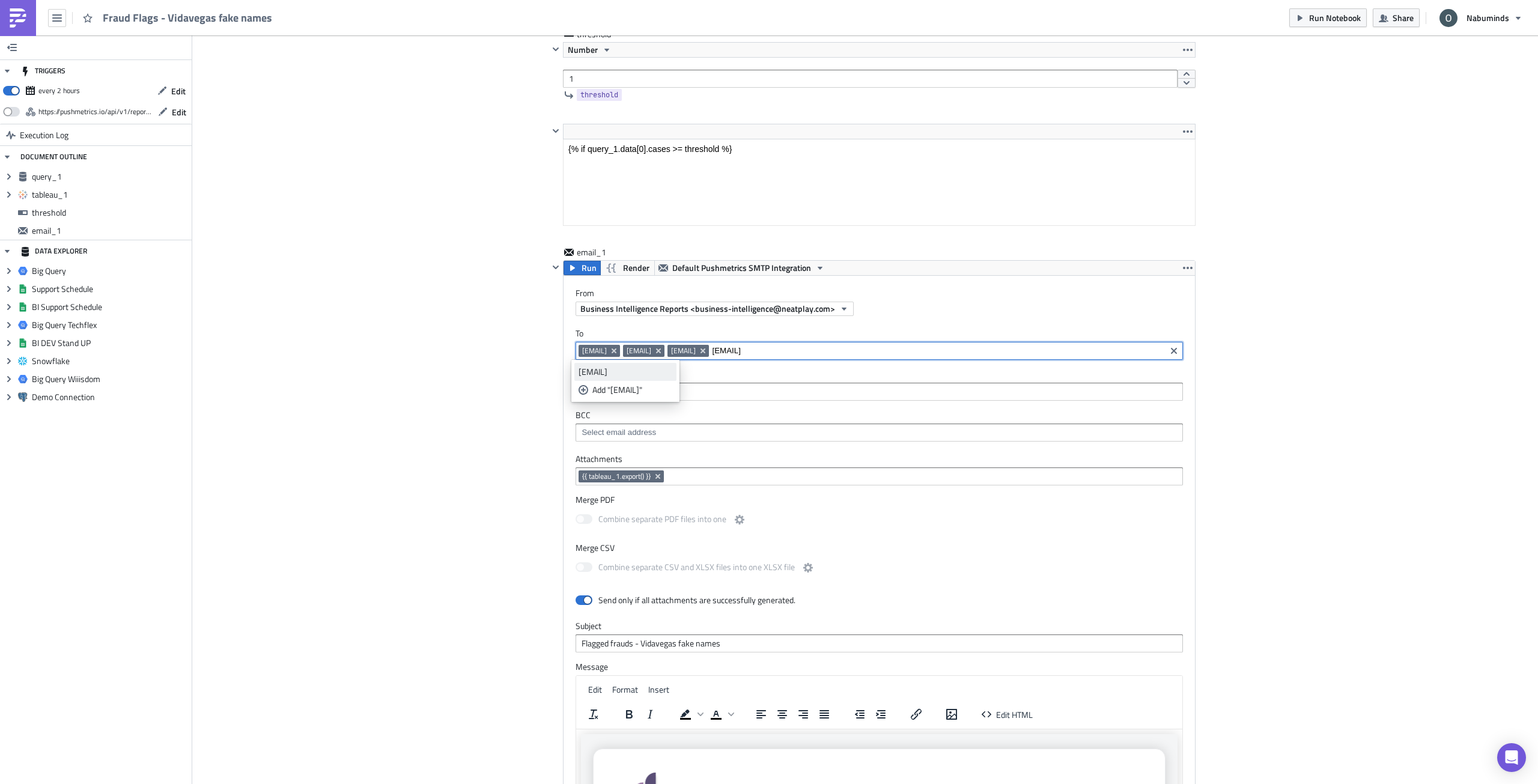 type on "[EMAIL]" 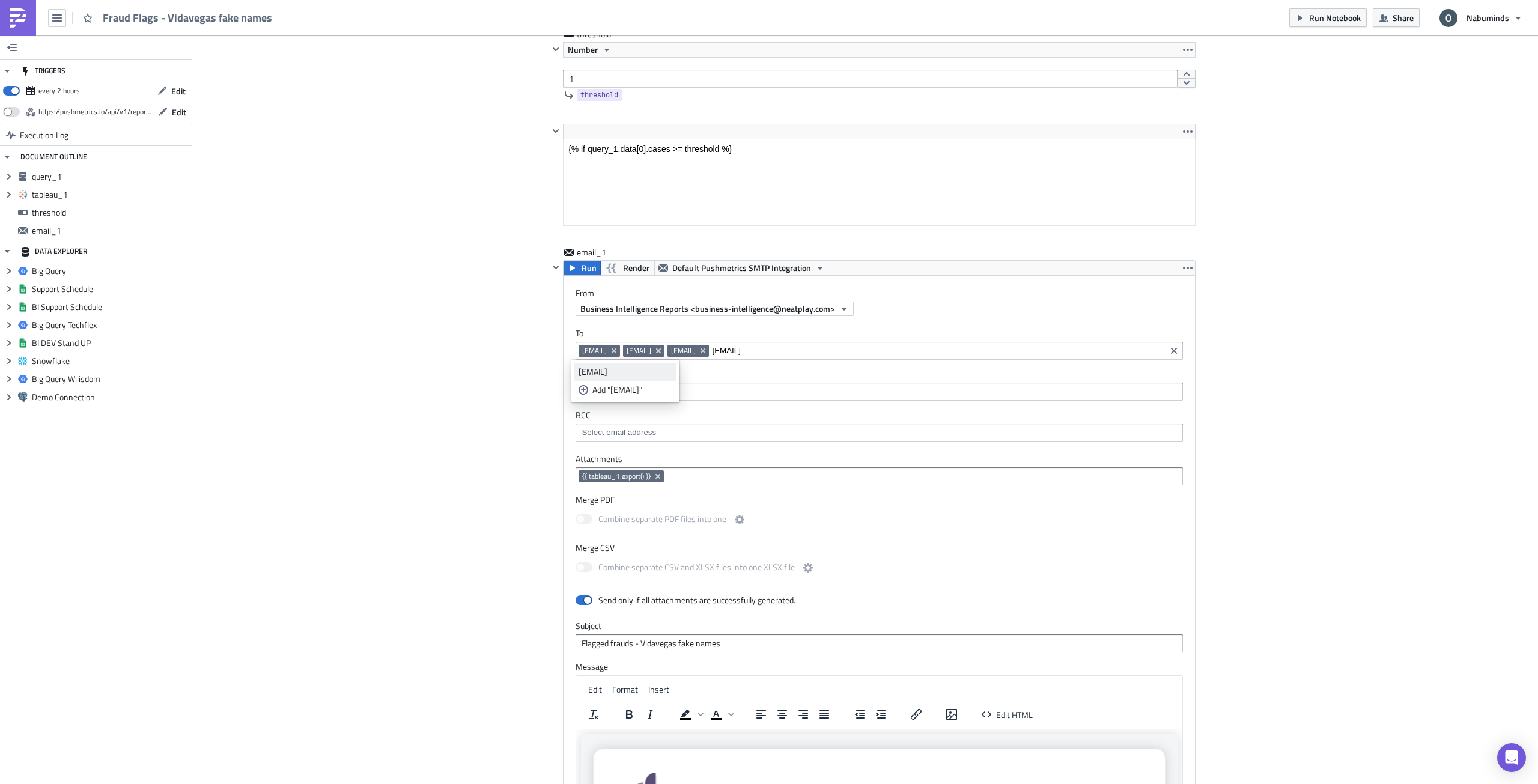 click on "[EMAIL]" at bounding box center (625, 372) 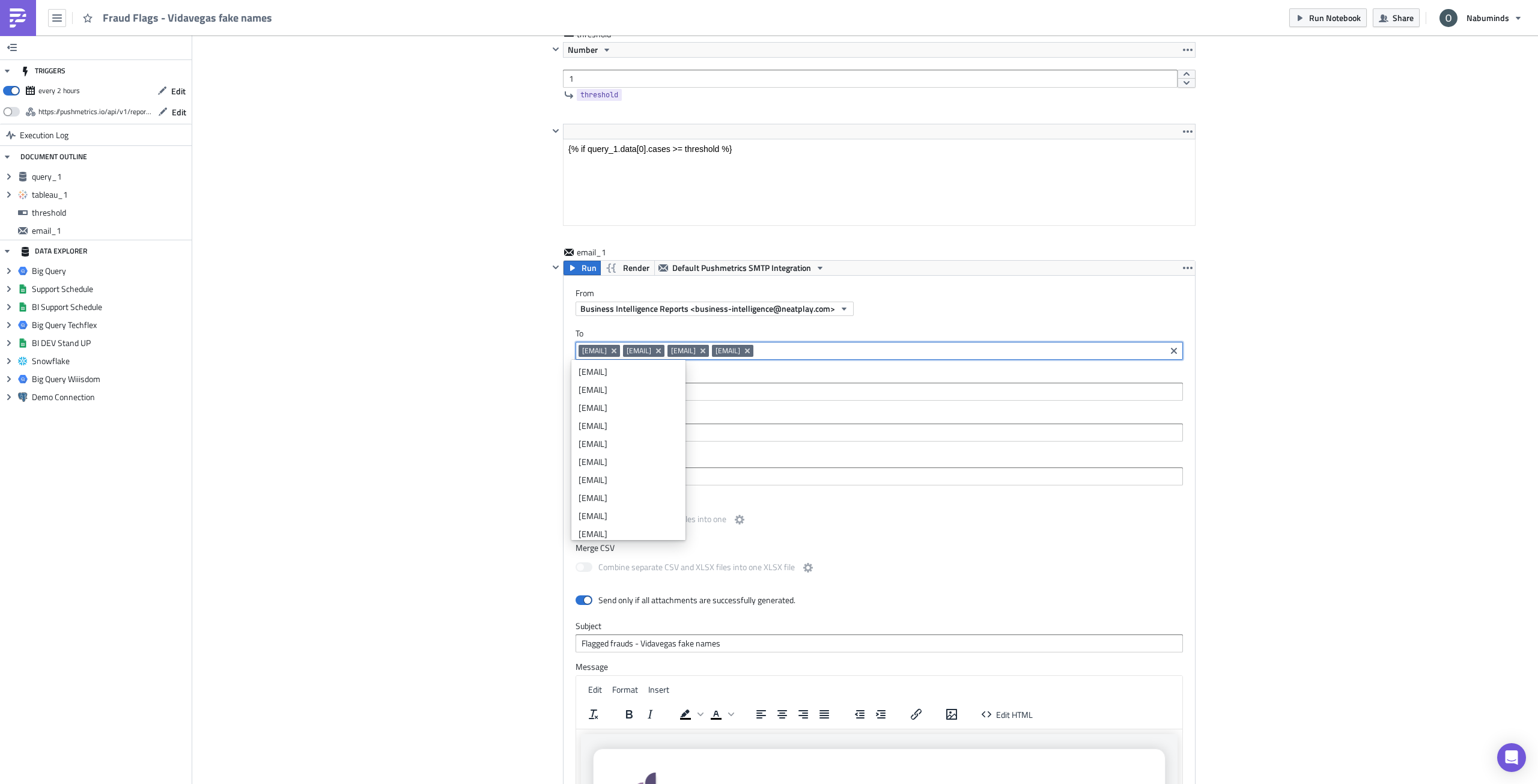 click on "Cover Image Data Science Execution Log Fraud Flags - Vidavegas fake names query_1 Run Render Big Query Techflex 1 2 3 4 5 SELECT   COUNT ( * )   as   cases FROM   `techflex.ds_avos_fraud_detection.vv_fake_name_check` WHERE   DATE_TRUNC ( CAST ( first_deposit_date   AS   DATETIME ) ,  HOUR )   =        CAST ( DATE_TRUNC ( DATE_ADD ( CURRENT_DATETIME ( ) ,  INTERVAL   -1   HOUR ) ,  HOUR )   AS   DATETIME ) AND   is_fake_name     הההההההההההההההההההההההההההההההההההההההההההההההההההההההההההההההההההההההההההההההההההההההההההההההההההההההההההההההההההההההההההההההההההההההההההההההההההההההההההההההההההההההההההההההההההההההההההההההההההההההההההההההההההההההההההההההההההההההההההההההההההההההההההההההה Limit 1000 cases 1 0 cases 1 Aug 06 13:31:09 Aug 06 11:31:20 Aug 06 09:31:49" at bounding box center (865, 147) 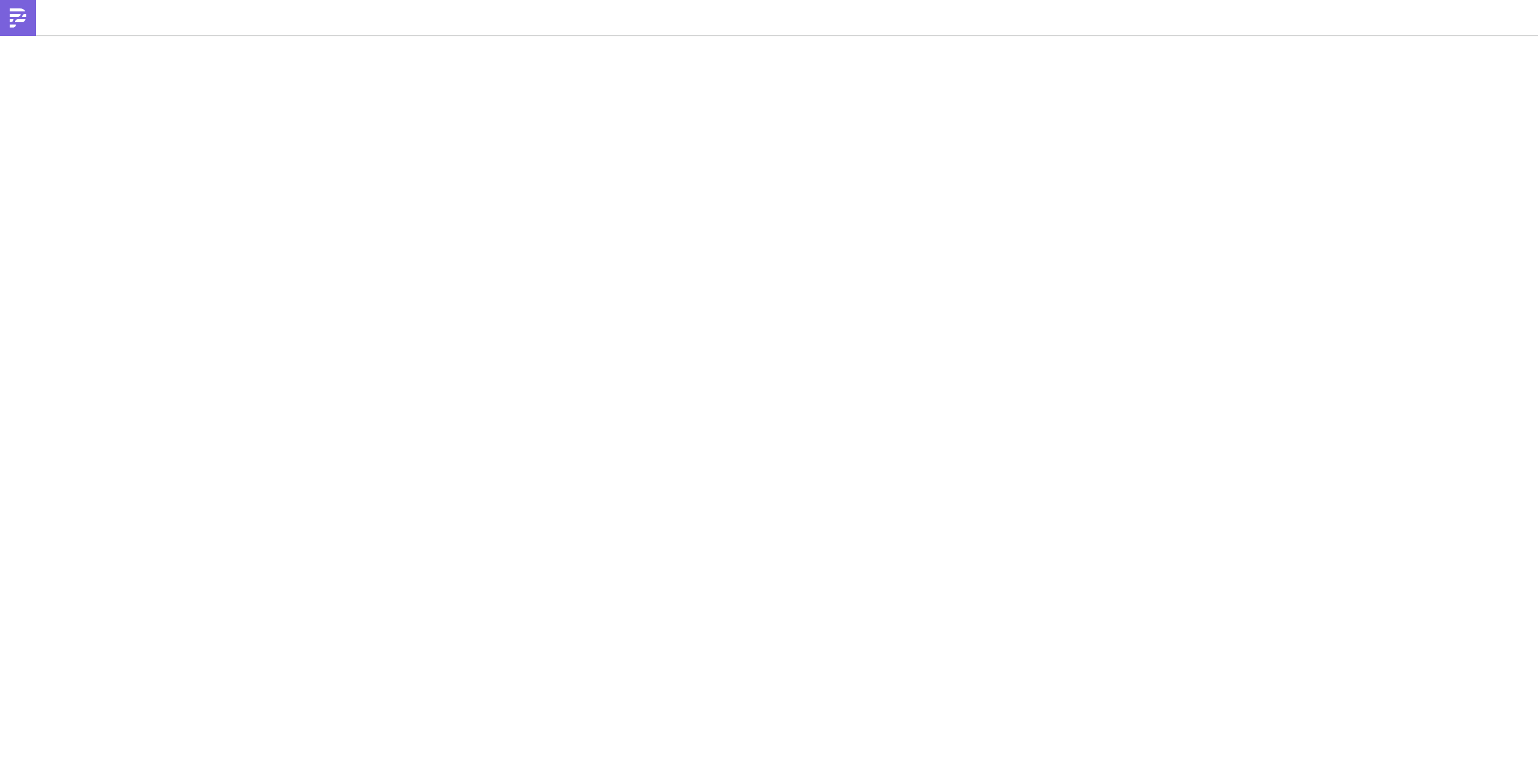 scroll, scrollTop: 0, scrollLeft: 0, axis: both 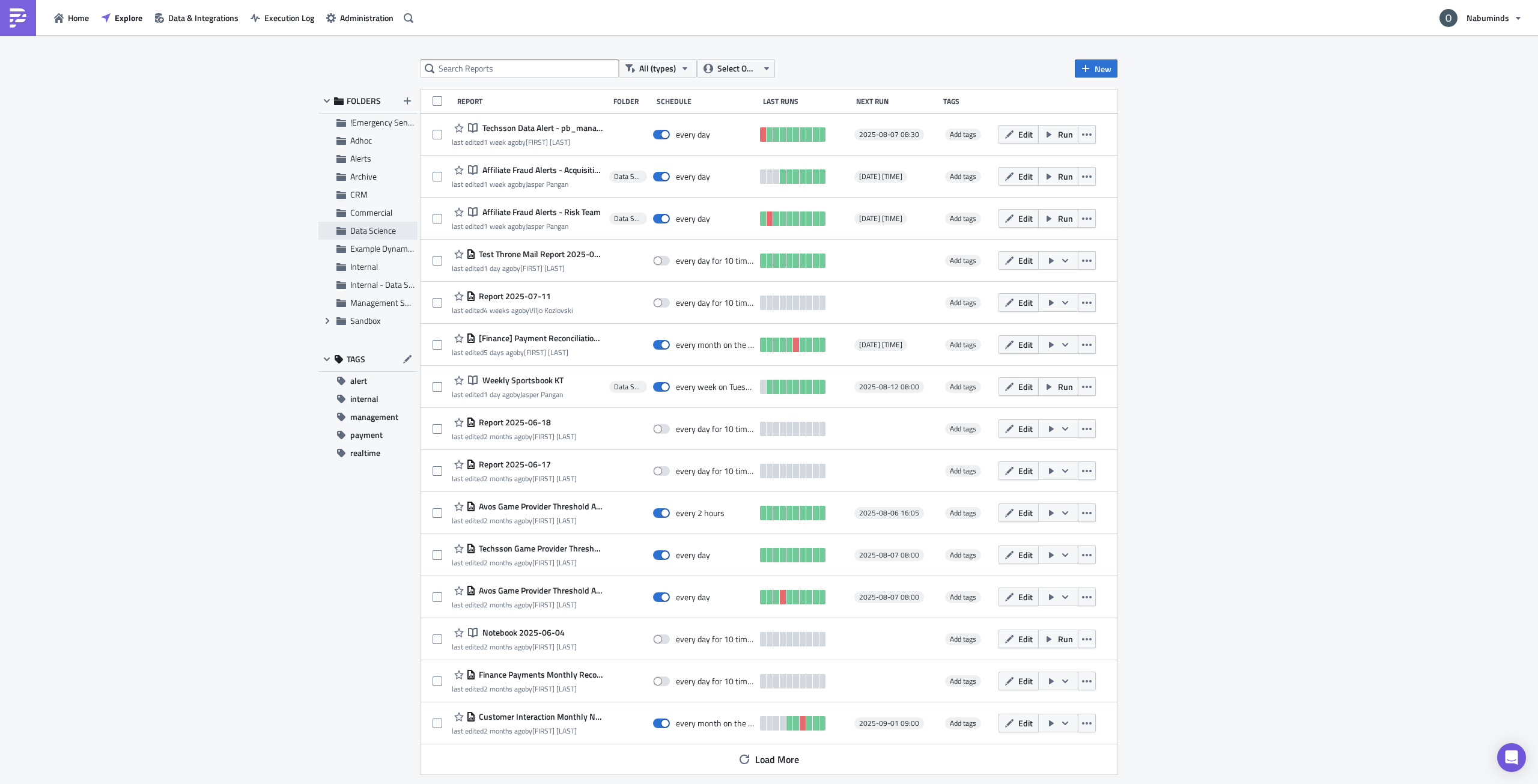 click on "Data Science" at bounding box center (373, 230) 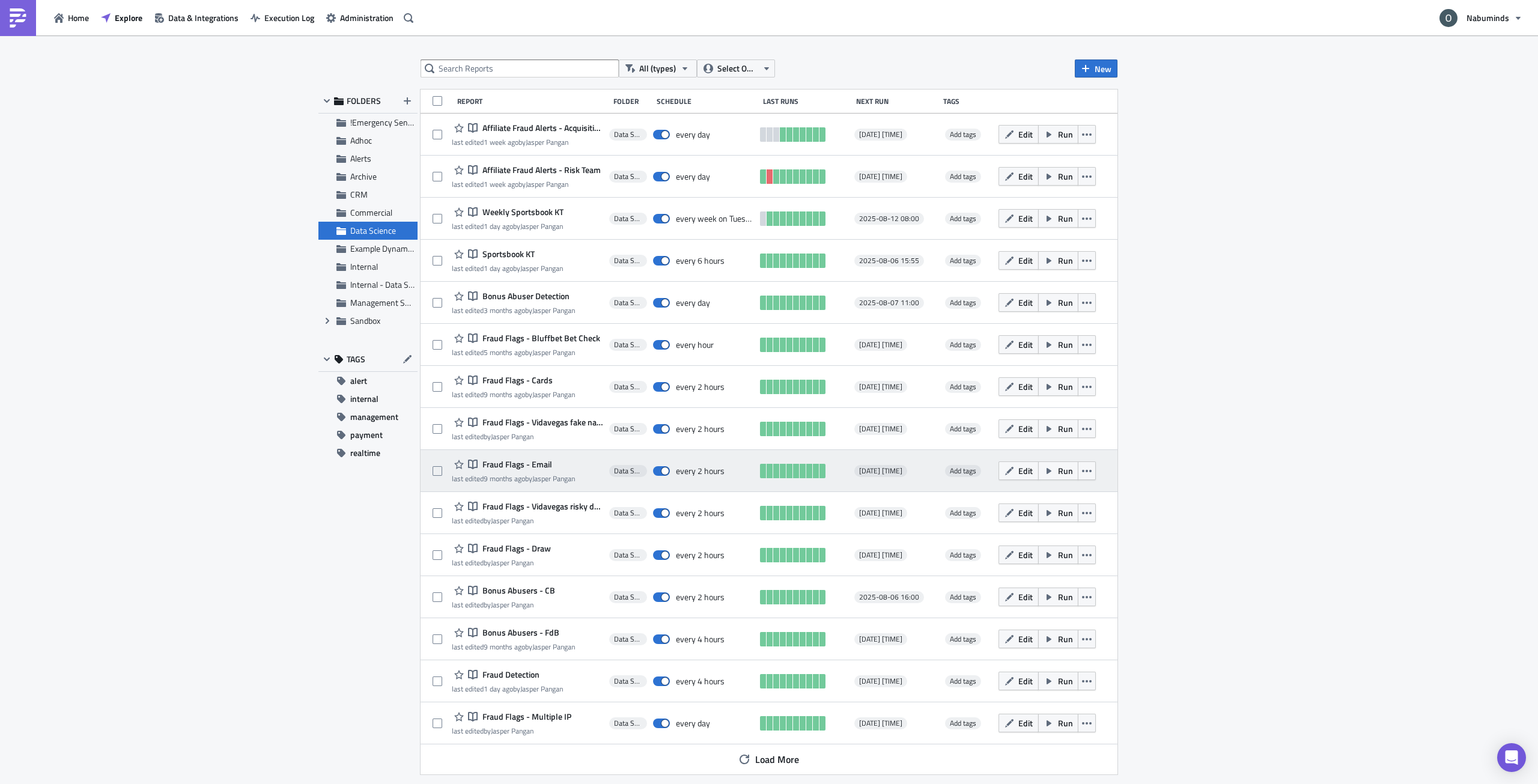 click on "Fraud Flags - Email" at bounding box center (515, 464) 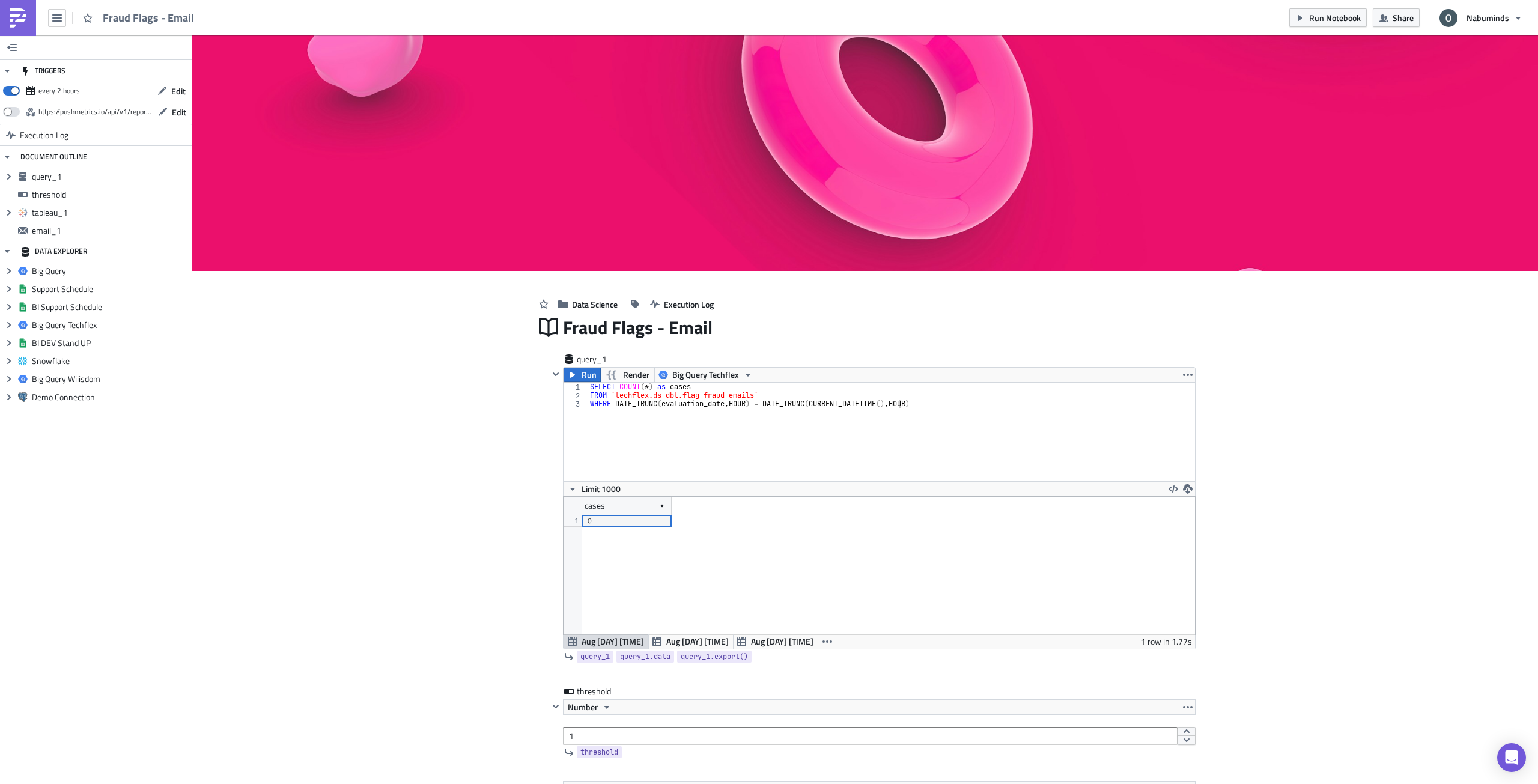scroll, scrollTop: 59939, scrollLeft: 59447, axis: both 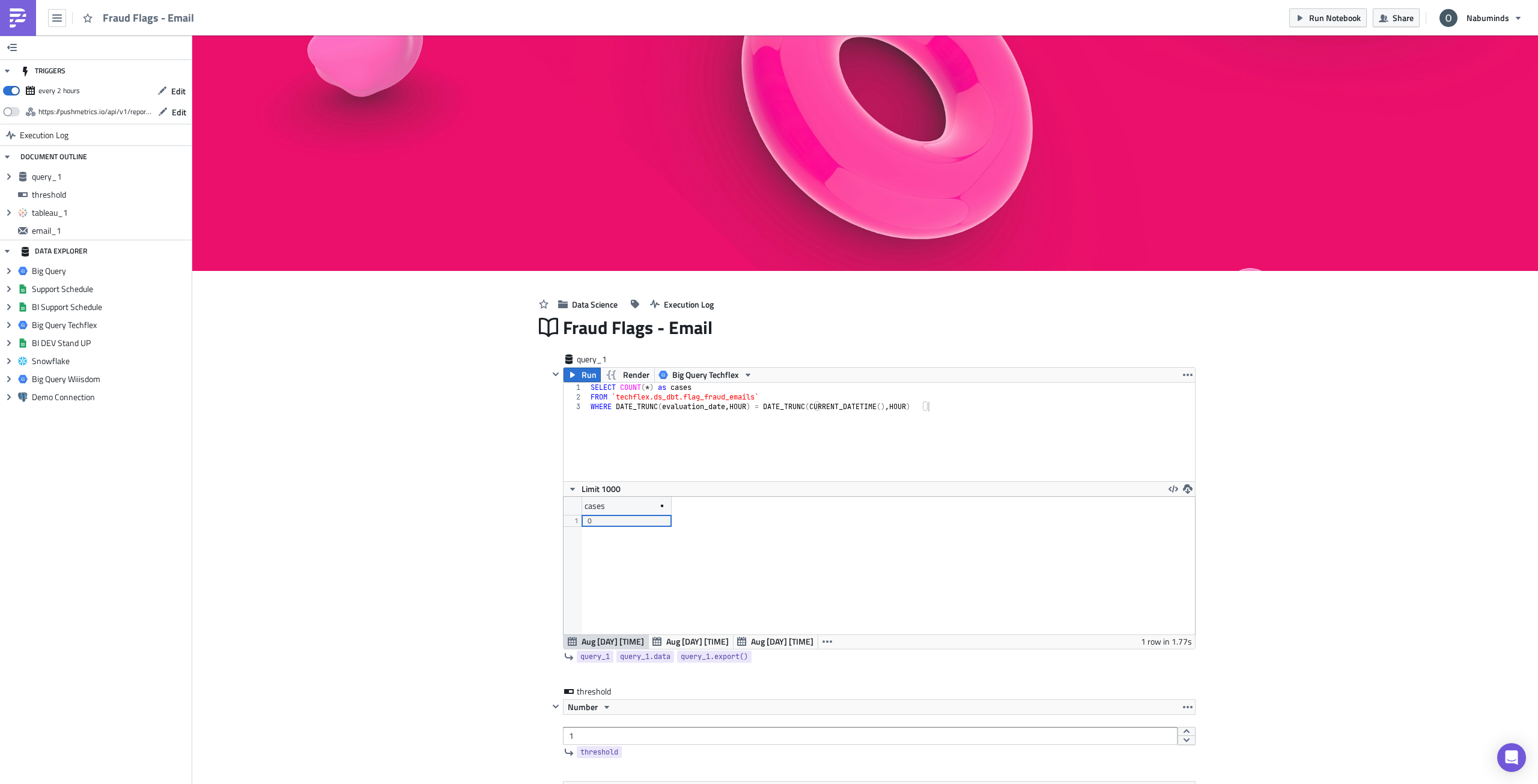 click on "Cover Image Data Science Execution Log Fraud Flags - Email query_1 Run Render Big Query Techflex 1 2 3 SELECT   COUNT ( * )   as   cases FROM   `techflex.ds_dbt.flag_fraud_emails` WHERE   DATE_TRUNC ( evaluation_date ,  HOUR )   =   DATE_TRUNC ( CURRENT_DATETIME ( ) ,  HOUR )     הההההההההההההההההההההההההההההההההההההההההההההההההההההההההההההההההההההההההההההההההההההההההההההההההההההההההההההההההההההההההההההההההההההההההההההההההההההההההההההההההההההההההההההההההההההההההההההההההההההההההההההההההההההההההההההההההההההההההההההההההההההההההההההההה Limit 1000 cases 1 0 cases 1 Aug [DAY] [TIME] Aug [DAY] [TIME] Aug [DAY] [TIME] 1 row in 1.77s query_1 query_1.data query_1.export() threshold Number 1 threshold <p>{% if query_1.data[0].cases &gt;= threshold %}</p> Edit Format Run" at bounding box center (865, 1020) 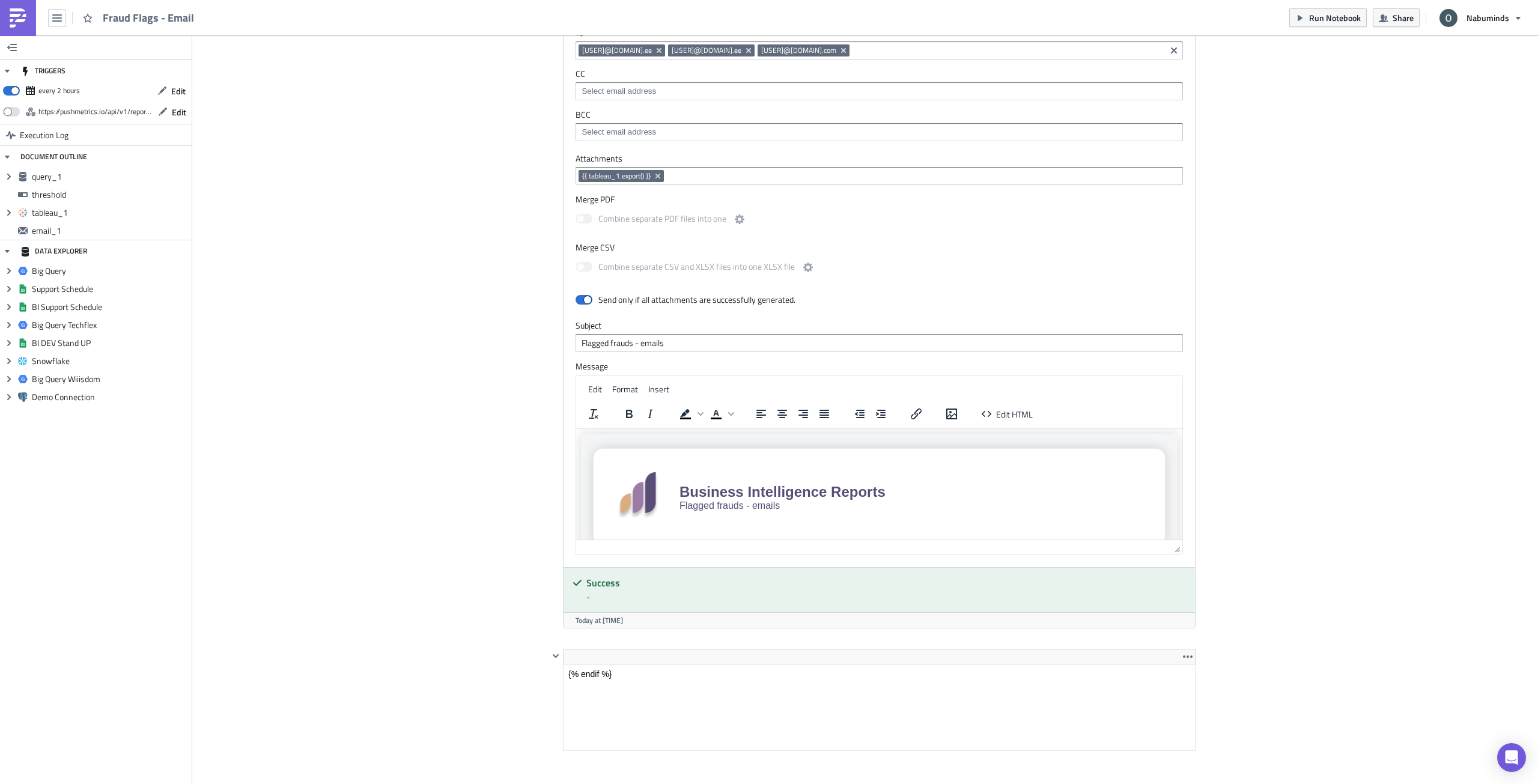 scroll, scrollTop: 850, scrollLeft: 0, axis: vertical 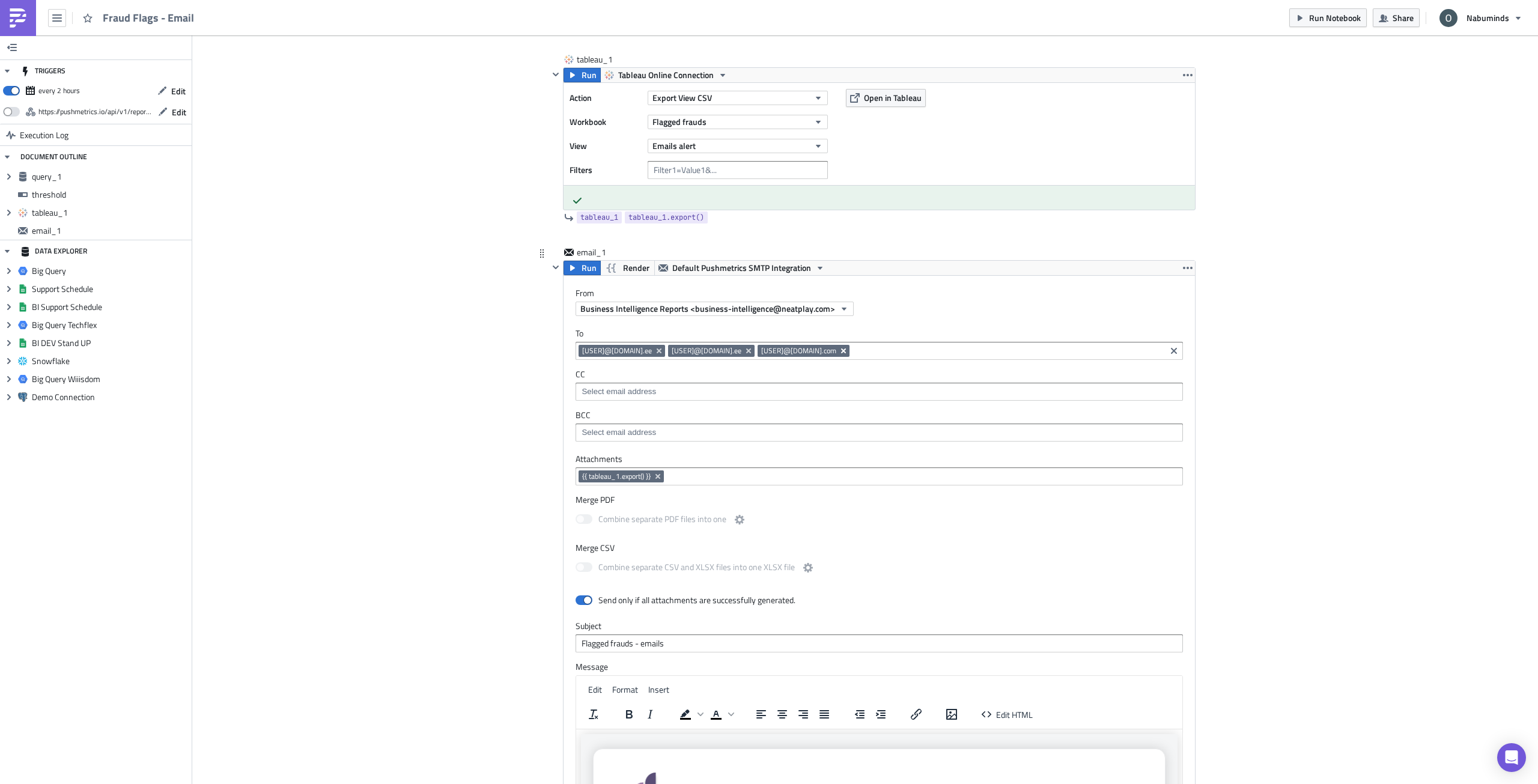 click 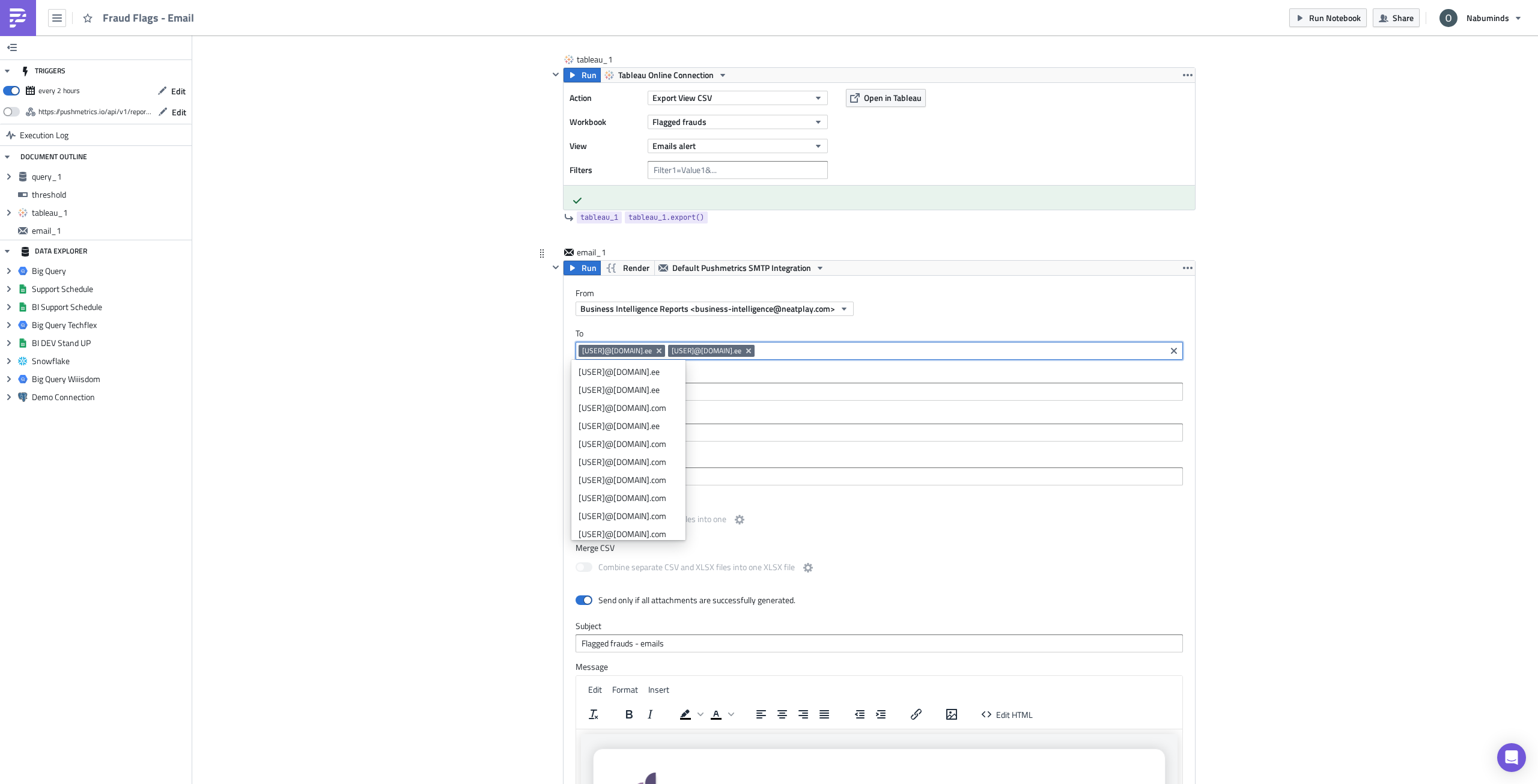 paste on "[URL]" 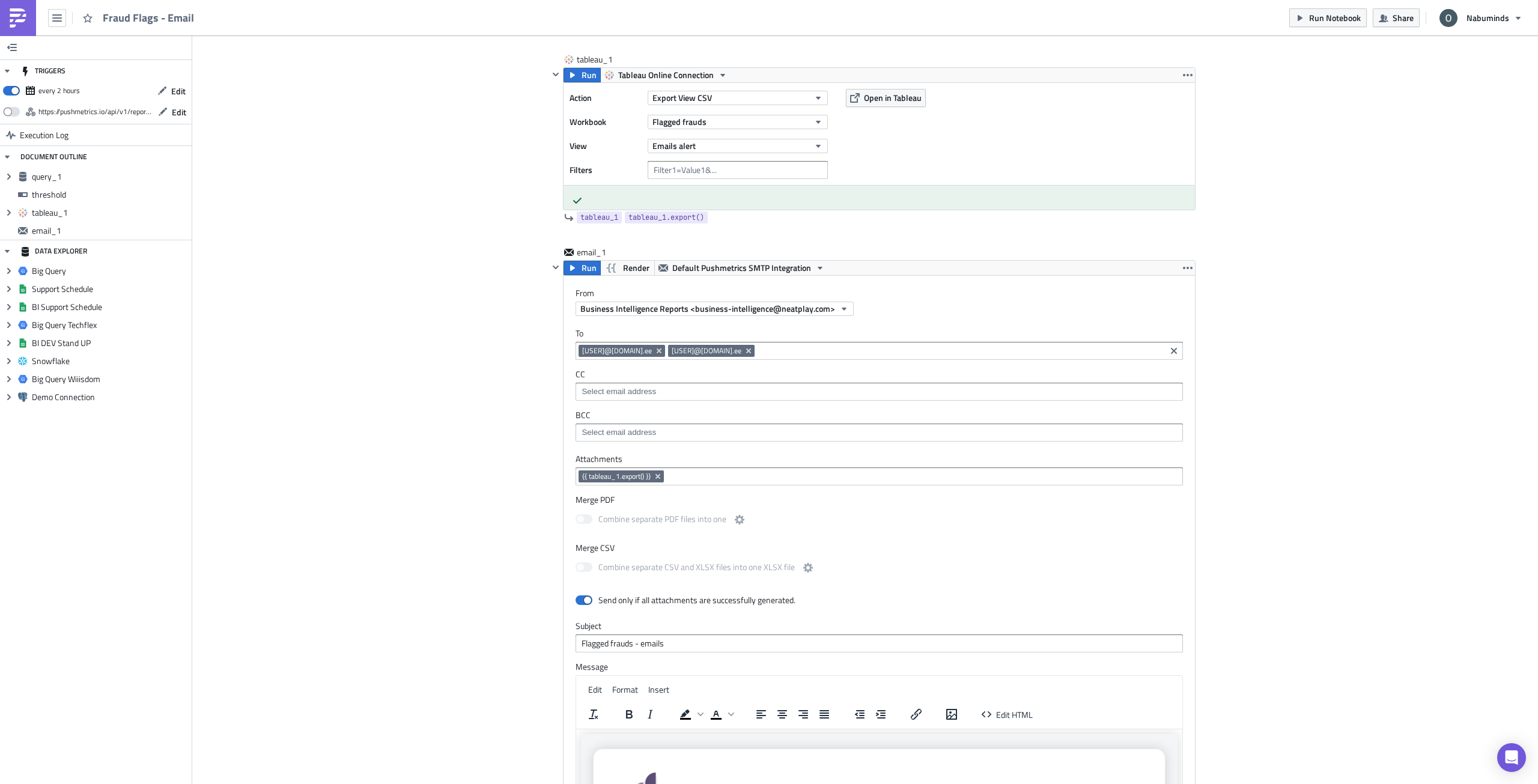 click on "Cover Image Data Science Execution Log Fraud Flags - Email query_1 Run Render Big Query Techflex 1 2 3 SELECT   COUNT ( * )   as   cases FROM   `techflex.ds_dbt.flag_fraud_emails` WHERE   DATE_TRUNC ( evaluation_date ,  HOUR )   =   DATE_TRUNC ( CURRENT_DATETIME ( ) ,  HOUR )     הההההההההההההההההההההההההההההההההההההההההההההההההההההההההההההההההההההההההההההההההההההההההההההההההההההההההההההההההההההההההההההההההההההההההההההההההההההההההההההההההההההההההההההההההההההההההההההההההההההההההההההההההההההההההההההההההההההההההההההההההההההההההההההההה Limit 1000 cases 1 0 cases 1 Aug [DAY] [TIME] Aug [DAY] [TIME] Aug [DAY] [TIME] 1 row in 1.77s query_1 query_1.data query_1.export() threshold Number 1 threshold <p>{% if query_1.data[0].cases &gt;= threshold %}</p> Edit Format Run" at bounding box center (865, 169) 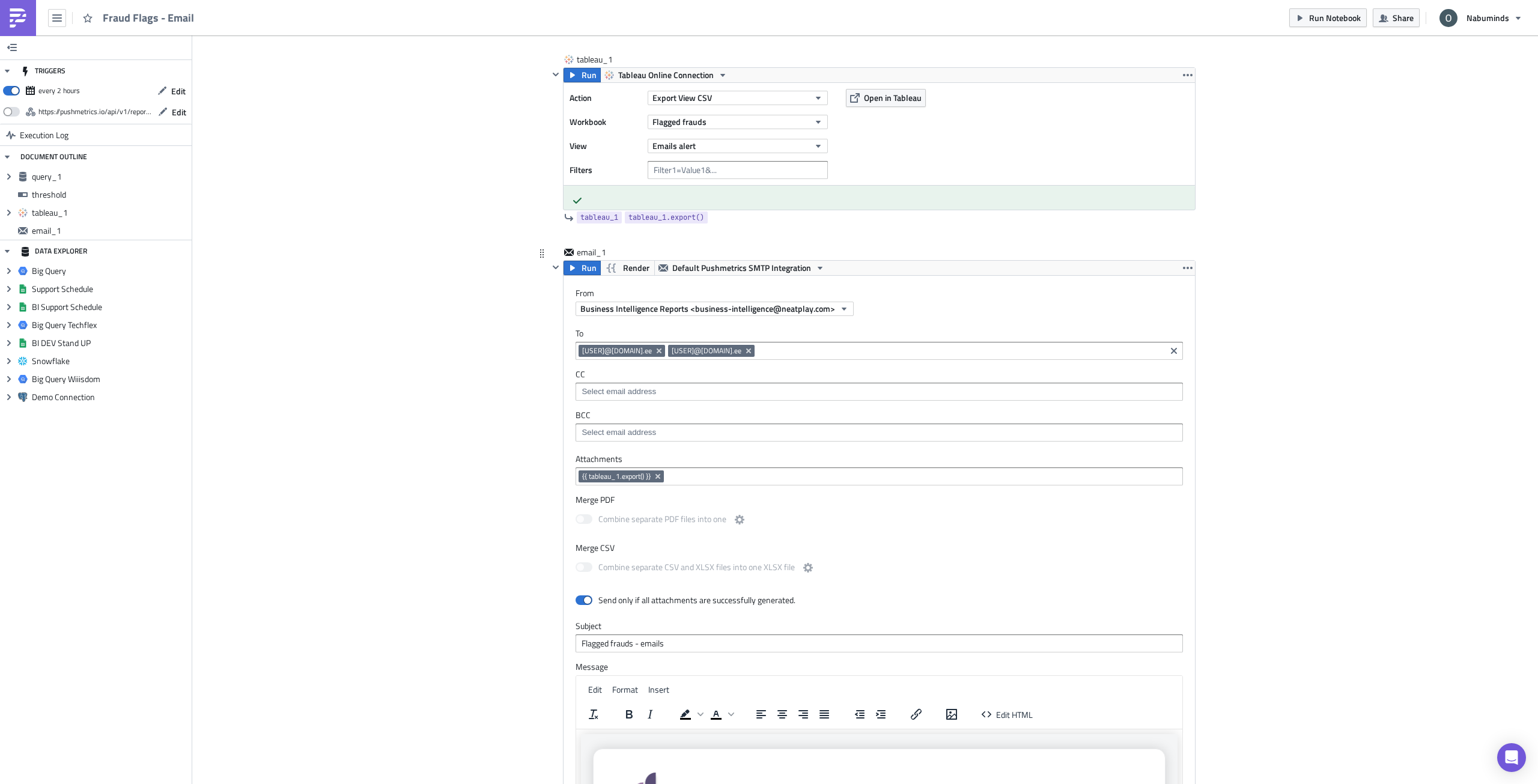 click at bounding box center (960, 351) 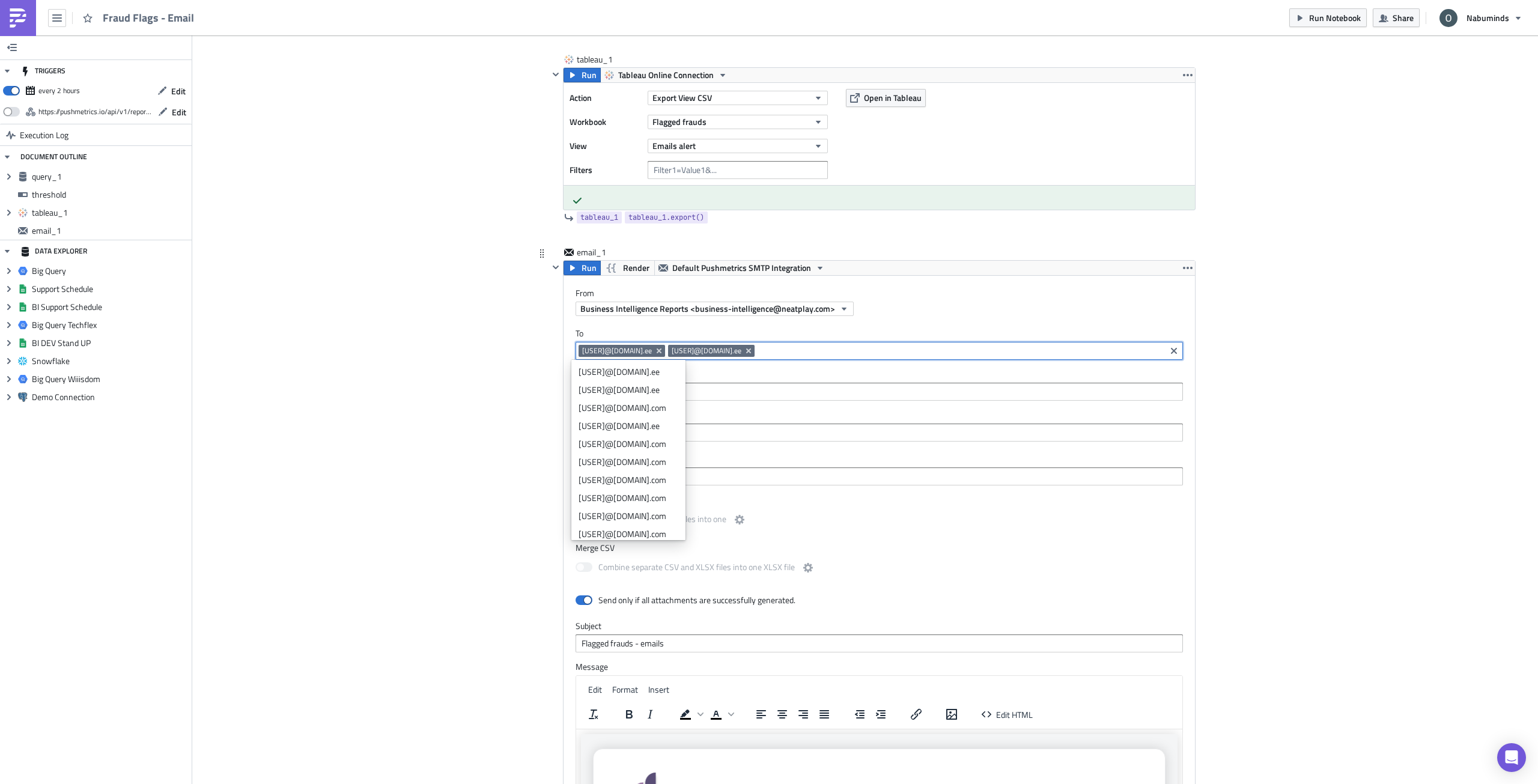 paste on "[USER]@[DOMAIN].com" 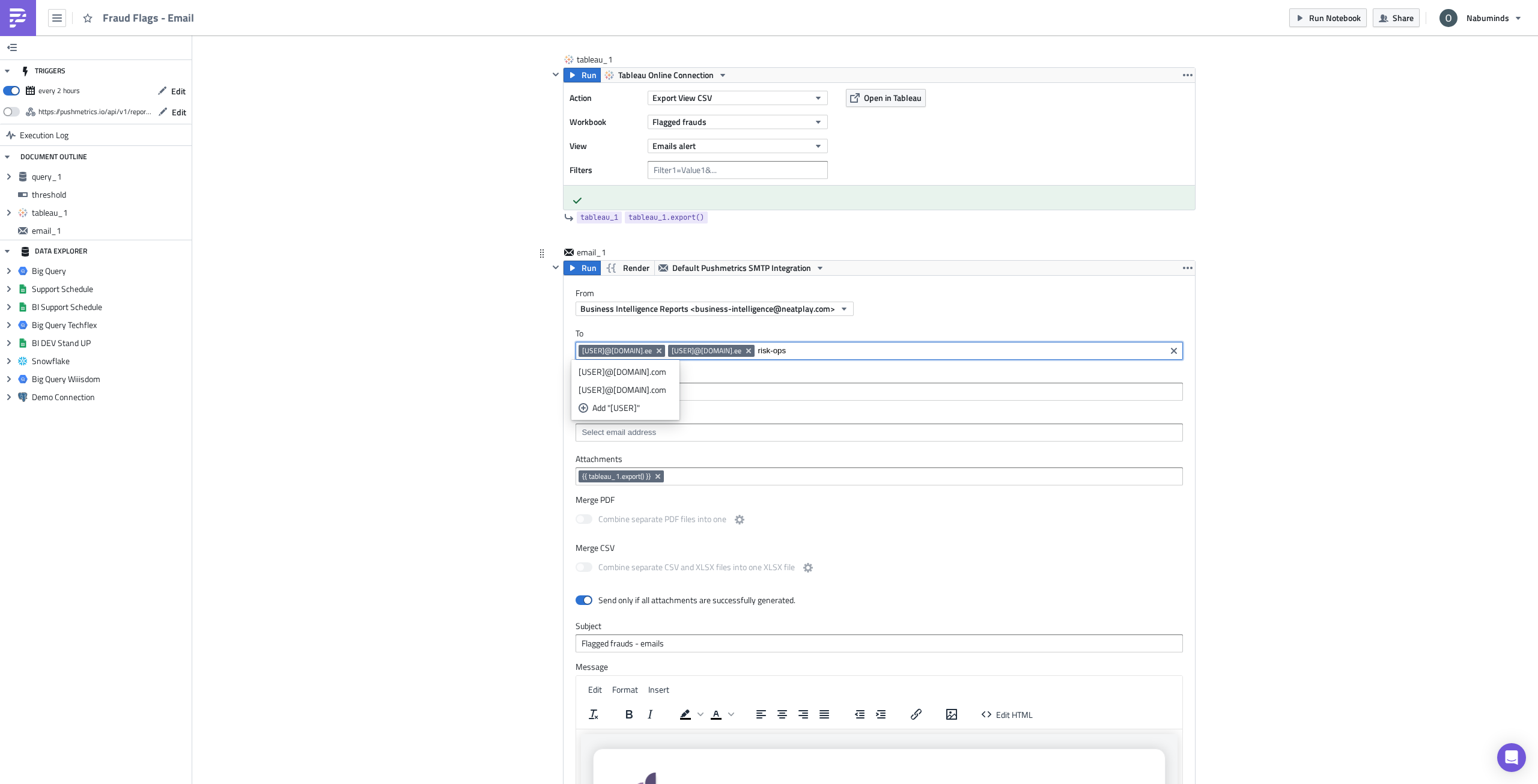 paste on "-[USER]@[DOMAIN].com" 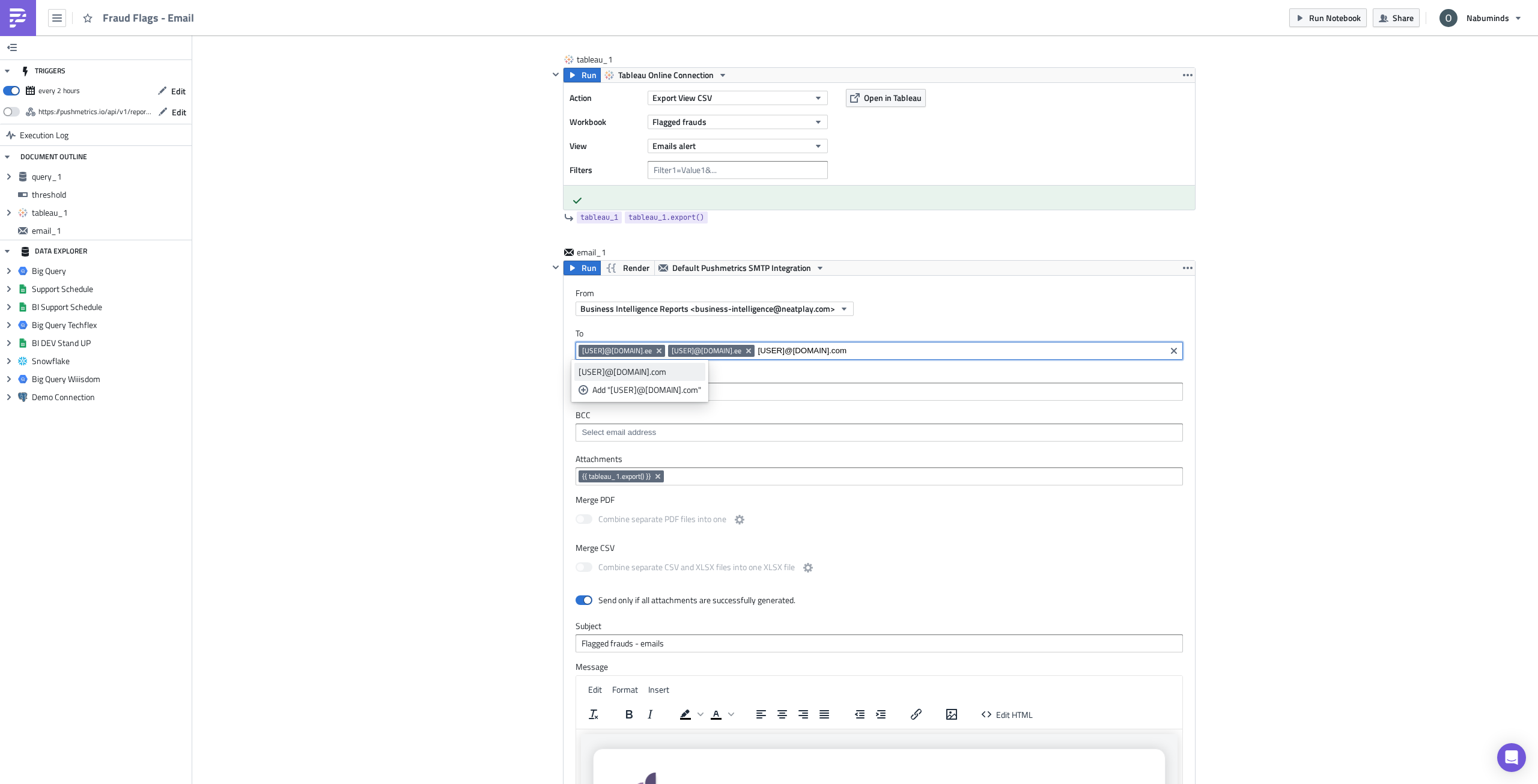 type on "[EMAIL]" 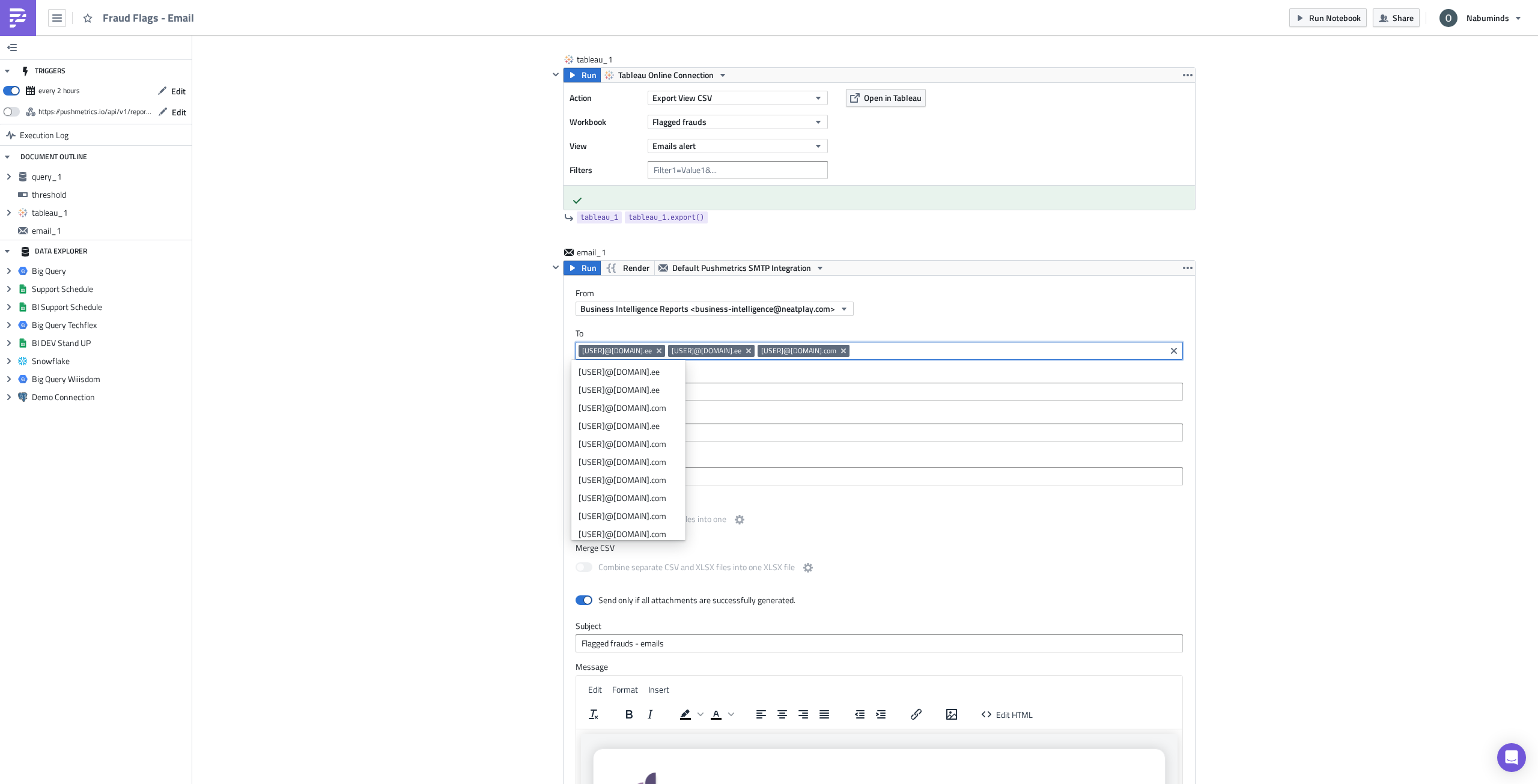click on "Cover Image Data Science Execution Log Fraud Flags - Email query_1 Run Render Big Query Techflex 1 2 3 SELECT   COUNT ( * )   as   cases FROM   `techflex.ds_dbt.flag_fraud_emails` WHERE   DATE_TRUNC ( evaluation_date ,  HOUR )   =   DATE_TRUNC ( CURRENT_DATETIME ( ) ,  HOUR )     הההההההההההההההההההההההההההההההההההההההההההההההההההההההההההההההההההההההההההההההההההההההההההההההההההההההההההההההההההההההההההההההההההההההההההההההההההההההההההההההההההההההההההההההההההההההההההההההההההההההההההההההההההההההההההההההההההההההההההההההההההההההההההההההה Limit 1000 cases 1 0 cases 1 Aug 06 13:30:59 Aug 06 11:31:14 Aug 06 09:31:45 1 row in 1.77s query_1 query_1.data query_1.export() threshold Number 1 threshold <p>{% if query_1.data[0].cases &gt;= threshold %}</p> Edit Format Run" at bounding box center [865, 169] 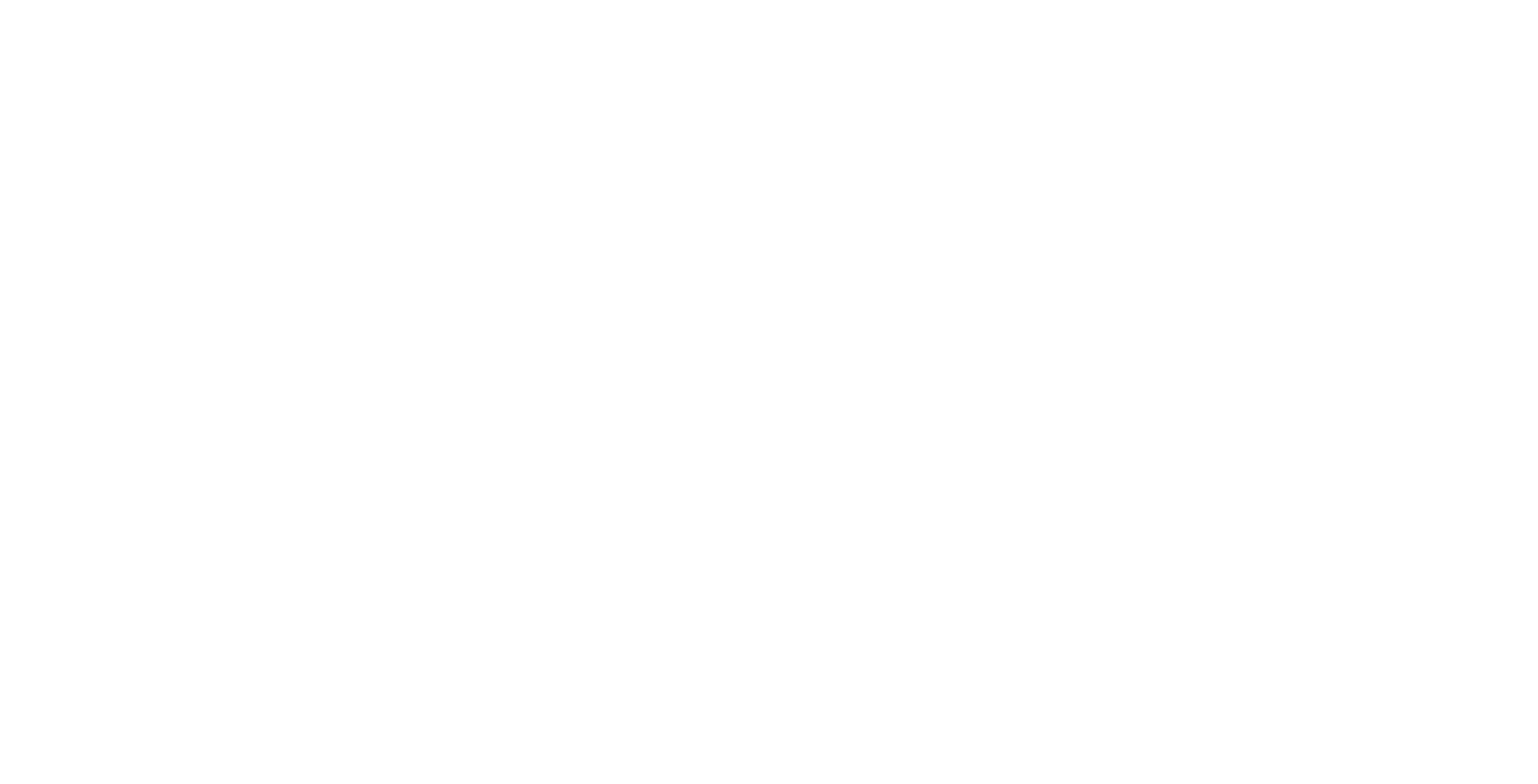 scroll, scrollTop: 0, scrollLeft: 0, axis: both 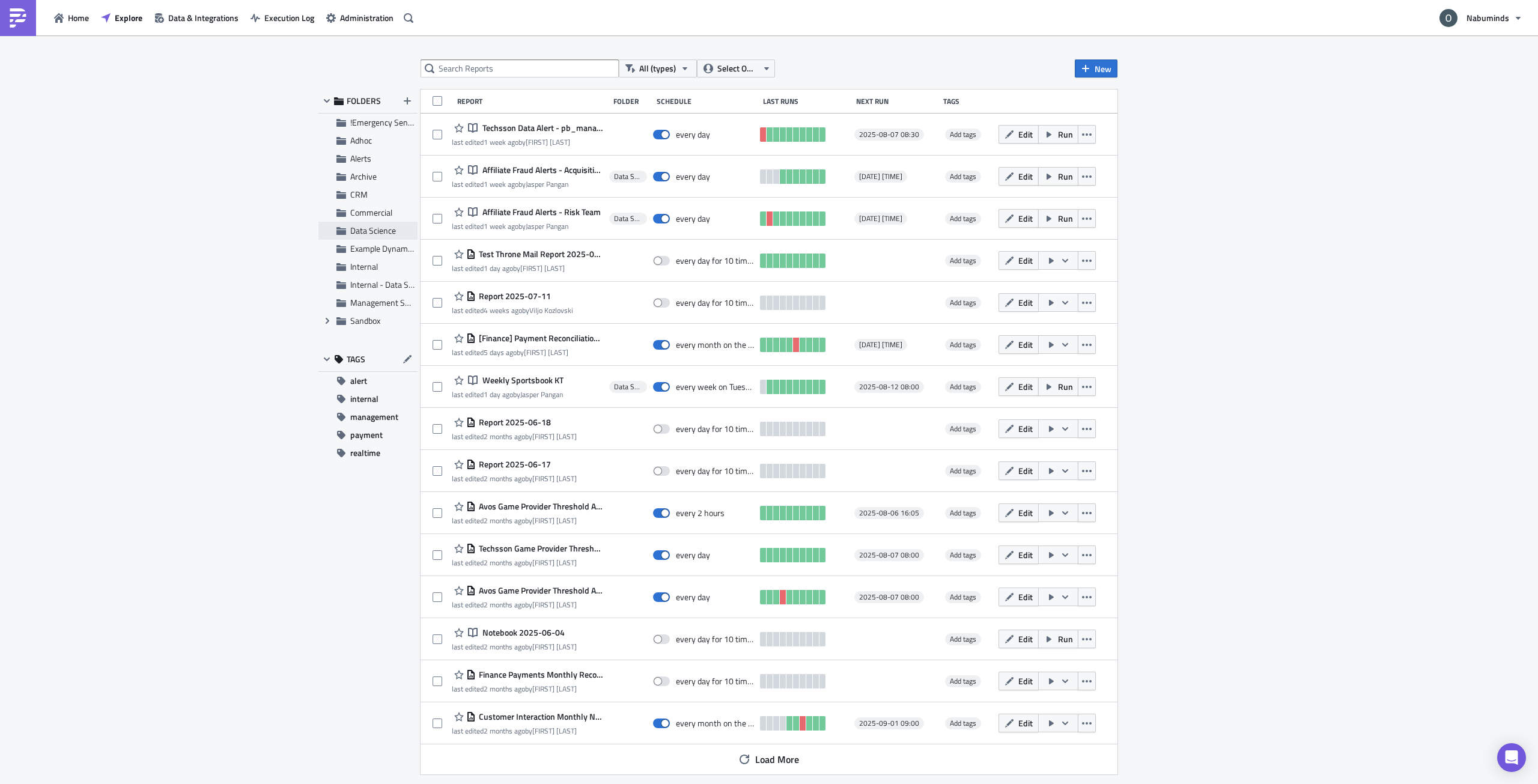 click on "Data Science" at bounding box center [368, 231] 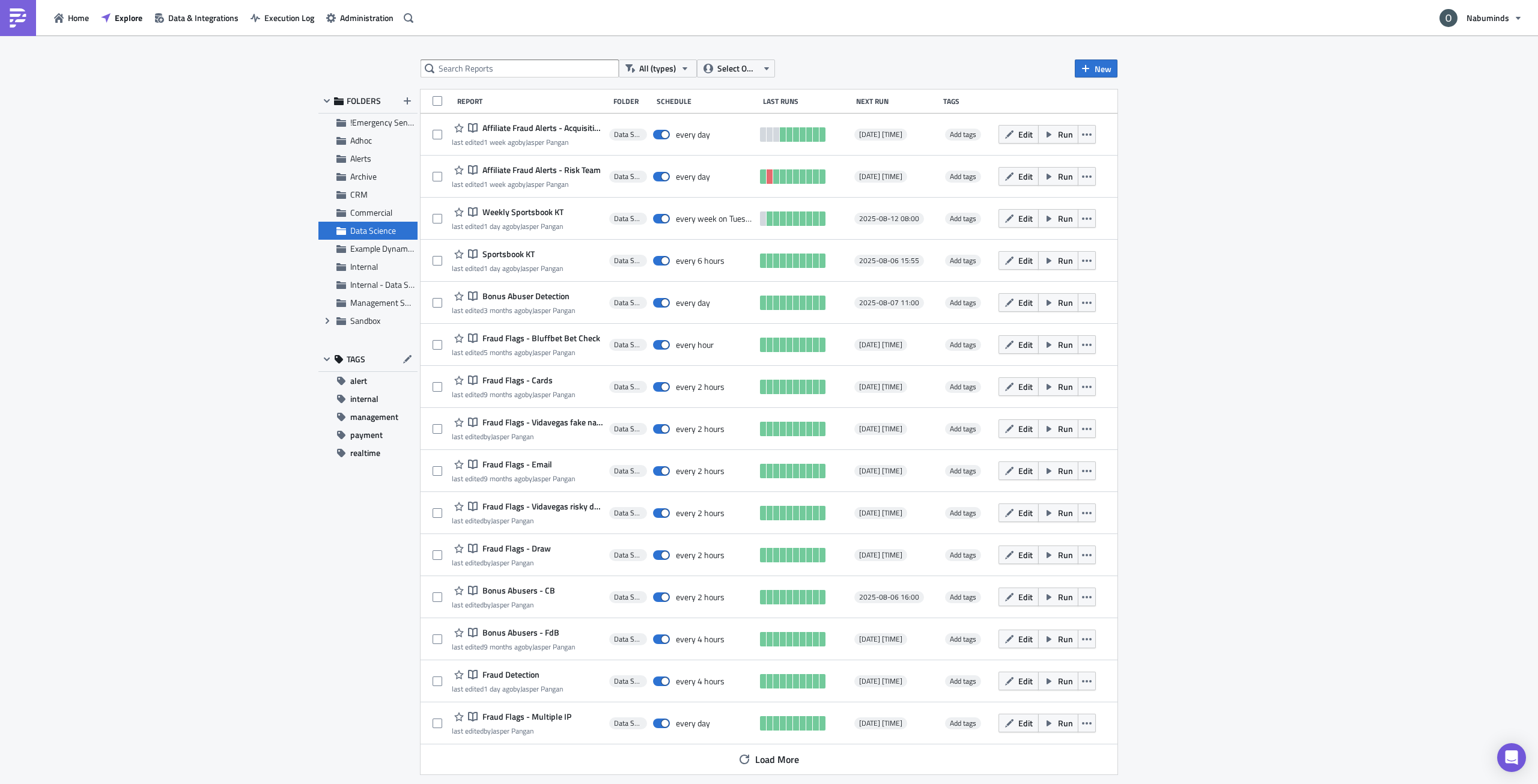 click on "Fraud Flags - Vidavegas risky deposit pattern" at bounding box center [541, 506] 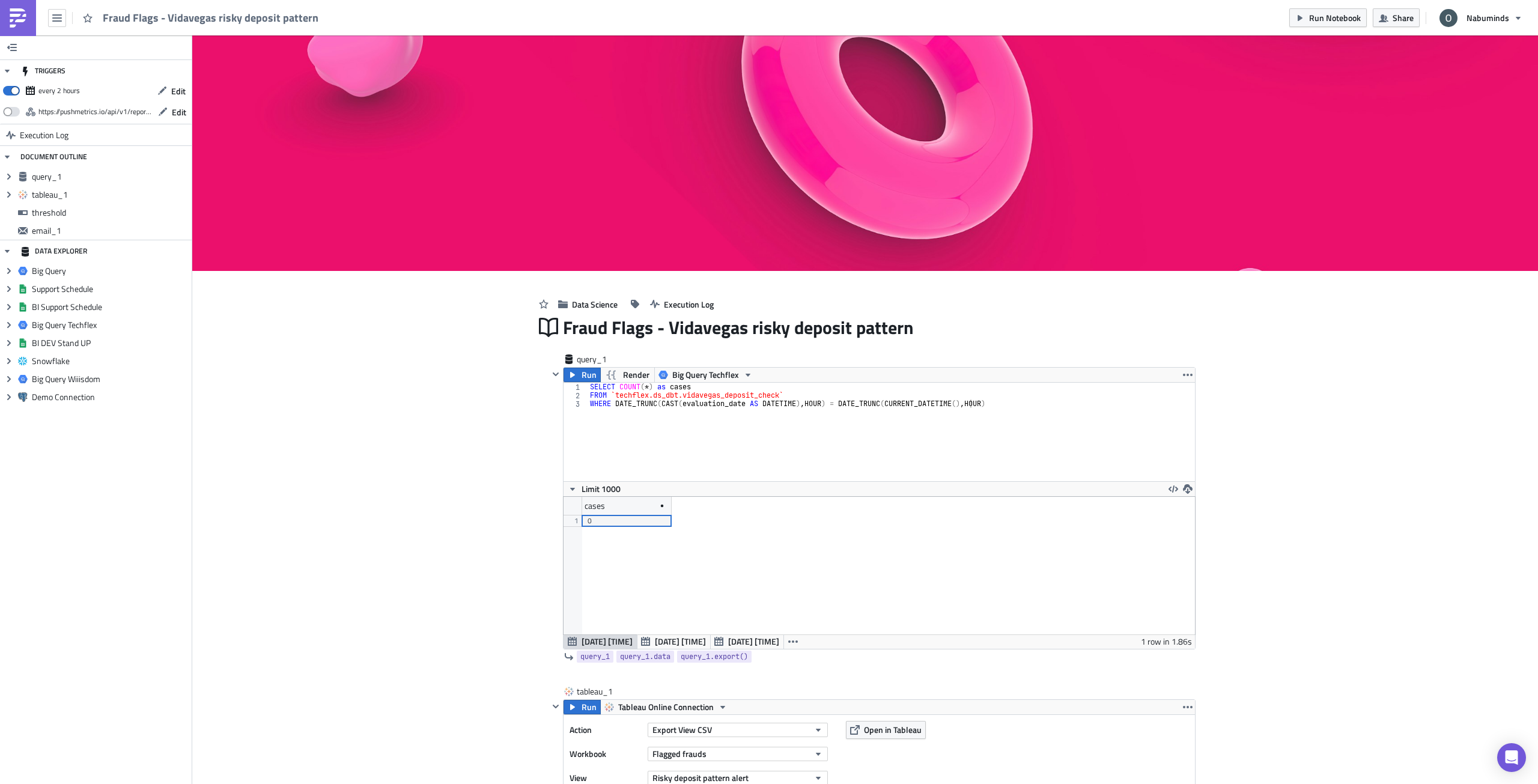 scroll, scrollTop: 59939, scrollLeft: 59447, axis: both 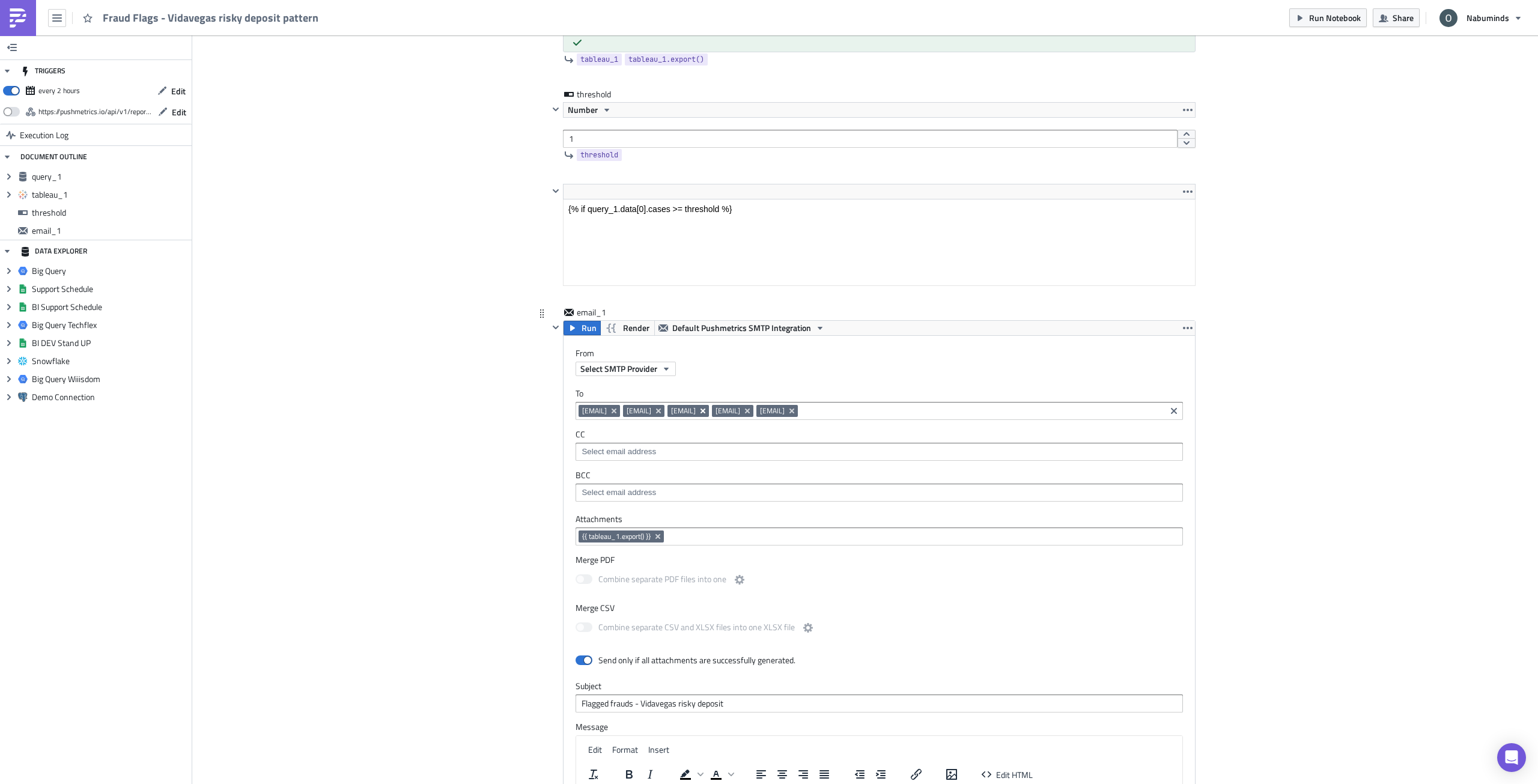 click 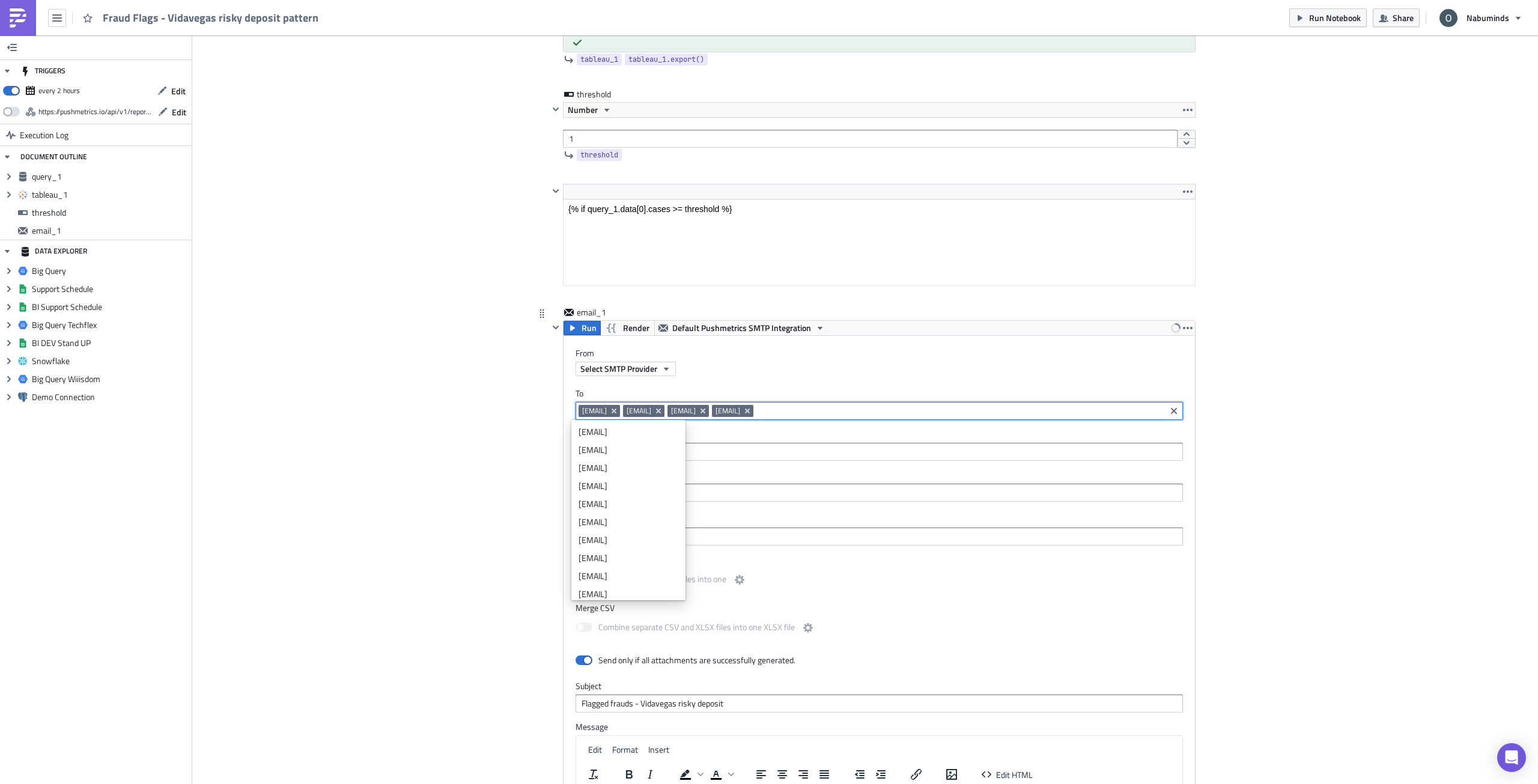 click at bounding box center (959, 411) 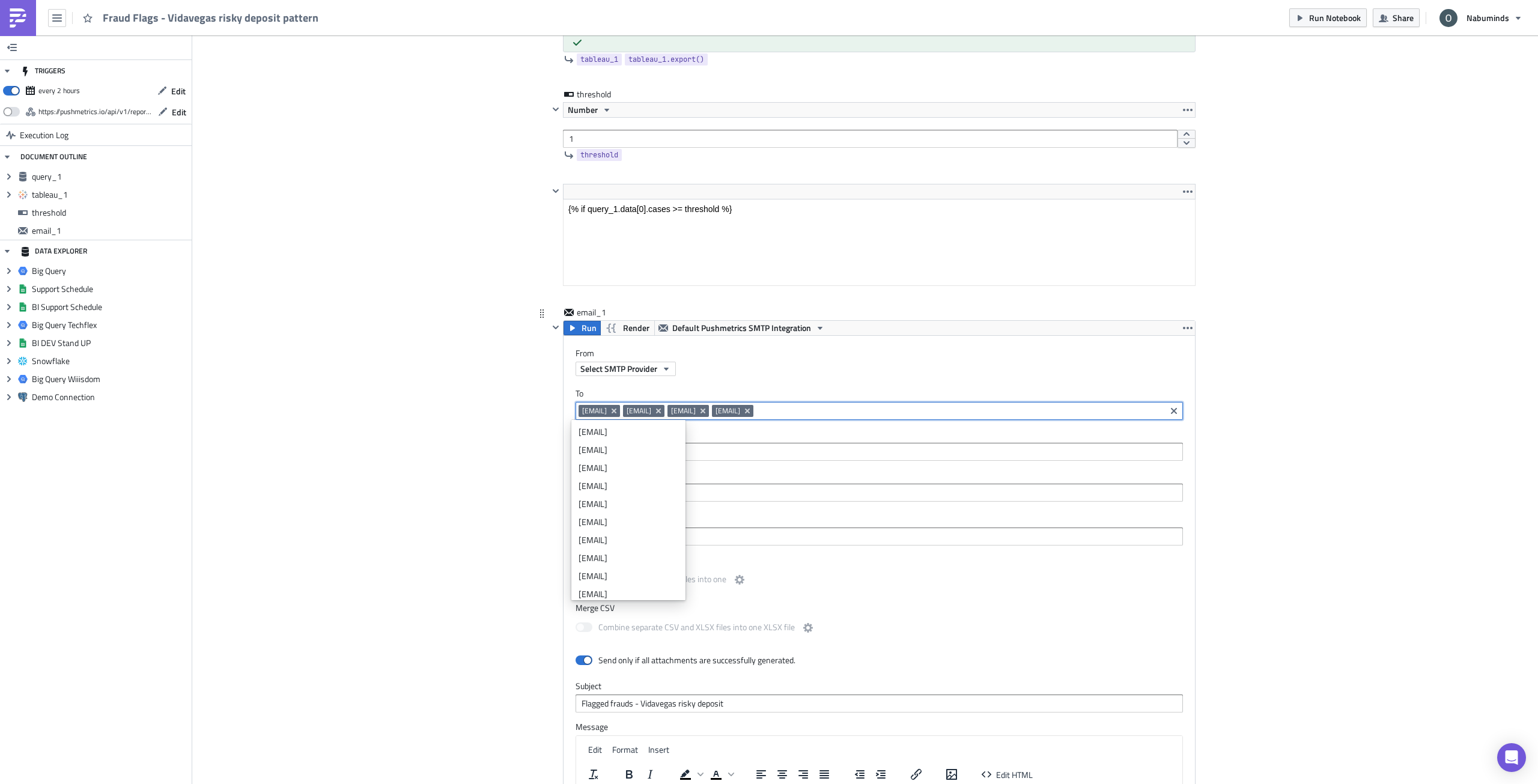 paste on "[EMAIL]" 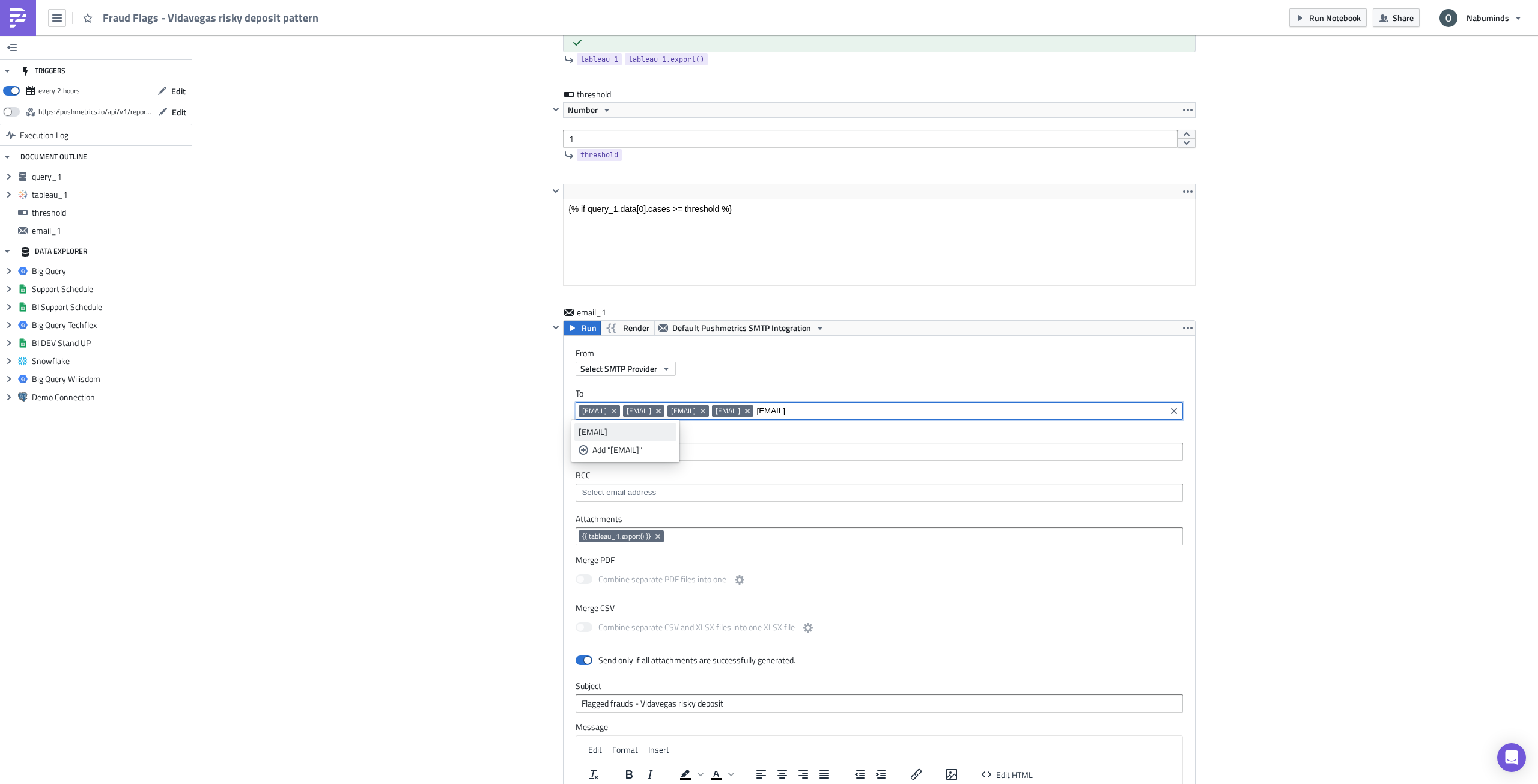 type on "[EMAIL]" 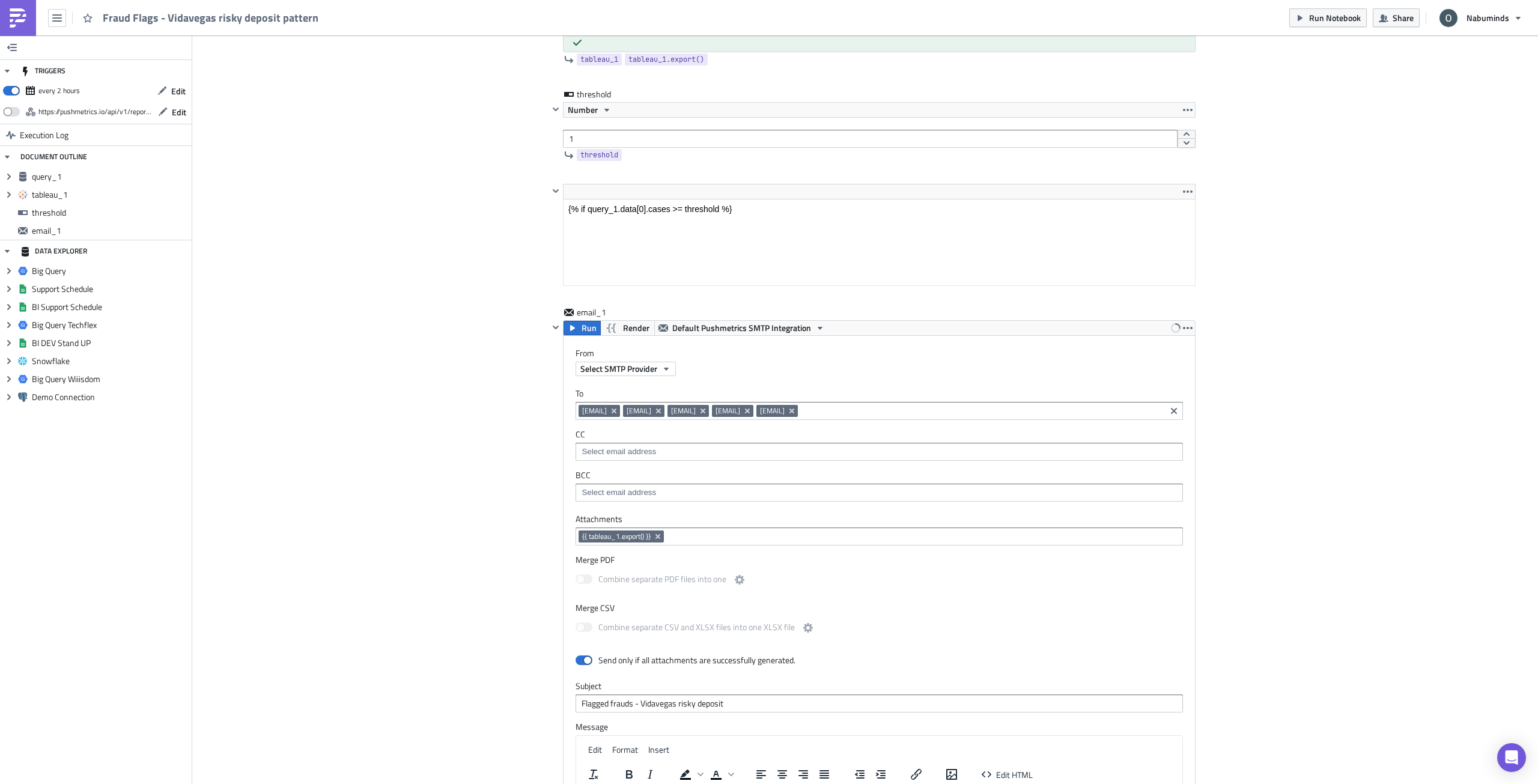 click on "Cover Image Data Science Execution Log Fraud Flags - Vidavegas risky deposit pattern query_1 Run Render Big Query Techflex 1 2 3 SELECT   COUNT ( * )   as   cases FROM   `techflex.ds_dbt.vidavegas_deposit_check` WHERE   DATE_TRUNC ( CAST ( evaluation_date   AS   DATETIME ) ,  HOUR )   =   DATE_TRUNC ( CURRENT_DATETIME ( ) ,  HOUR )     הההההההההההההההההההההההההההההההההההההההההההההההההההההההההההההההההההההההההההההההההההההההההההההההההההההההההההההההההההההההההההההההההההההההההההההההההההההההההההההההההההההההההההההההההההההההההההההההההההההההההההההההההההההההההההההההההההההההההההההההההההההההההההההההה Limit 1000 cases 1 0 cases 1 Aug 06 13:30:19 Aug 06 11:30:29 Aug 06 09:30:30 1 row in 1.86s query_1 query_1.data query_1.export() tableau_1 Run Tableau Online Connection" at bounding box center [865, 229] 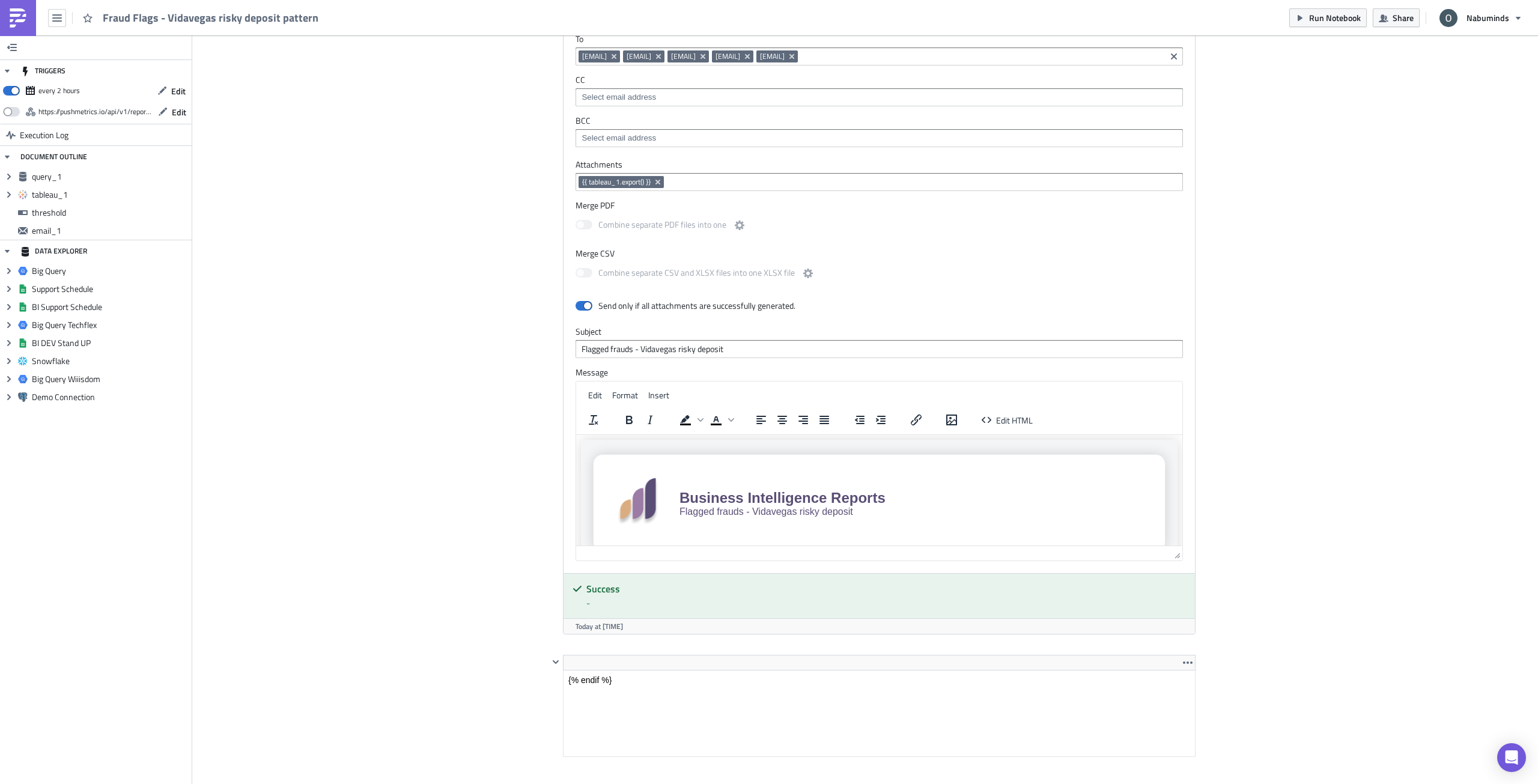 scroll, scrollTop: 1150, scrollLeft: 0, axis: vertical 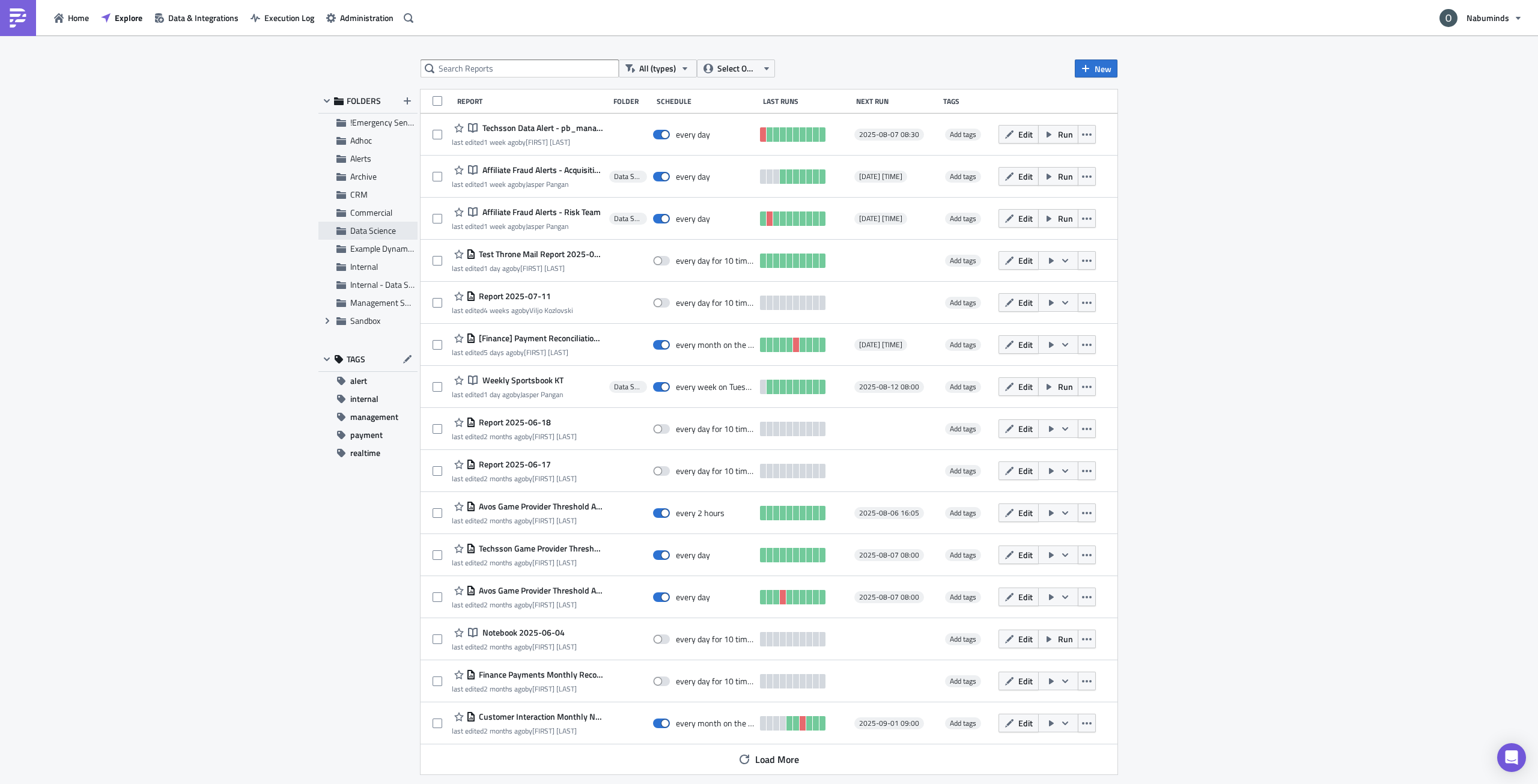 click on "Data Science" at bounding box center (373, 230) 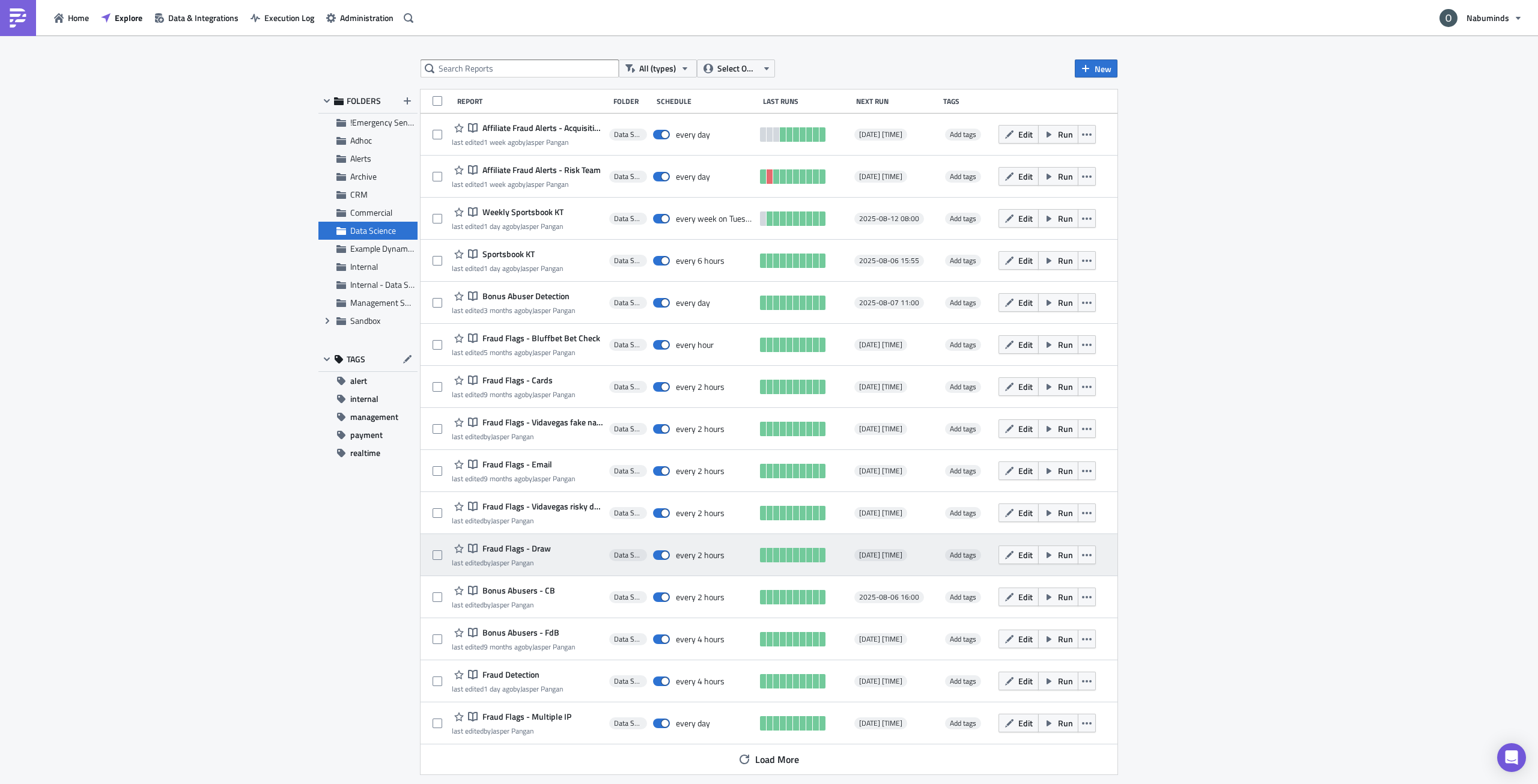 click on "Fraud Flags - Draw" at bounding box center (515, 548) 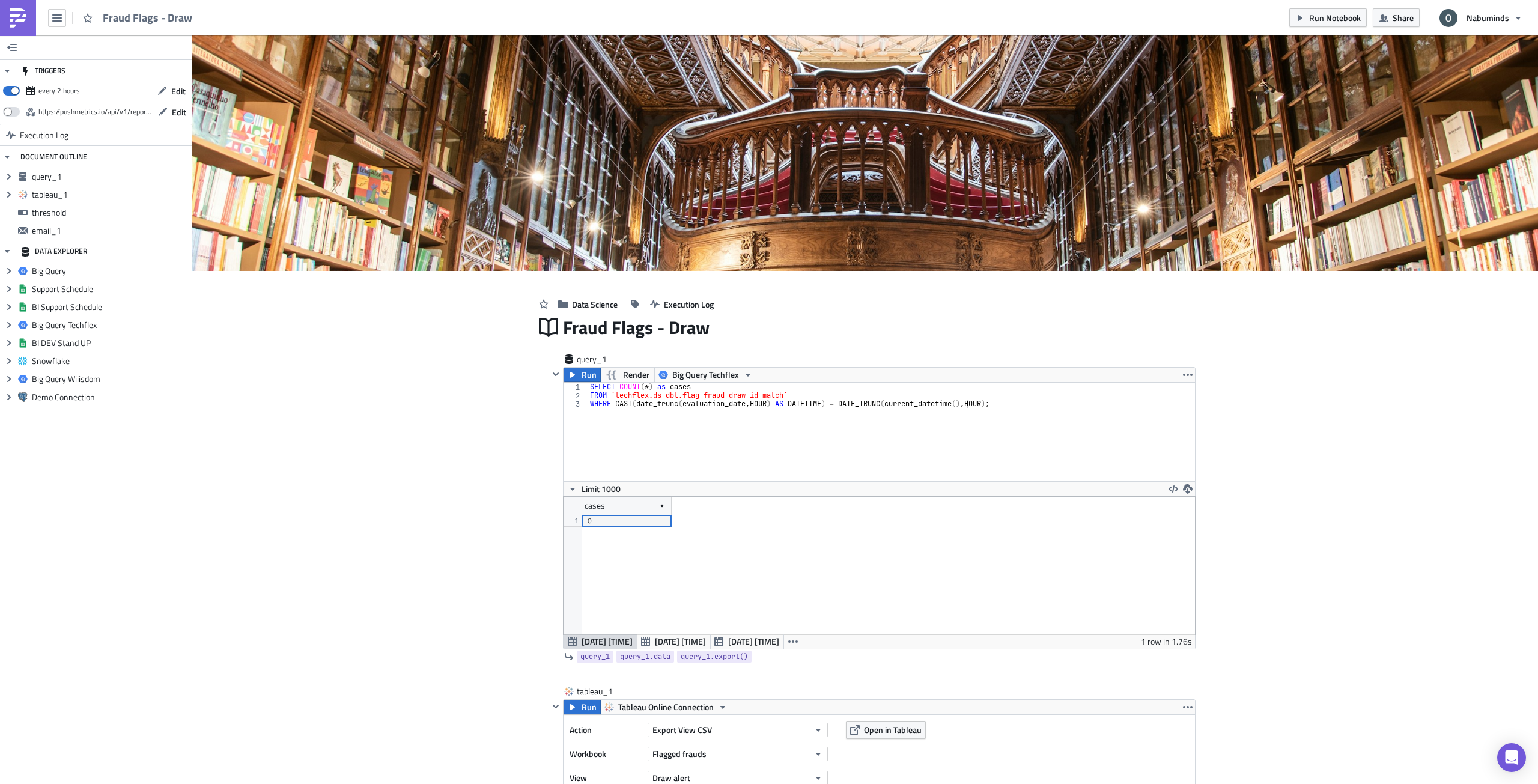 scroll, scrollTop: 0, scrollLeft: 0, axis: both 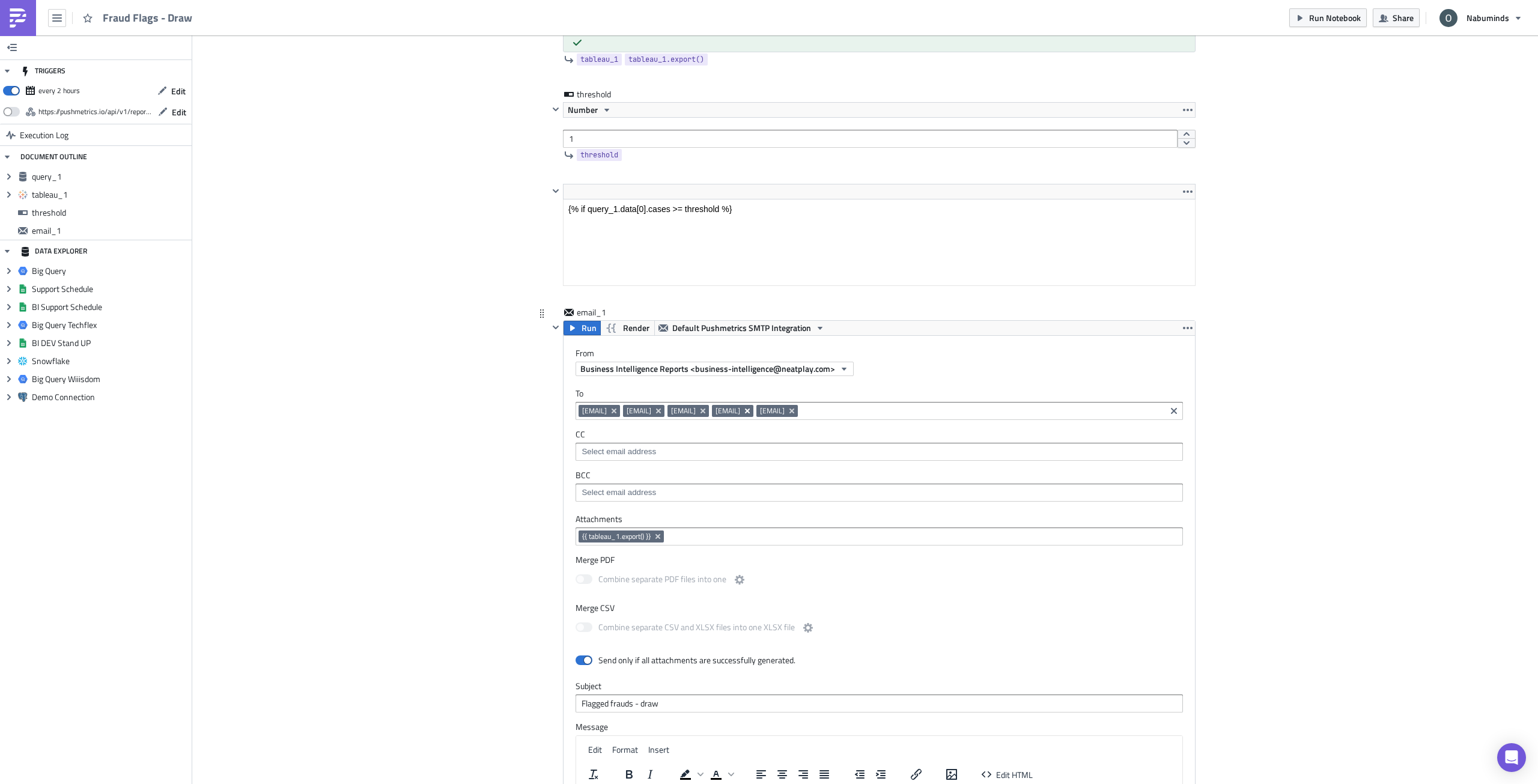 click 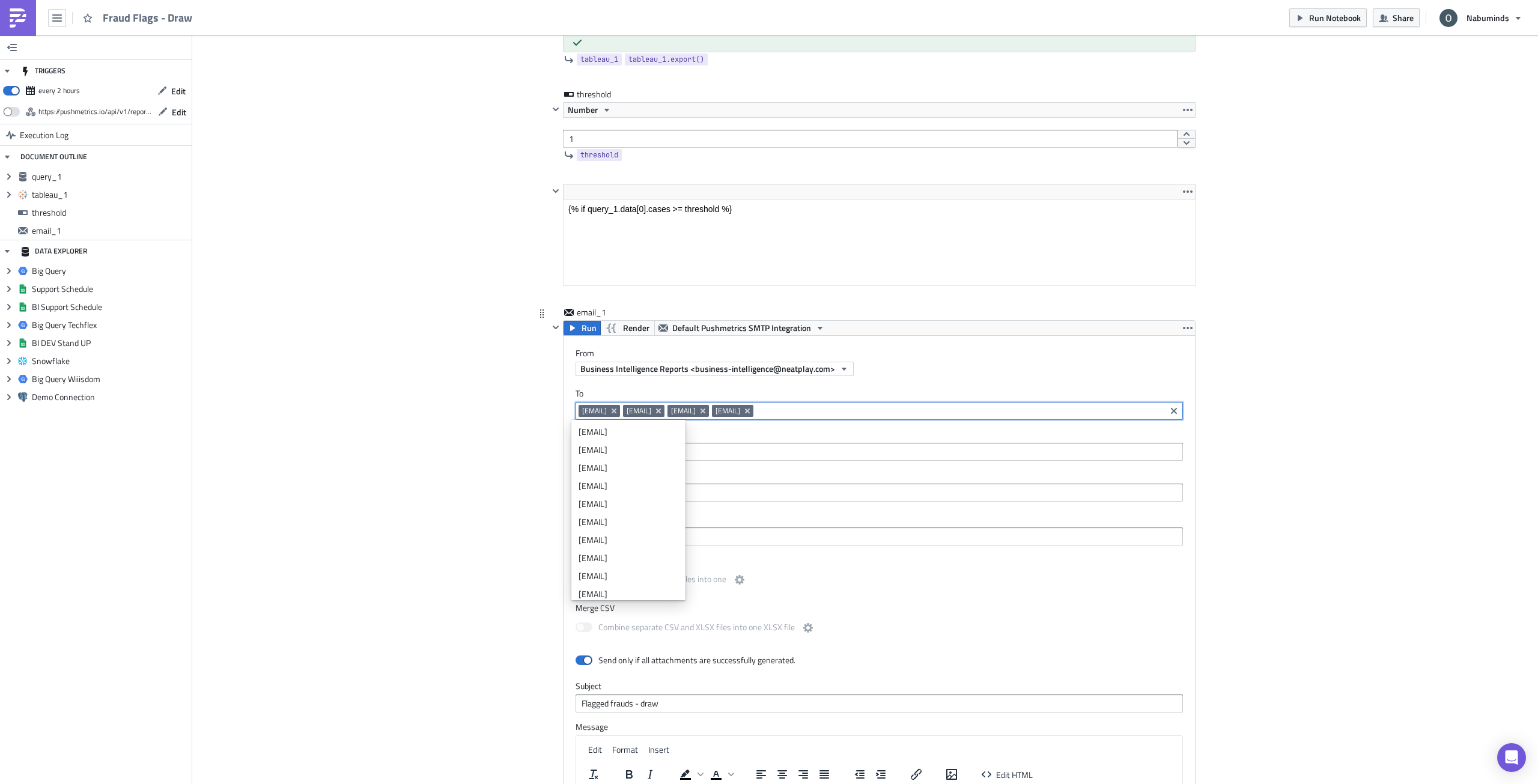 paste on "risk-ops-pm@[EXAMPLE.COM]" 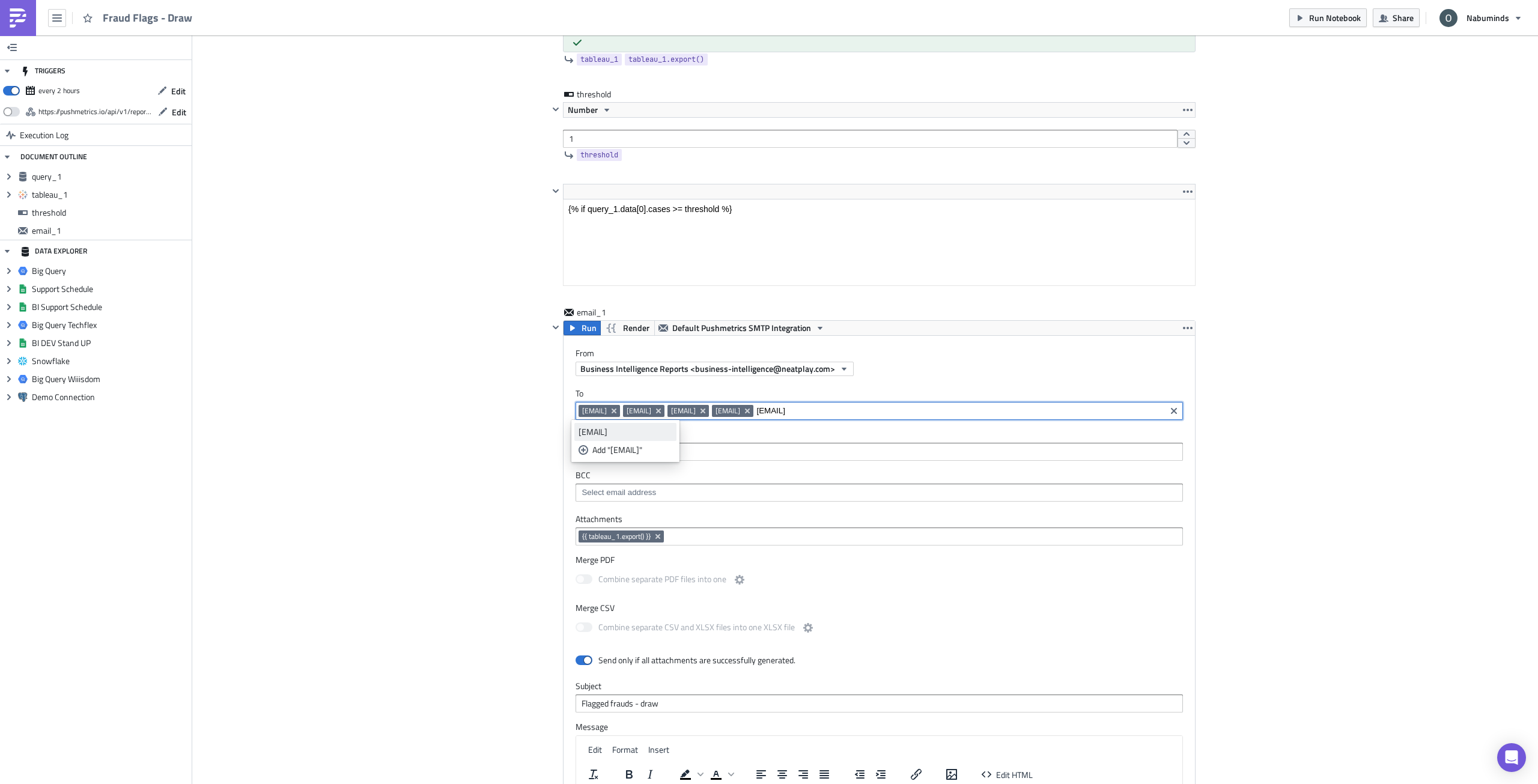 type on "risk-ops-pm@[EXAMPLE.COM]" 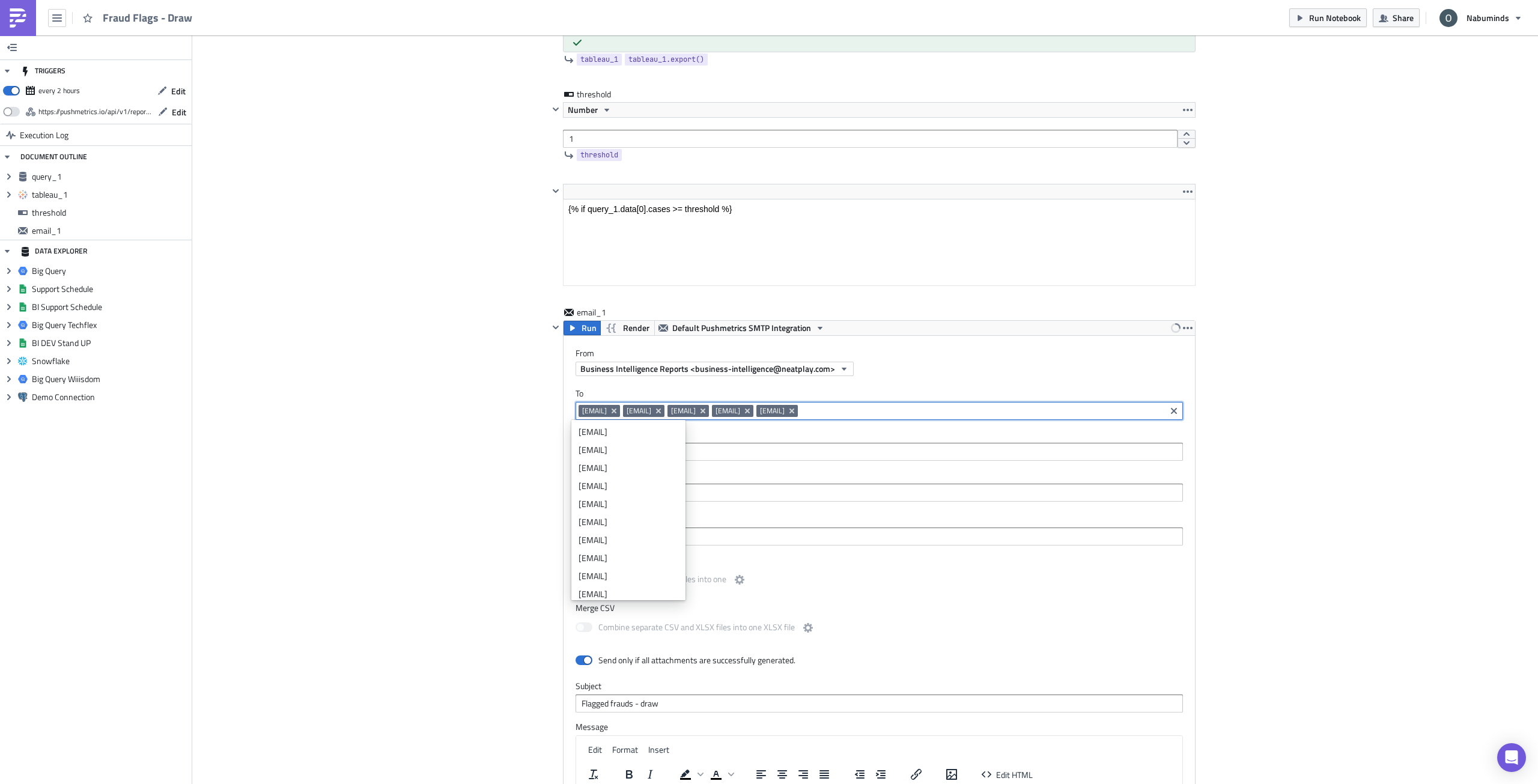 click on "Cover Image Data Science Execution Log Fraud Flags - Draw query_1 Run Render Big Query Techflex 1 2 3 SELECT   COUNT ( * )   as   cases FROM   `techflex.ds_dbt.flag_fraud_draw_id_match` WHERE   CAST ( date_trunc ( evaluation_date , HOUR )   AS   DATETIME )   =   DATE_TRUNC ( current_datetime ( ) , HOUR ) ;     הההההההההההההההההההההההההההההההההההההההההההההההההההההההההההההההההההההההההההההההההההההההההההההההההההההההההההההההההההההההההההההההההההההההההההההההההההההההההההההההההההההההההההההההההההההההההההההההההההההההההההההההההההההההההההההההההההההההההההההההההההההההההההההההה Limit 1000 cases 1 0 cases 1 Aug 06 13:31:29 Aug 06 11:31:55 Aug 06 09:32:19 1 row in 1.76s query_1 query_1.data query_1.export() tableau_1 Run Tableau Online Connection Action   Export View CSV" at bounding box center (865, 229) 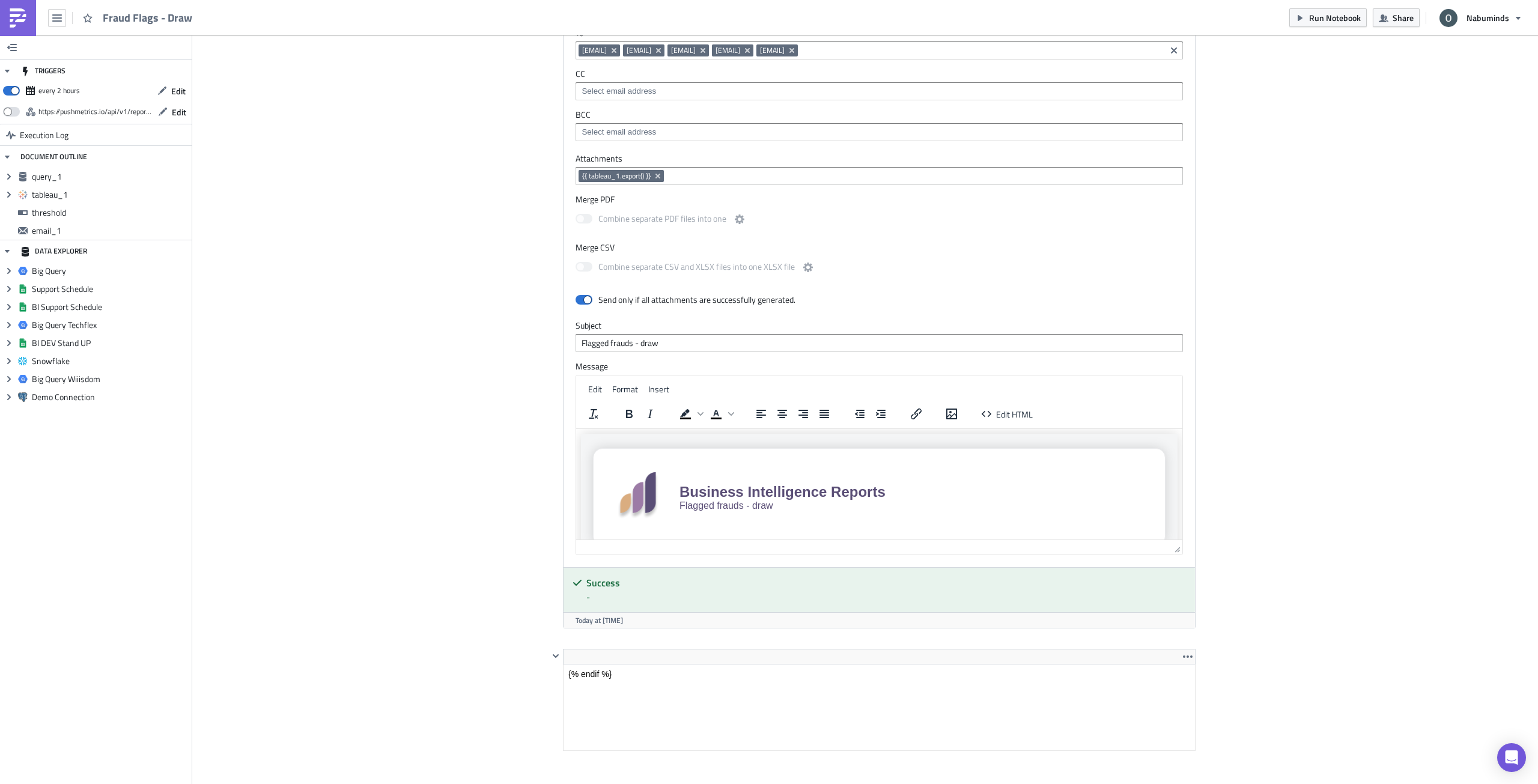 scroll, scrollTop: 1030, scrollLeft: 0, axis: vertical 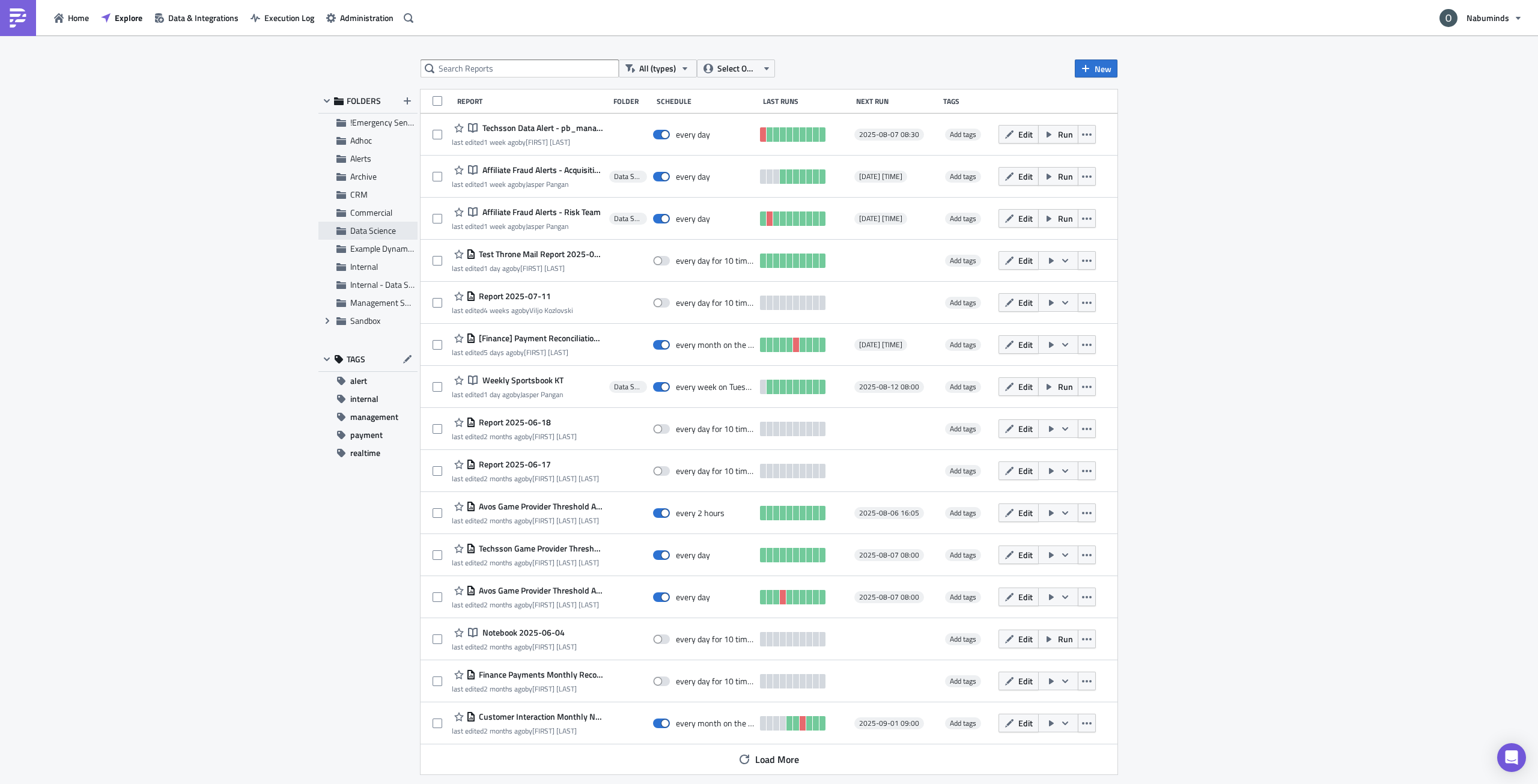 click on "Data Science" at bounding box center (373, 230) 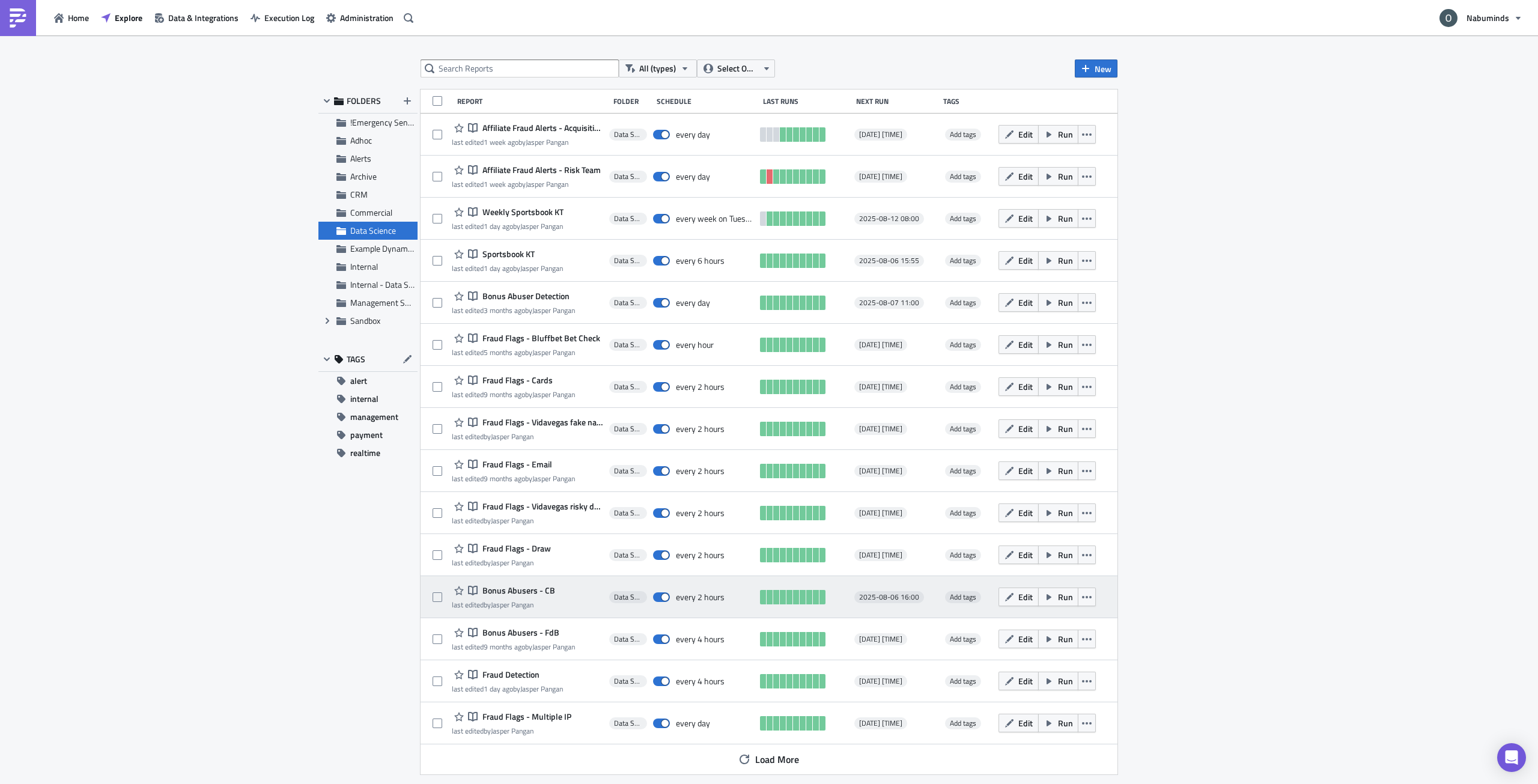 click on "Bonus Abusers - CB" at bounding box center [517, 591] 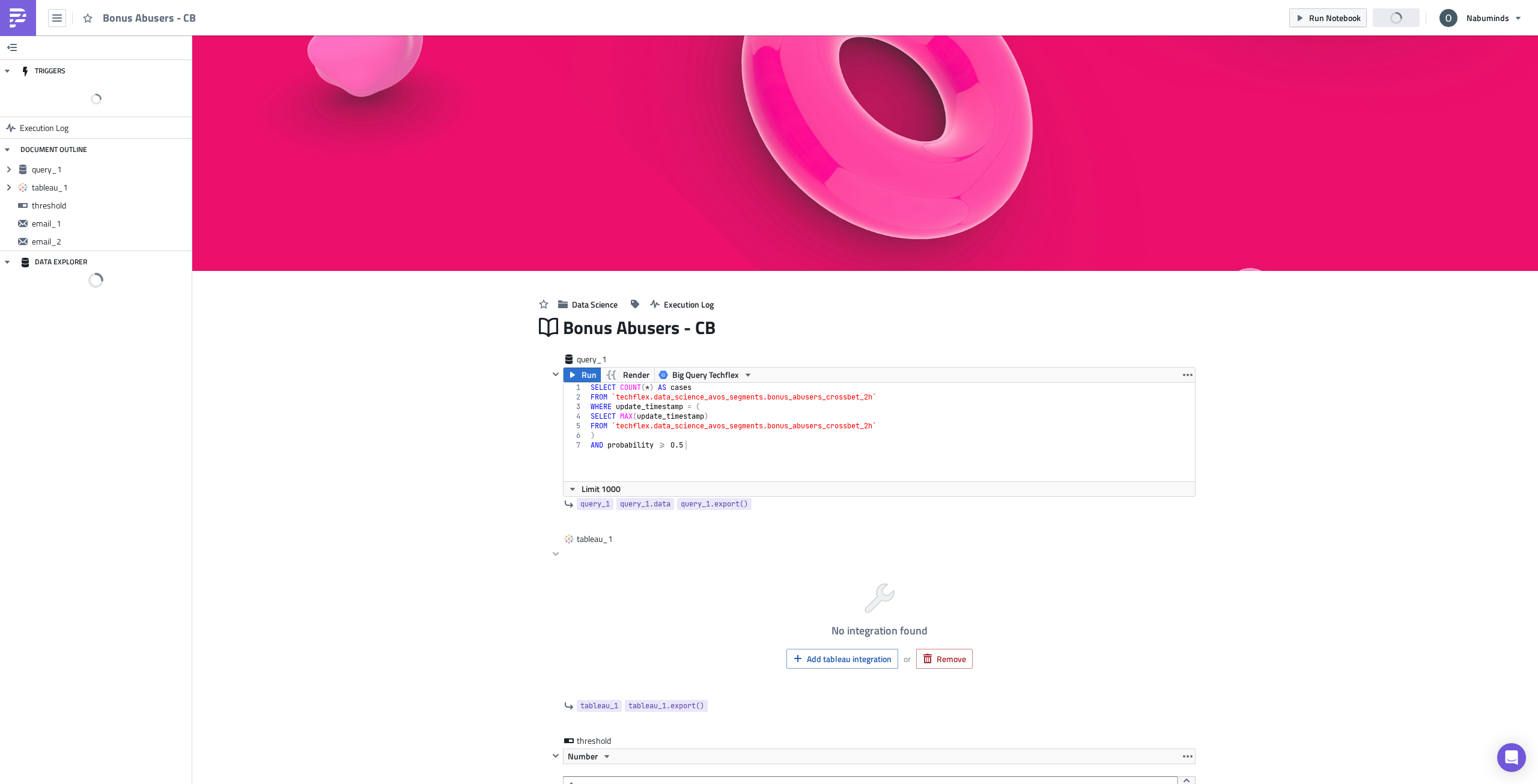 scroll, scrollTop: 0, scrollLeft: 0, axis: both 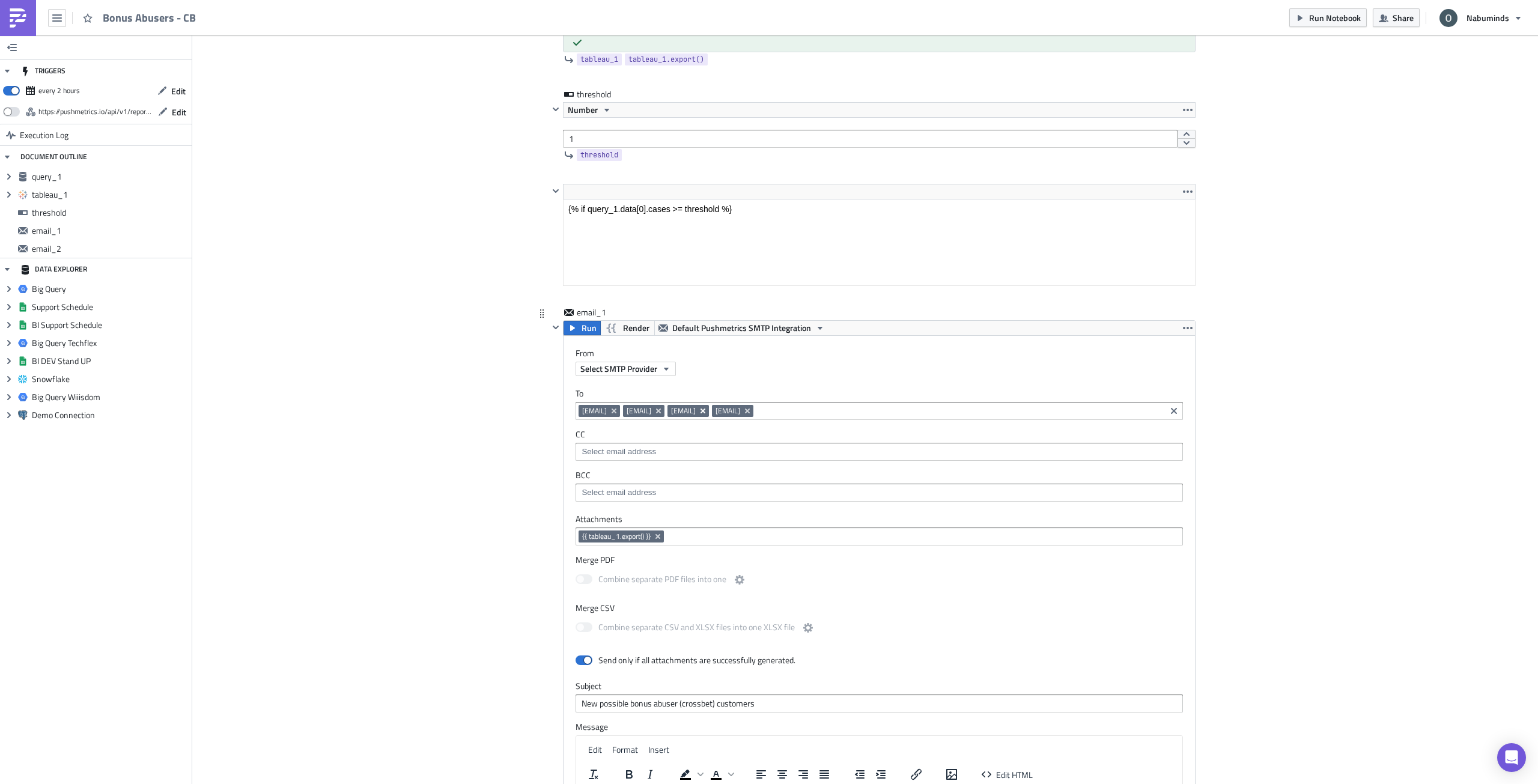 click 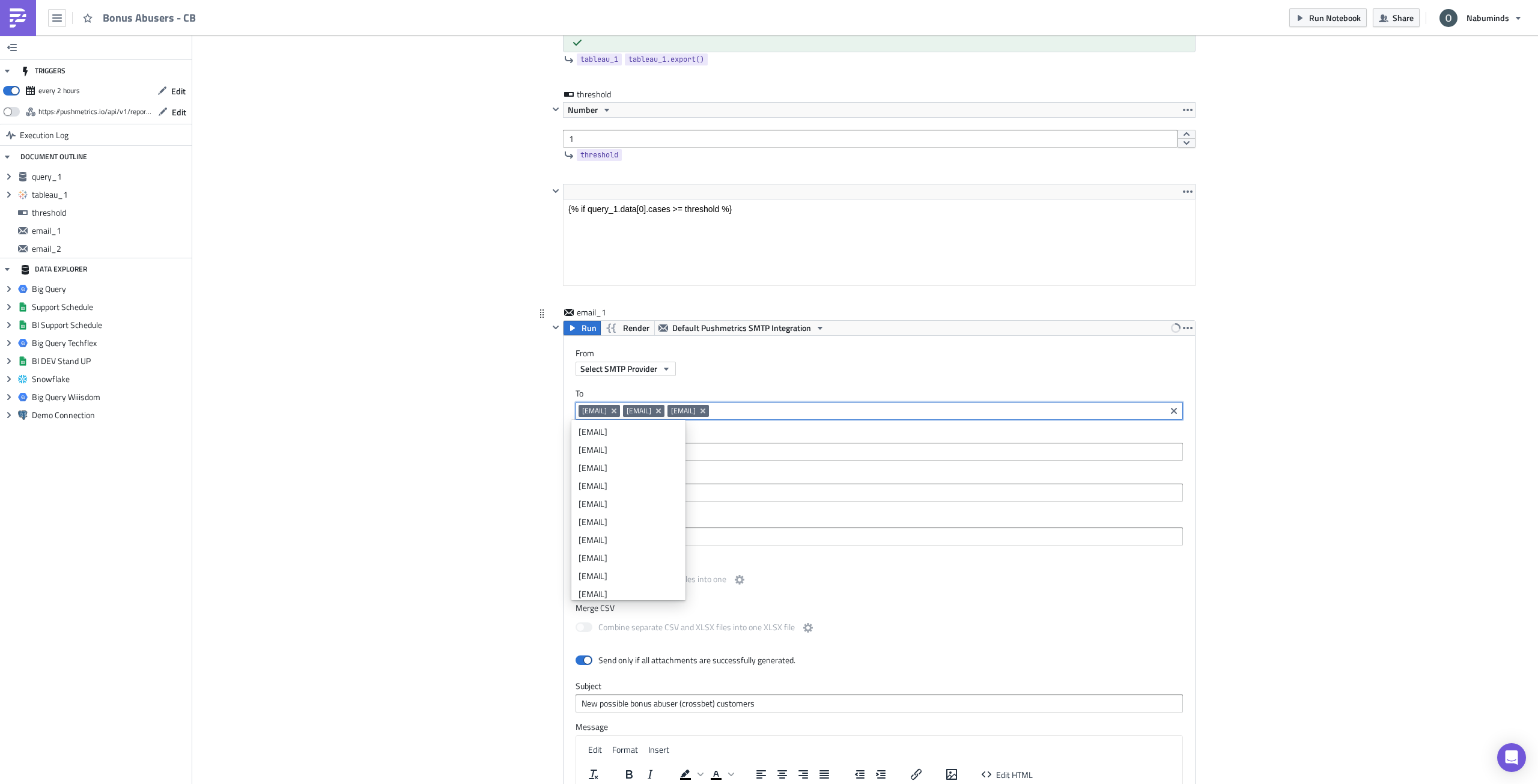click at bounding box center [937, 411] 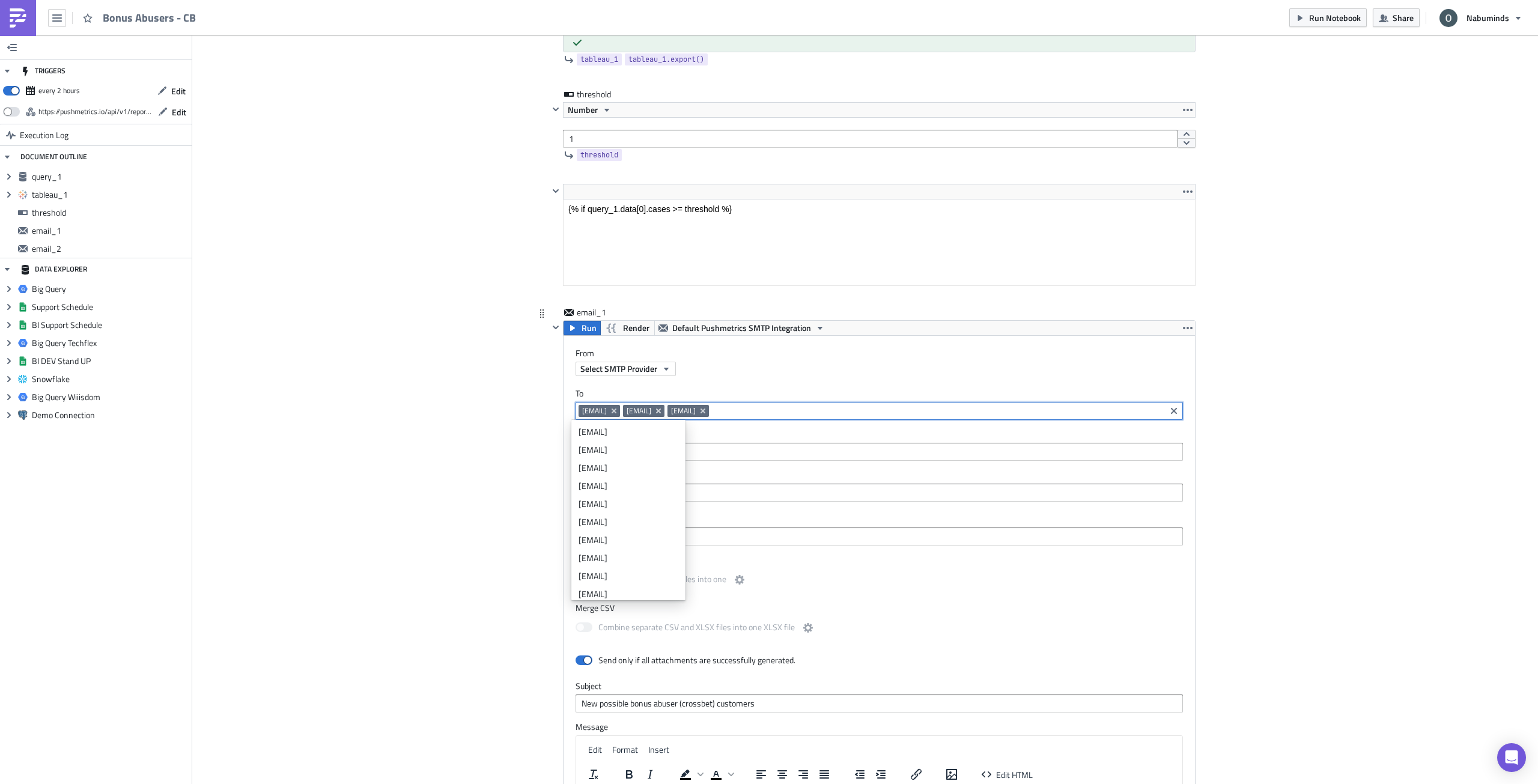 paste on "[EMAIL]" 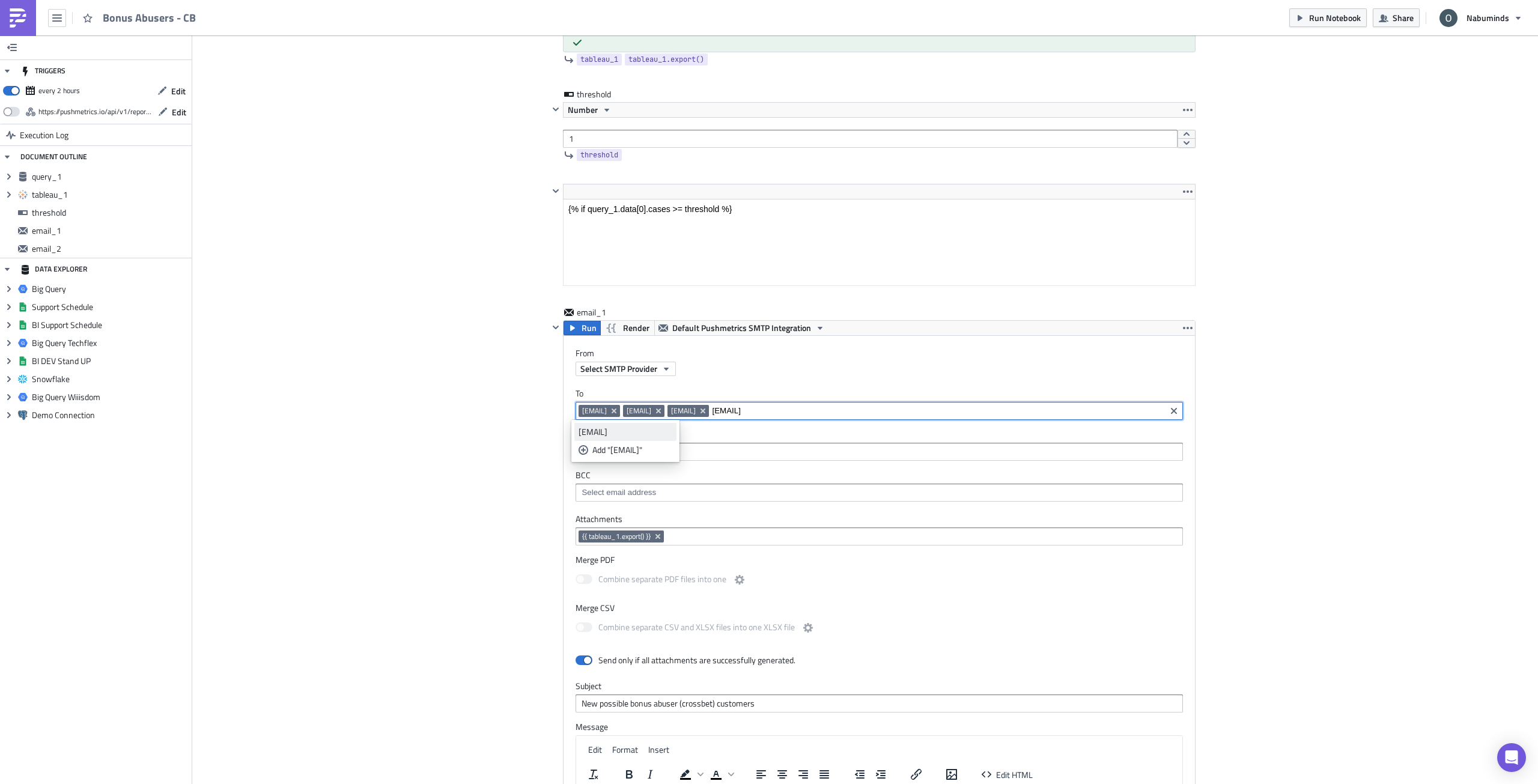 type on "[EMAIL]" 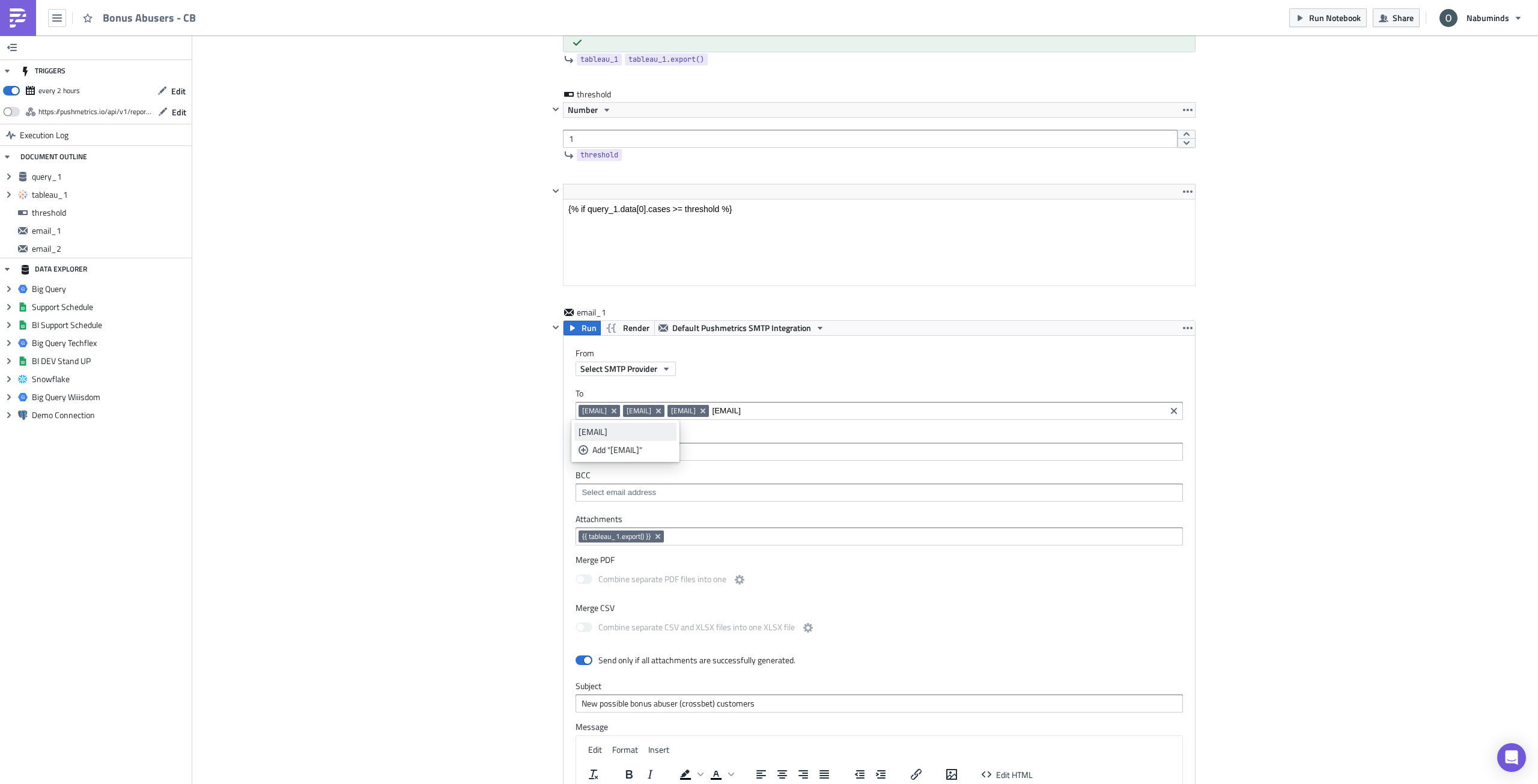click on "[EMAIL]" at bounding box center (625, 432) 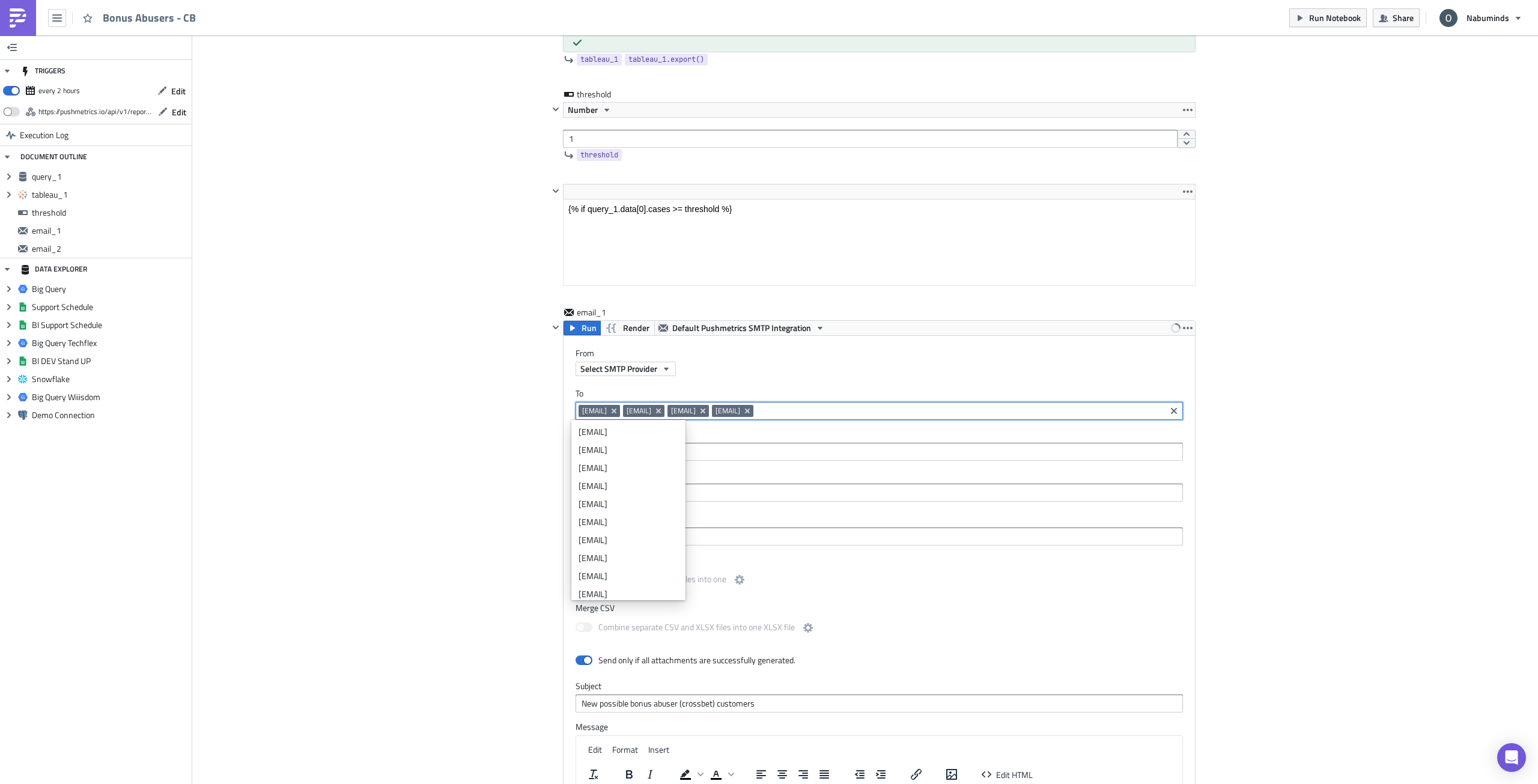 click on "Cover Image Data Science Execution Log Bonus Abusers - CB query_1 Run Render Big Query Techflex 1 2 3 4 5 6 7 SELECT   COUNT ( * )   AS   cases FROM   `techflex.data_science_avos_segments.bonus_abusers_crossbet_2h`   WHERE   update_timestamp   =   ( SELECT   MAX ( update_timestamp ) FROM   `techflex.data_science_avos_segments.bonus_abusers_crossbet_2h`   ) AND   probability   >=   0.5     הההההההההההההההההההההההההההההההההההההההההההההההההההההההההההההההההההההההההההההההההההההההההההההההההההההההההההההההההההההההההההההההההההההההההההההההההההההההההההההההההההההההההההההההההההההההההההההההההההההההההההההההההההההההההההההההההההההההההההההההההההההההההההההההה Limit 1000 cases 1 0 cases 1 Aug 06 14:01:35 Aug 06 12:01:20 Aug 06 10:02:56 1 row in 2.02s query_1 query_1.data Run" at bounding box center (865, 703) 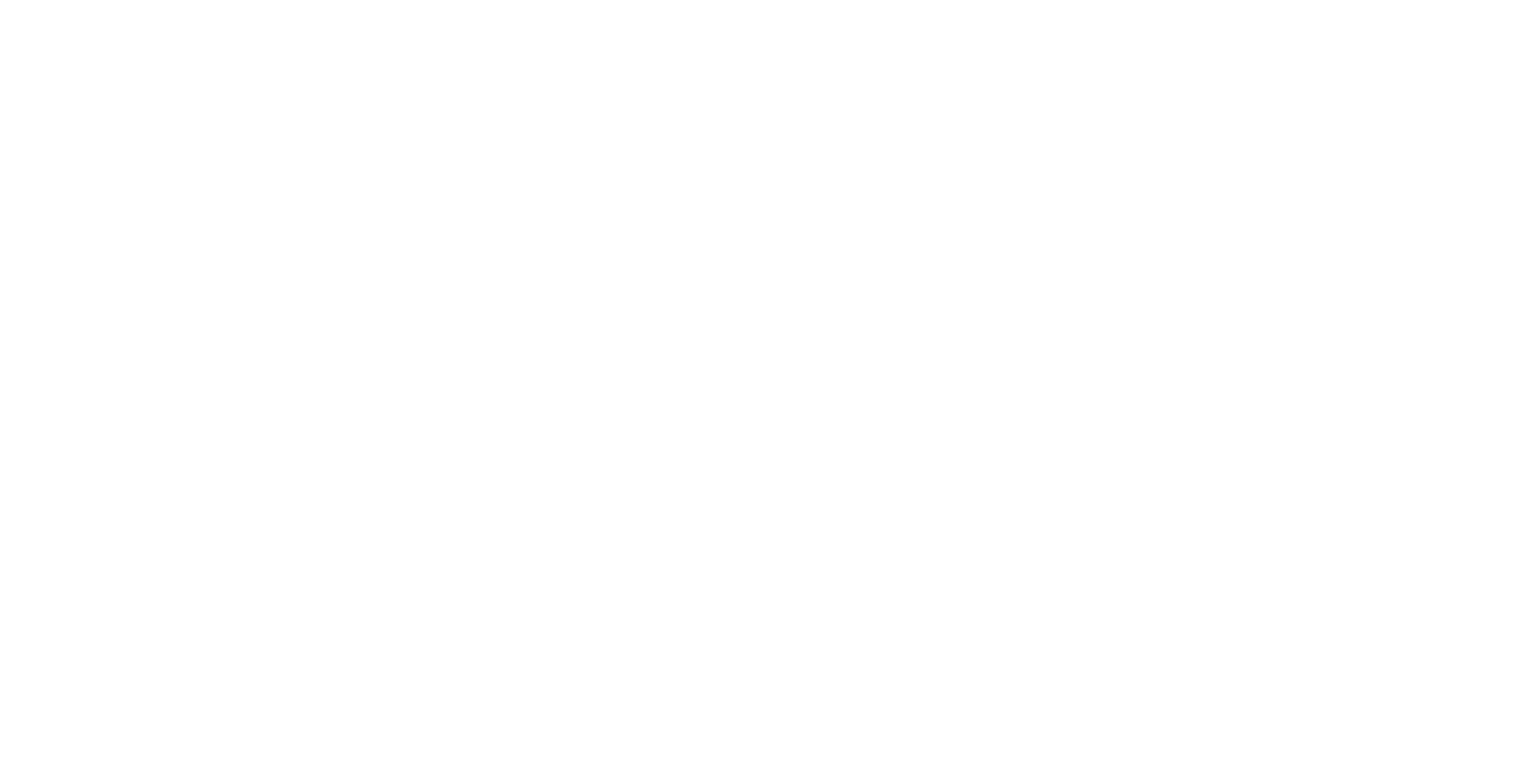 scroll, scrollTop: 0, scrollLeft: 0, axis: both 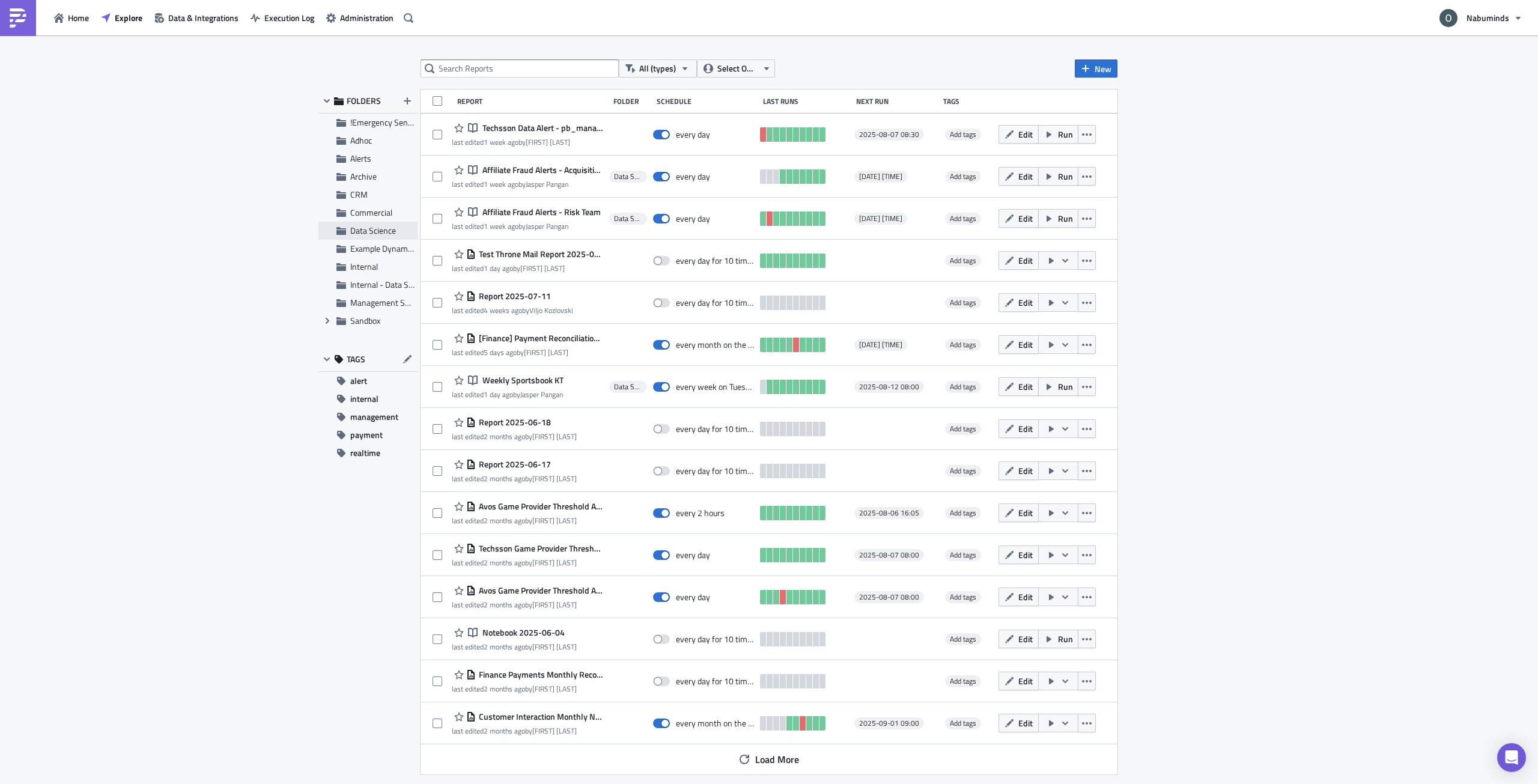 click on "Data Science" at bounding box center [373, 230] 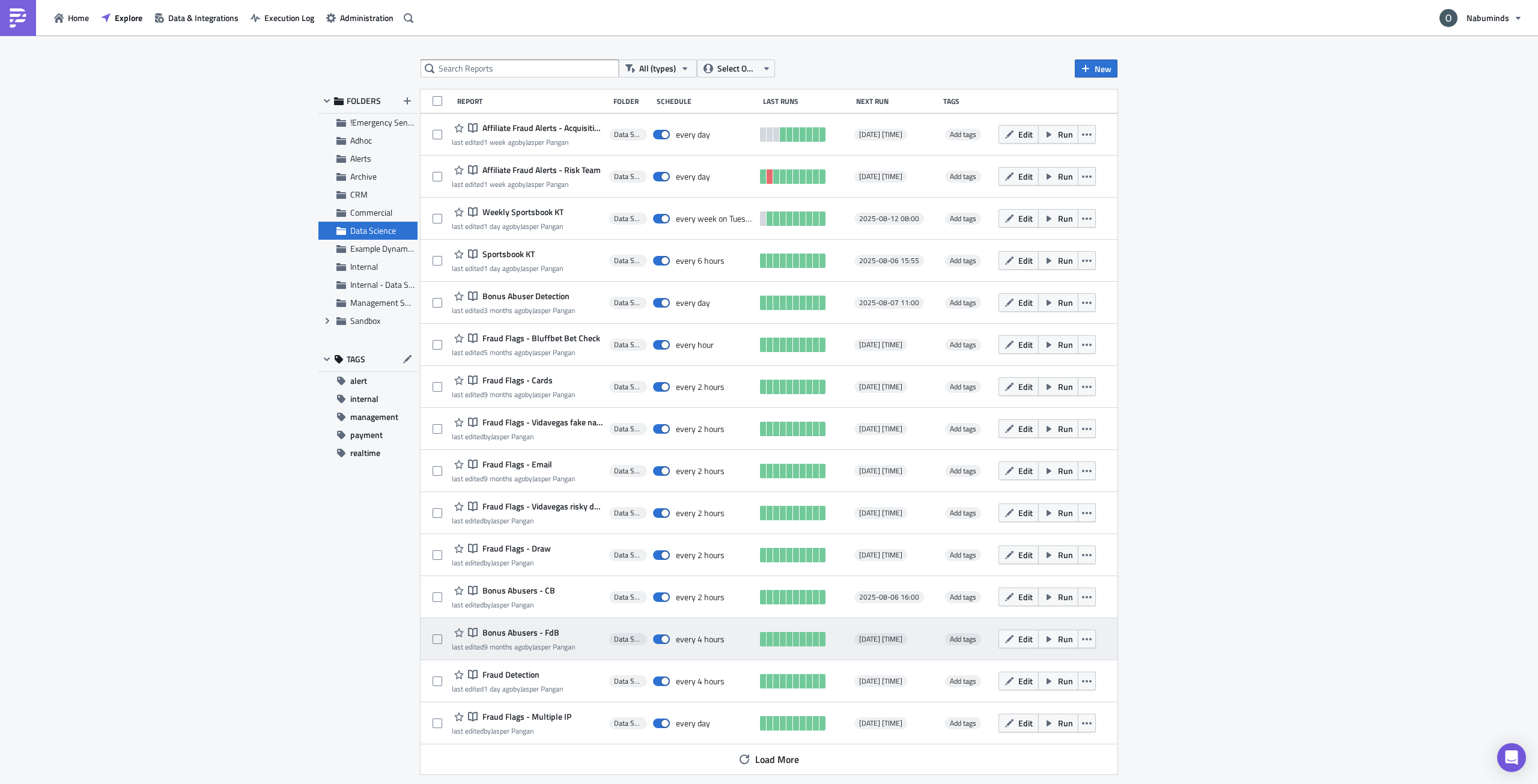 click on "Bonus Abusers - FdB" at bounding box center [519, 633] 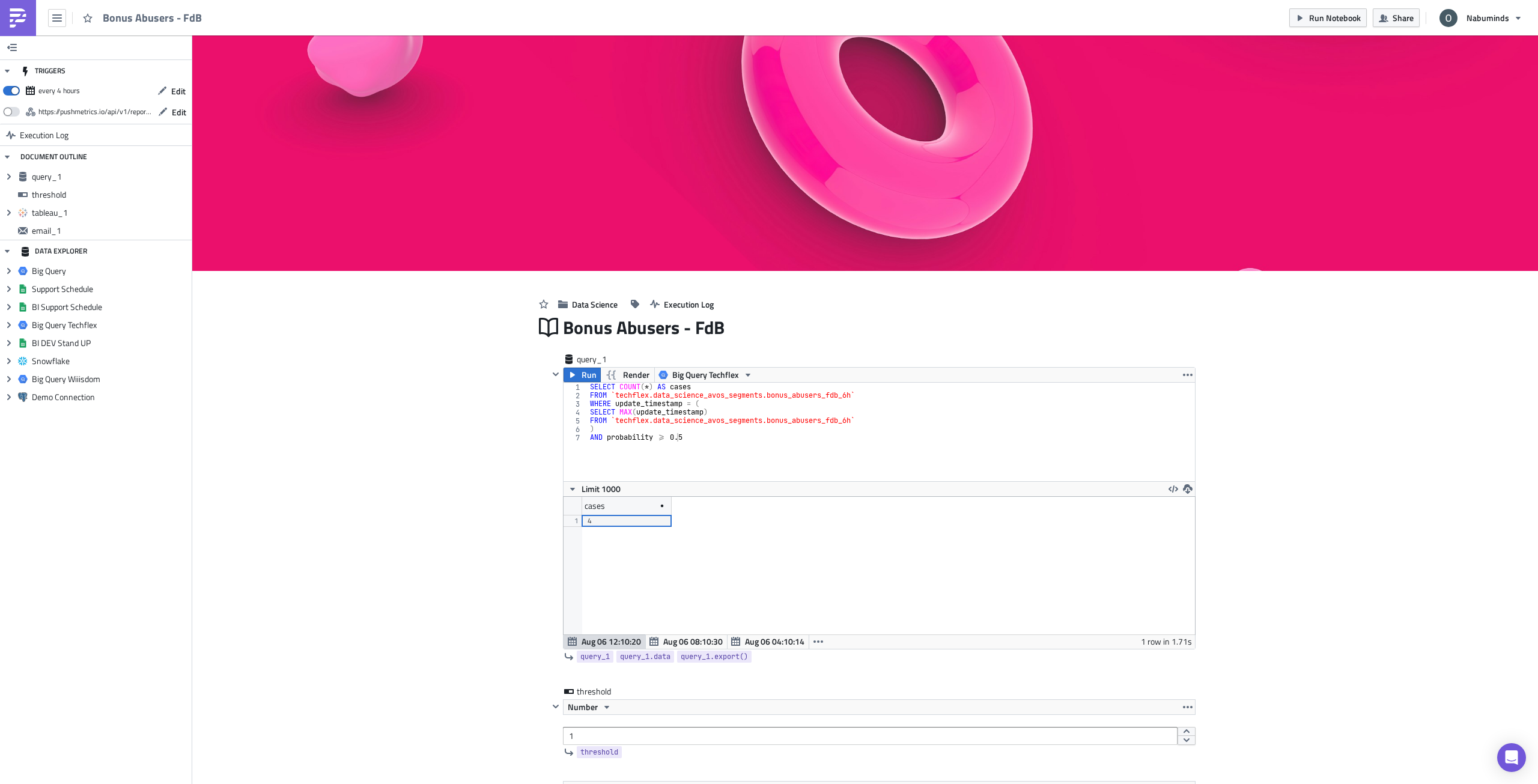 scroll, scrollTop: 0, scrollLeft: 0, axis: both 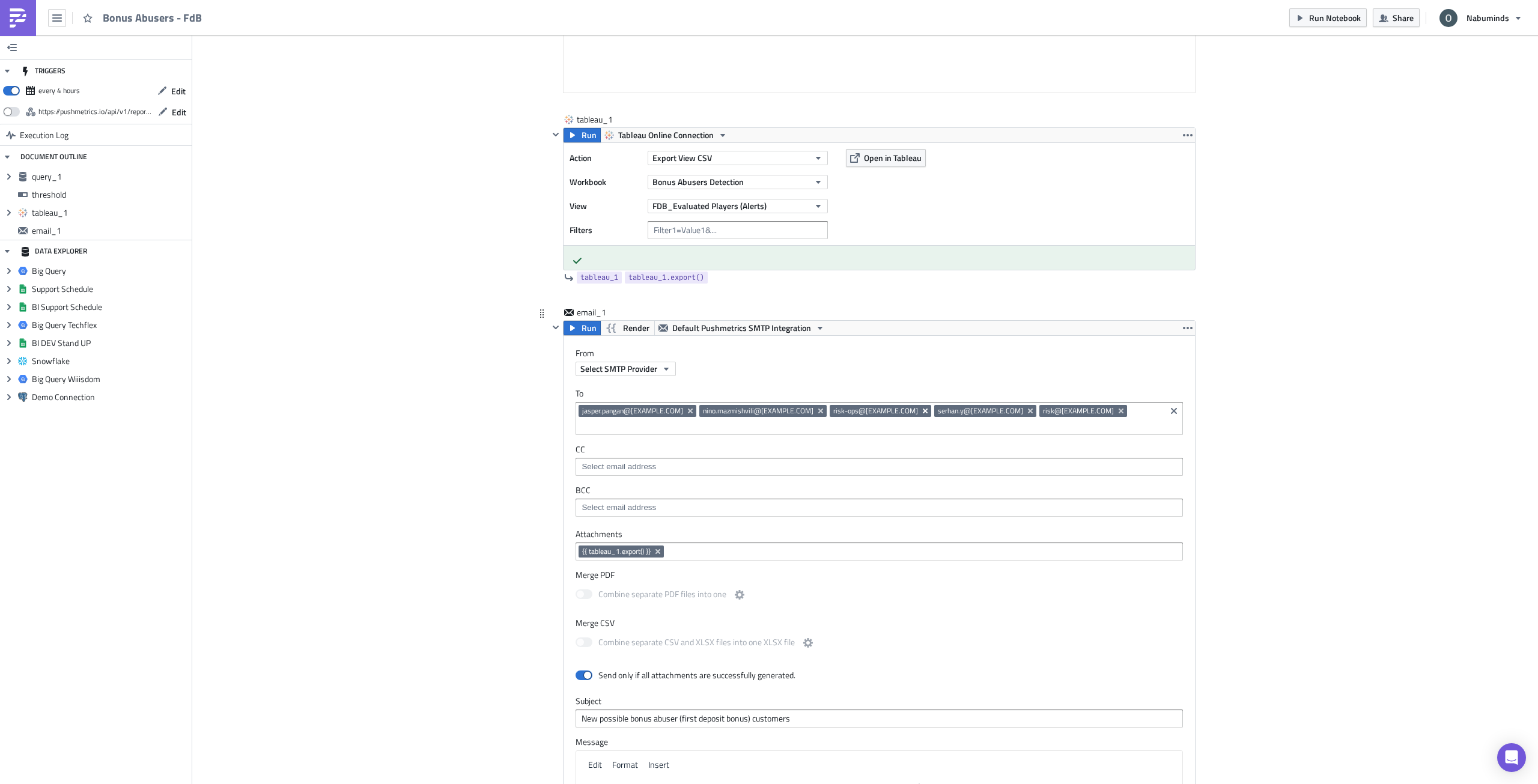 click 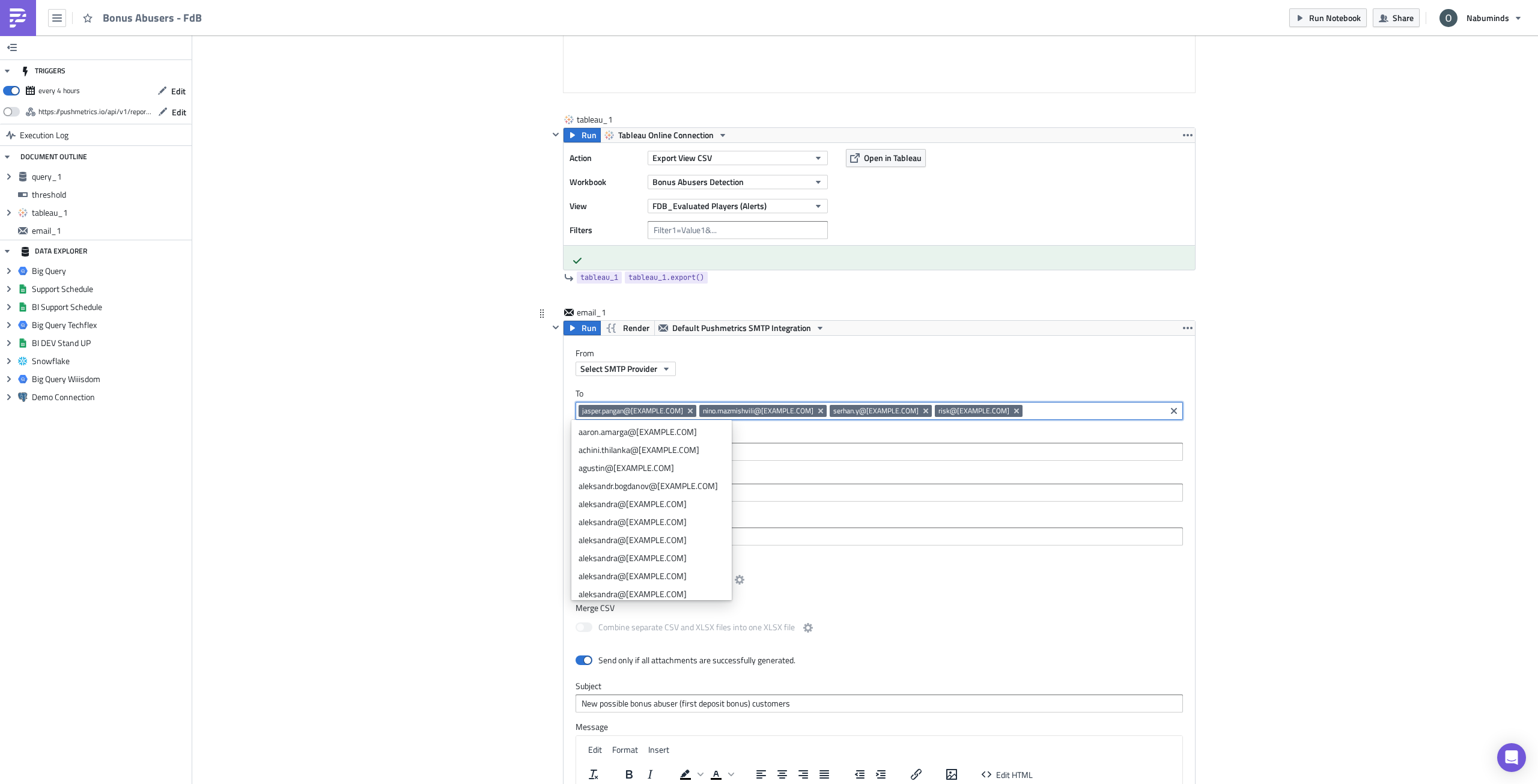 click at bounding box center [1094, 411] 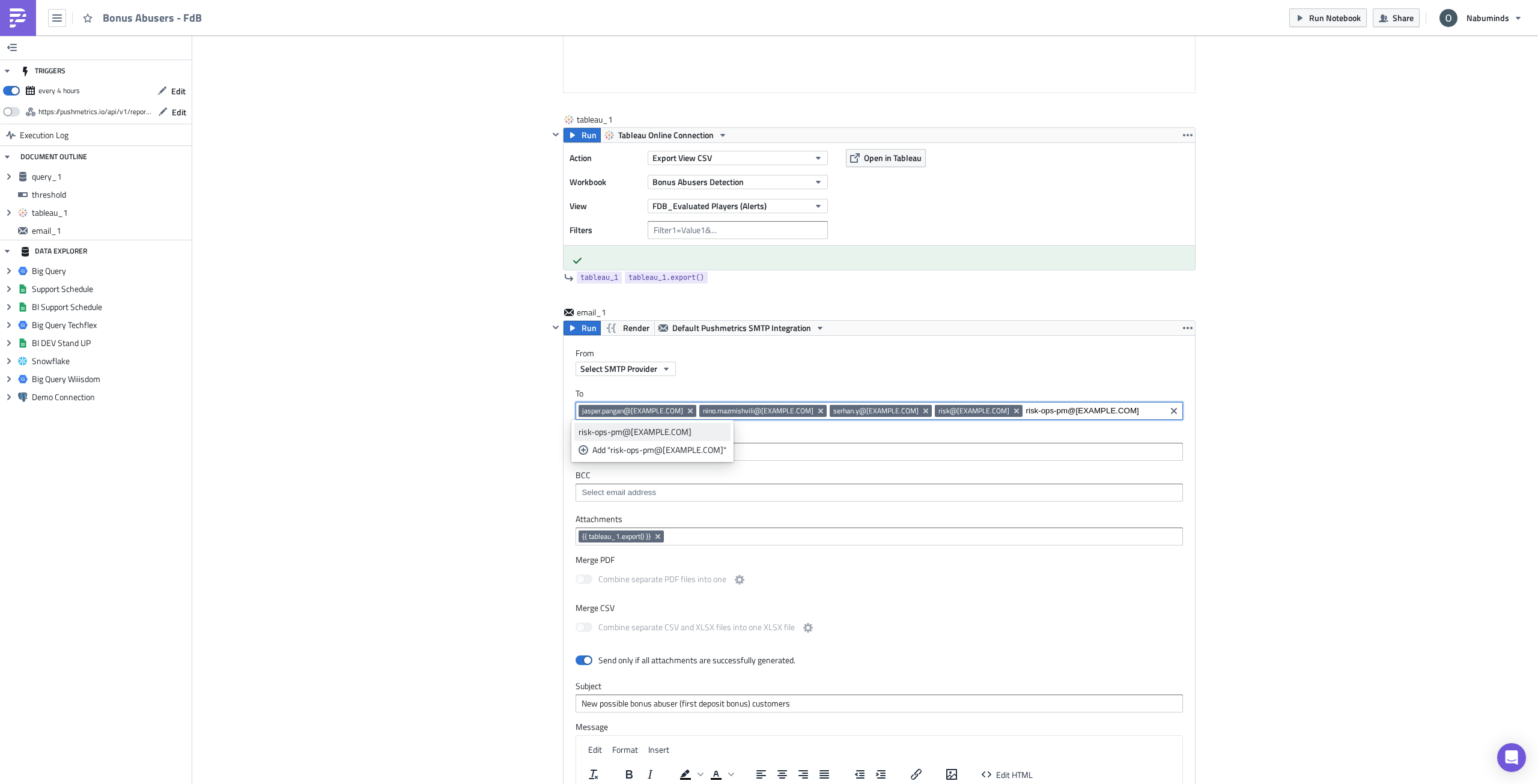 type on "risk-ops-pm@[EXAMPLE.COM]" 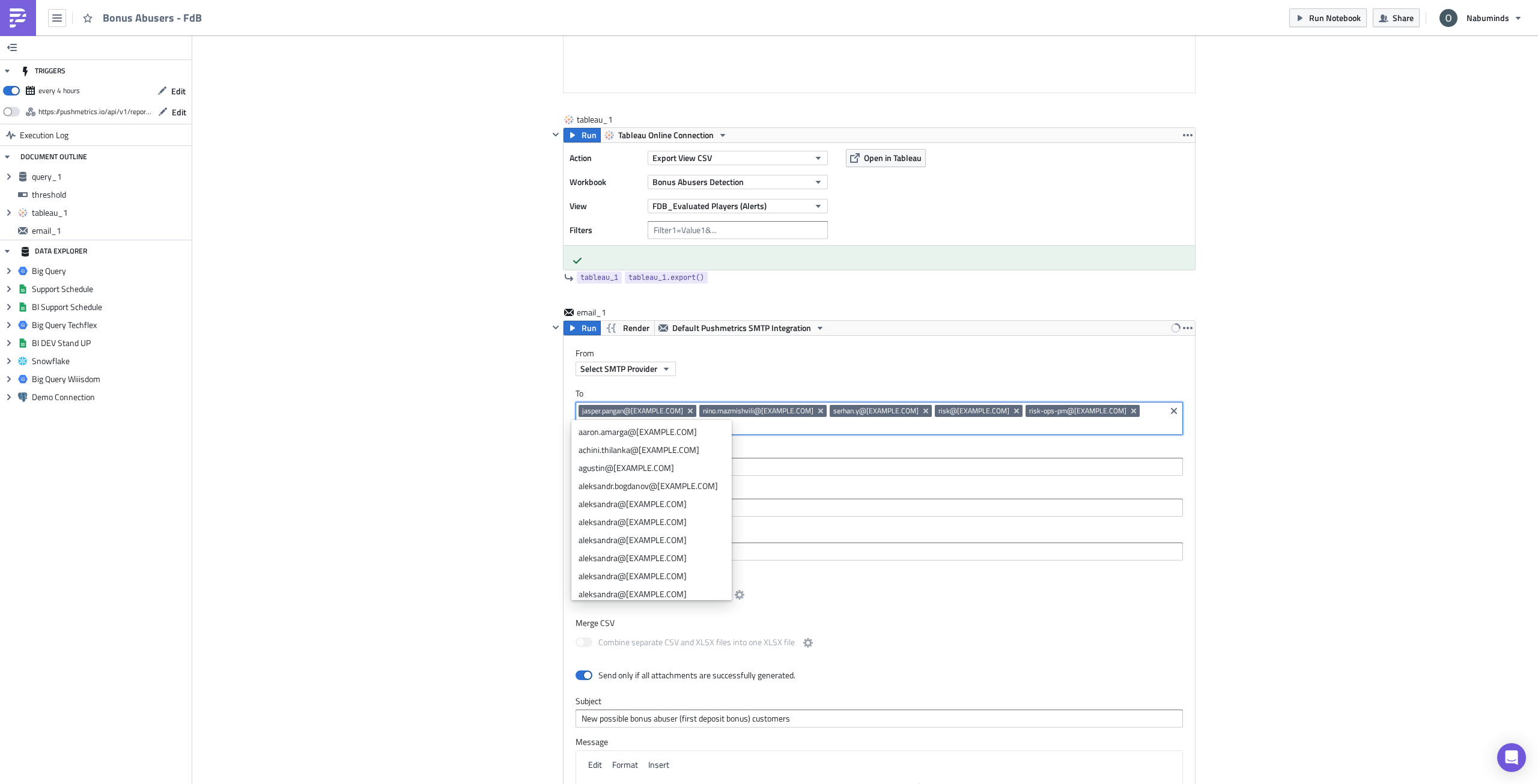 click on "Cover Image Data Science Execution Log Bonus Abusers - FdB query_1 Run Render Big Query Techflex 1 2 3 4 5 6 7 SELECT COUNT(*) AS cases FROM `techflex.data_science_avos_segments.bonus_abusers_fdb_6h` WHERE update_timestamp = ( SELECT MAX(update_timestamp) FROM `techflex.data_science_avos_segments.bonus_abusers_fdb_6h`) AND probability >= 0.5 הההההההההההההההההההההההההההההההההההההההההההההההההההההההההההההההההההההההההההההההההההההההההההההההההההההההההההההההההההההההההההההההההההההההההההההההההההההההההההההההההההההההההההההההההההההההההההההההההההההההההההההההההההההההההההההההההההההההההההההההההההההההההההההההה Limit 1000 cases 1 4 cases 1 Aug 06 12:10:20 Aug 06 08:10:30 Aug 06 04:10:14 1 row in 1.71s query_1 query_1.data threshold 1" at bounding box center [865, 237] 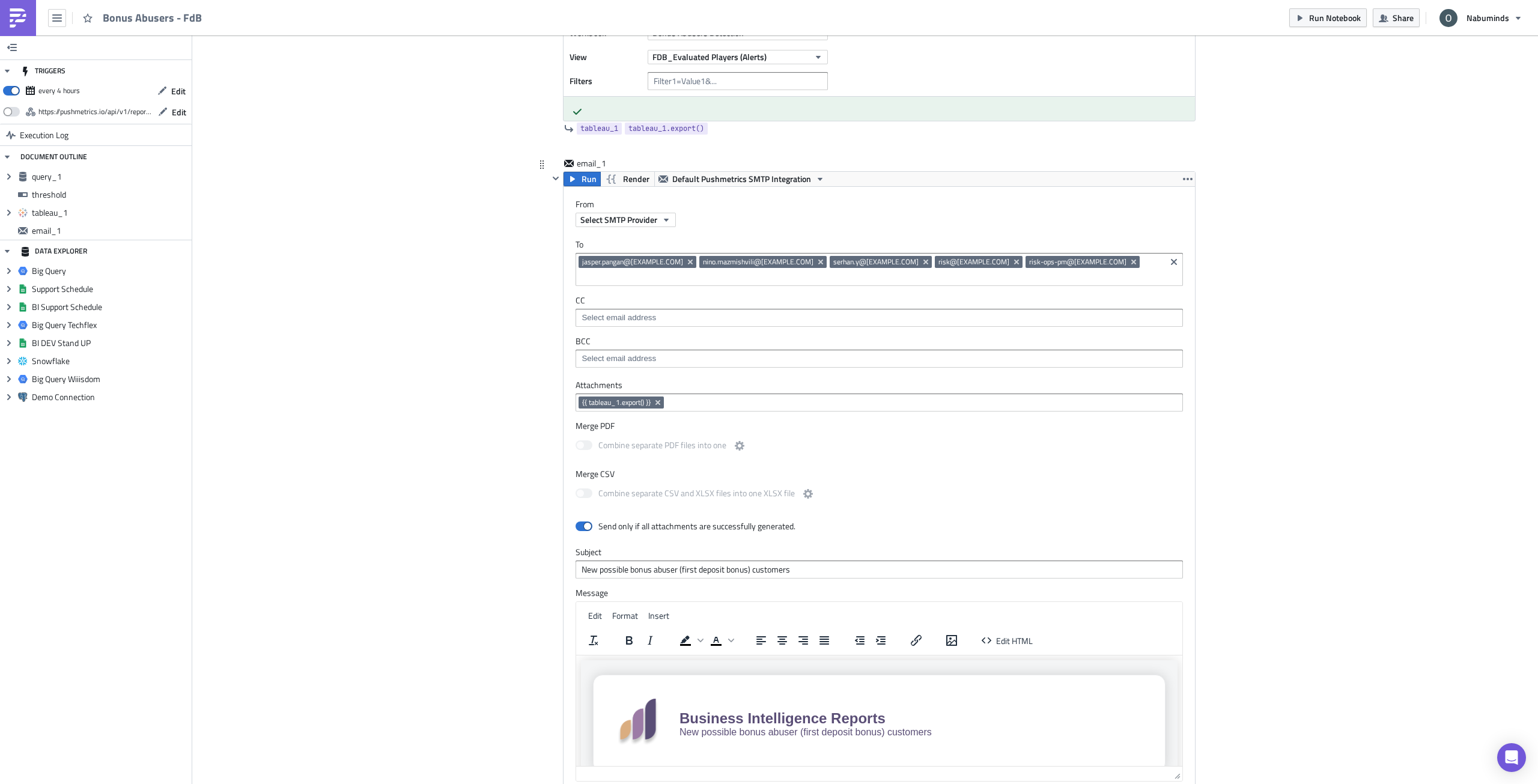 scroll, scrollTop: 918, scrollLeft: 0, axis: vertical 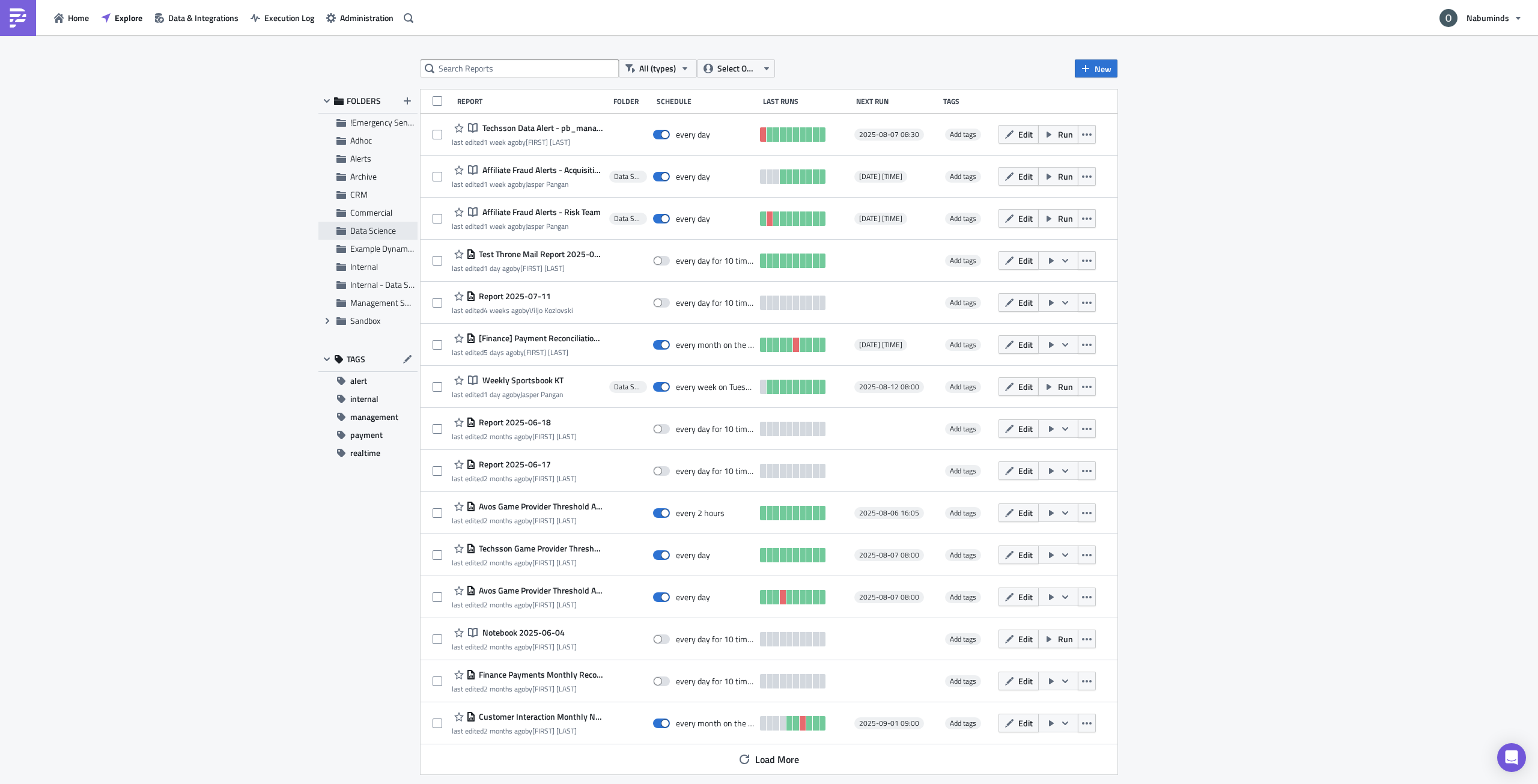 click on "Data Science" at bounding box center (382, 231) 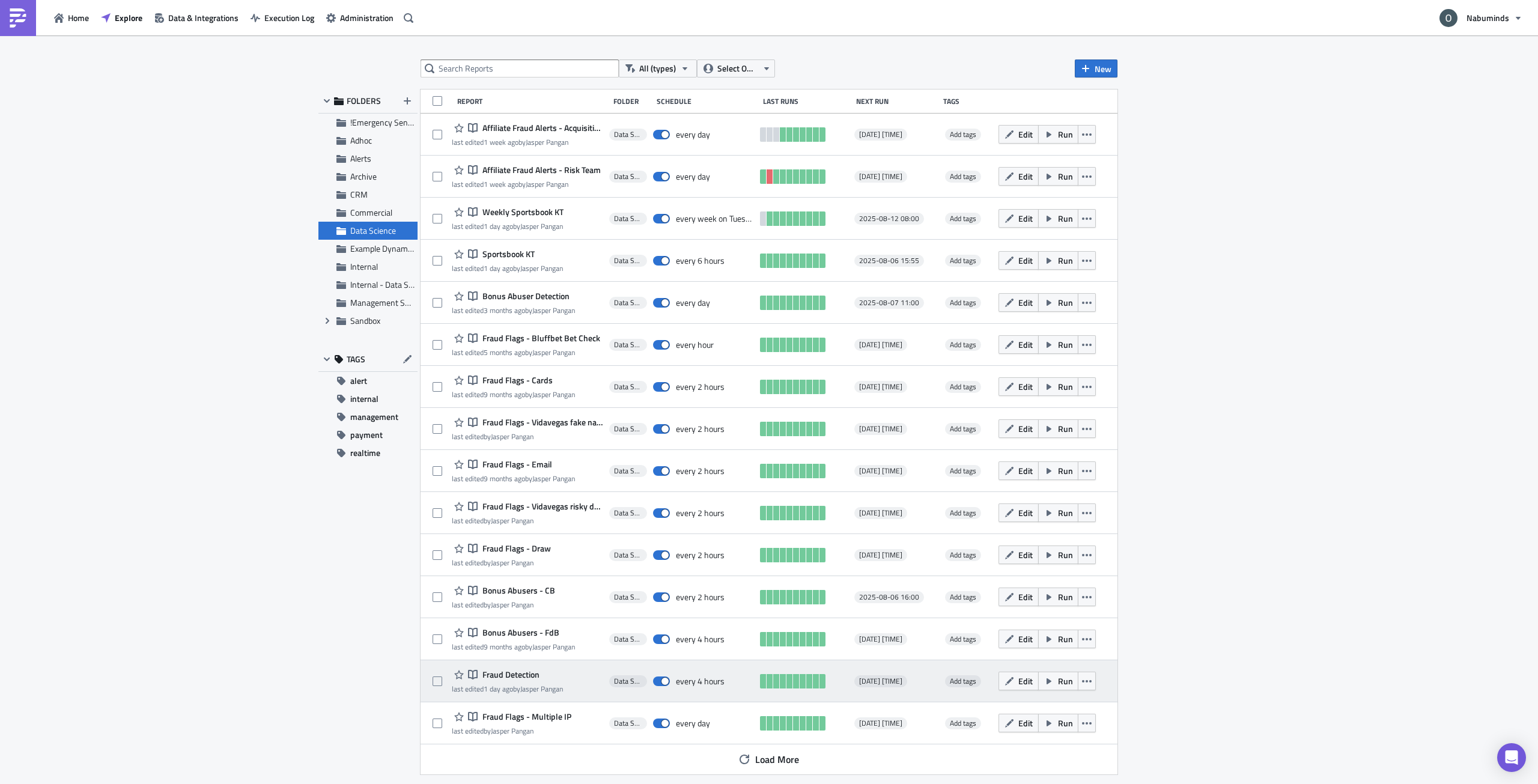 click on "Fraud Detection" at bounding box center [509, 675] 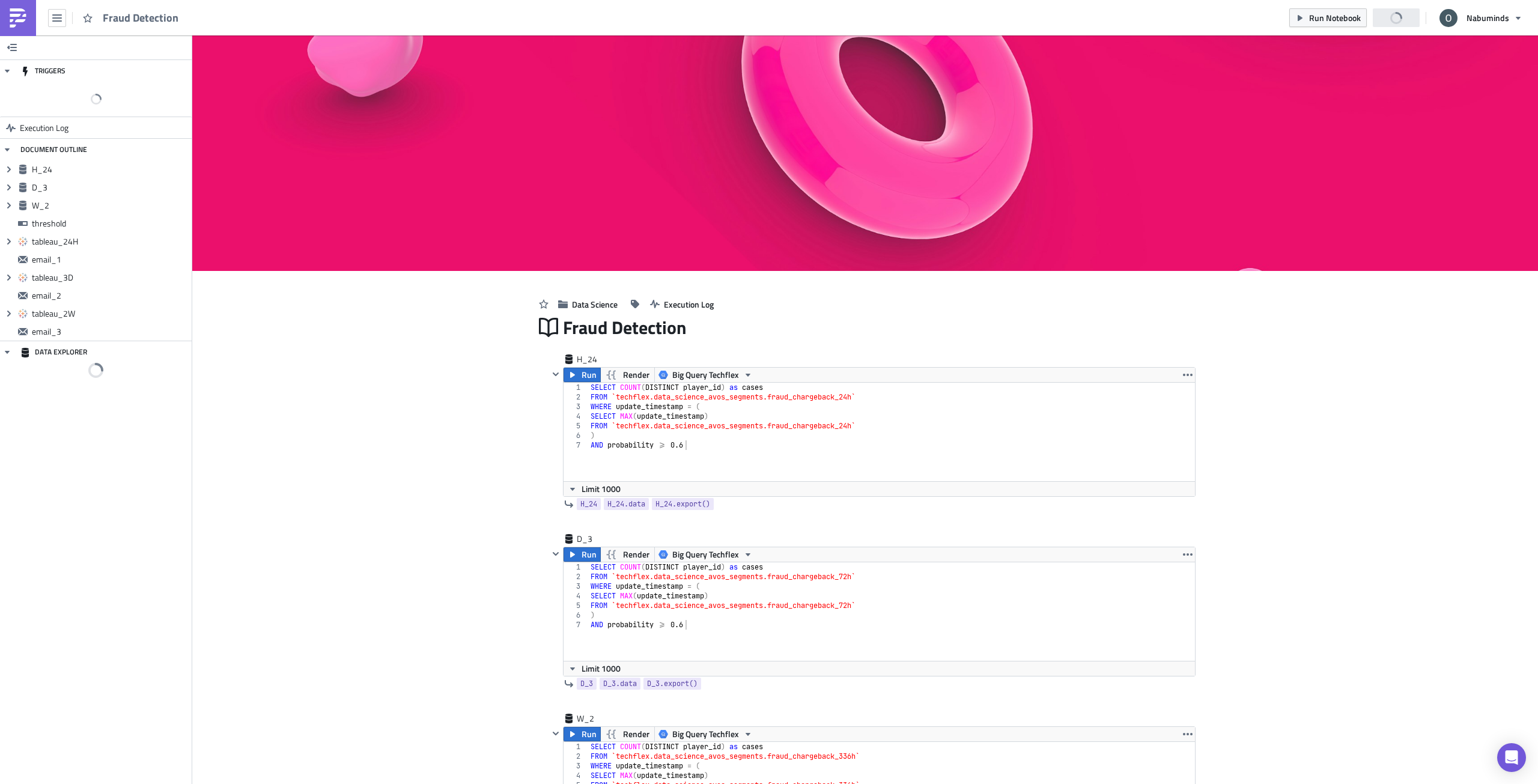 scroll, scrollTop: 0, scrollLeft: 0, axis: both 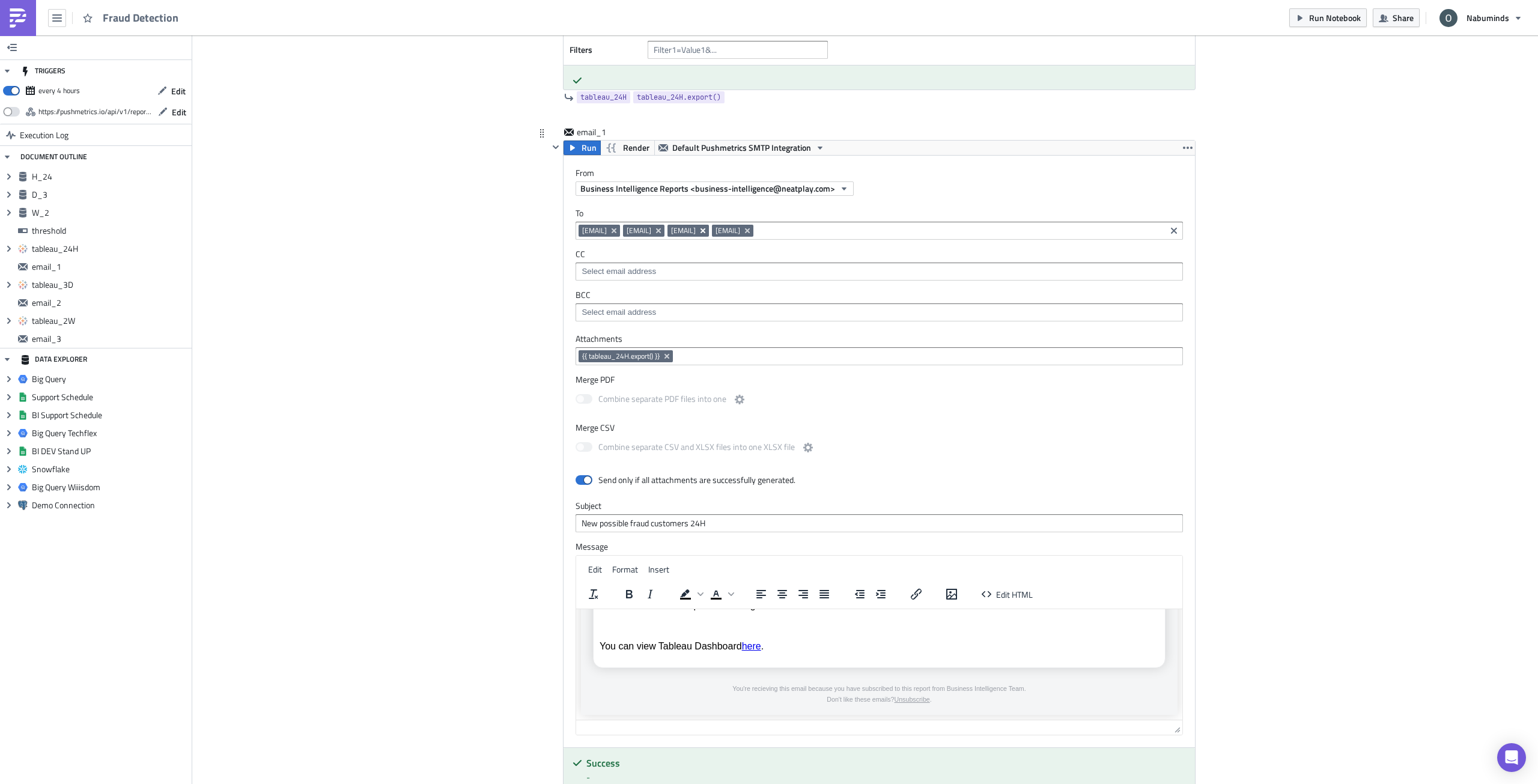 click 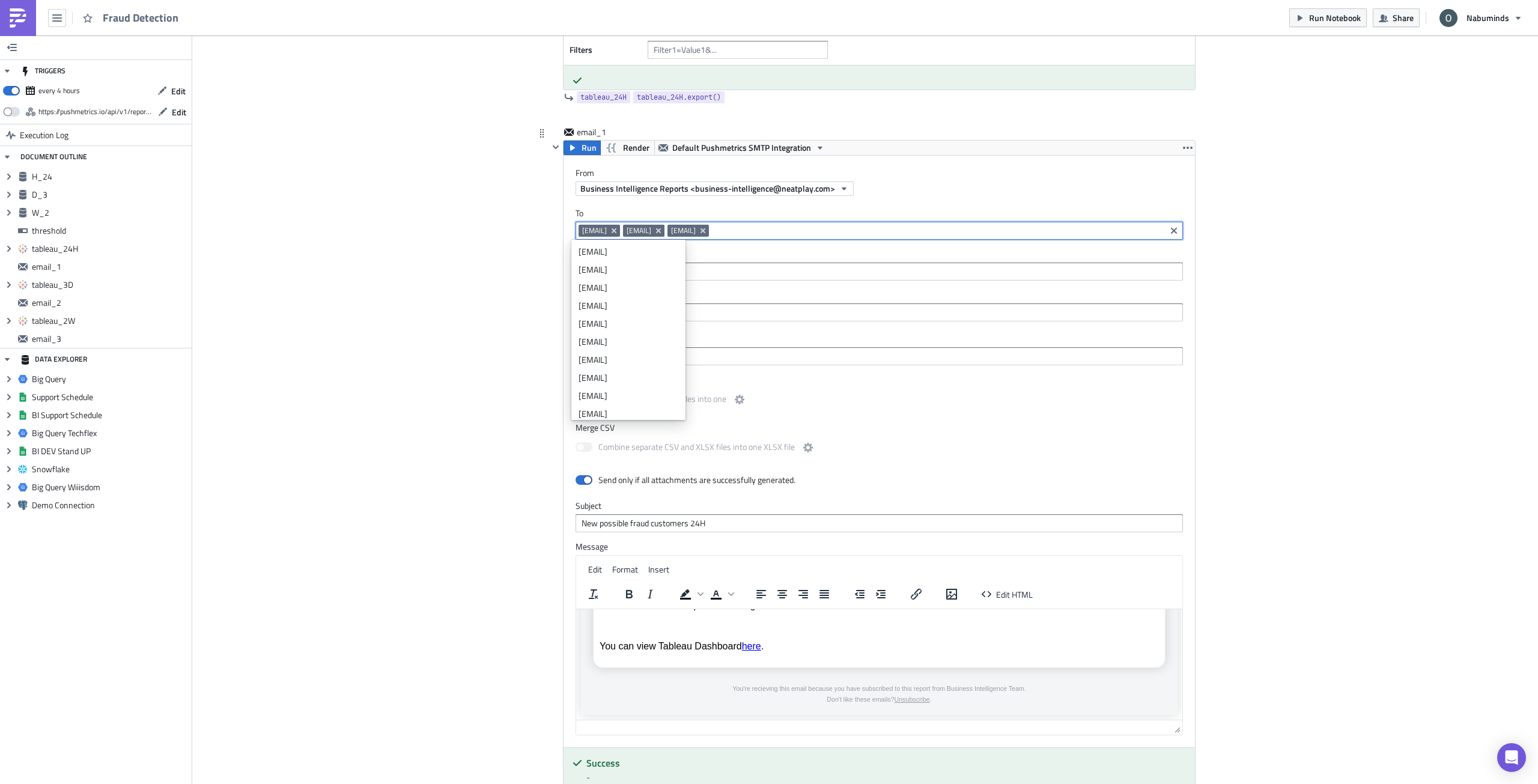 paste on "risk-ops-pm@thronegaming.com" 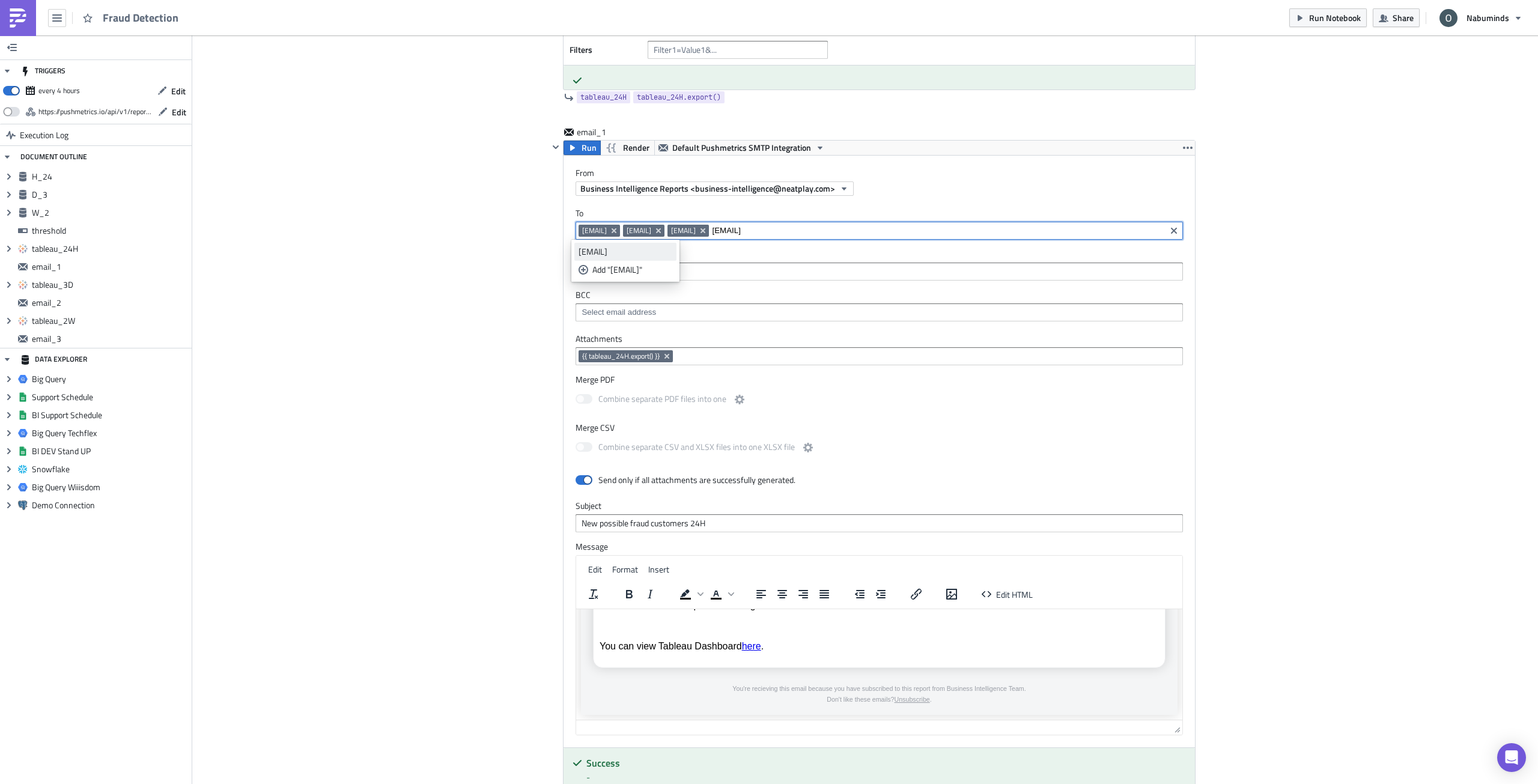 type on "risk-ops-pm@thronegaming.com" 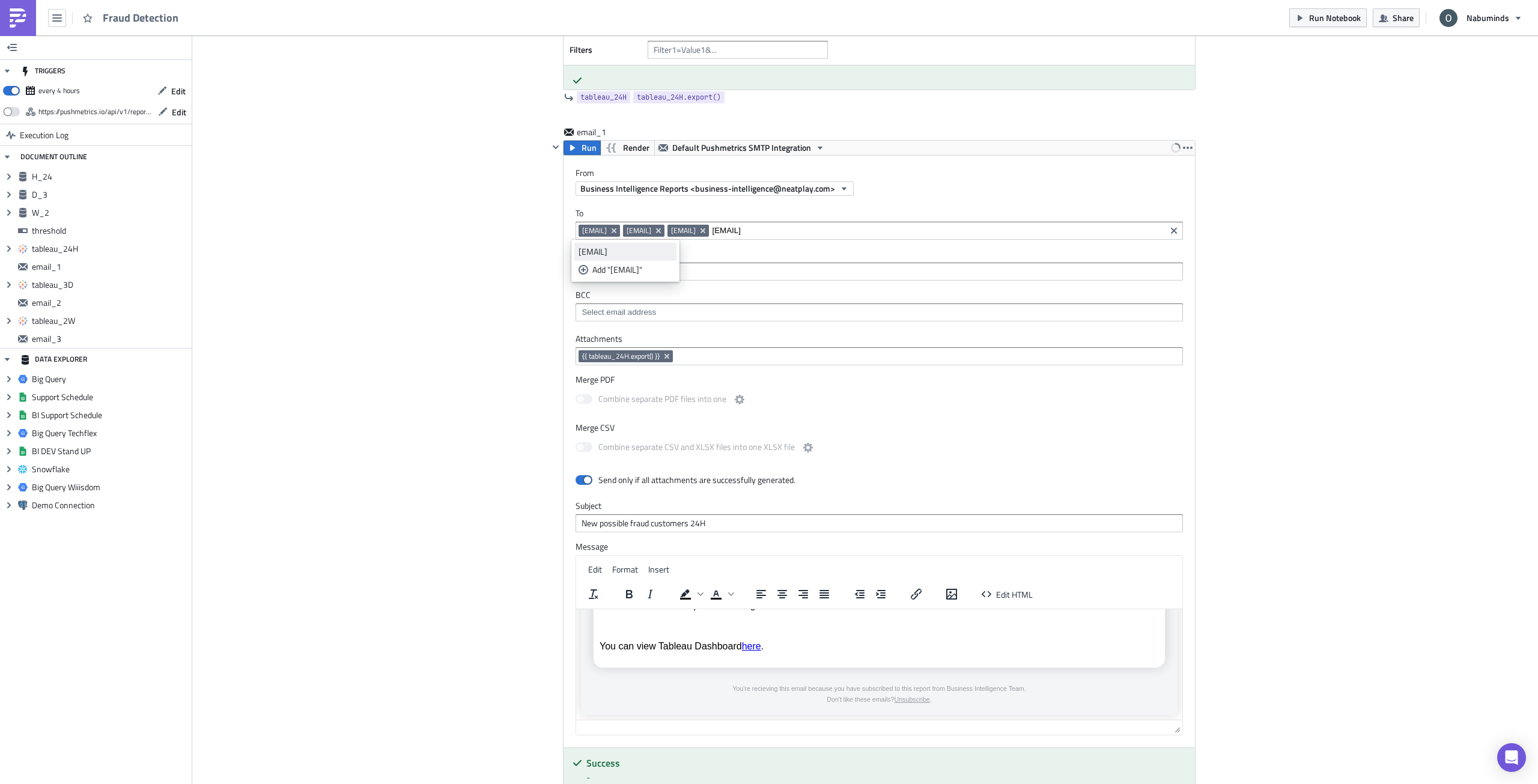 click on "risk-ops-pm@thronegaming.com" at bounding box center (625, 252) 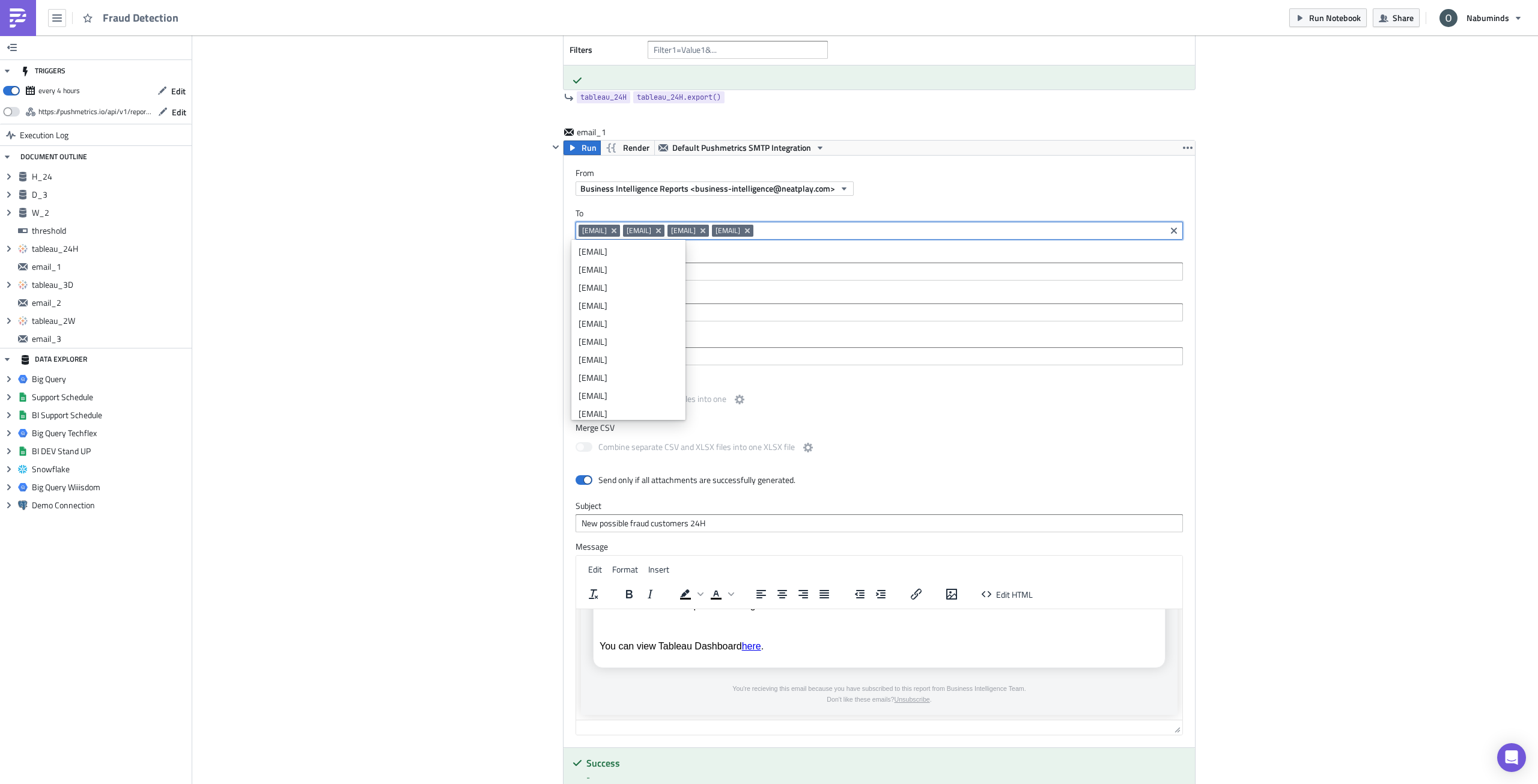click on "Cover Image Data Science Execution Log Fraud Detection H_24 Run Render Big Query Techflex 1 2 3 4 5 6 7 SELECT   COUNT ( DISTINCT   player_id )   as   cases FROM   `techflex.data_science_avos_segments.fraud_chargeback_24h`   WHERE   update_timestamp   =   ( SELECT   MAX ( update_timestamp ) FROM   `techflex.data_science_avos_segments.fraud_chargeback_24h`   ) AND   probability   >=   0.6     הההההההההההההההההההההההההההההההההההההההההההההההההההההההההההההההההההההההההההההההההההההההההההההההההההההההההההההההההההההההההההההההההההההההההההההההההההההההההההההההההההההההההההההההההההההההההההההההההההההההההההההההההההההההההההההההההההההההההההההההההההההההההההההההה Limit 1000 cases 1 0 cases 1 Aug 06 12:16:24 Aug 06 08:16:25 Aug 06 04:16:25 1 row in 2.01s H_24 H_24.data D_3 Run" at bounding box center [865, 919] 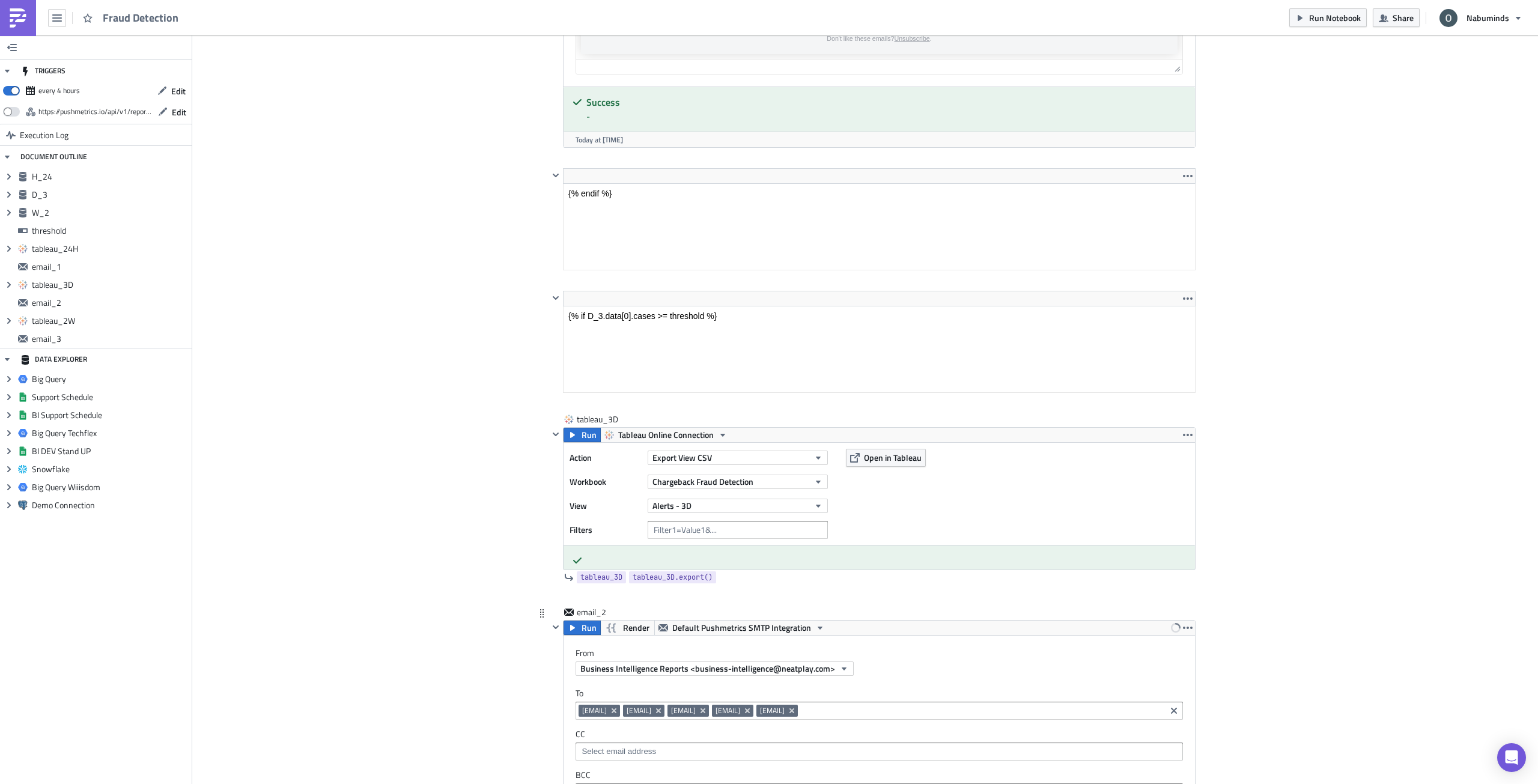 scroll, scrollTop: 2536, scrollLeft: 0, axis: vertical 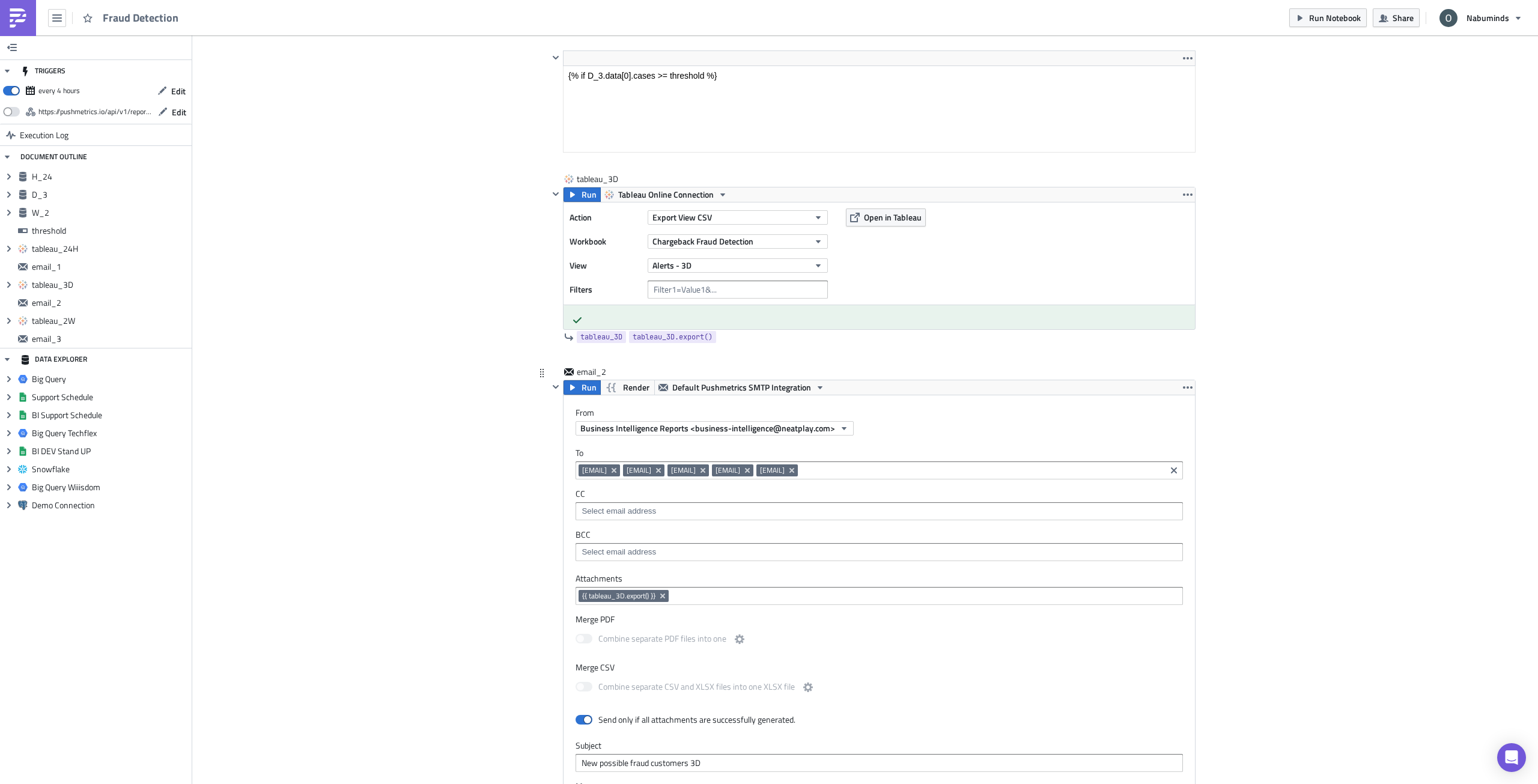 click 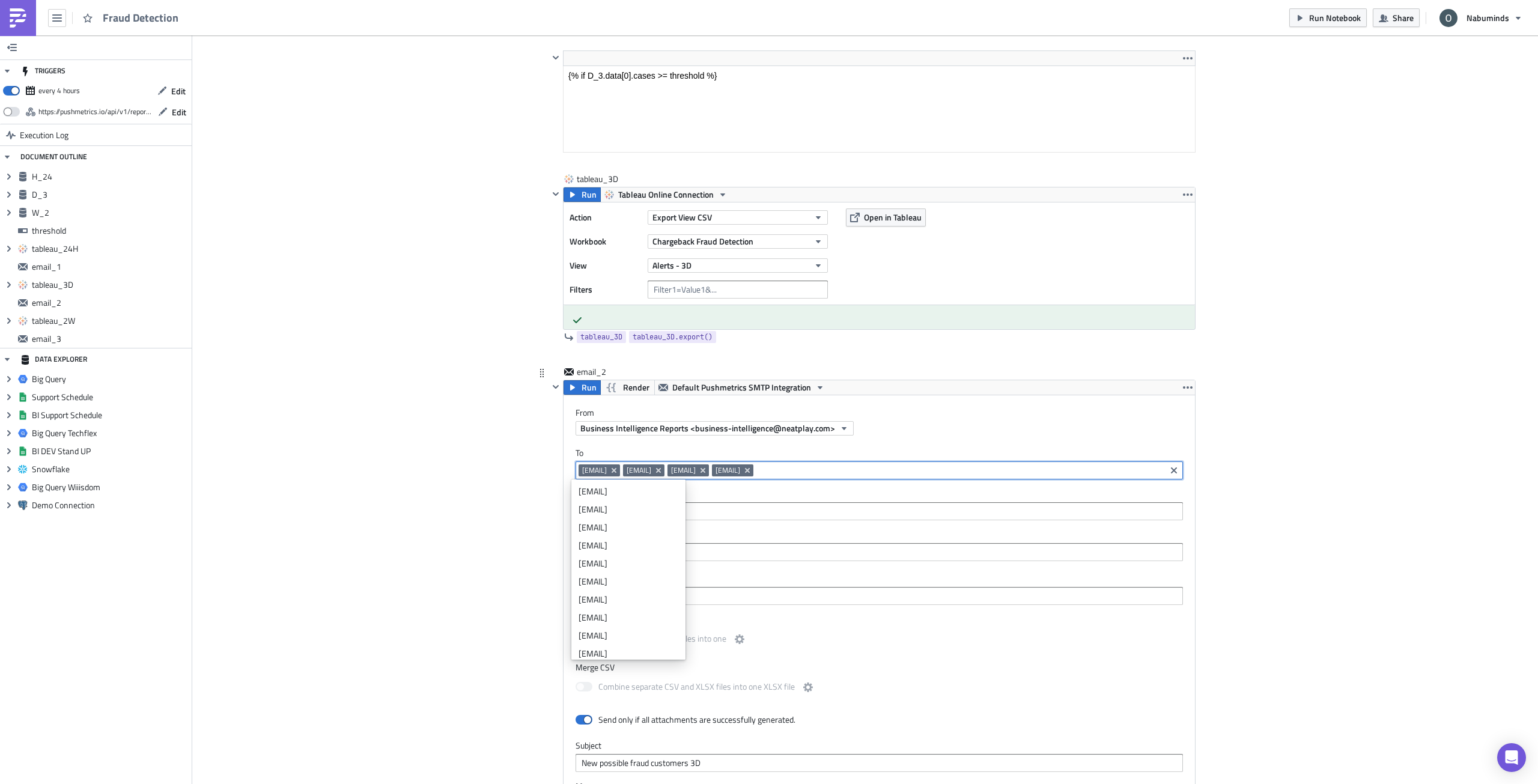 paste on "risk-ops-pm@thronegaming.com" 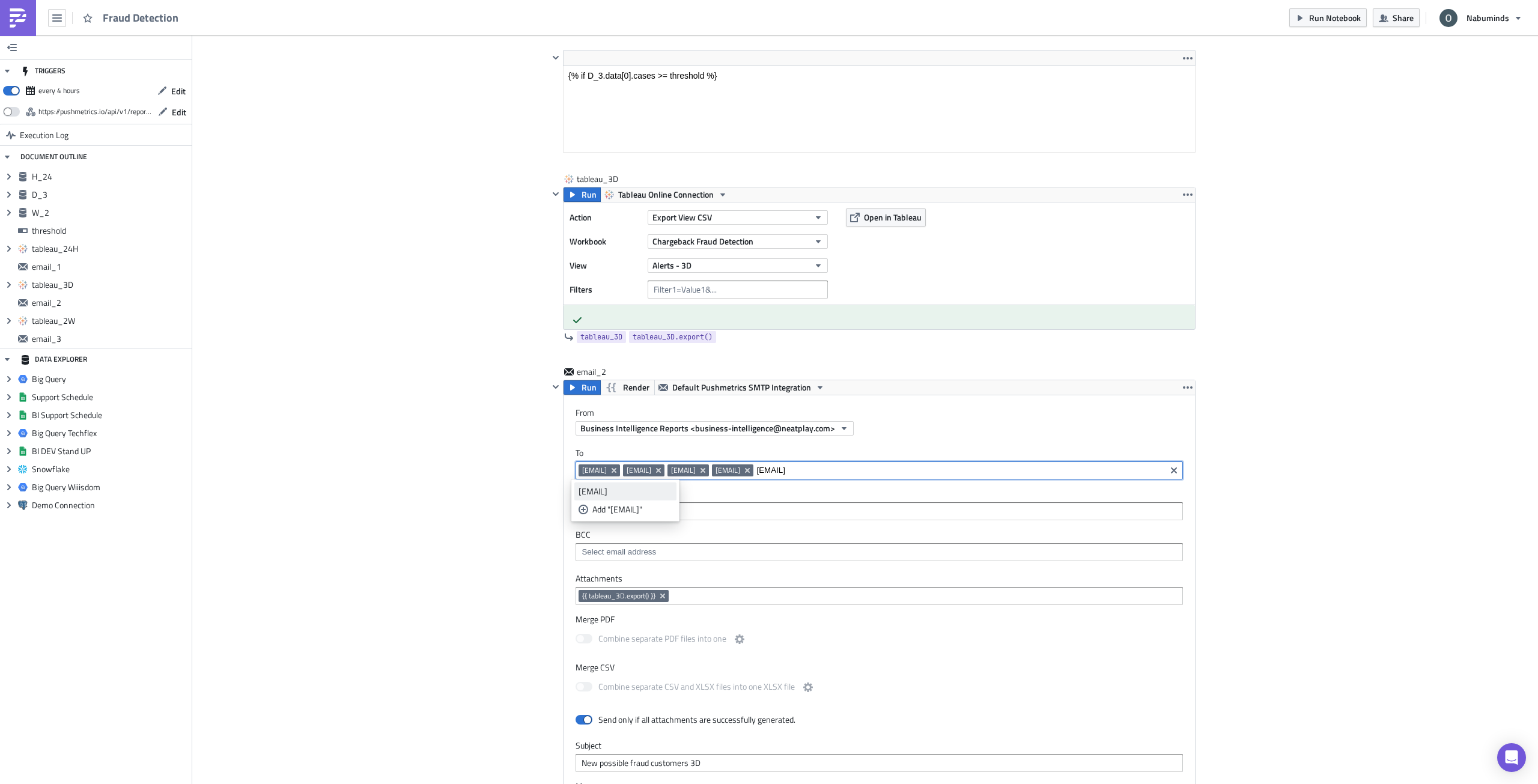 type on "risk-ops-pm@thronegaming.com" 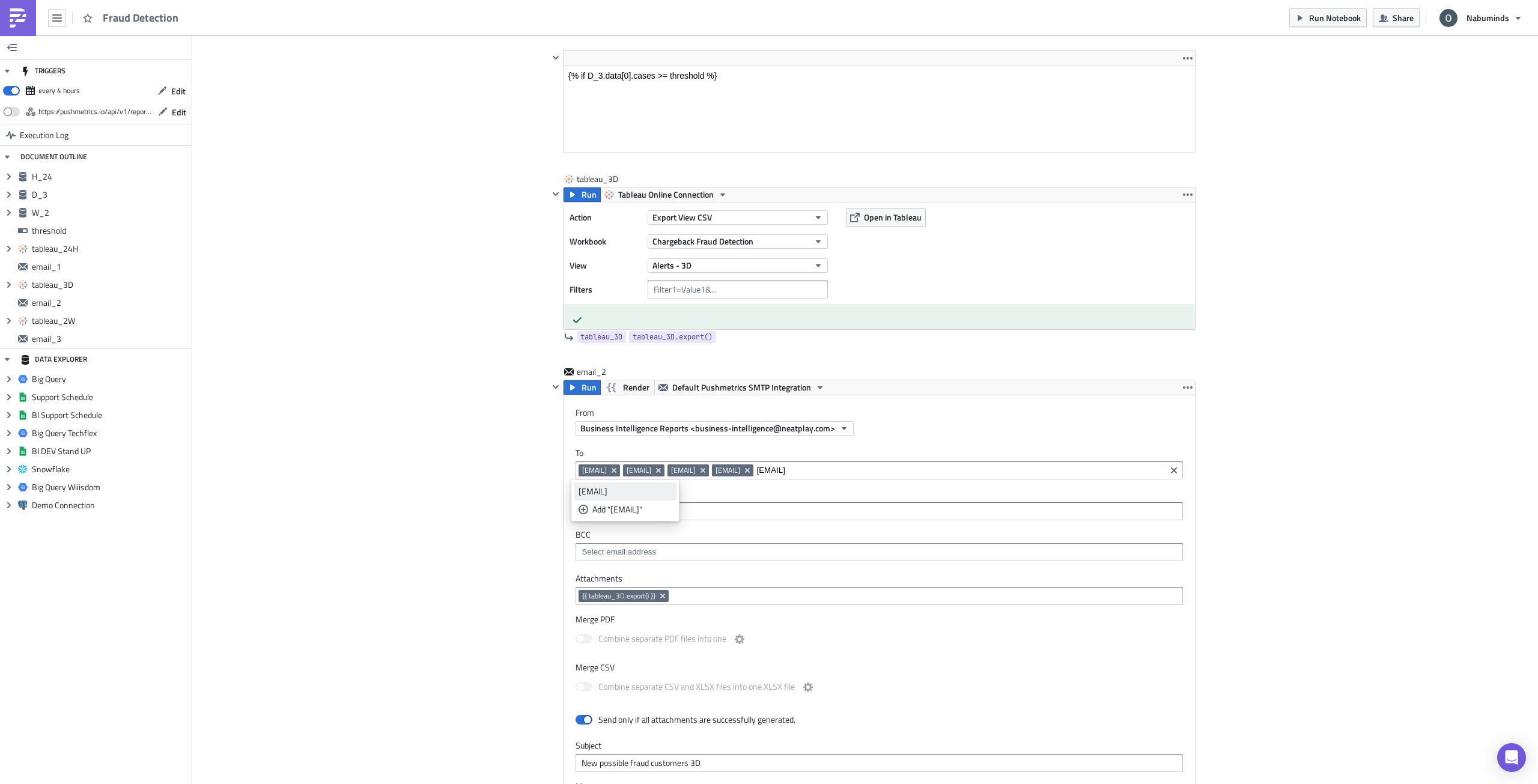 click on "risk-ops-pm@thronegaming.com" at bounding box center (625, 491) 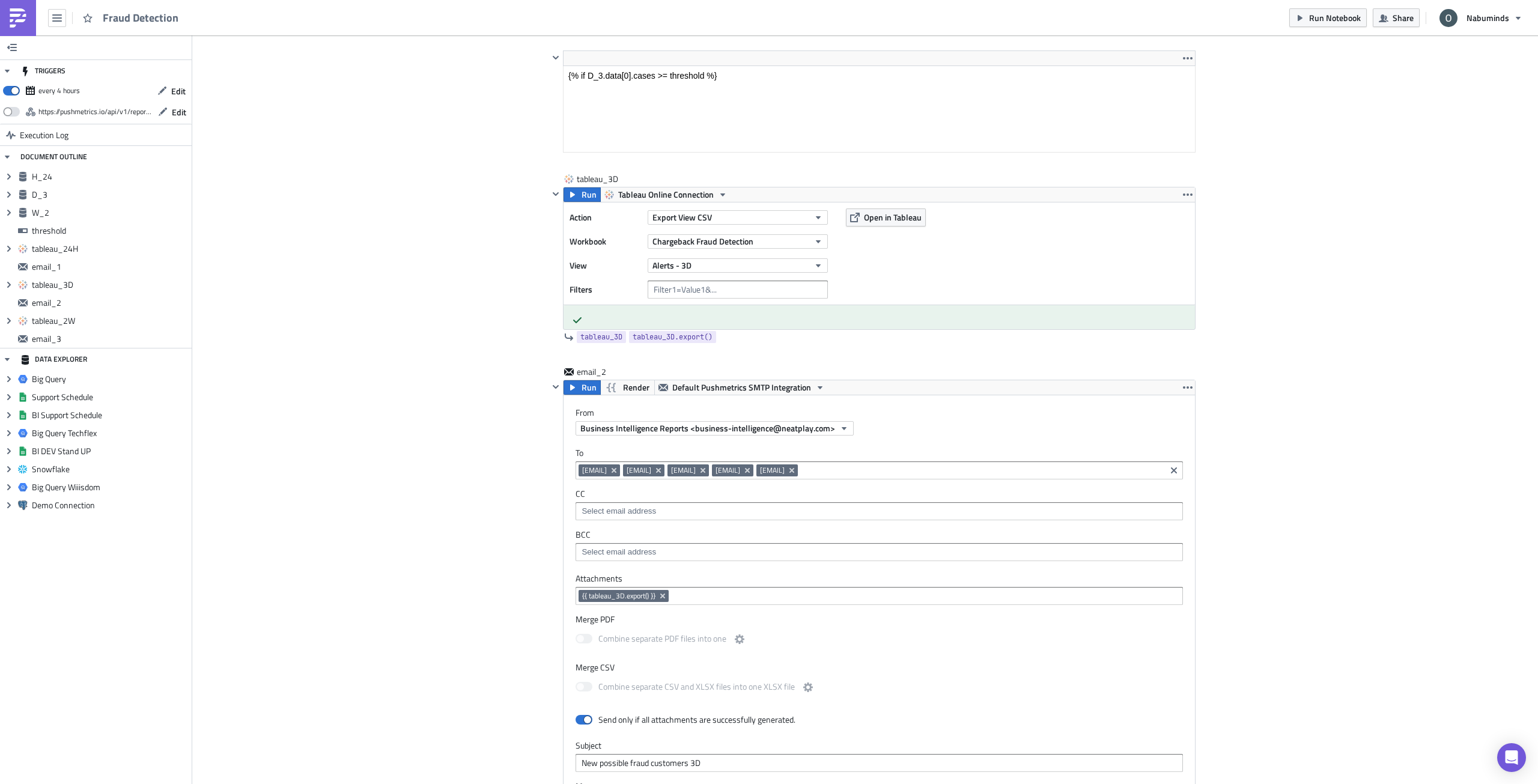 click on "Cover Image Data Science Execution Log Fraud Detection H_24 Run Render Big Query Techflex 1 2 3 4 5 6 7 SELECT   COUNT ( DISTINCT   player_id )   as   cases FROM   `techflex.data_science_avos_segments.fraud_chargeback_24h`   WHERE   update_timestamp   =   ( SELECT   MAX ( update_timestamp ) FROM   `techflex.data_science_avos_segments.fraud_chargeback_24h`   ) AND   probability   >=   0.6     הההההההההההההההההההההההההההההההההההההההההההההההההההההההההההההההההההההההההההההההההההההההההההההההההההההההההההההההההההההההההההההההההההההההההההההההההההההההההההההההההההההההההההההההההההההההההההההההההההההההההההההההההההההההההההההההההההההההההההההההההההההההההההההההה Limit 1000 cases 1 0 cases 1 Aug 06 12:16:24 Aug 06 08:16:25 Aug 06 04:16:25 1 row in 2.01s H_24 H_24.data D_3 Run" at bounding box center [865, 18] 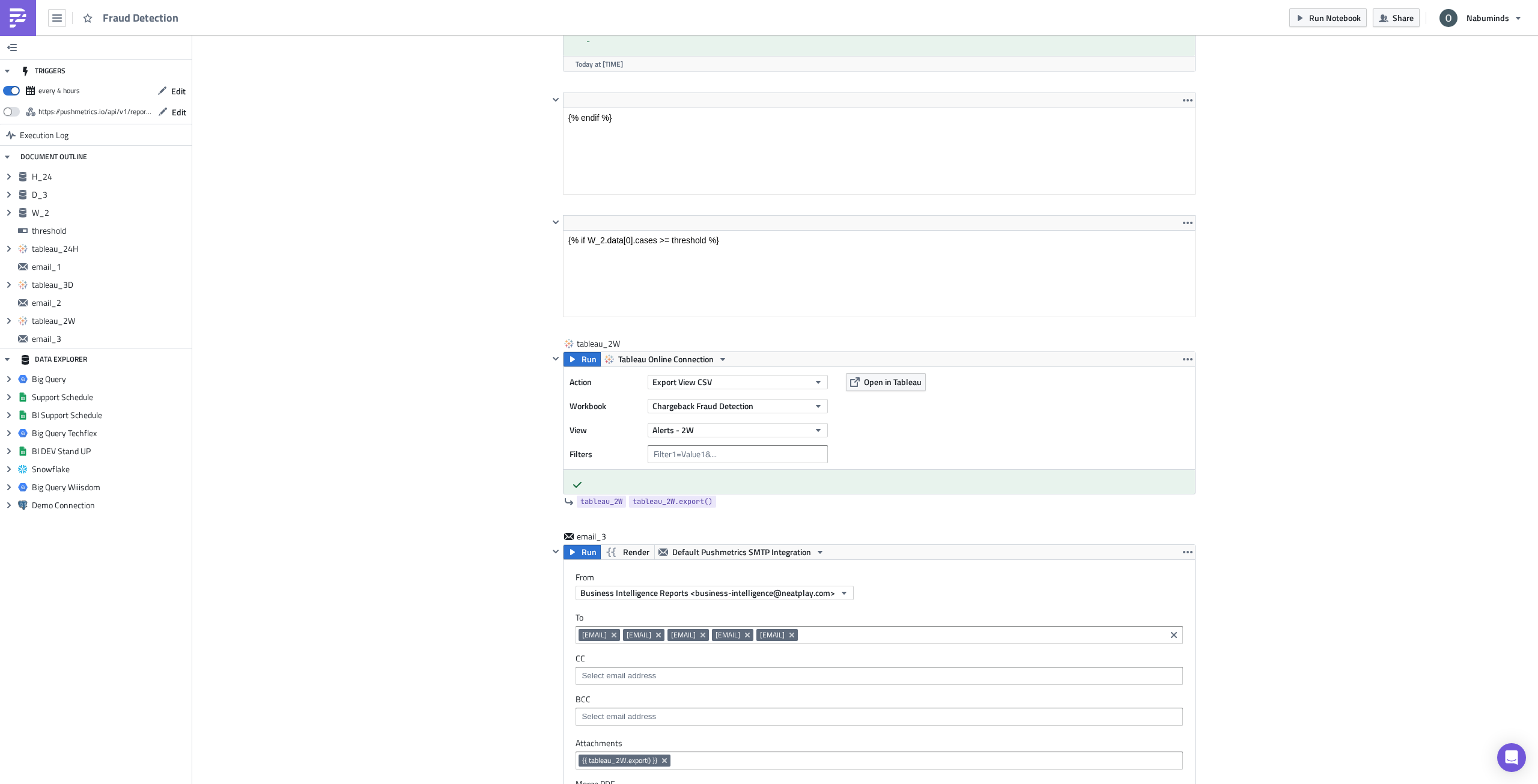 scroll, scrollTop: 3617, scrollLeft: 0, axis: vertical 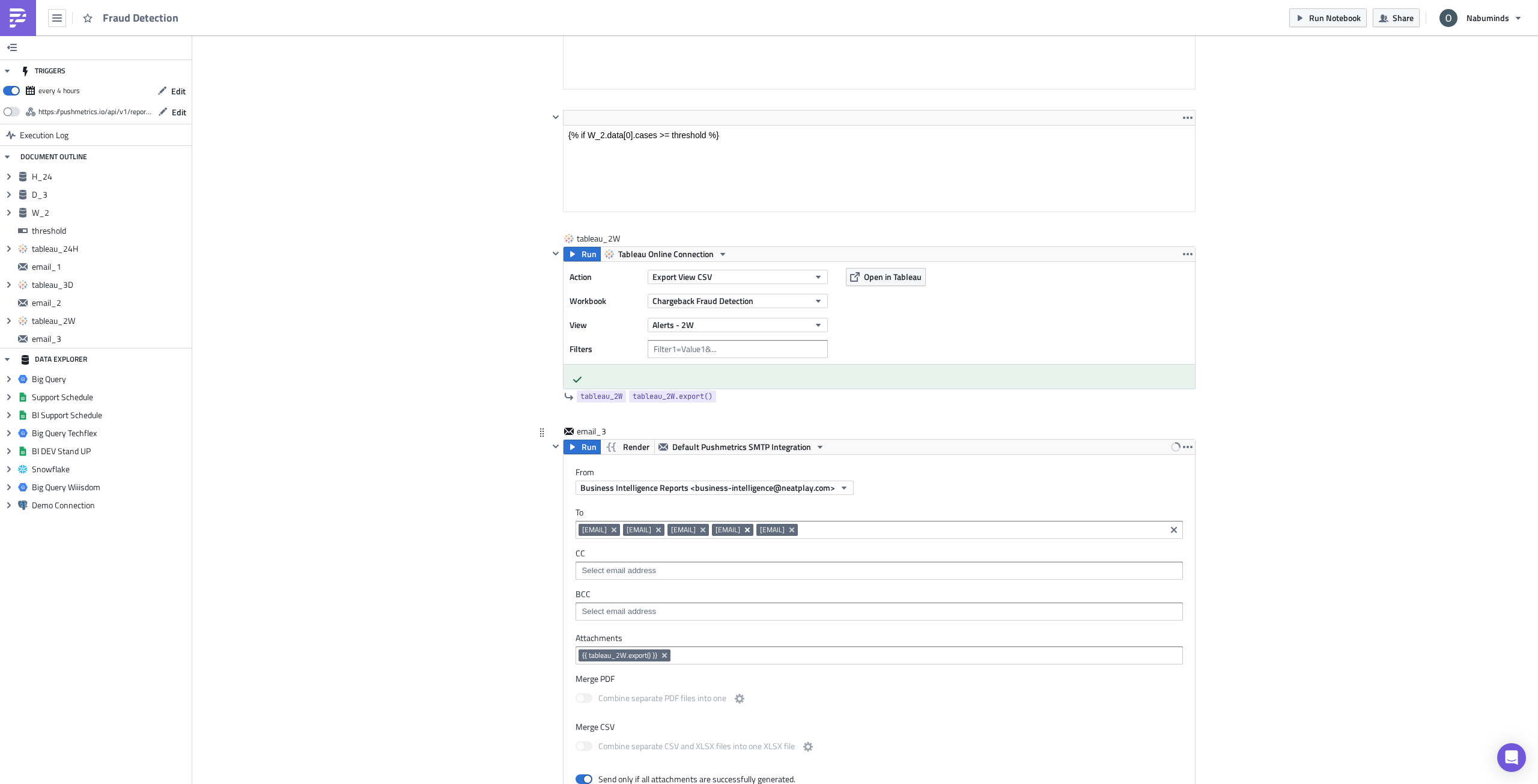 click 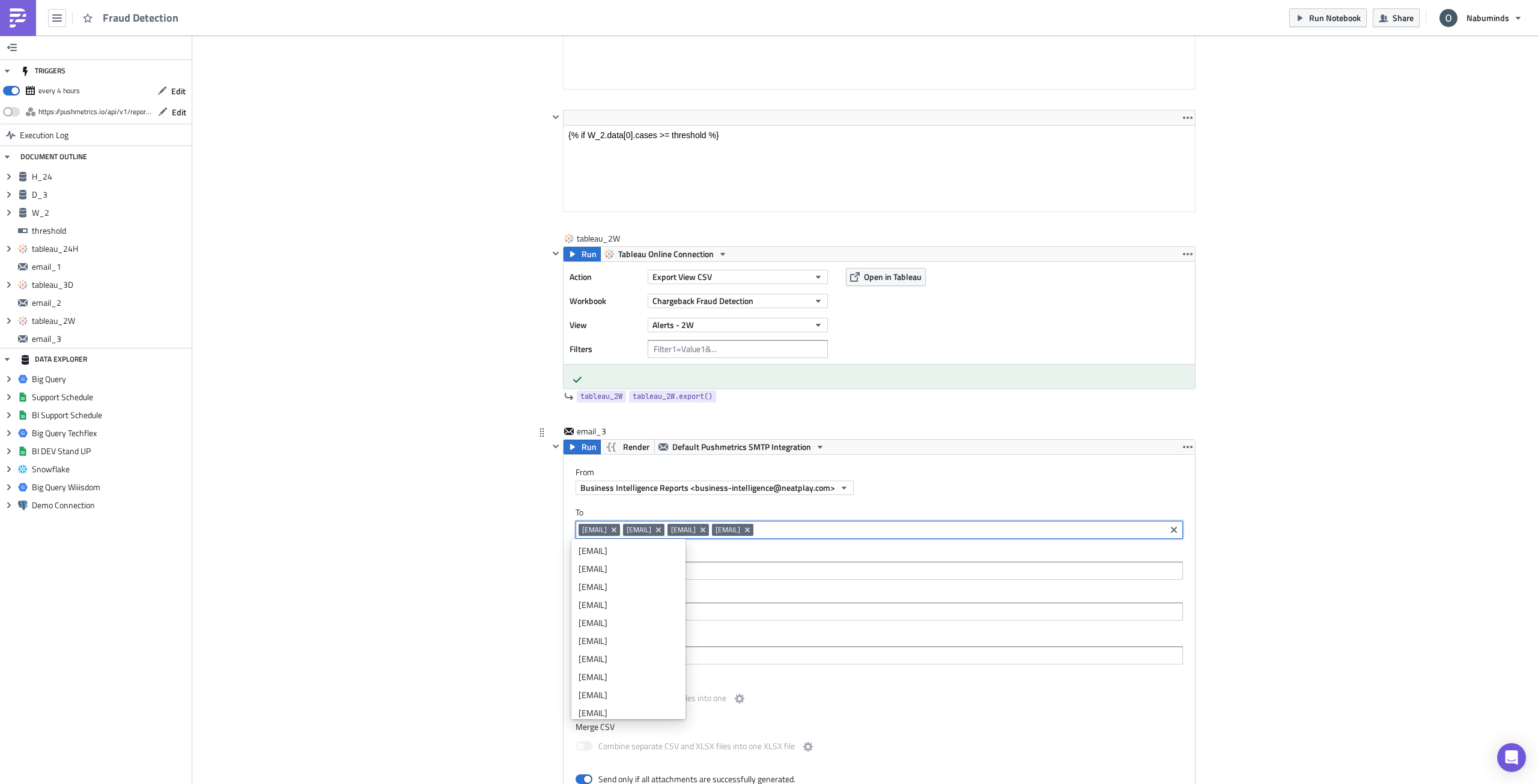 click at bounding box center [959, 530] 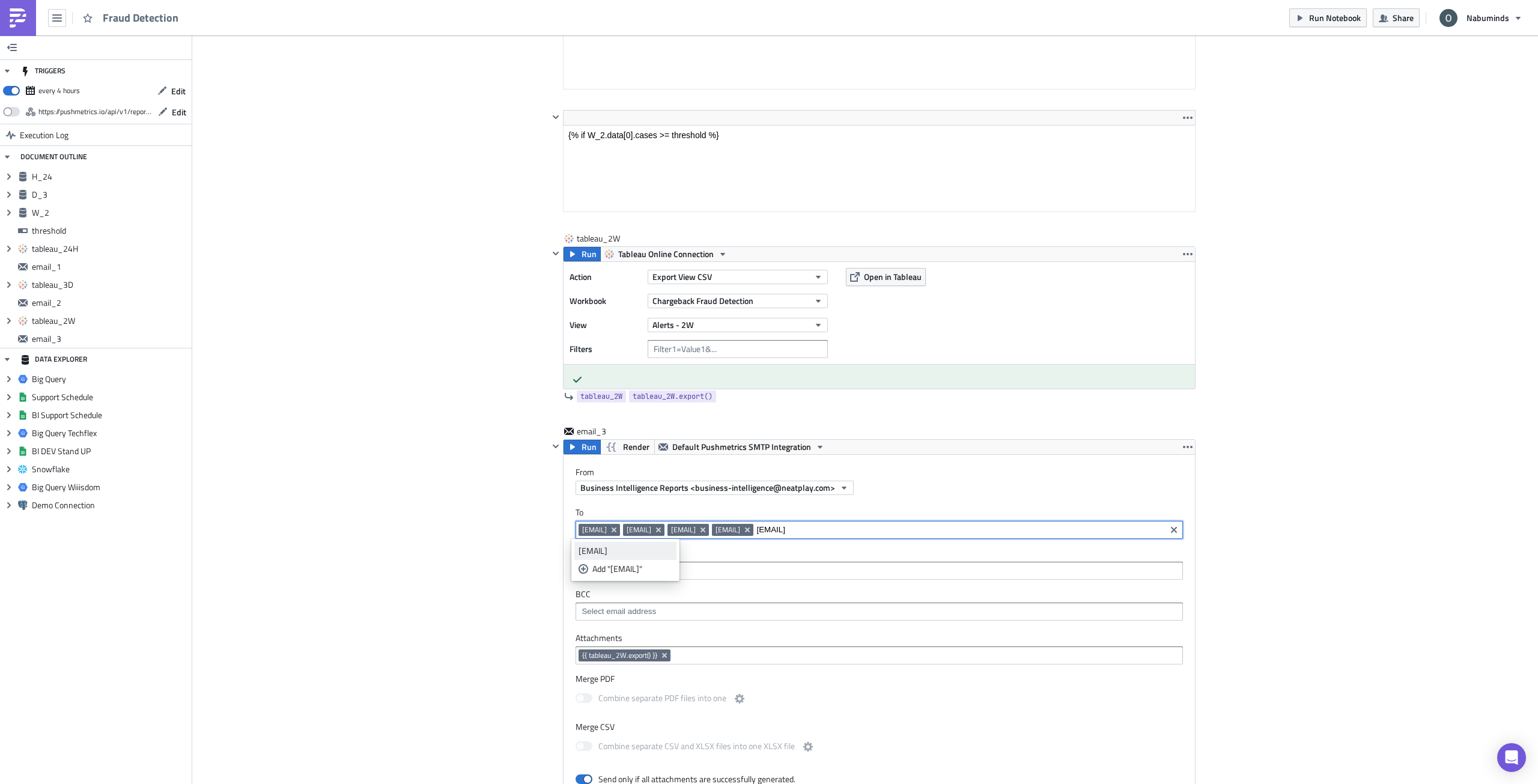type on "risk-ops-pm@thronegaming.com" 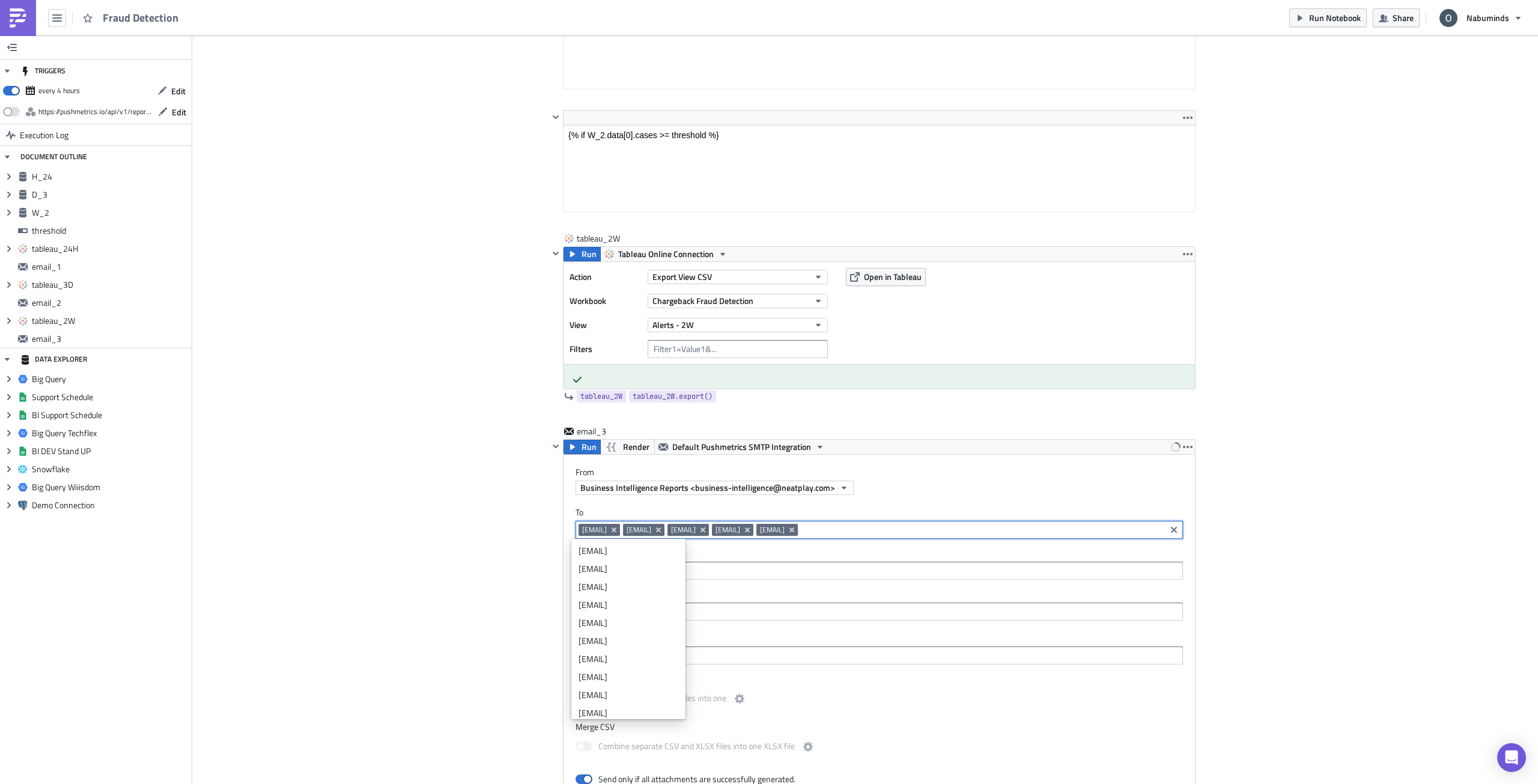 click on "Cover Image Data Science Execution Log Fraud Detection H_24 Run Render Big Query Techflex 1 2 3 4 5 6 7 SELECT   COUNT ( DISTINCT   player_id )   as   cases FROM   `techflex.data_science_avos_segments.fraud_chargeback_24h`   WHERE   update_timestamp   =   ( SELECT   MAX ( update_timestamp ) FROM   `techflex.data_science_avos_segments.fraud_chargeback_24h`   ) AND   probability   >=   0.6     הההההההההההההההההההההההההההההההההההההההההההההההההההההההההההההההההההההההההההההההההההההההההההההההההההההההההההההההההההההההההההההההההההההההההההההההההההההההההההההההההההההההההההההההההההההההההההההההההההההההההההההההההההההההההההההההההההההההההההההההההההההההההההההההה Limit 1000 cases 1 0 cases 1 Aug 06 12:16:24 Aug 06 08:16:25 Aug 06 04:16:25 1 row in 2.01s H_24 H_24.data D_3 Run" at bounding box center [865, -1063] 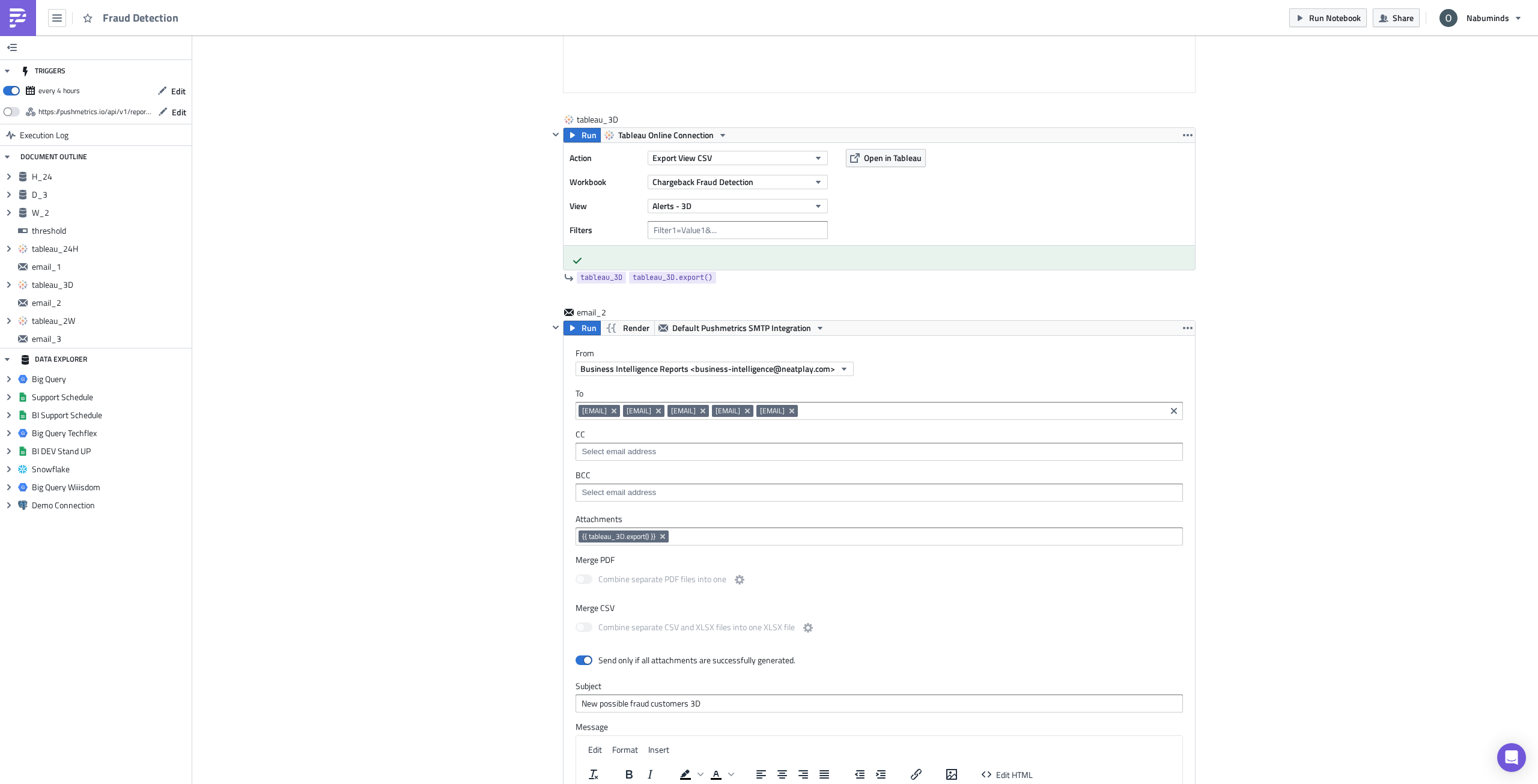 scroll, scrollTop: 3736, scrollLeft: 0, axis: vertical 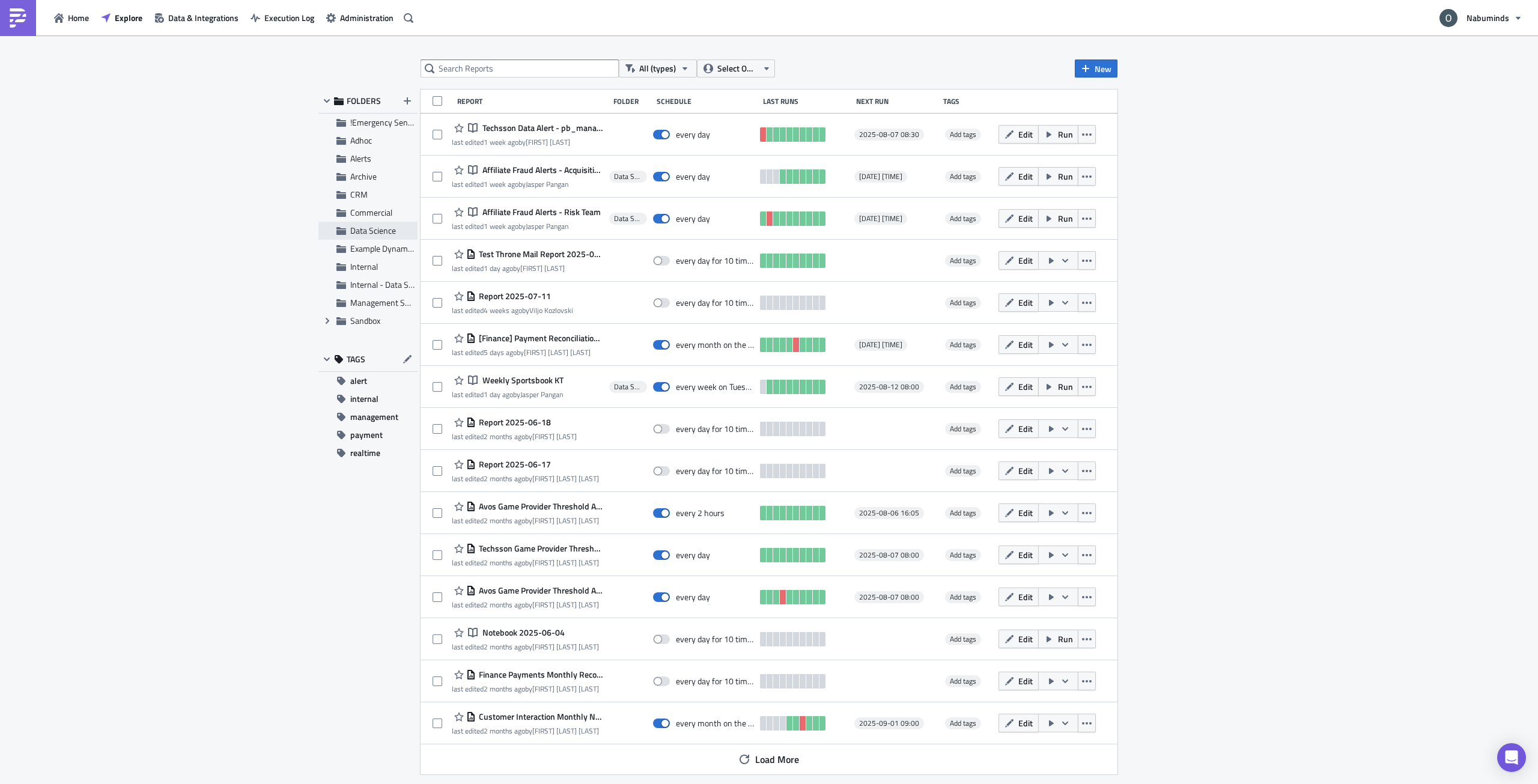 click on "Data Science" at bounding box center [373, 230] 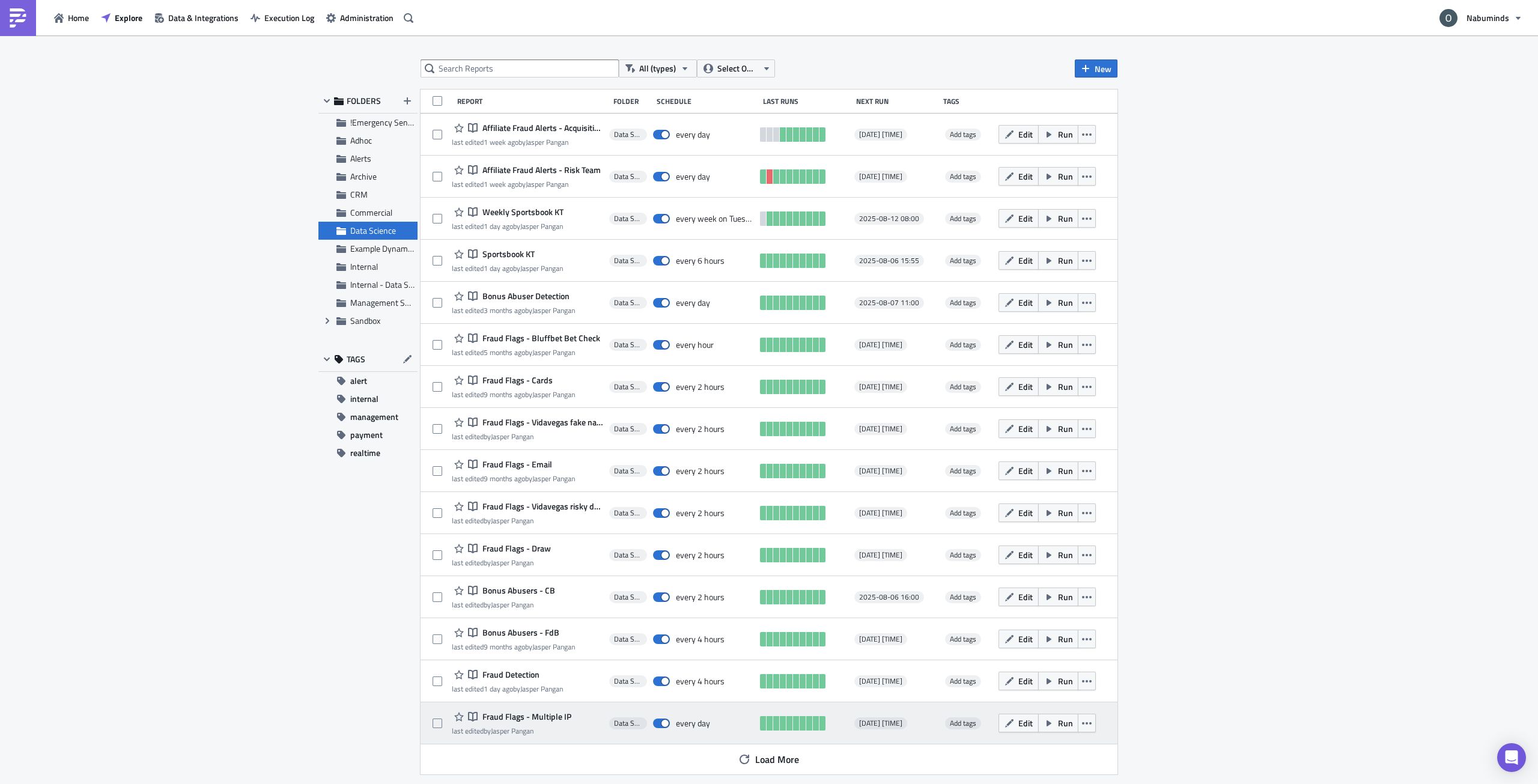 click on "Fraud Flags - Multiple IP" at bounding box center [525, 717] 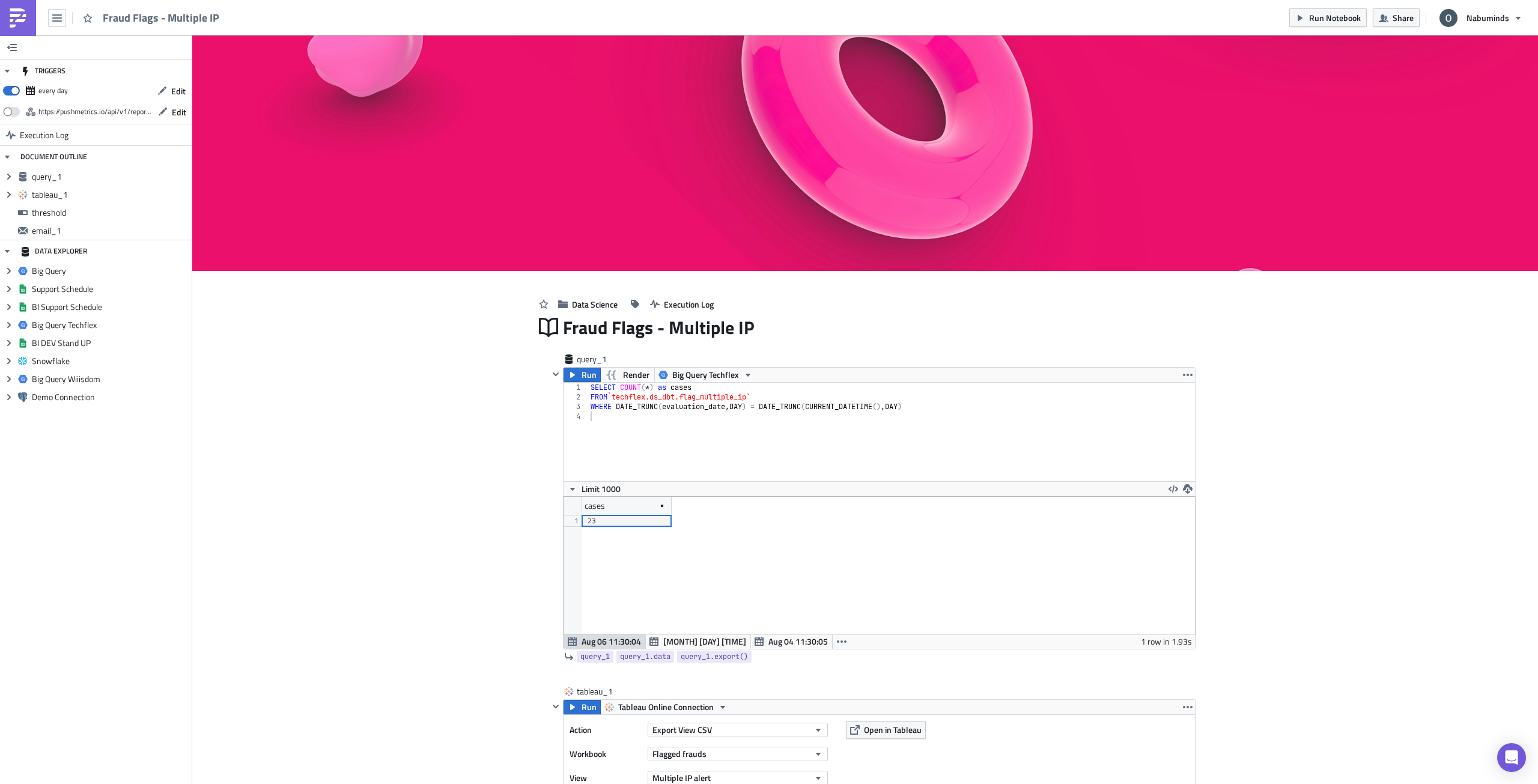 scroll, scrollTop: 0, scrollLeft: 0, axis: both 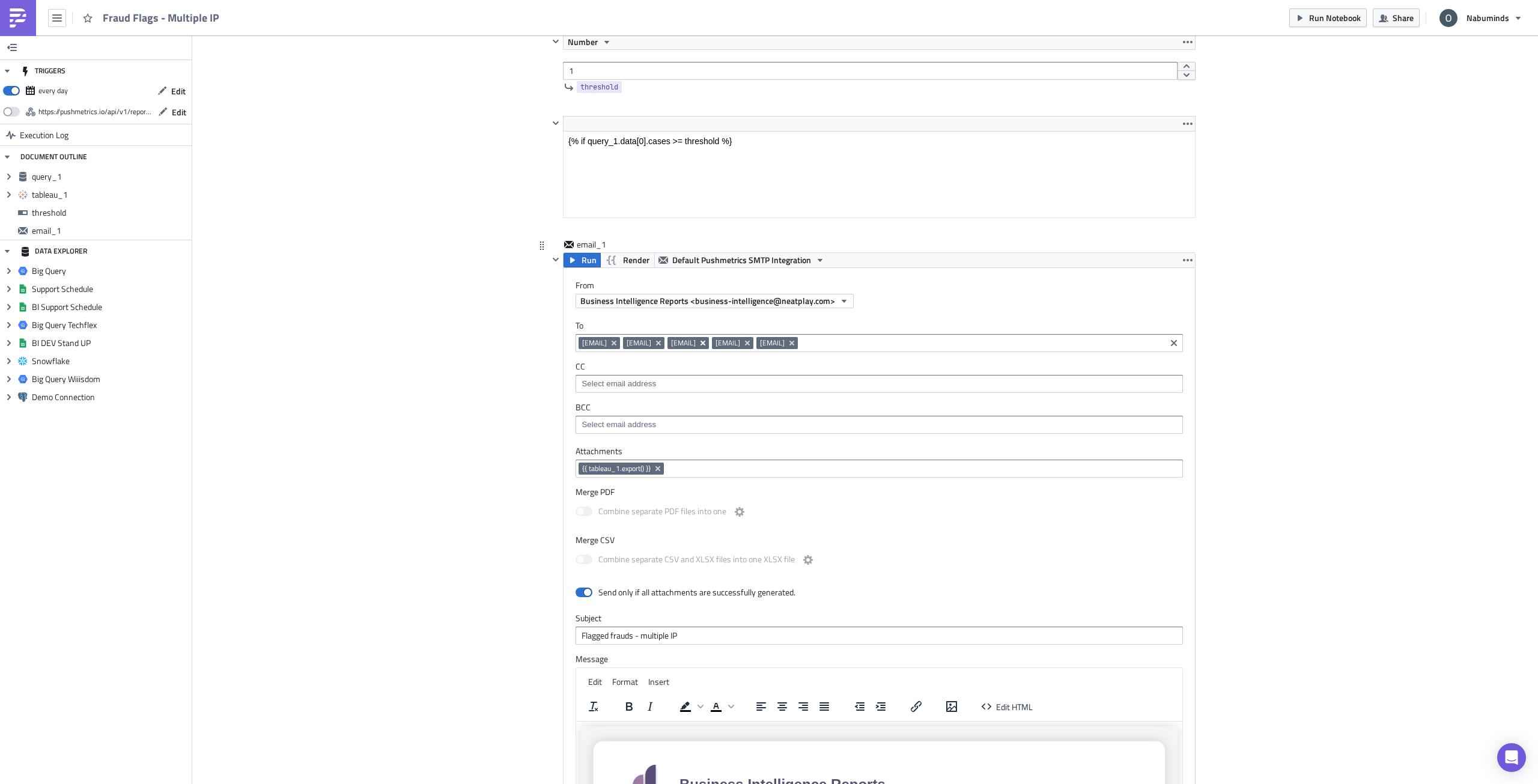 click 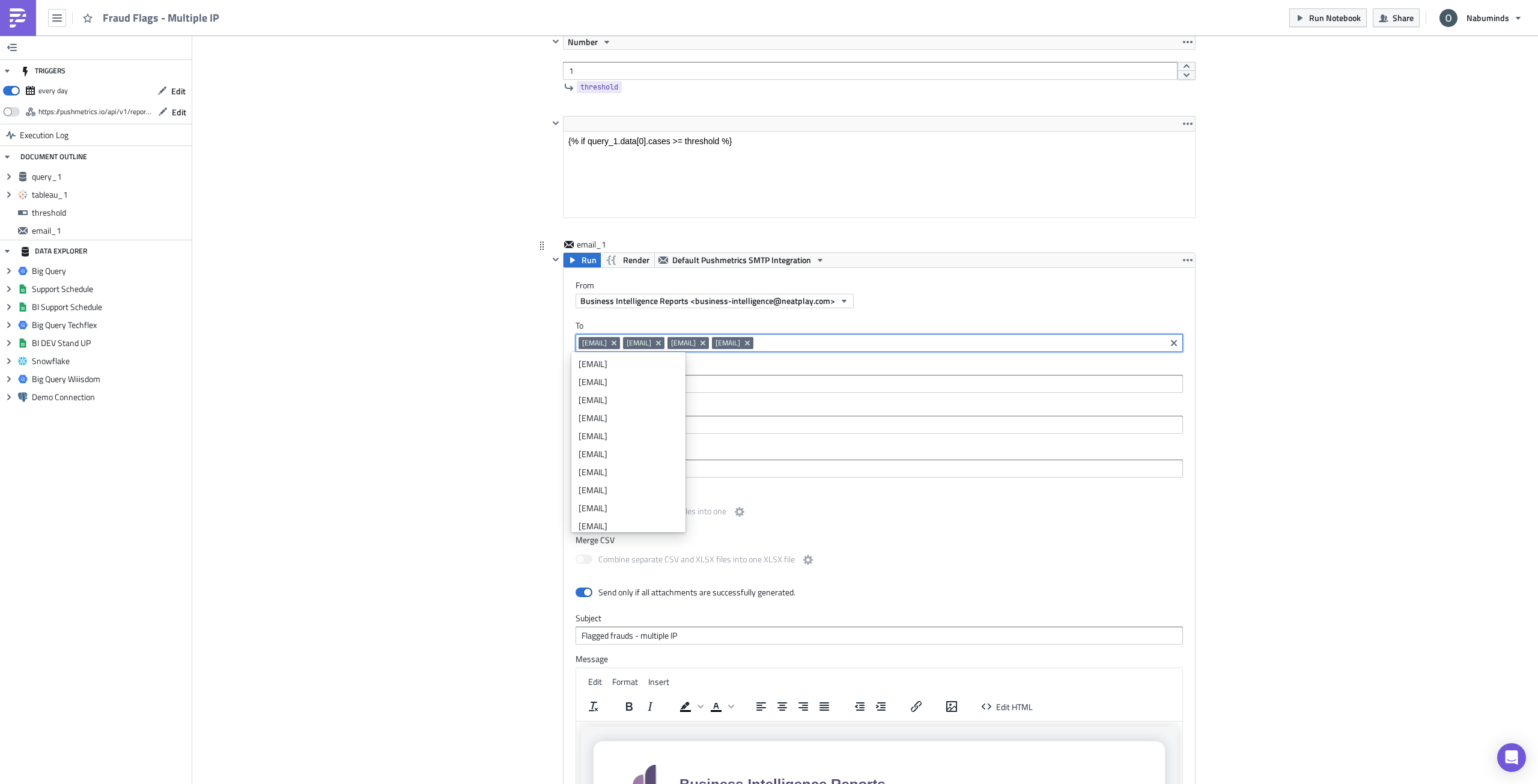 paste on "[EMAIL]" 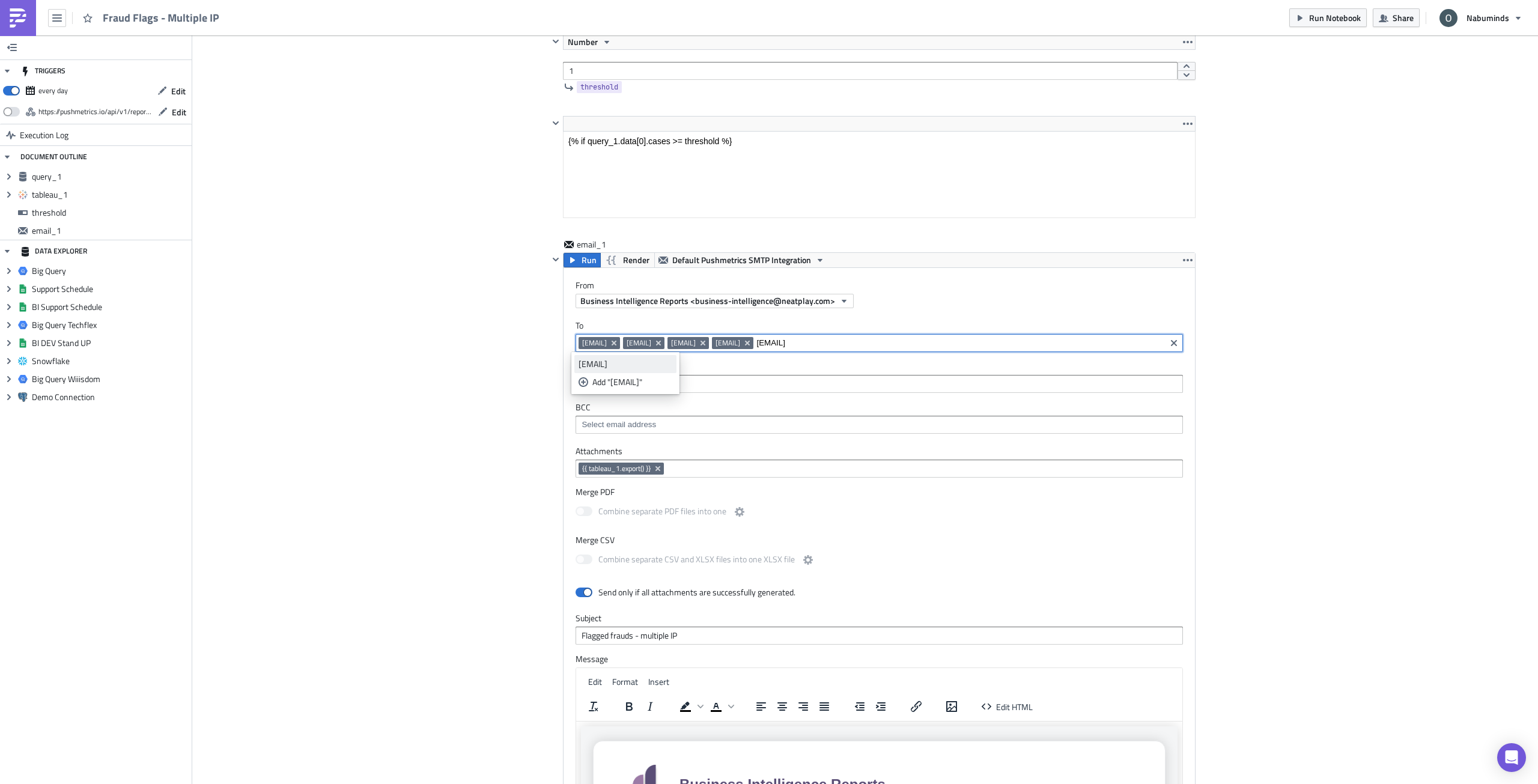 type on "[EMAIL]" 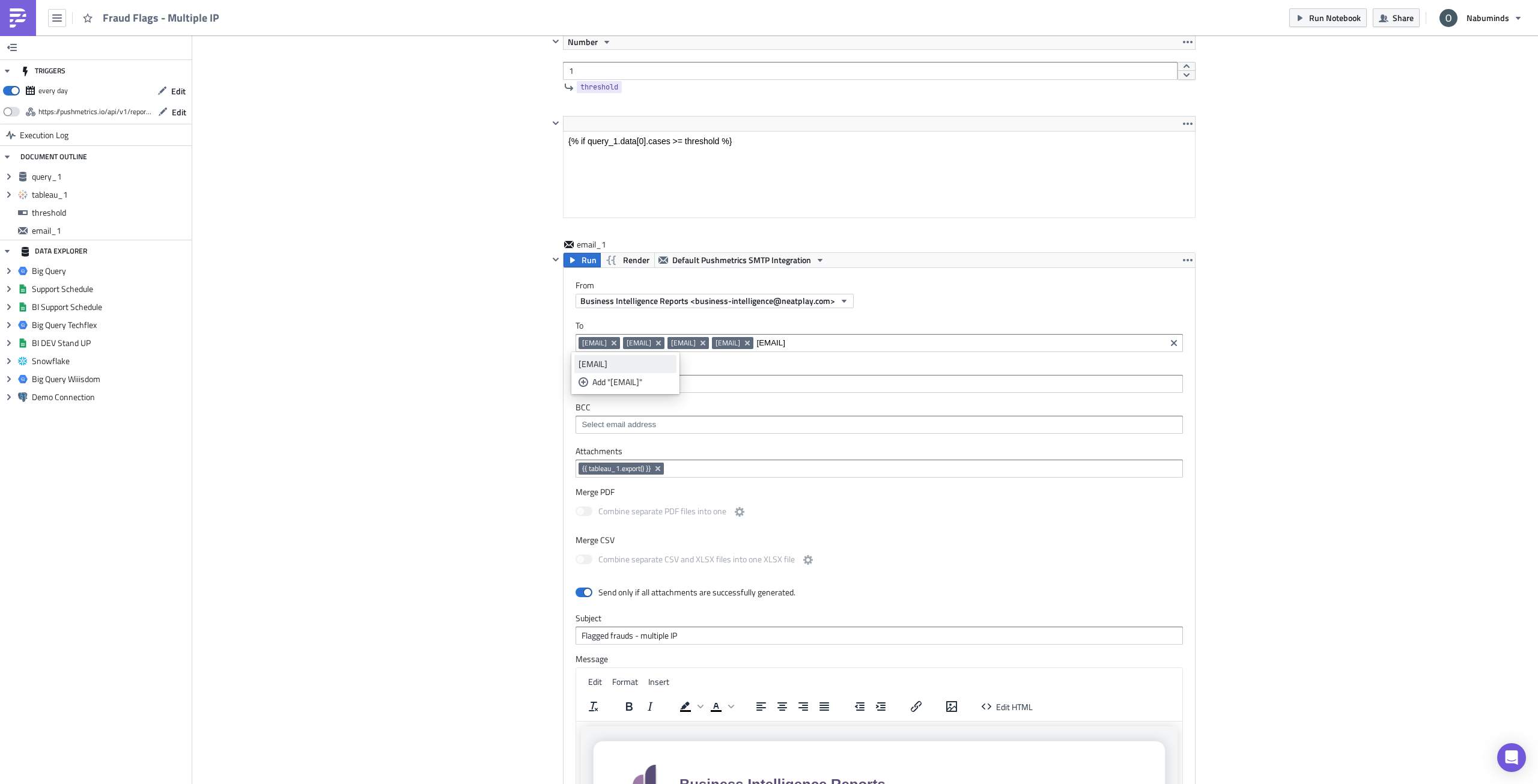 click on "[EMAIL]" at bounding box center [625, 364] 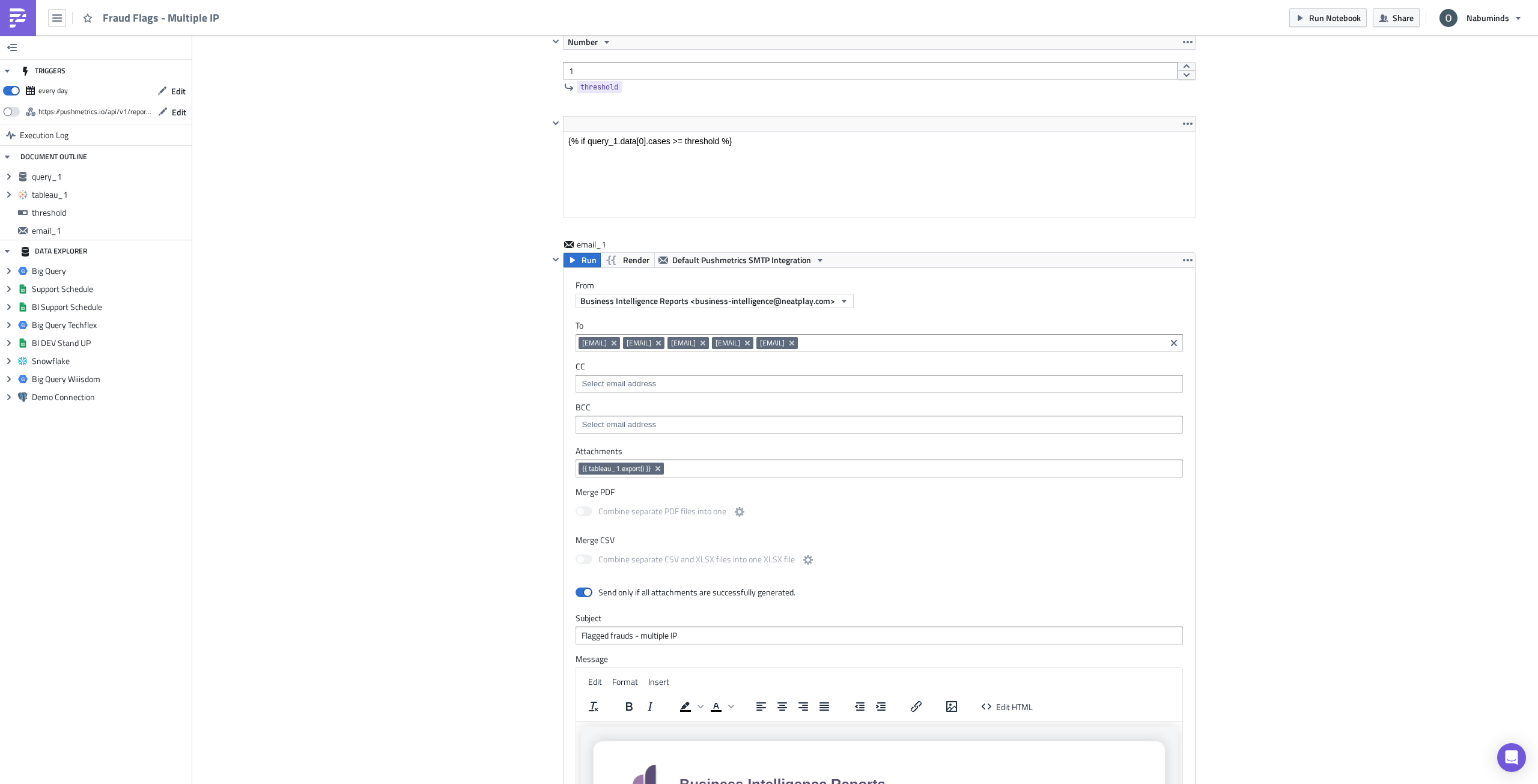 click on "Cover Image Data Science Execution Log Fraud Flags - Multiple IP query_1 Run Render Big Query Techflex 1 2 3 4 SELECT   COUNT ( * )   as   cases FROM `techflex.ds_dbt.flag_multiple_ip` WHERE   DATE_TRUNC ( evaluation_date ,  DAY )   =   DATE_TRUNC ( CURRENT_DATETIME ( ) ,  DAY )     הההההההההההההההההההההההההההההההההההההההההההההההההההההההההההההההההההההההההההההההההההההההההההההההההההההההההההההההההההההההההההההההההההההההההההההההההההההההההההההההההההההההההההההההההההההההההההההההההההההההההההההההההההההההההההההההההההההההההההההההההההההההההההההההה Limit 1000 cases 1 23 cases 1 Aug 06 11:30:04 Aug 05 11:30:05 Aug 04 11:30:05 1 row in 1.93s query_1 query_1.data query_1.export() tableau_1 Run Tableau Online Connection Action   Export View CSV Workbook   Flagged frauds" at bounding box center [865, 162] 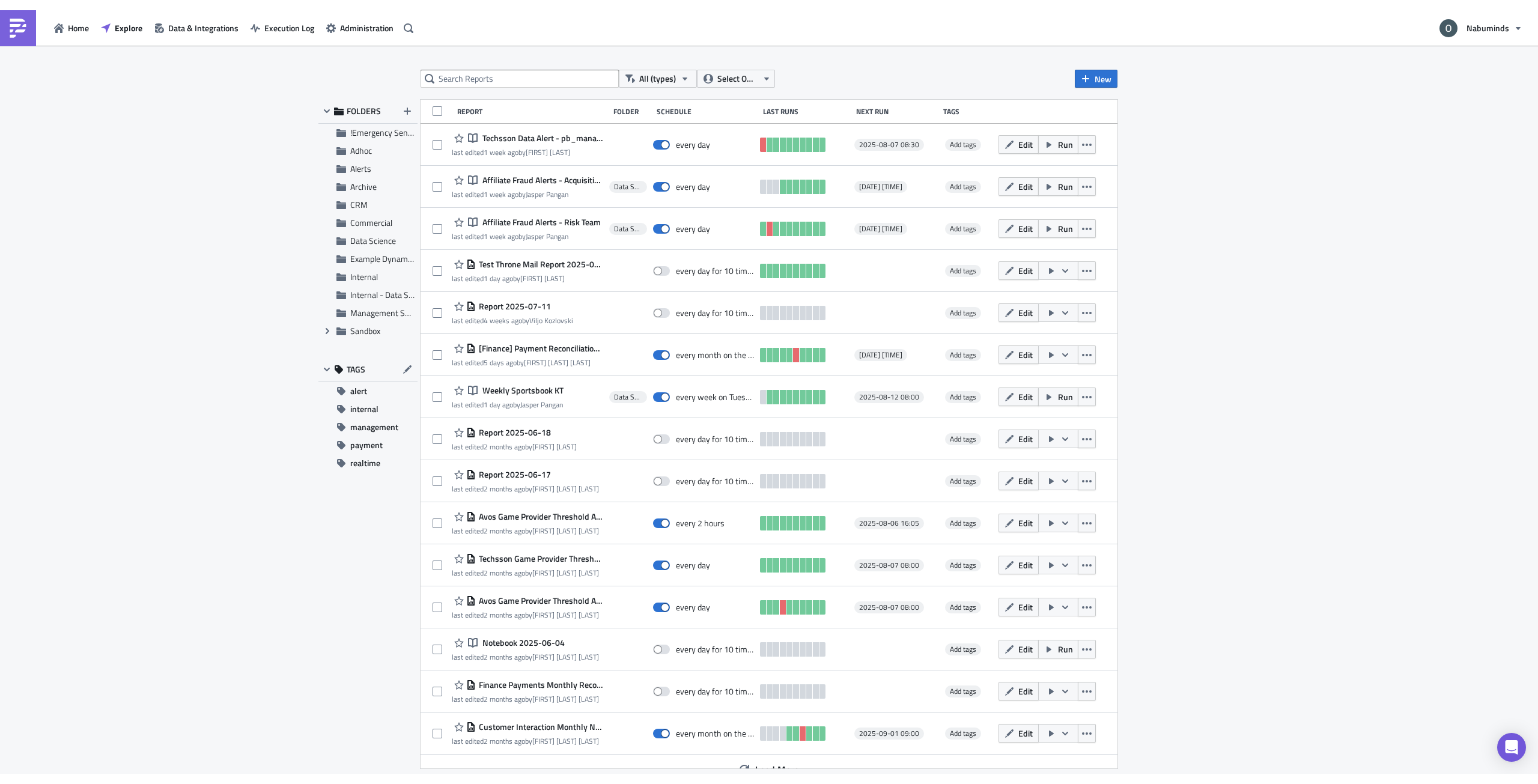 scroll, scrollTop: 0, scrollLeft: 0, axis: both 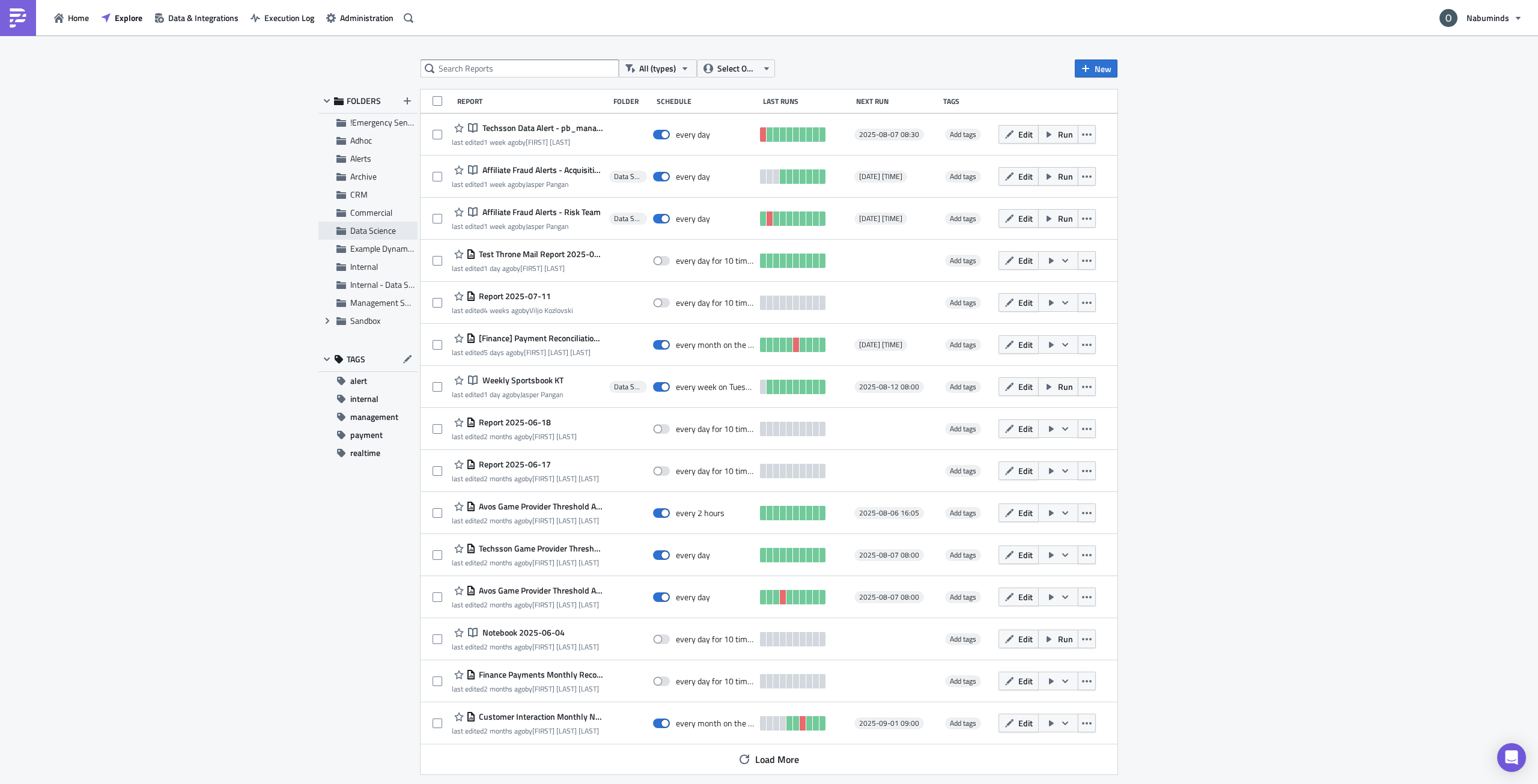 click on "Data Science" at bounding box center (373, 230) 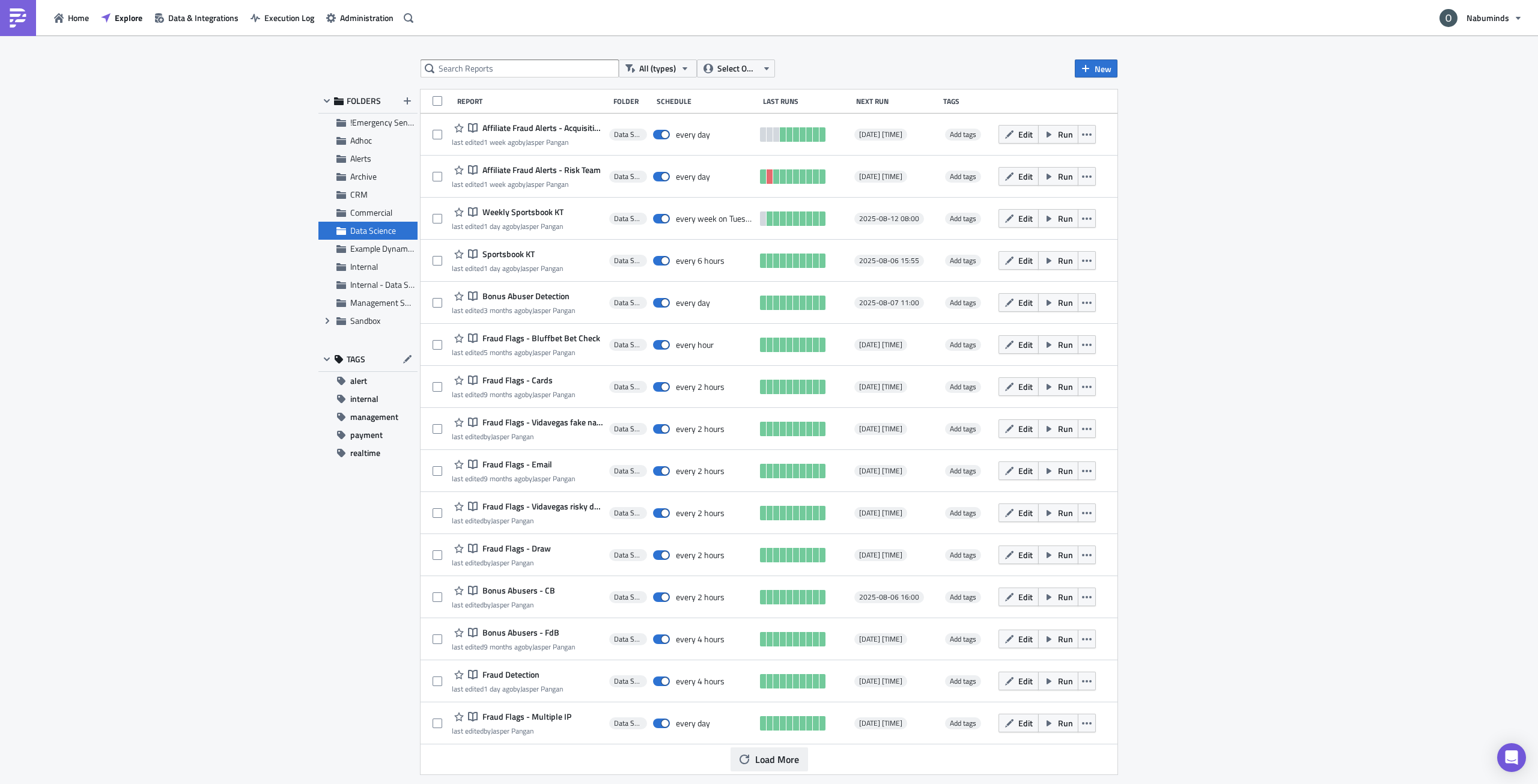 click on "Load More" at bounding box center [777, 759] 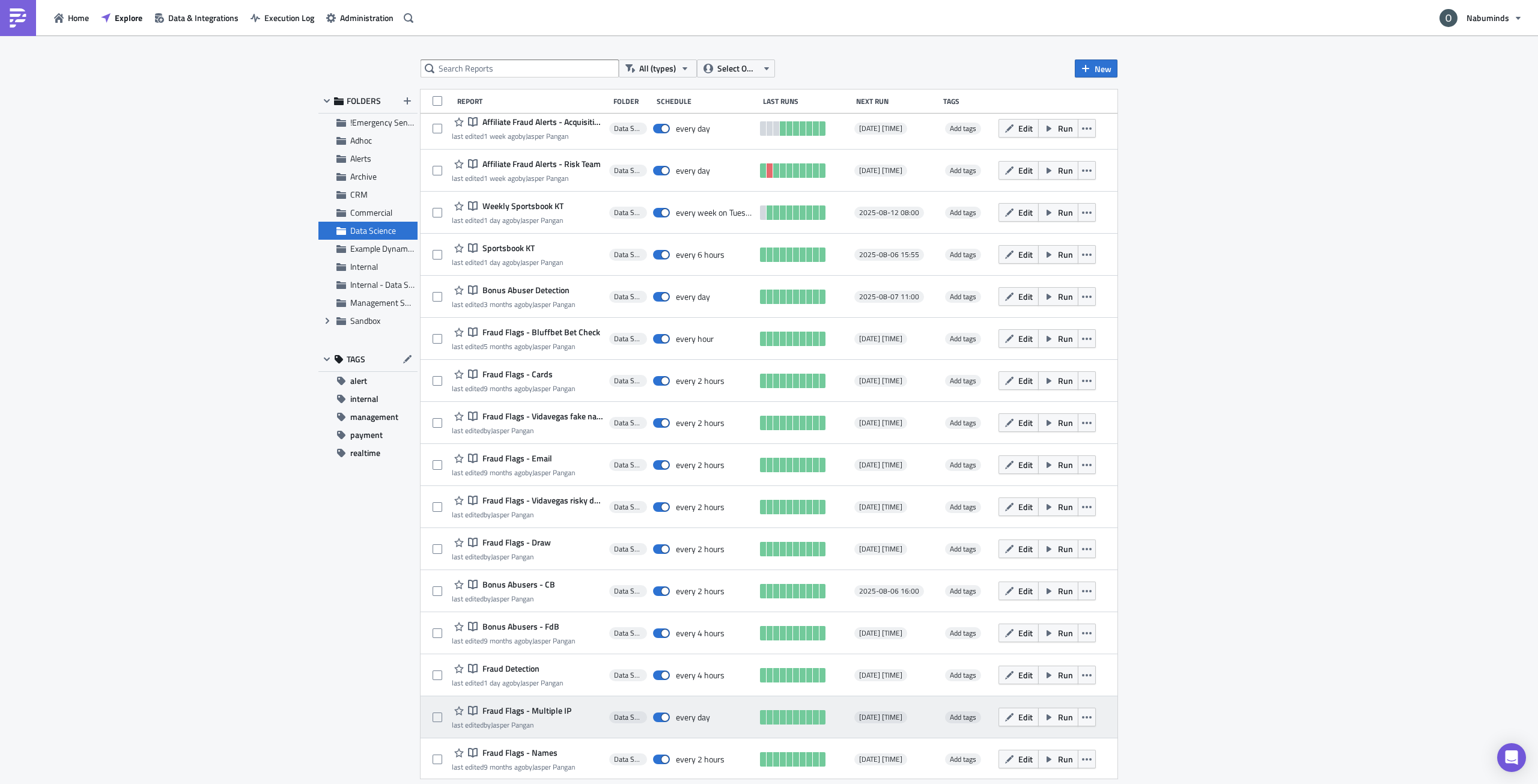 scroll, scrollTop: 8, scrollLeft: 0, axis: vertical 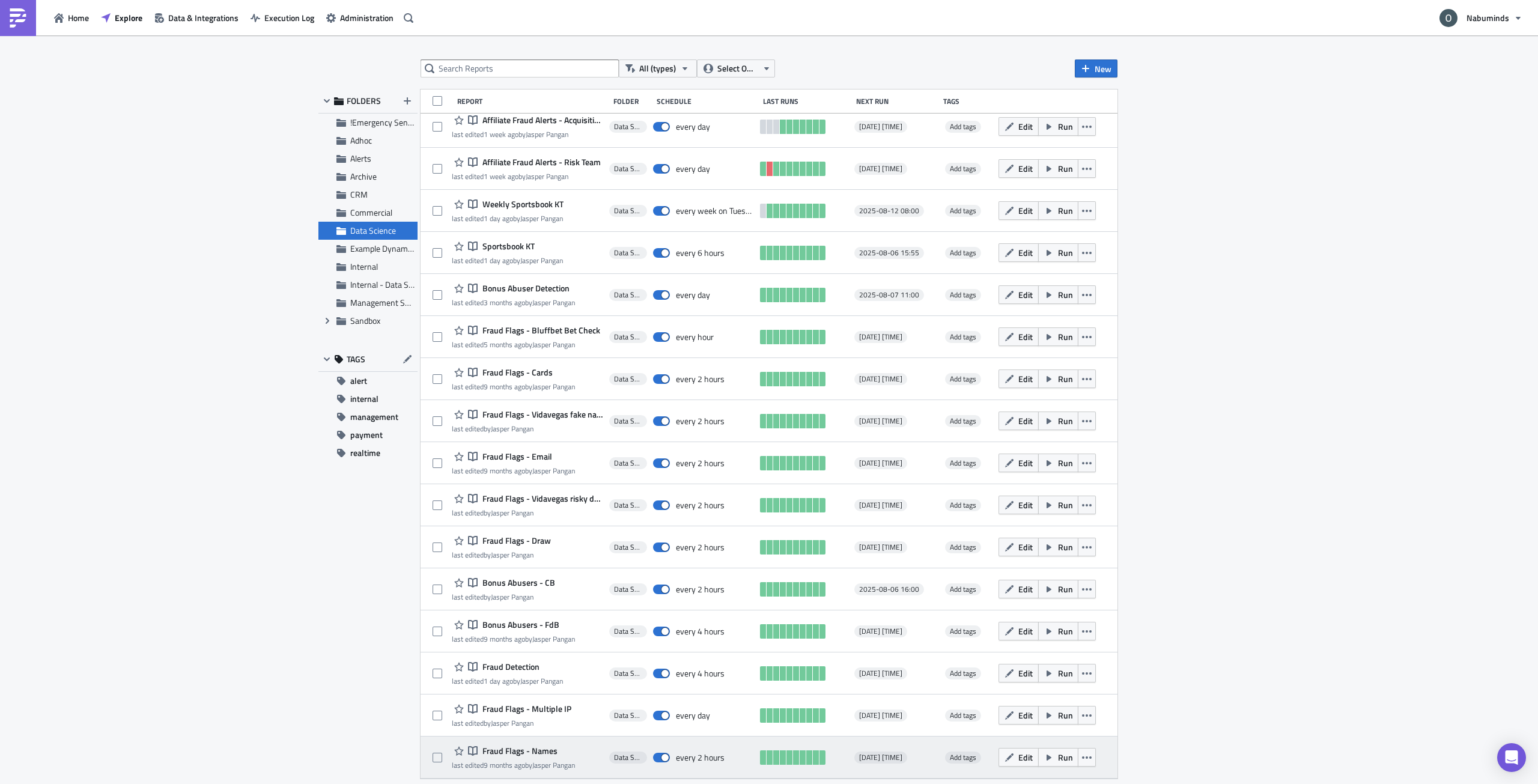 click on "Fraud Flags - Names" at bounding box center [518, 751] 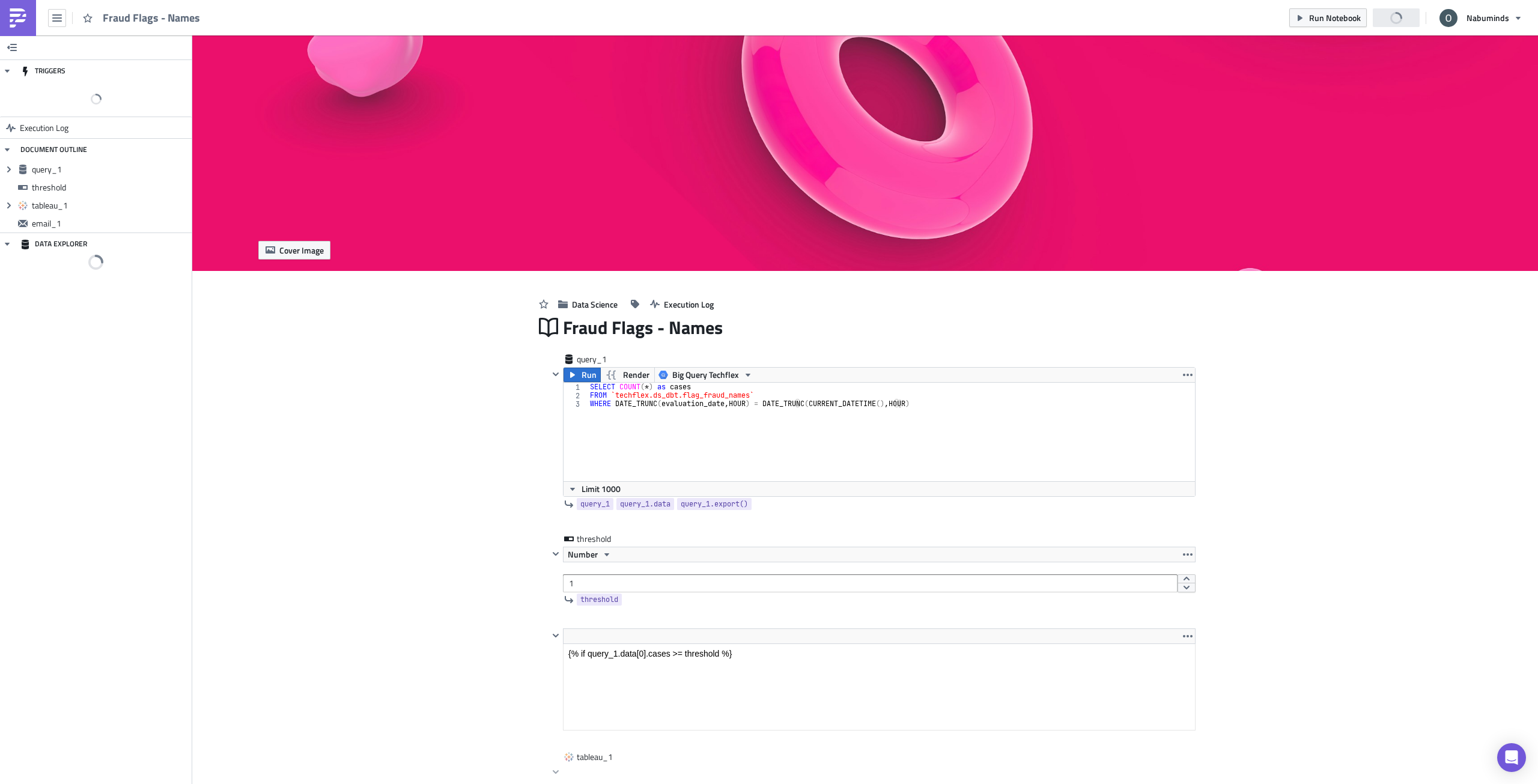 scroll, scrollTop: 0, scrollLeft: 0, axis: both 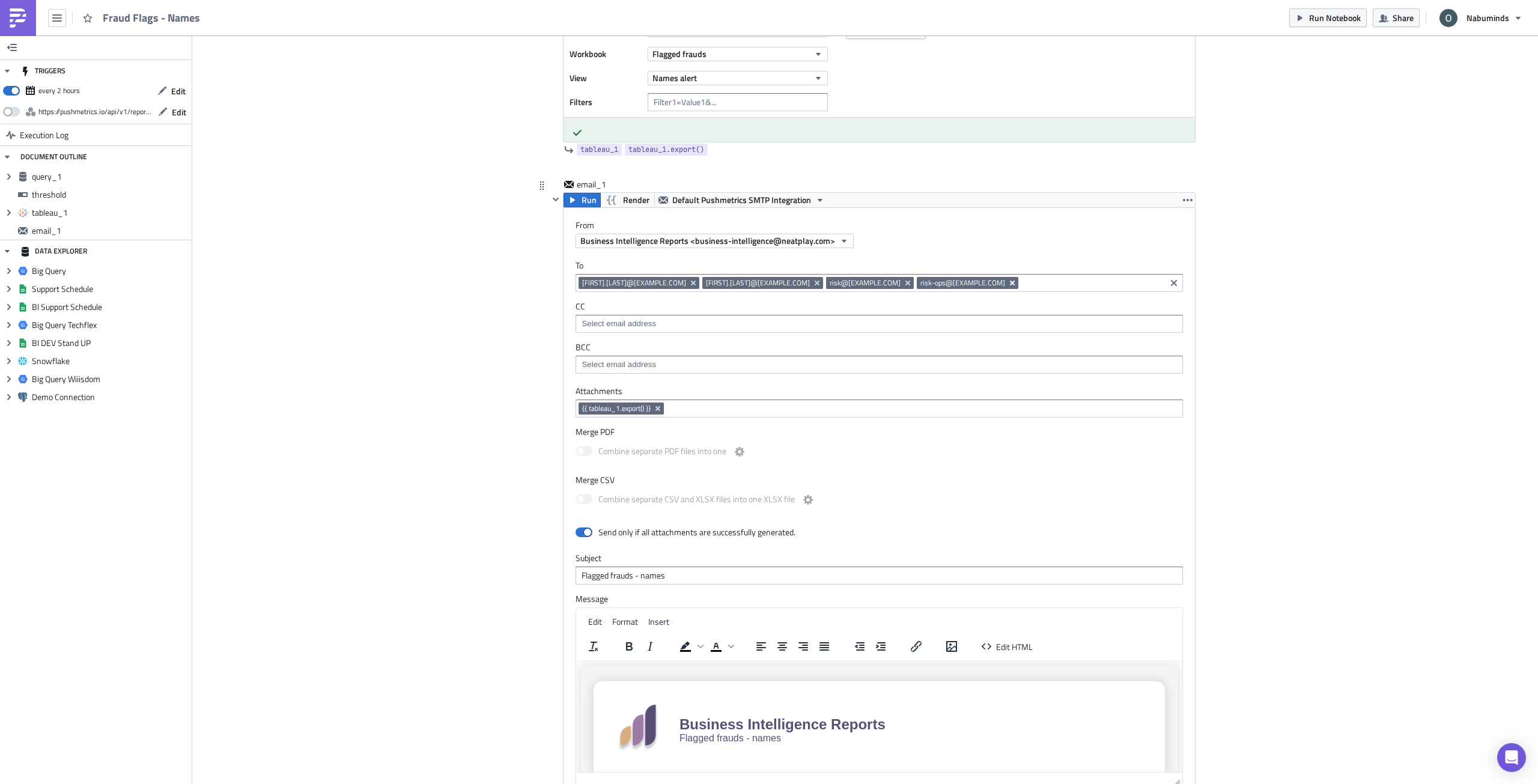 click 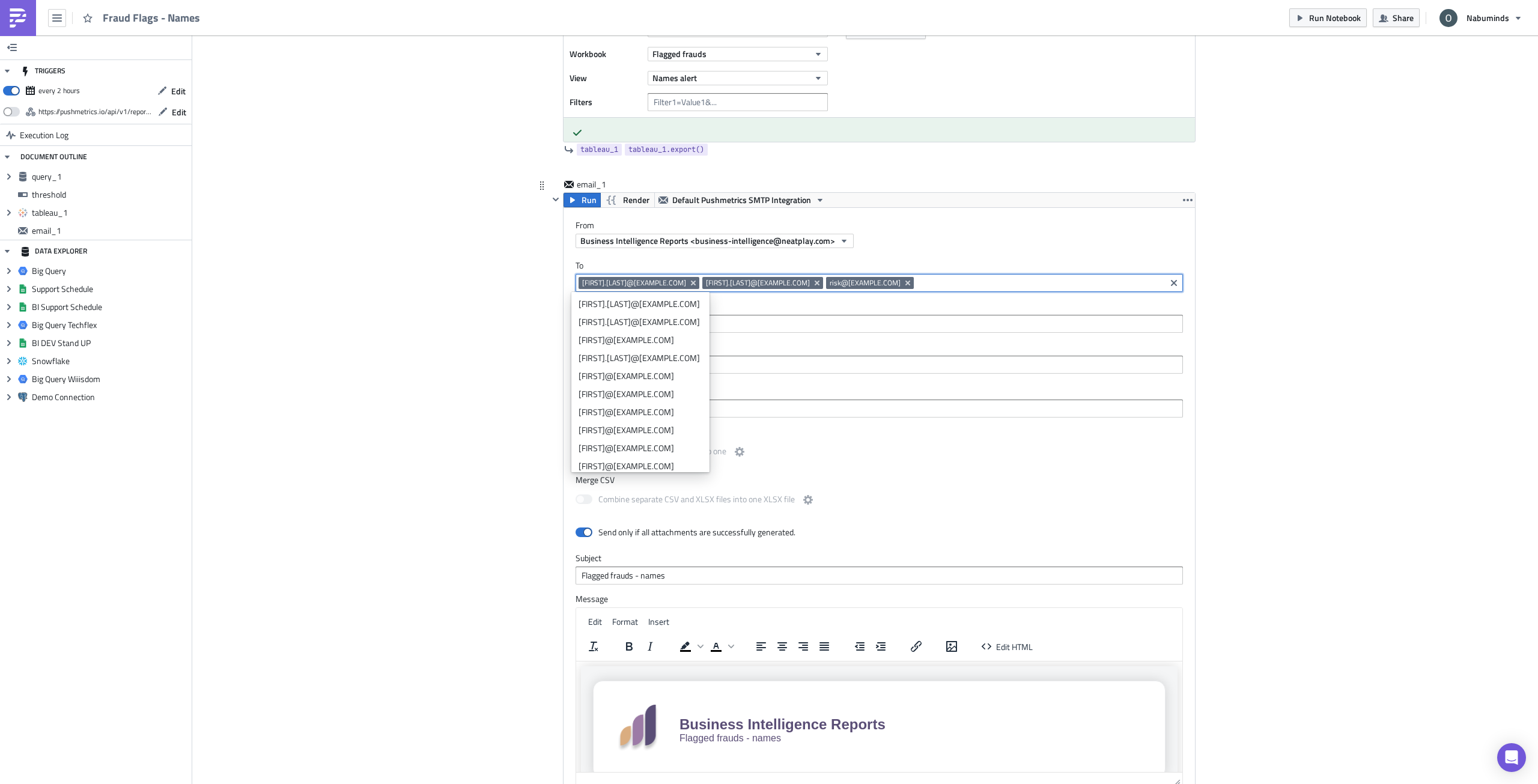 paste on "risk-ops-pm@thronegaming.com" 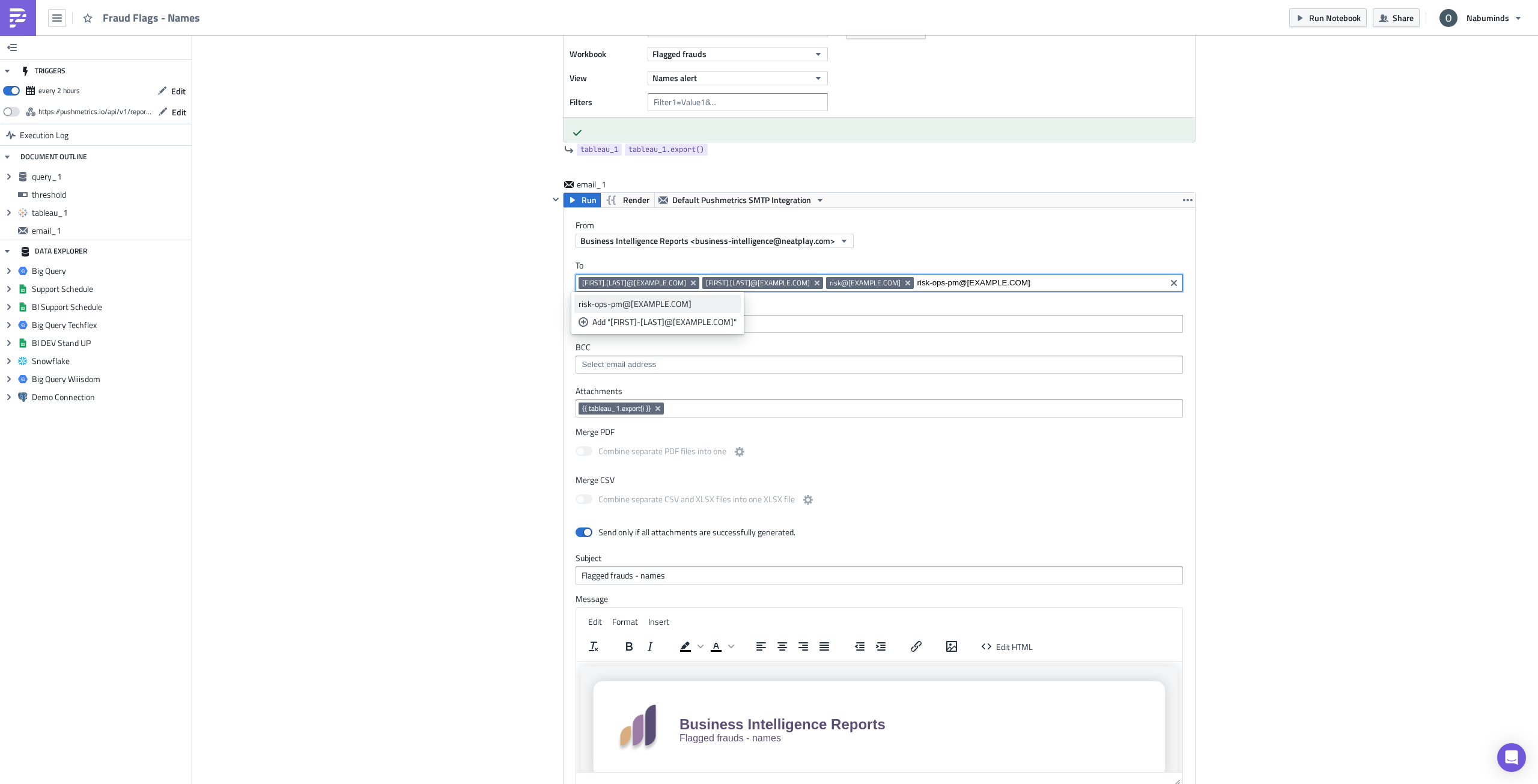 type on "risk-ops-pm@thronegaming.com" 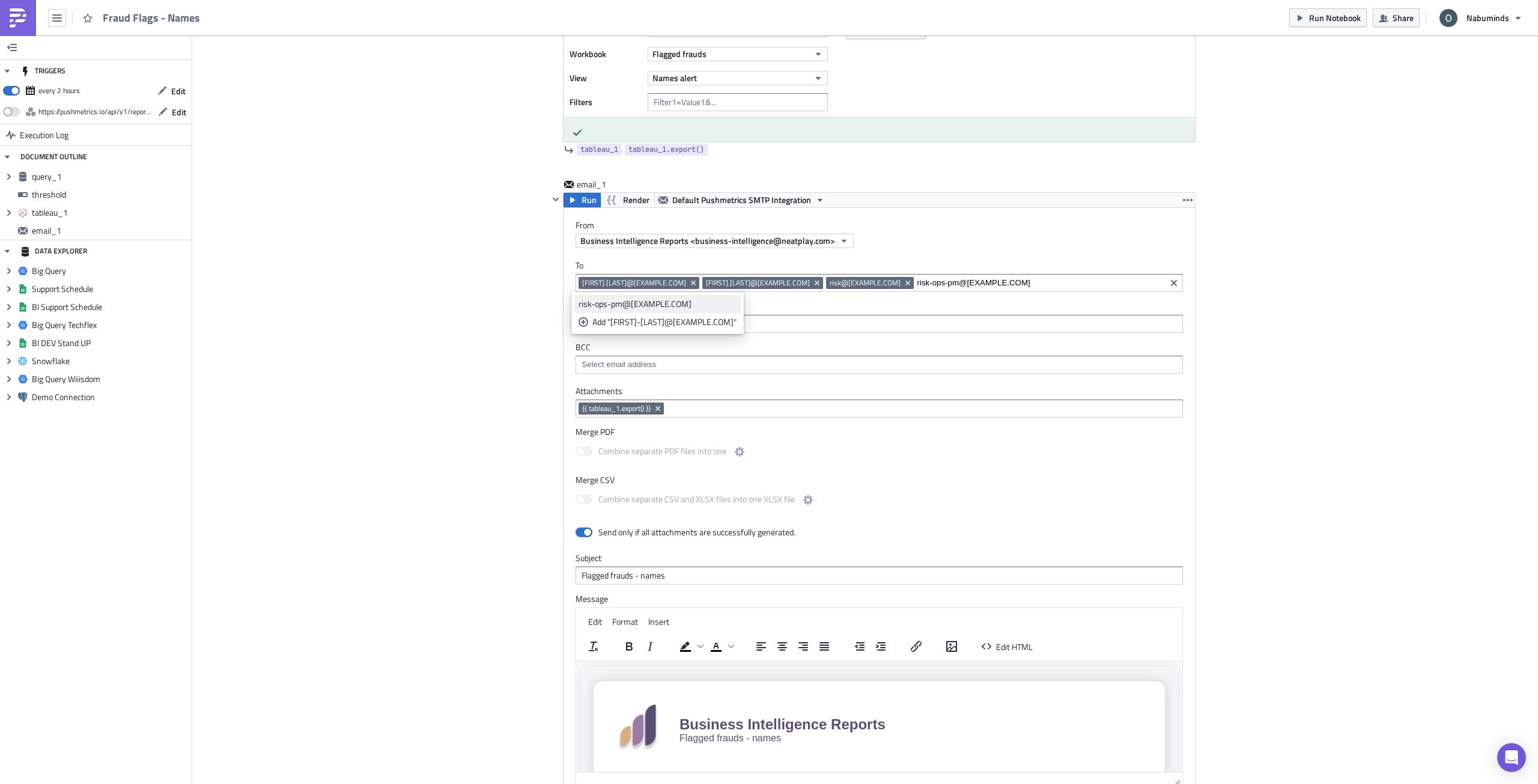 click on "risk-ops-pm@thronegaming.com" at bounding box center (657, 304) 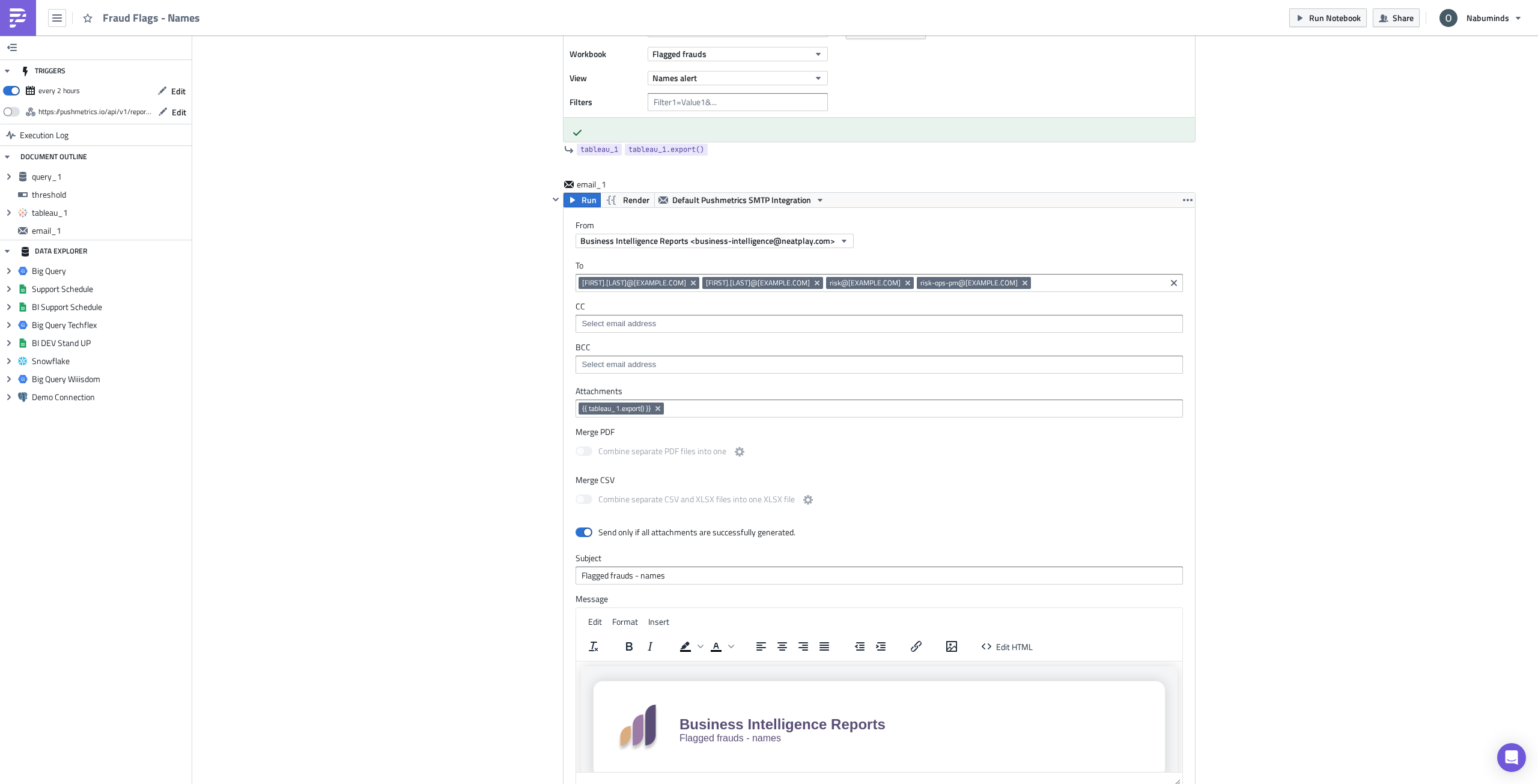 click on "Cover Image Data Science Execution Log Fraud Flags - Names query_1 Run Render Big Query Techflex 1 2 3 SELECT   COUNT ( * )   as   cases FROM   `techflex.ds_dbt.flag_fraud_names` WHERE   DATE_TRUNC ( evaluation_date ,  HOUR )   =   DATE_TRUNC ( CURRENT_DATETIME ( ) ,  HOUR )     הההההההההההההההההההההההההההההההההההההההההההההההההההההההההההההההההההההההההההההההההההההההההההההההההההההההההההההההההההההההההההההההההההההההההההההההההההההההההההההההההההההההההההההההההההההההההההההההההההההההההההההההההההההההההההההההההההההההההההההההההההההההההההההההה Limit 1000 cases 1 0 cases 1 Aug 06 13:31:25 Aug 06 11:31:49 Aug 06 09:32:04 1 row in 1.57s query_1 query_1.data query_1.export() threshold Number 1 threshold <p>{% if query_1.data[0].cases &gt;= threshold %}</p> Edit Format Run" at bounding box center [865, 102] 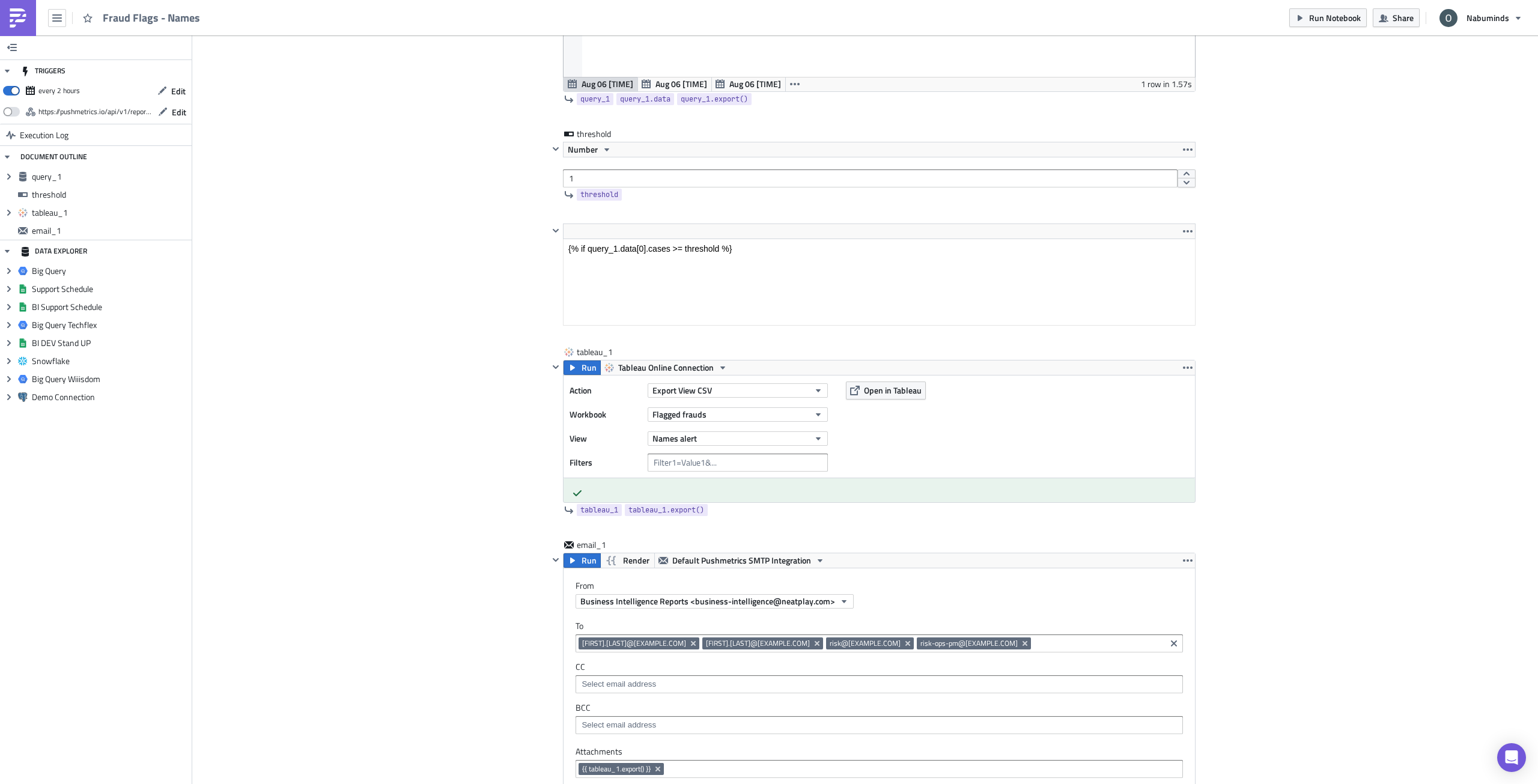 scroll, scrollTop: 257, scrollLeft: 0, axis: vertical 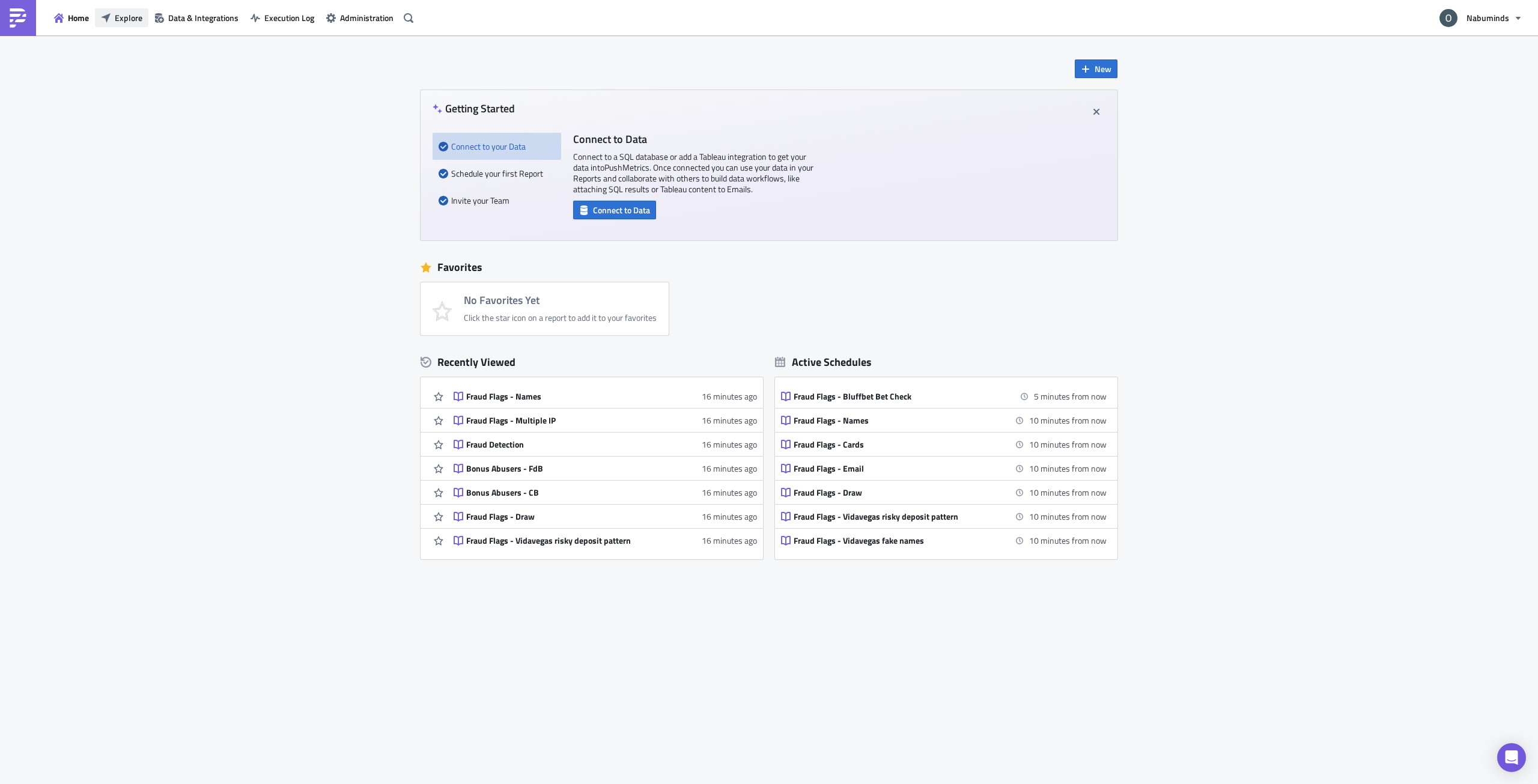 click on "Explore" at bounding box center [121, 17] 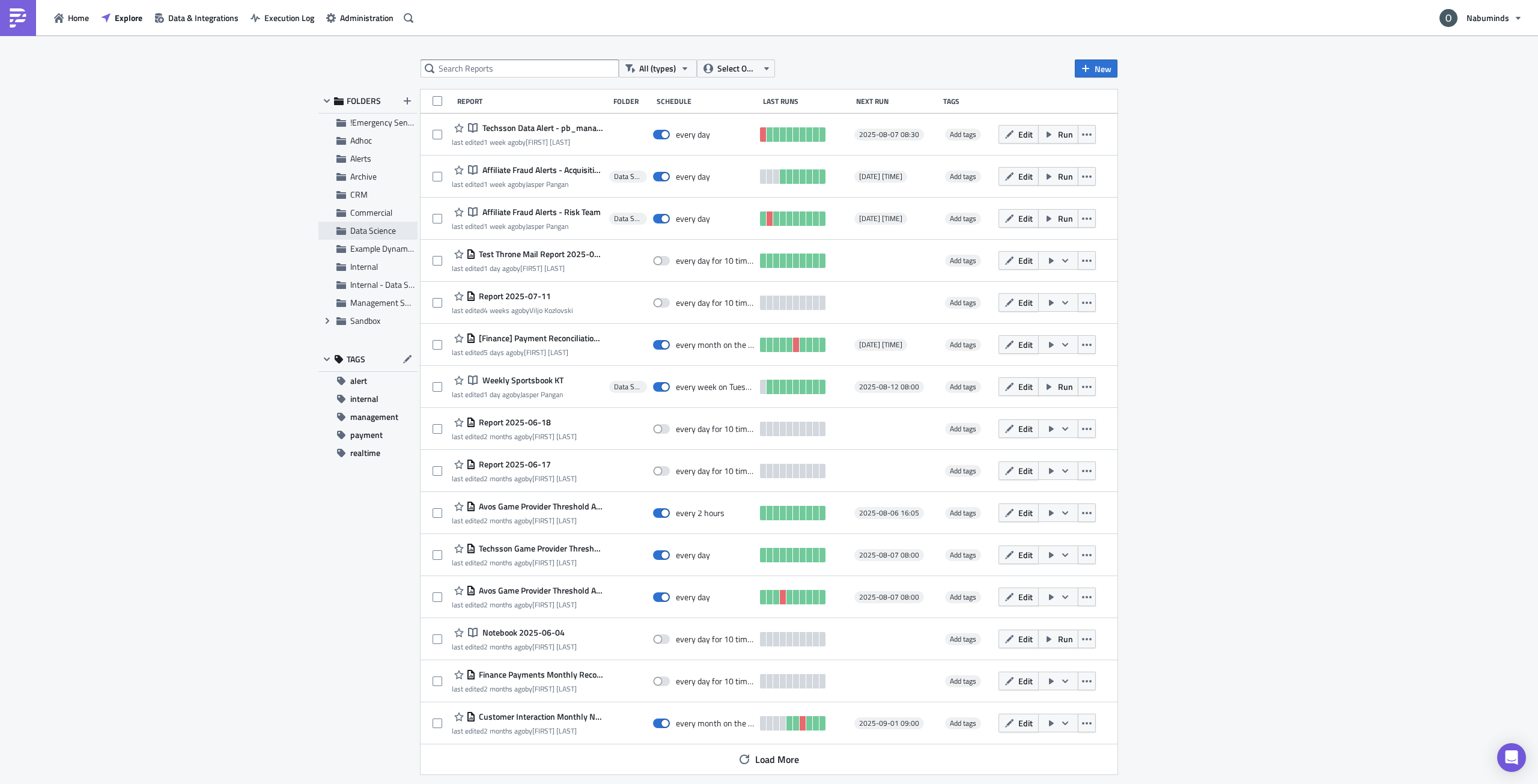 click on "Data Science" at bounding box center [373, 230] 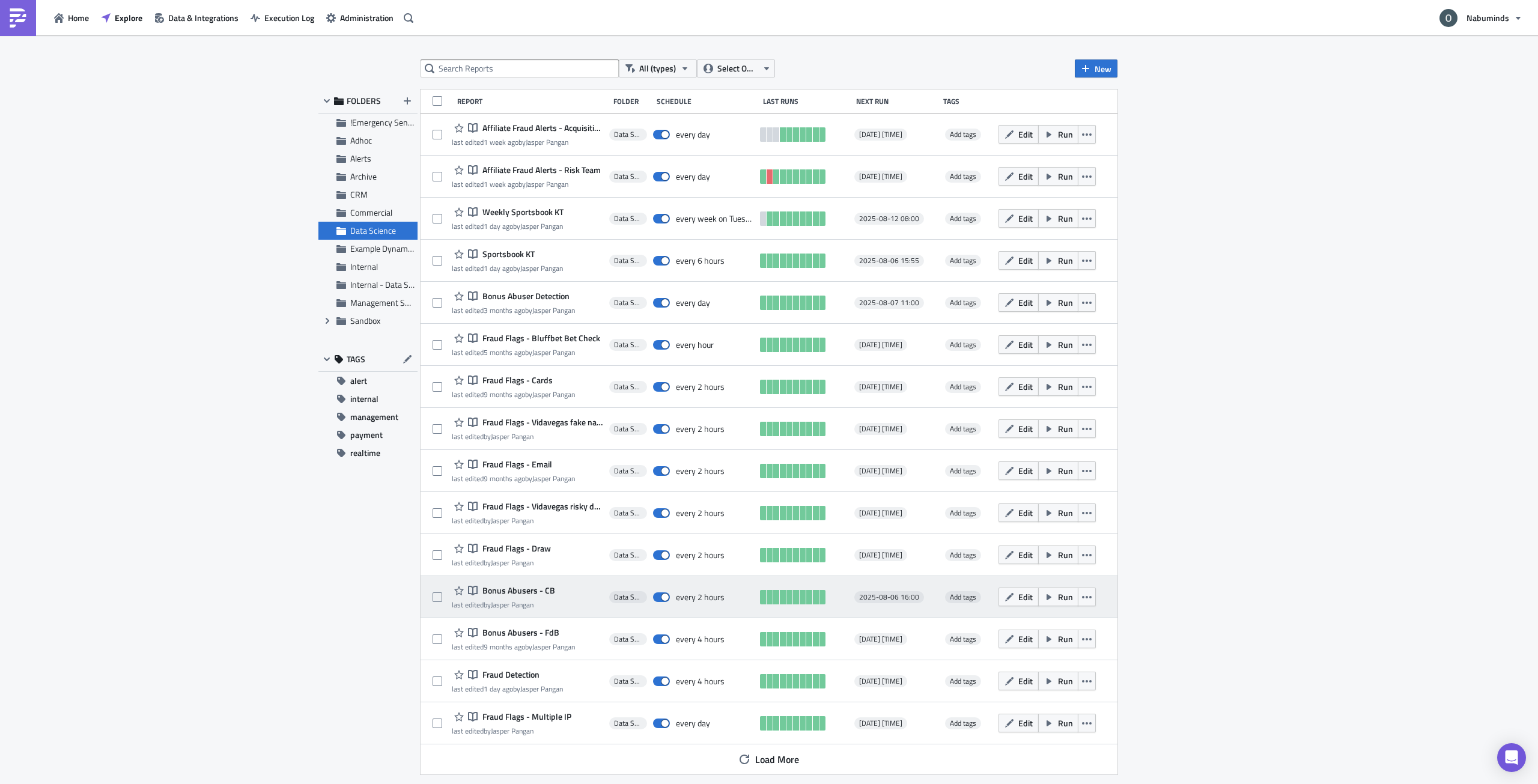 click on "Bonus Abusers - CB" at bounding box center (517, 591) 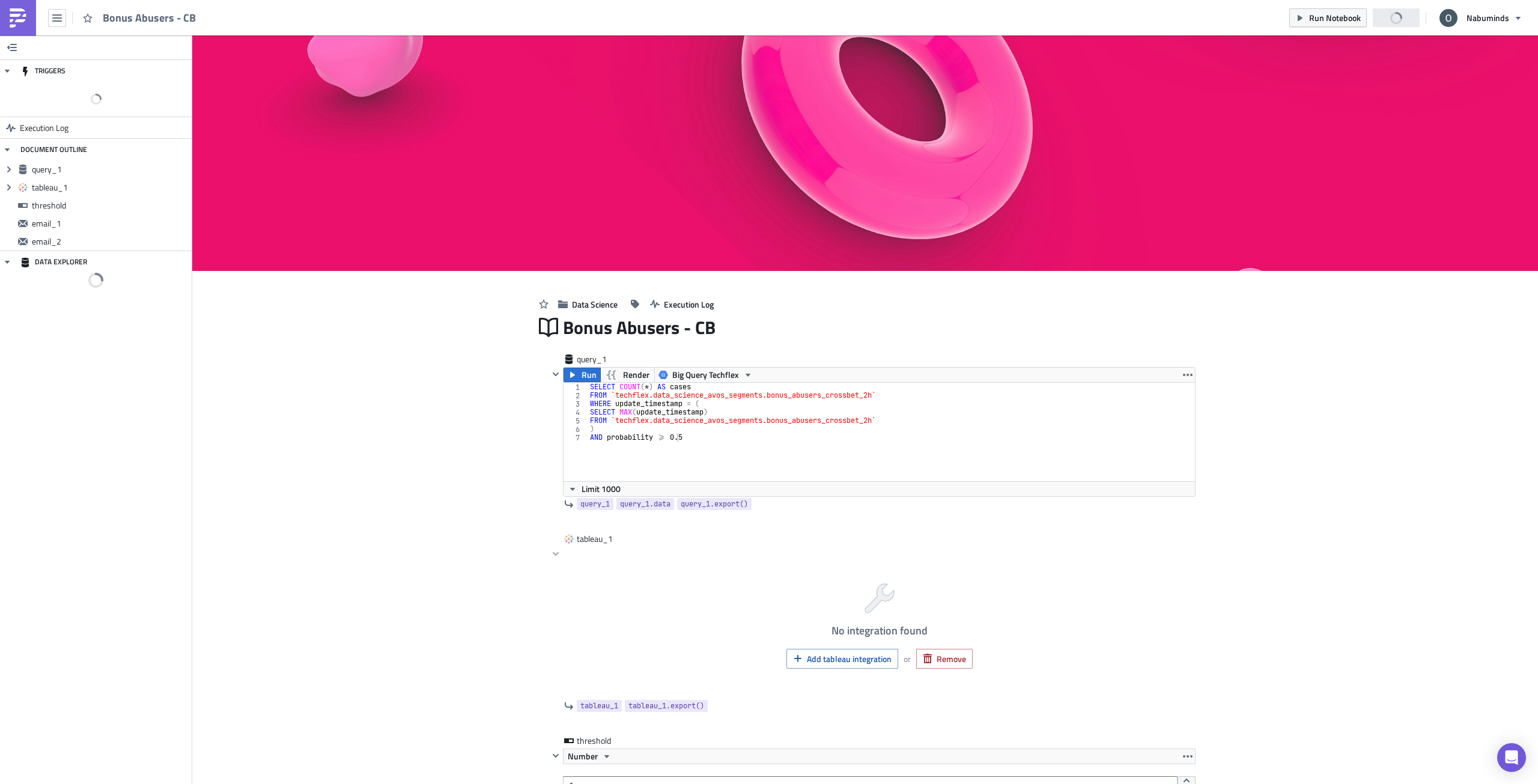 scroll, scrollTop: 0, scrollLeft: 0, axis: both 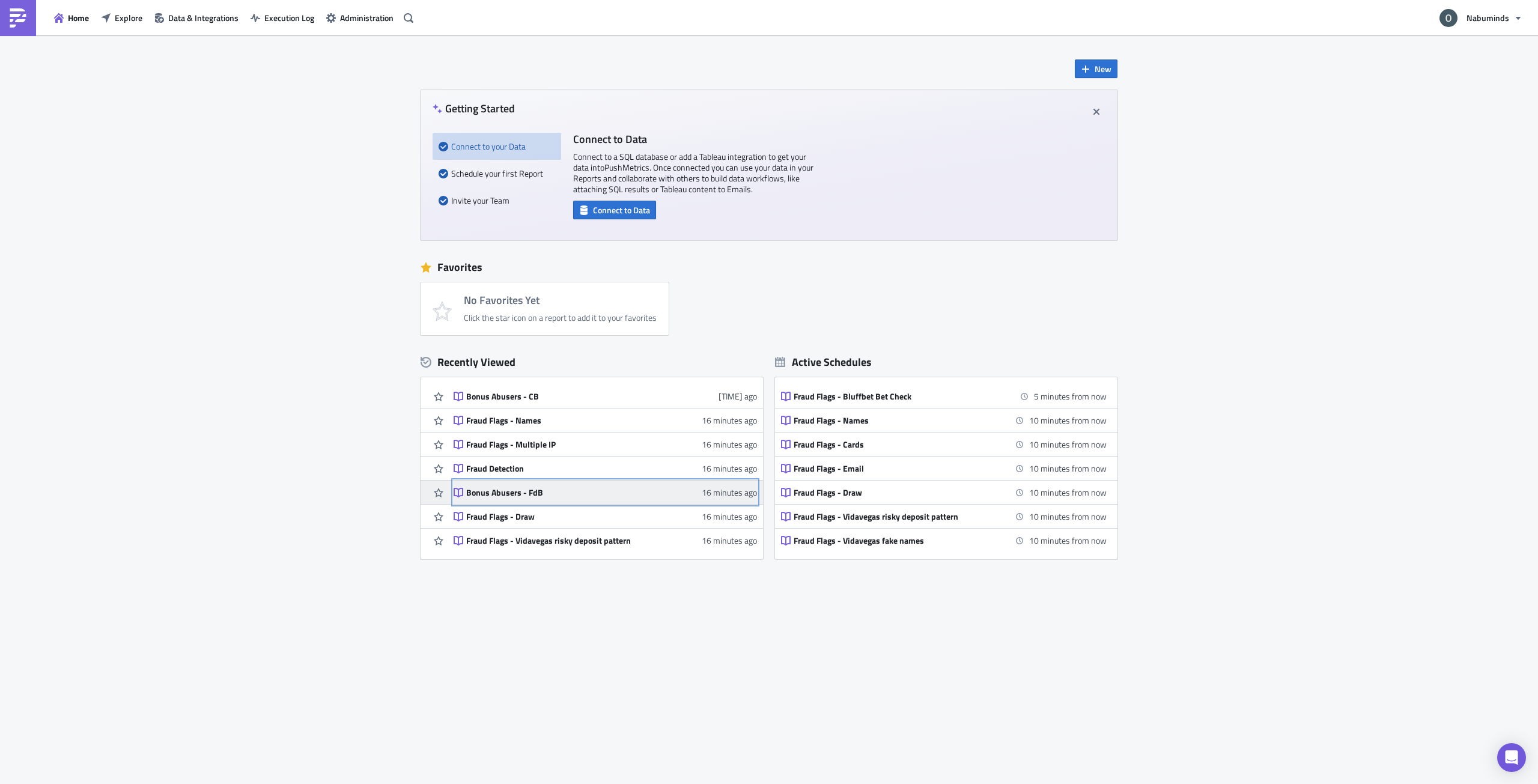 click on "Bonus Abusers - FdB 16 minutes ago" at bounding box center (605, 492) 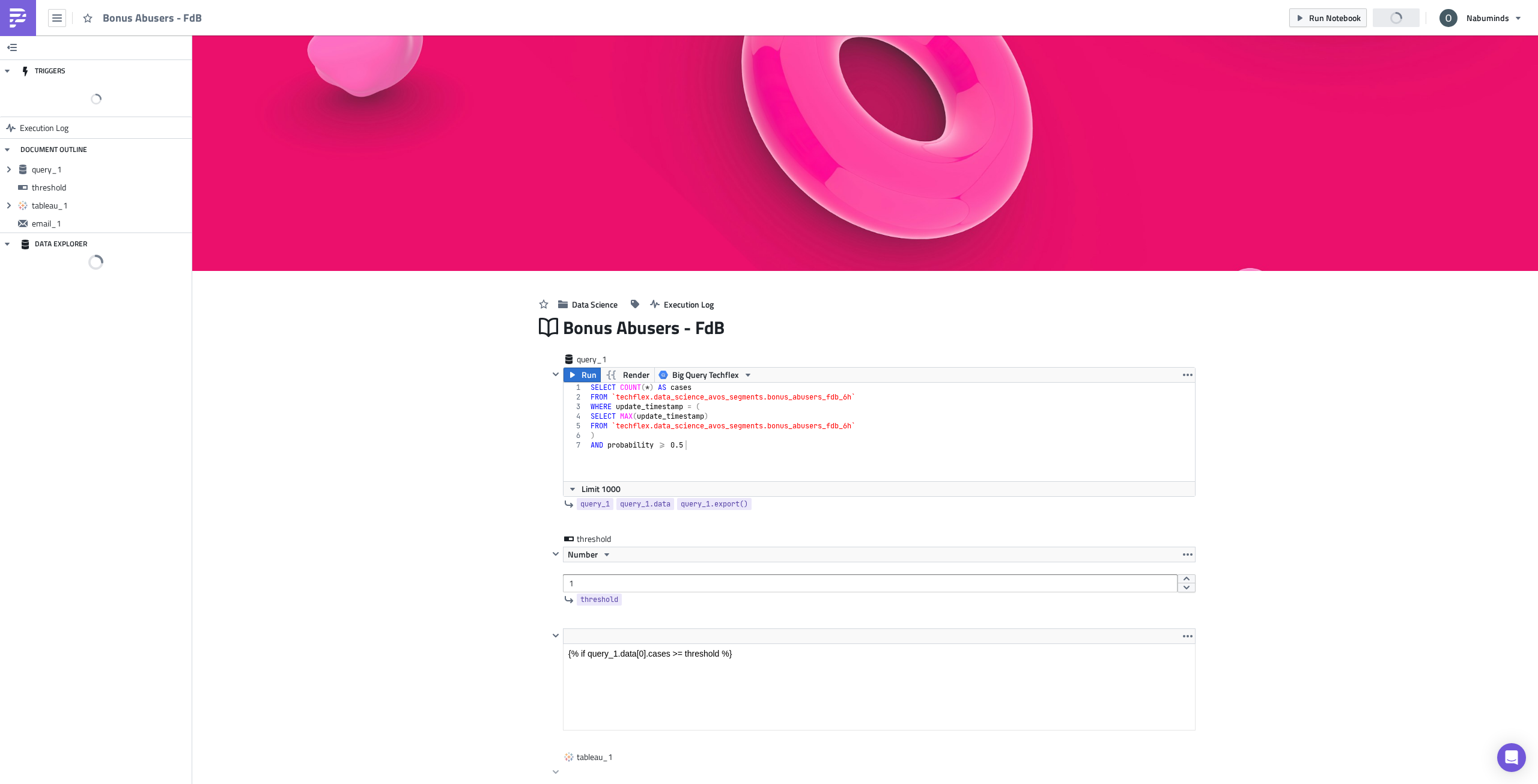 scroll, scrollTop: 0, scrollLeft: 0, axis: both 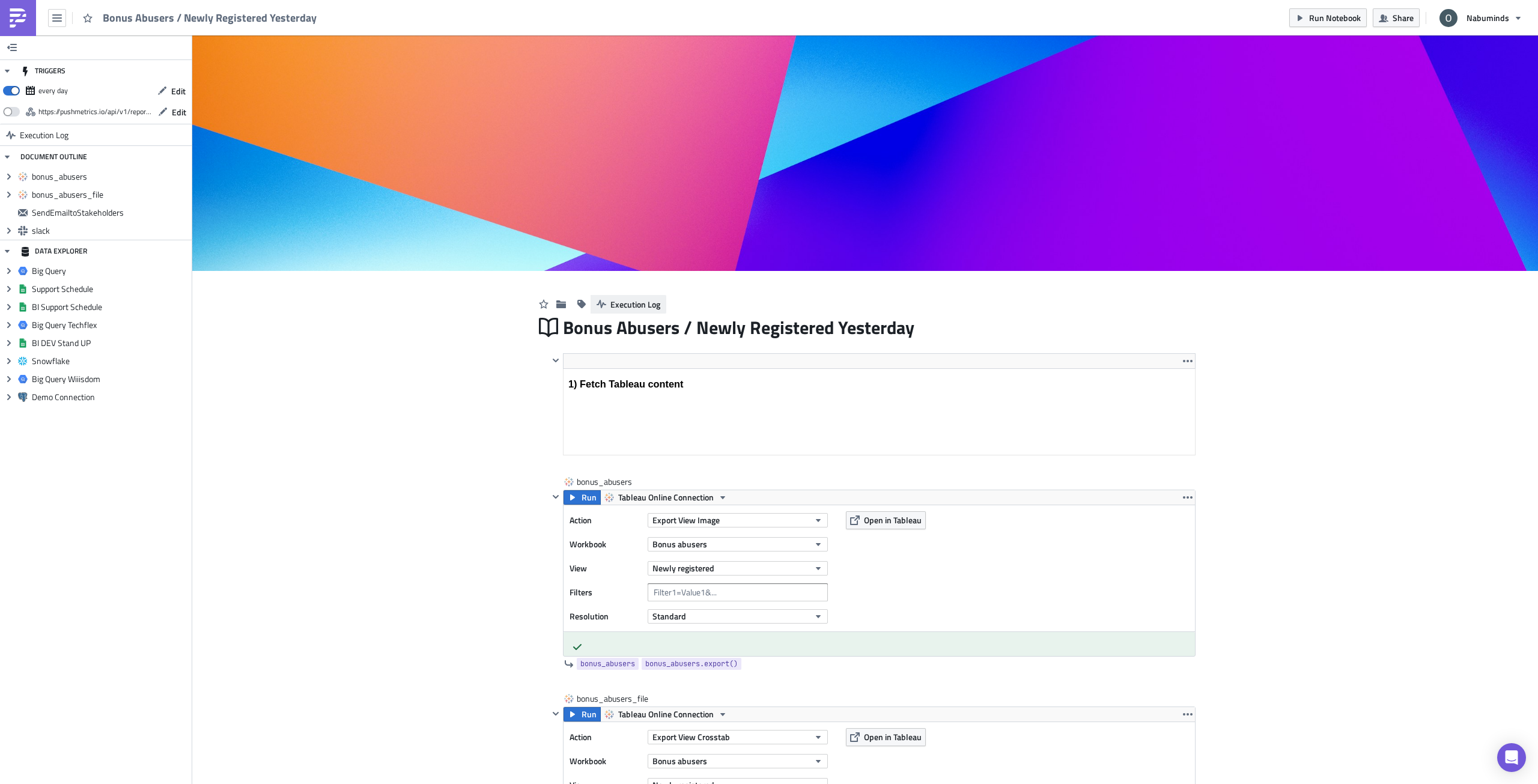 click on "Execution Log" at bounding box center [635, 304] 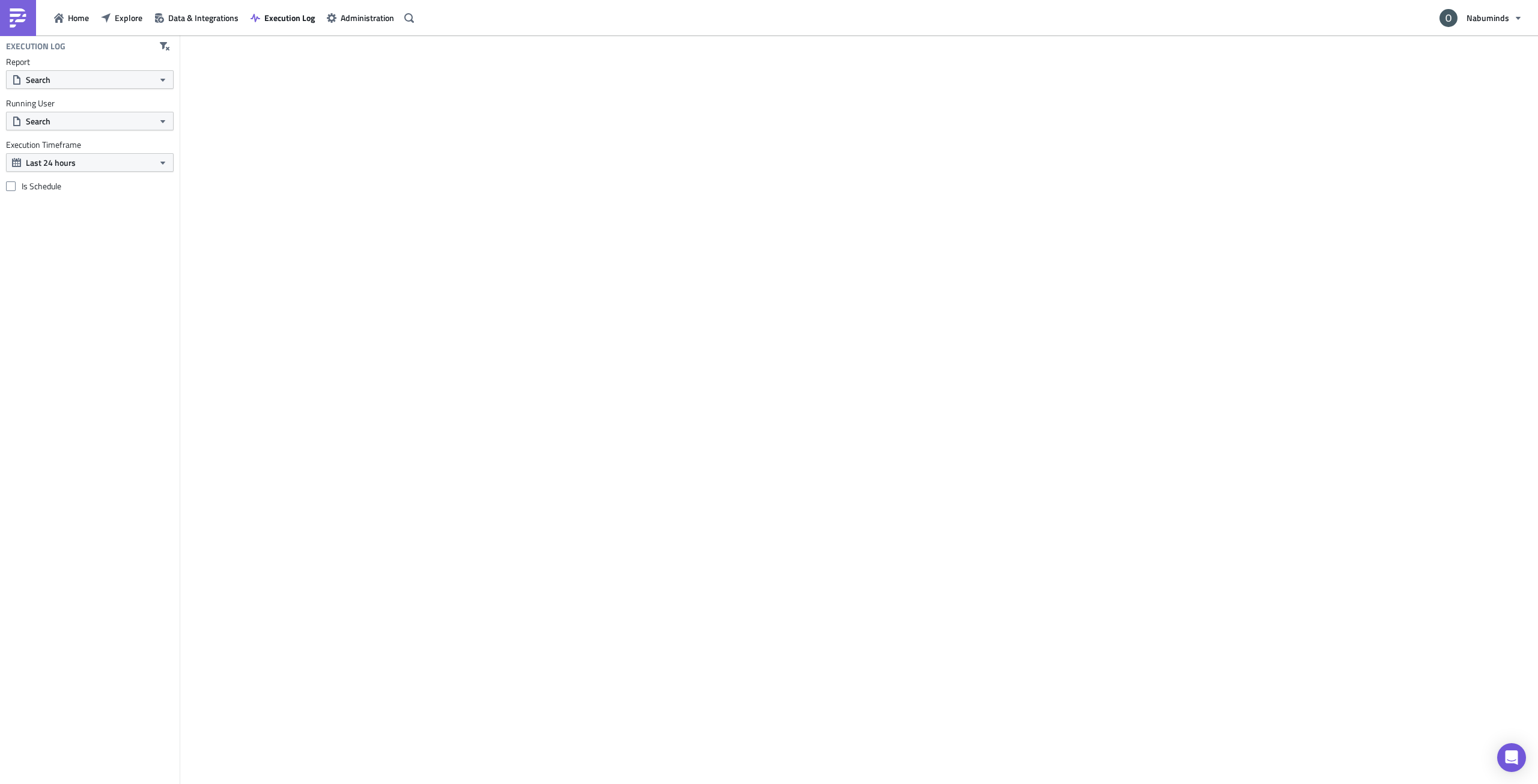 scroll, scrollTop: 0, scrollLeft: 0, axis: both 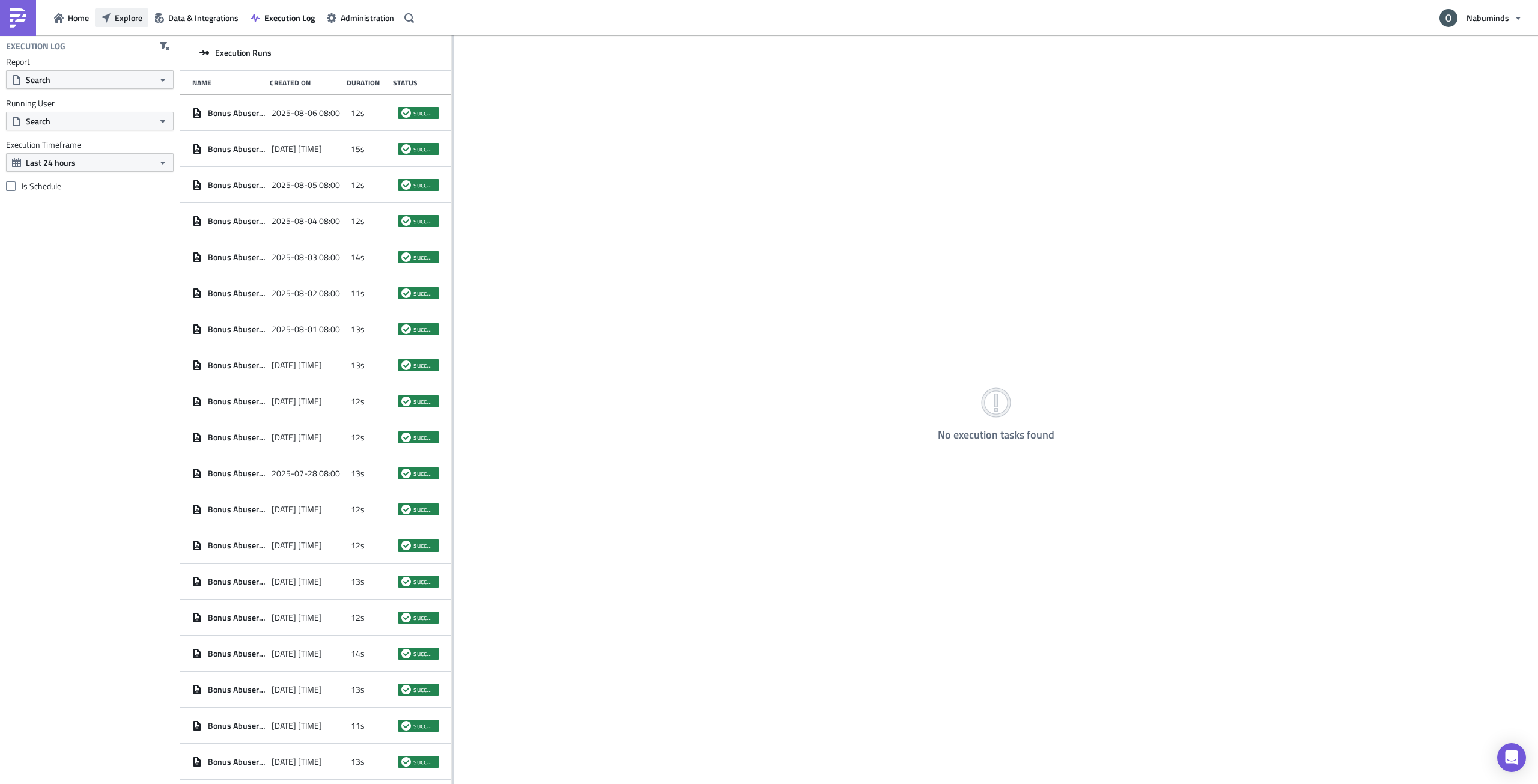 click on "Explore" at bounding box center [129, 17] 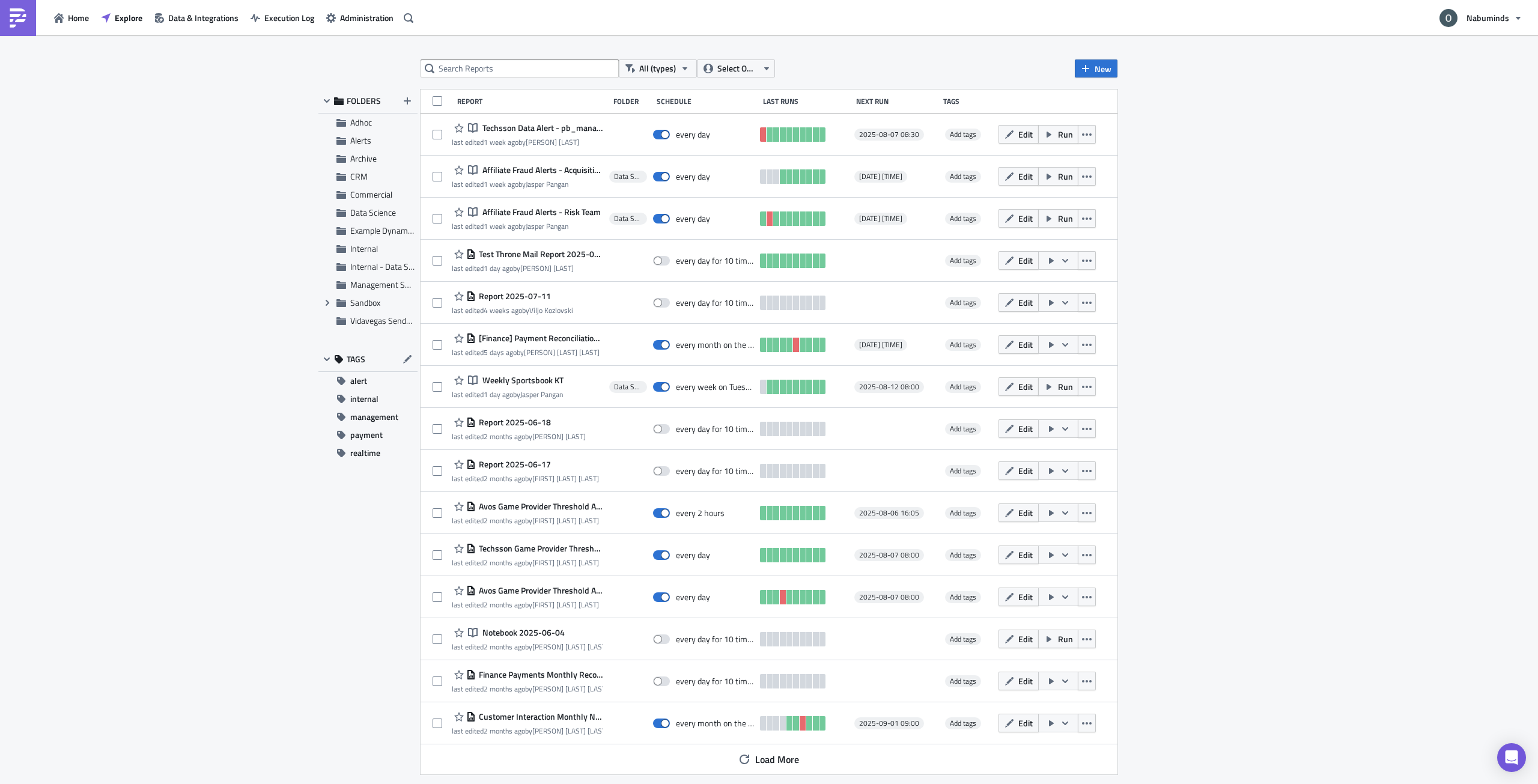 scroll, scrollTop: 0, scrollLeft: 0, axis: both 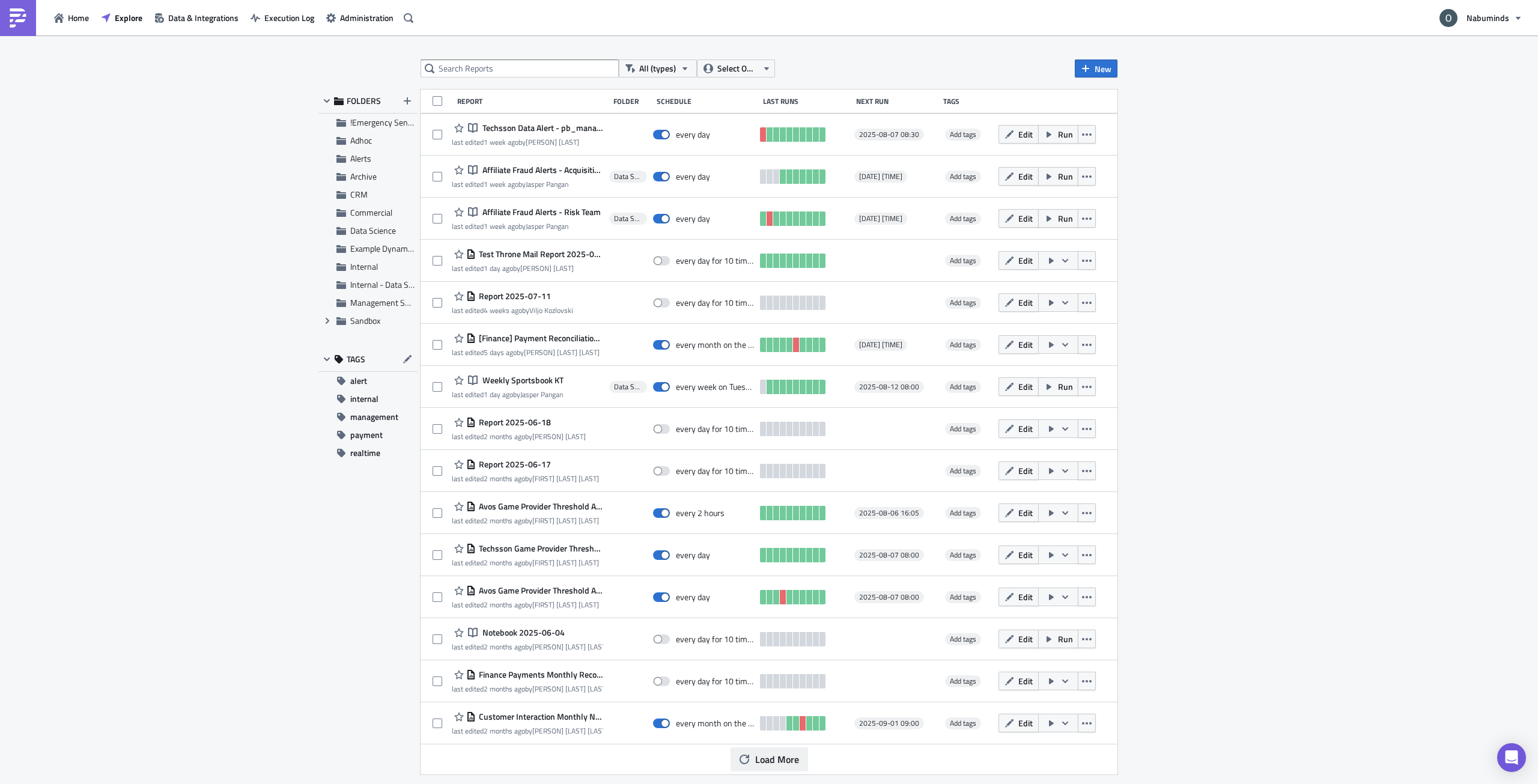 click on "Load More" at bounding box center (777, 759) 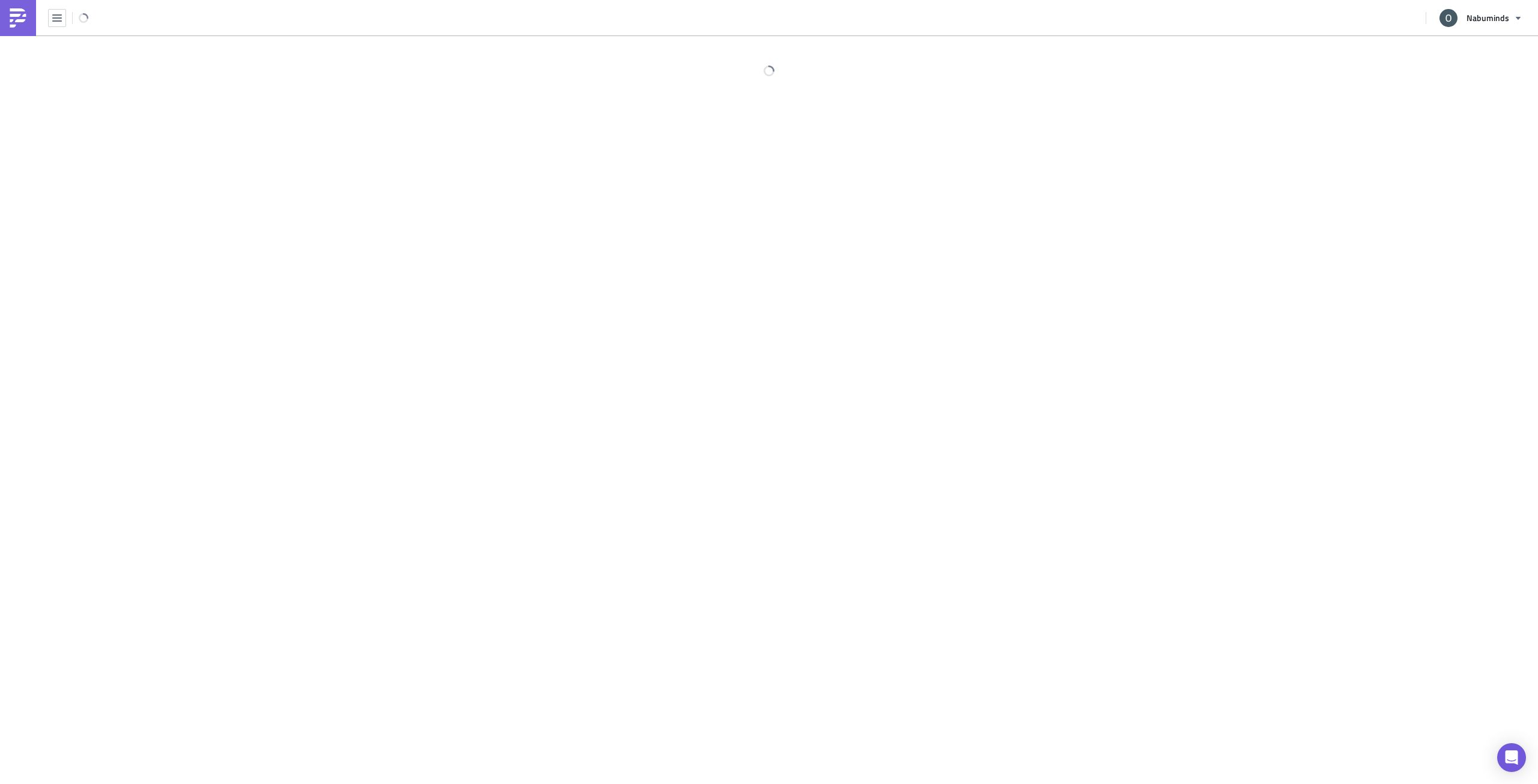 scroll, scrollTop: 0, scrollLeft: 0, axis: both 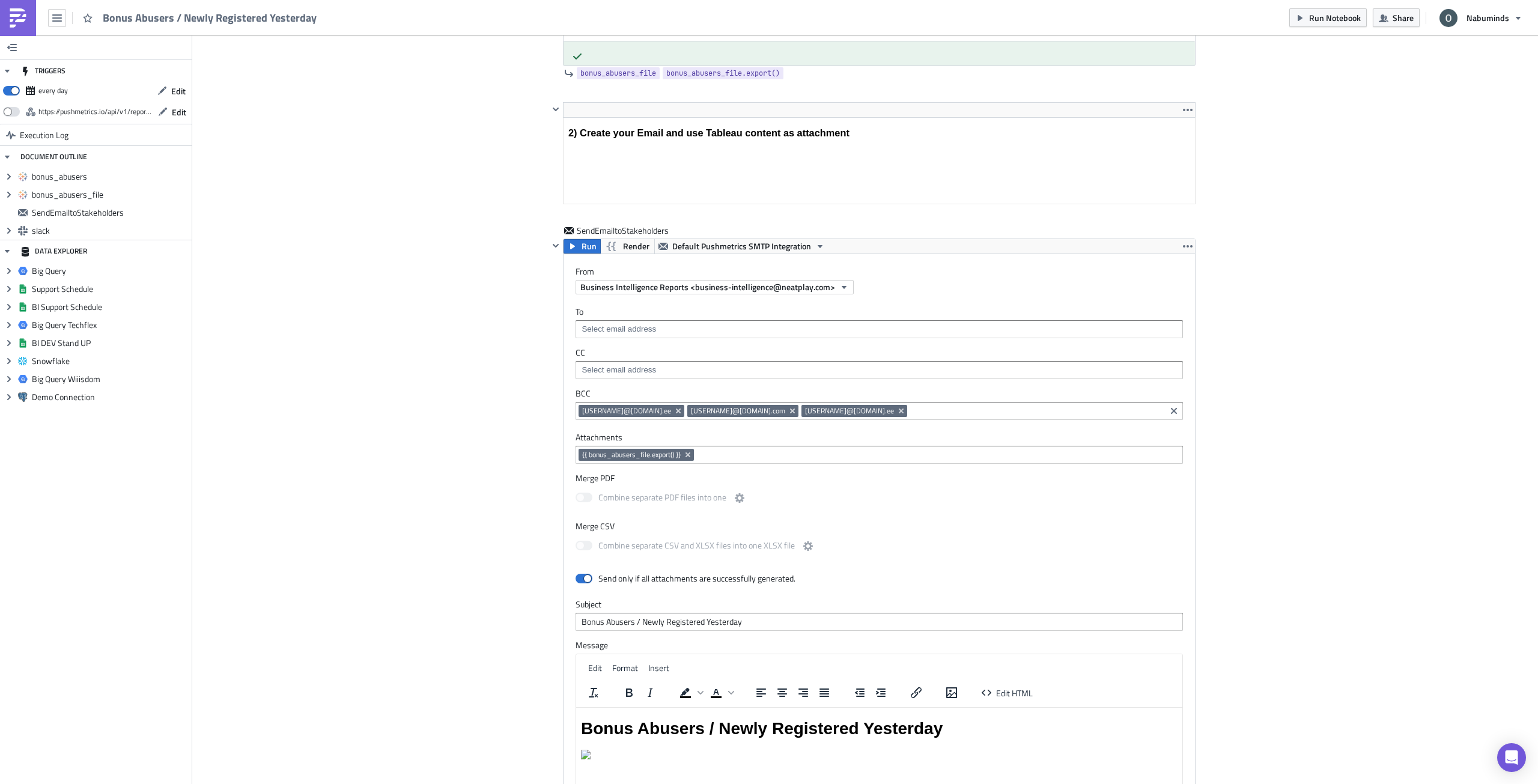 click on "Cover Image Execution Log Bonus Abusers / Newly Registered Yesterday <h3>1) Fetch Tableau content</h3> Edit Format Insert To open the popup, press Shift+Enter To open the popup, press Shift+Enter bonus_abusers Run Tableau Online Connection Action   Export View Image Workbook   Bonus abusers View   Newly registered Filters   Resolution   Standard Open in Tableau bonus_abusers bonus_abusers.export() bonus_abusers_file Run Tableau Online Connection Action   Export View Crosstab Workbook   Bonus abusers View   Newly registered Filters   Open in Tableau bonus_abusers_file bonus_abusers_file.export() <h3>2) Create your Email and use Tableau content as attachment</h3> Edit Format Insert To open the popup, press Shift+Enter To open the popup, press Shift+Enter SendEmailtoStakeholders Run Render Default Pushmetrics SMTP Integration From   Business Intelligence Reports <business-intelligence@[DOMAIN].com> To   CC   BCC   [USERNAME]@[DOMAIN].ee [USERNAME]@[DOMAIN].com [USERNAME]@[DOMAIN].ee [USERNAME]@[DOMAIN].ee Attachments" at bounding box center [865, 439] 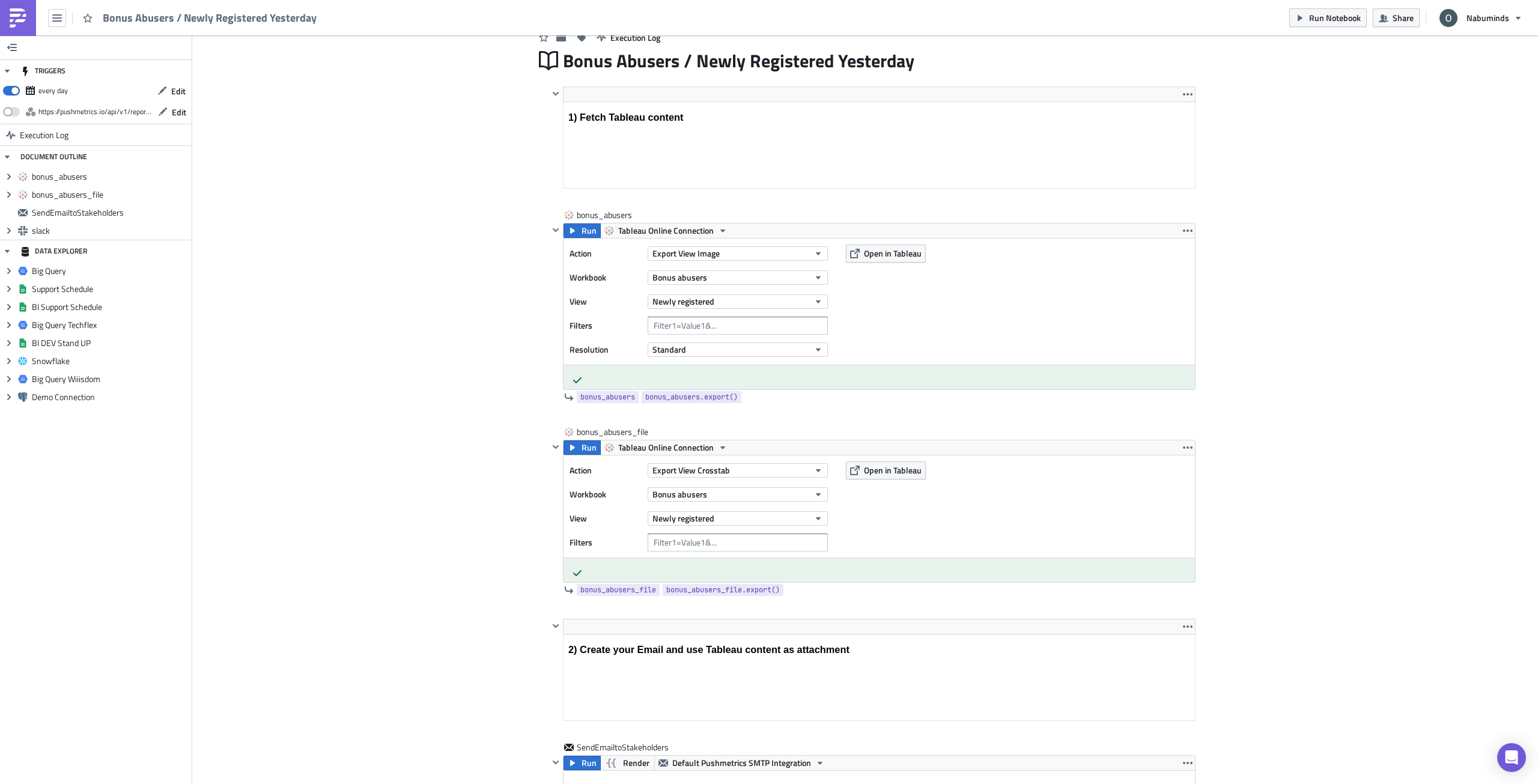 scroll, scrollTop: 0, scrollLeft: 0, axis: both 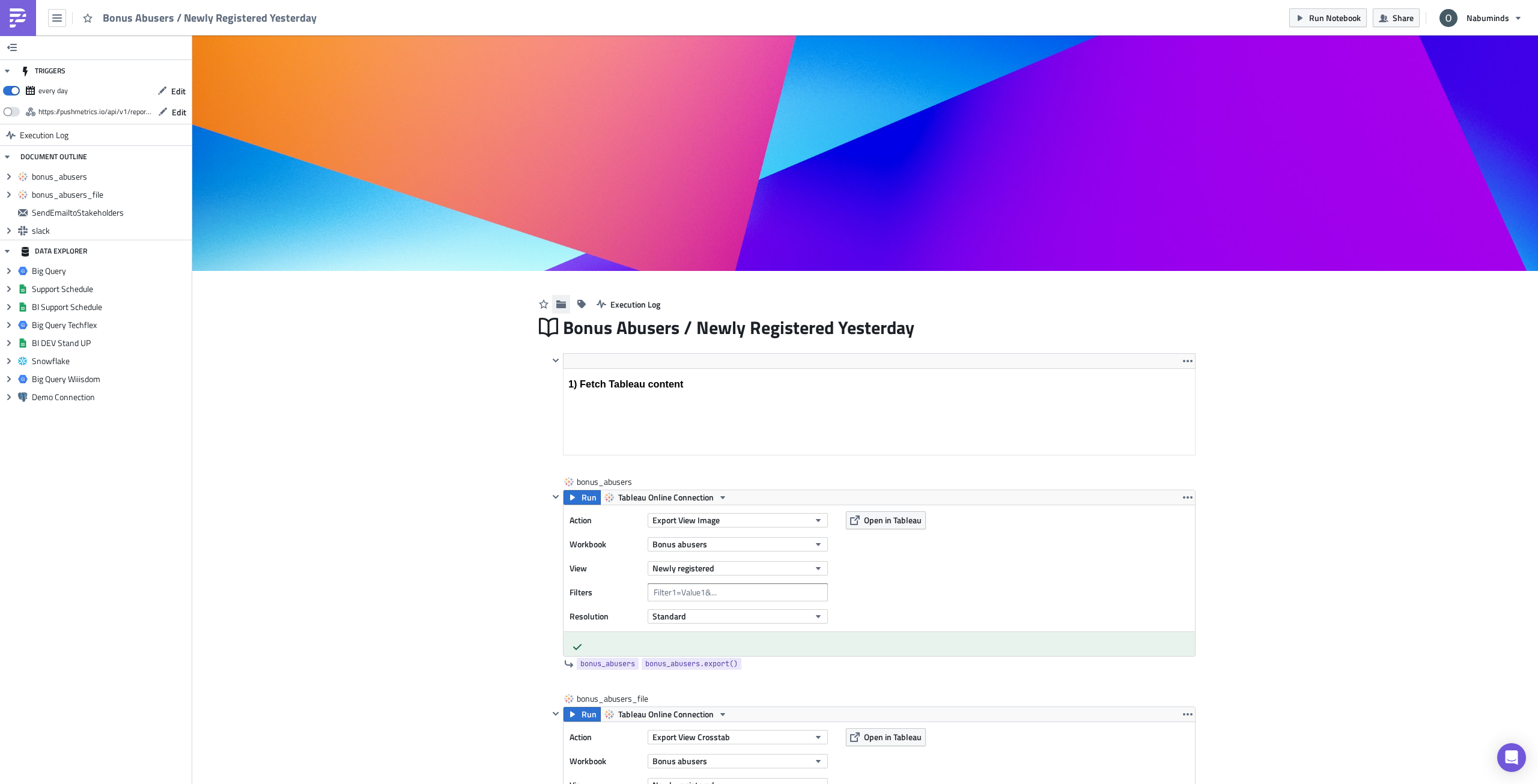 click 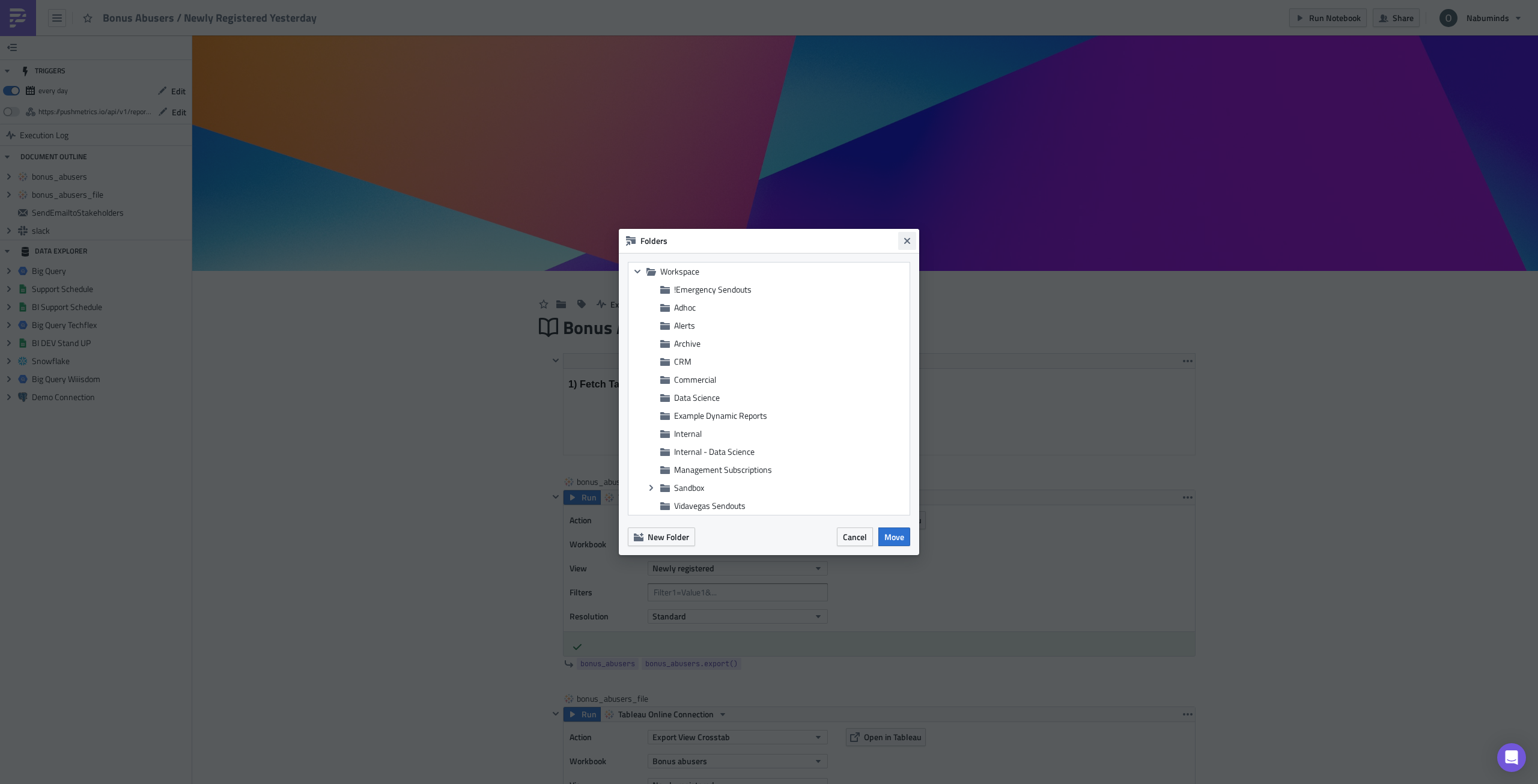 click 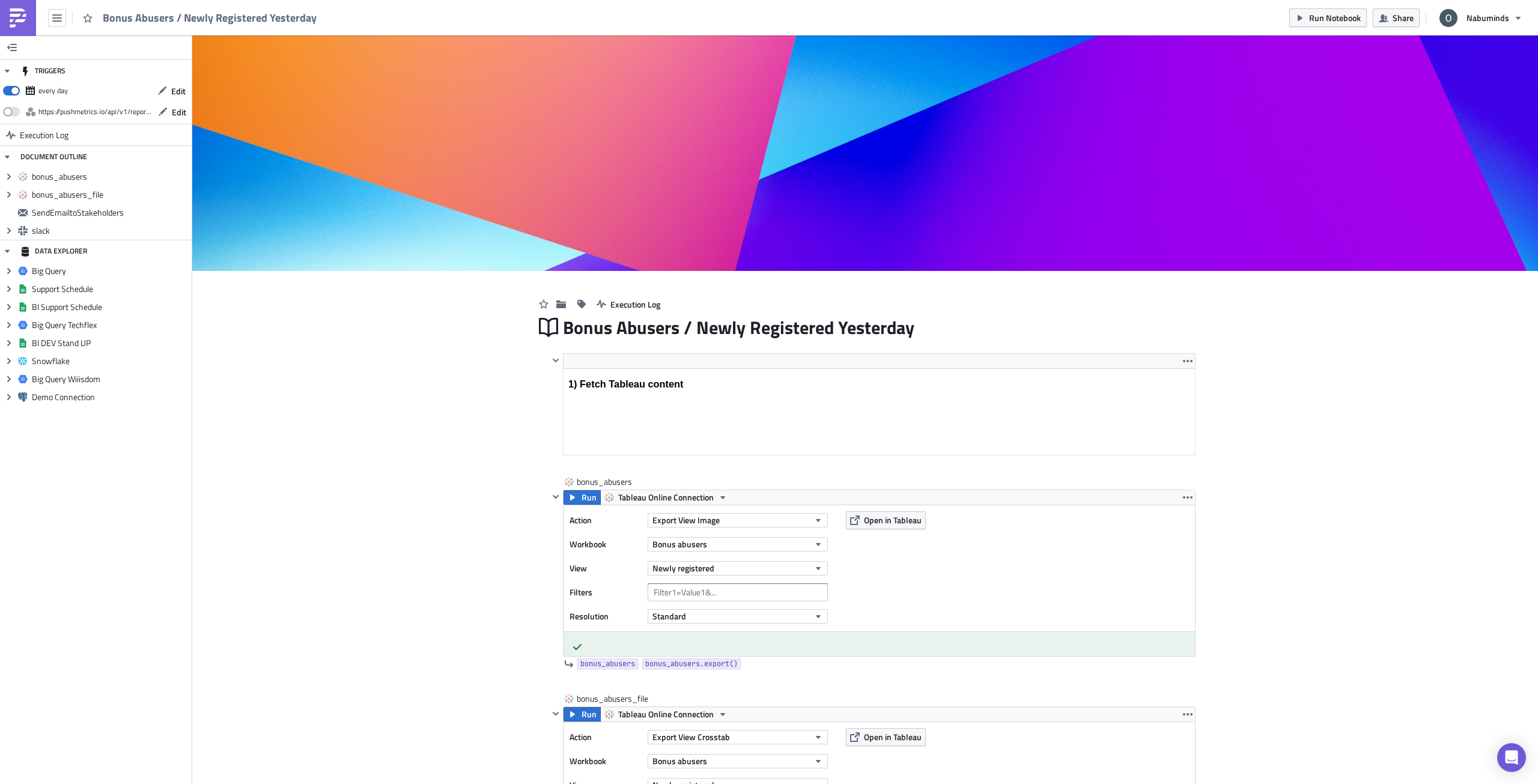 click at bounding box center [18, 18] 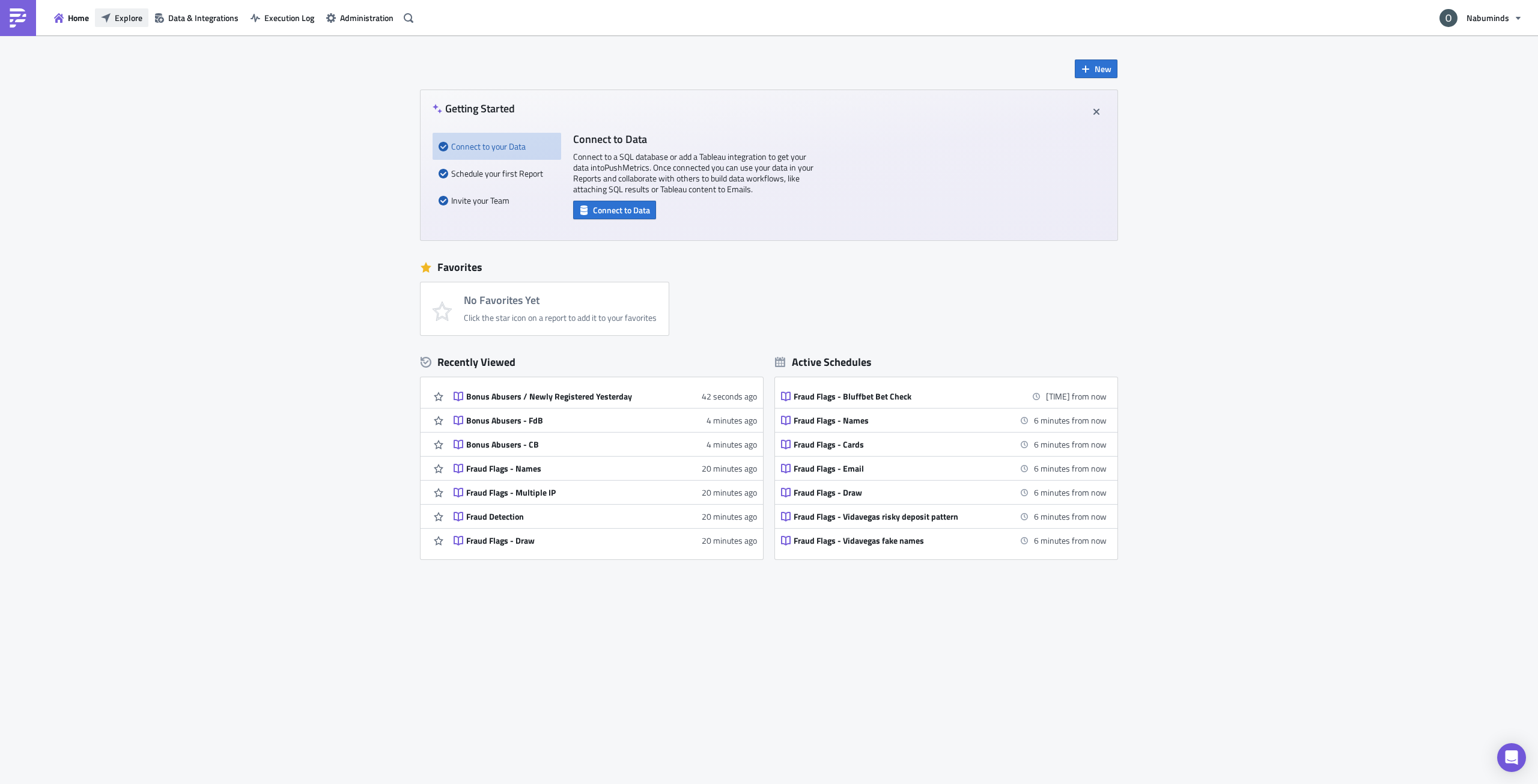 click on "Explore" at bounding box center [129, 17] 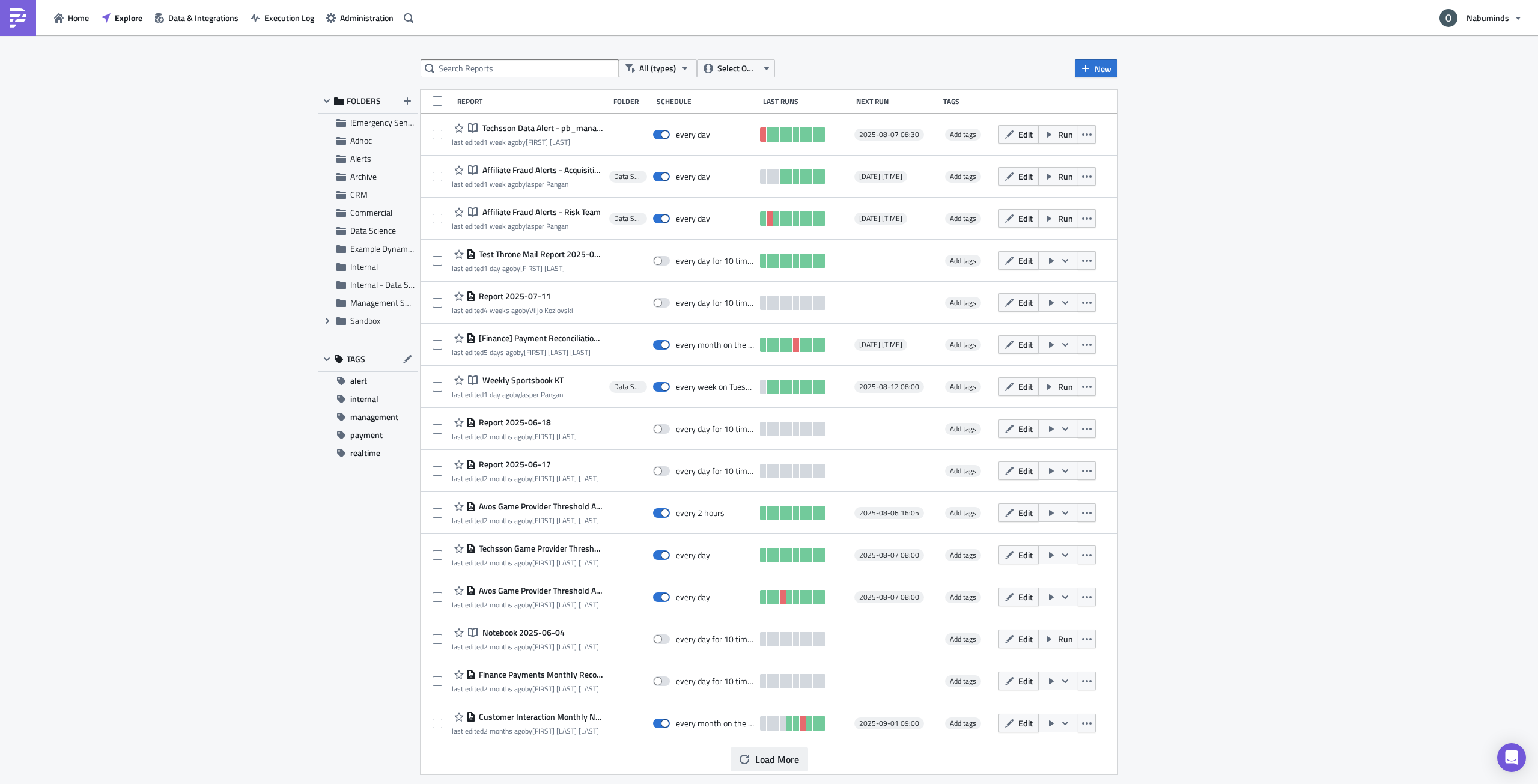 click on "Load More" at bounding box center [777, 759] 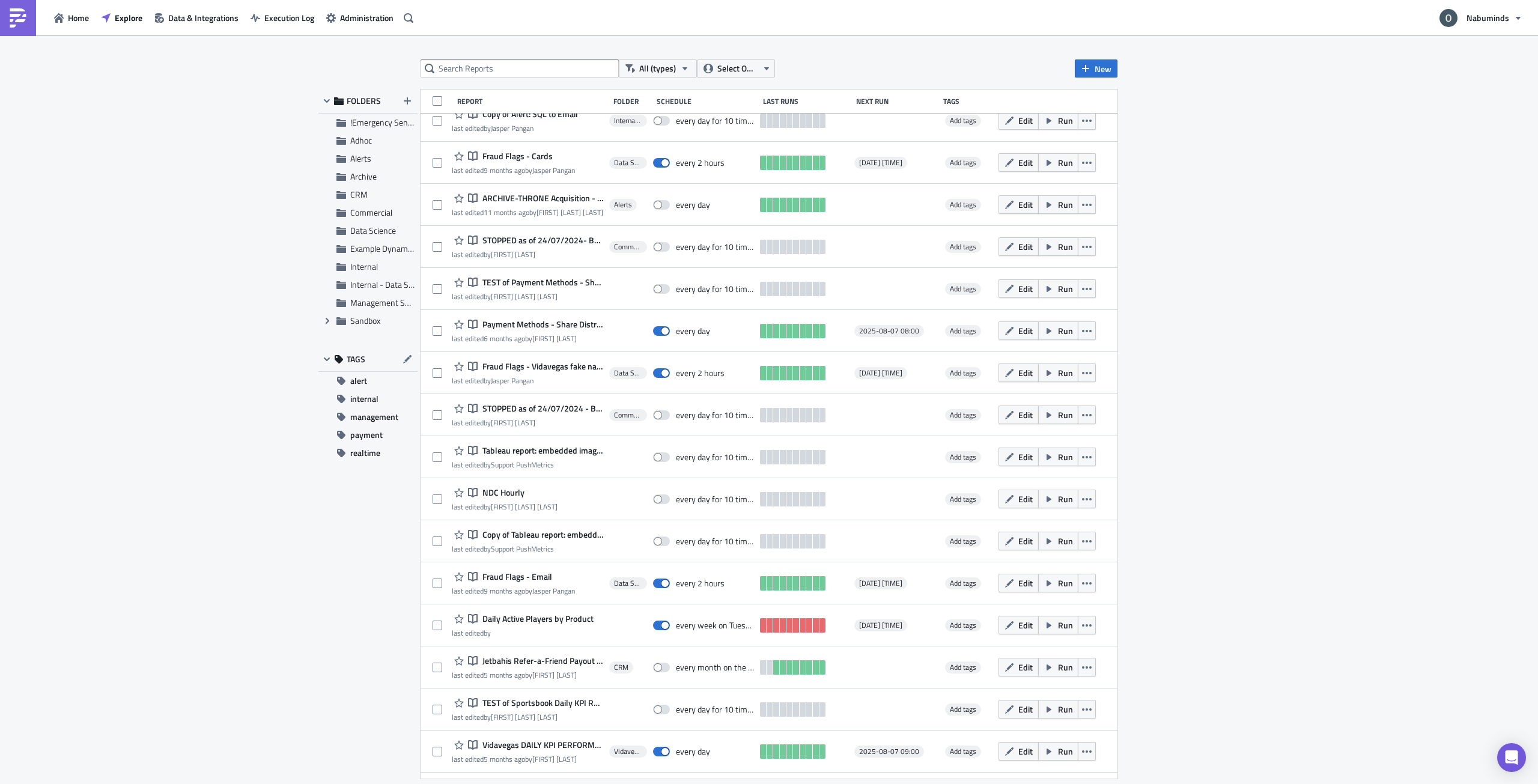 scroll, scrollTop: 3150, scrollLeft: 0, axis: vertical 